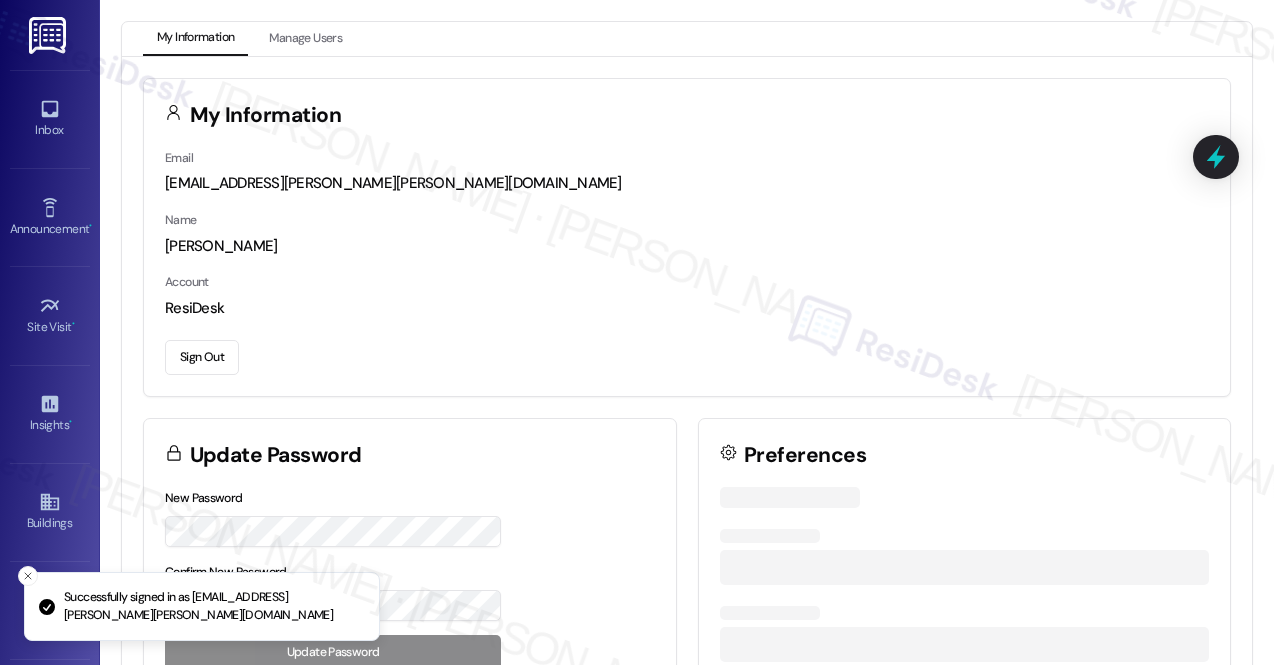 scroll, scrollTop: 0, scrollLeft: 0, axis: both 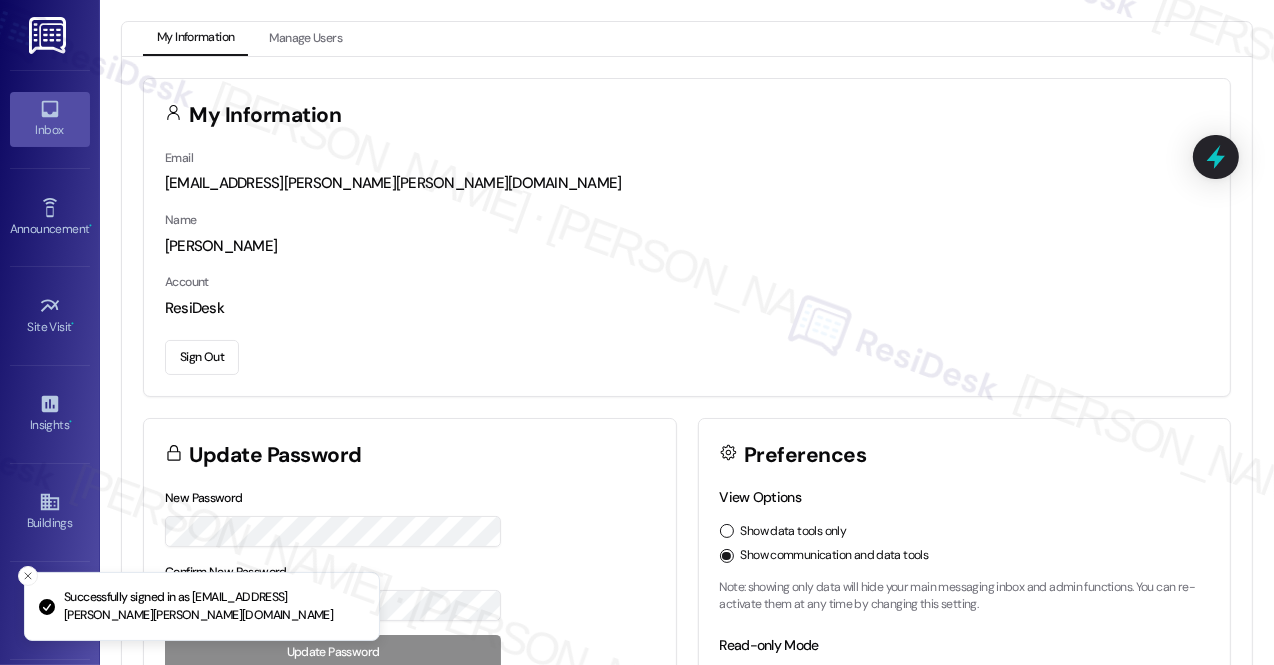 click on "Inbox" at bounding box center [50, 130] 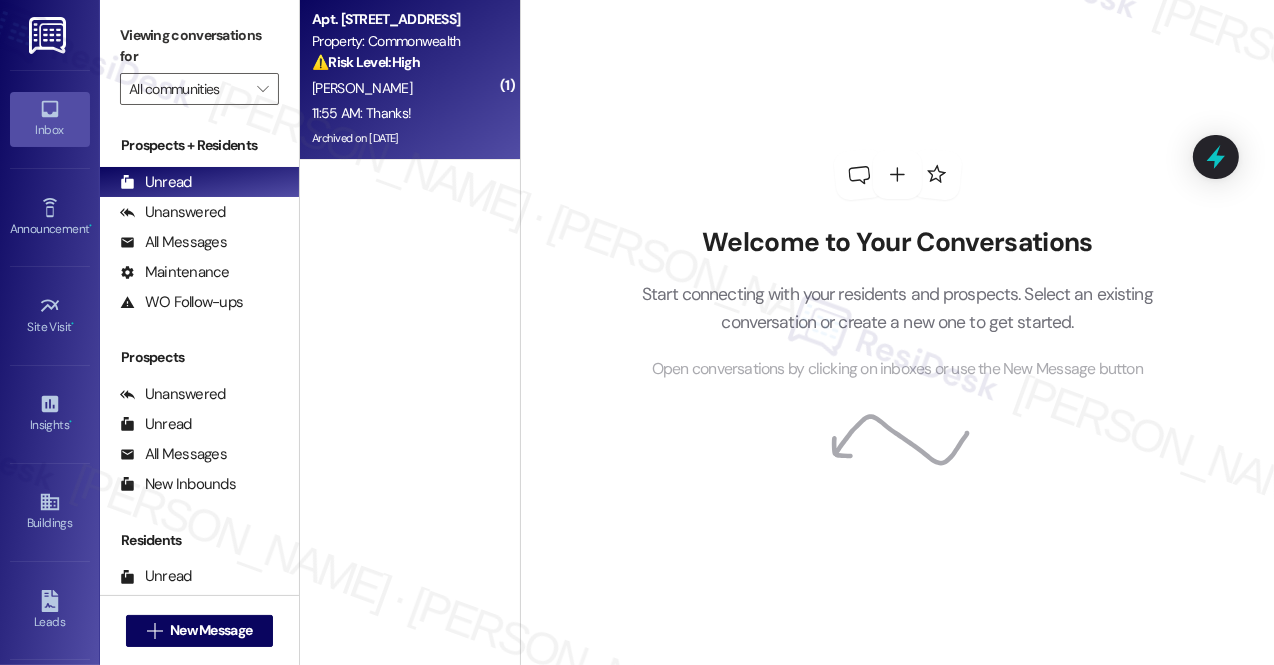 click on "[PERSON_NAME]" at bounding box center (404, 88) 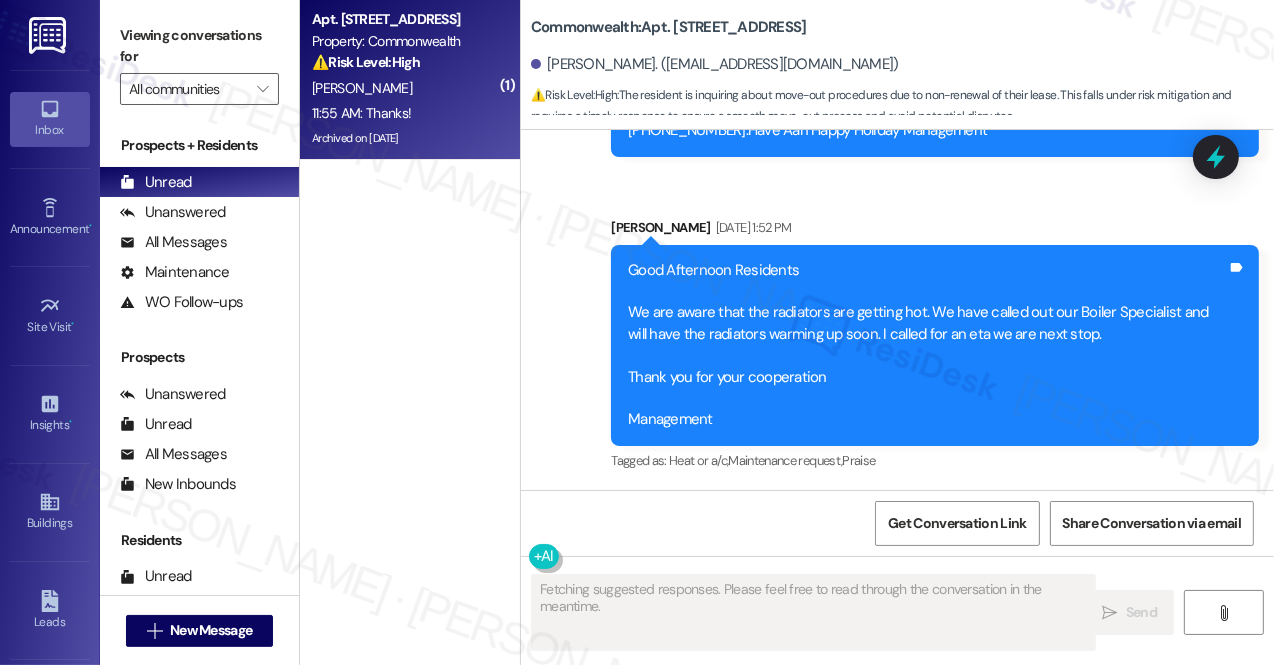 scroll, scrollTop: 39976, scrollLeft: 0, axis: vertical 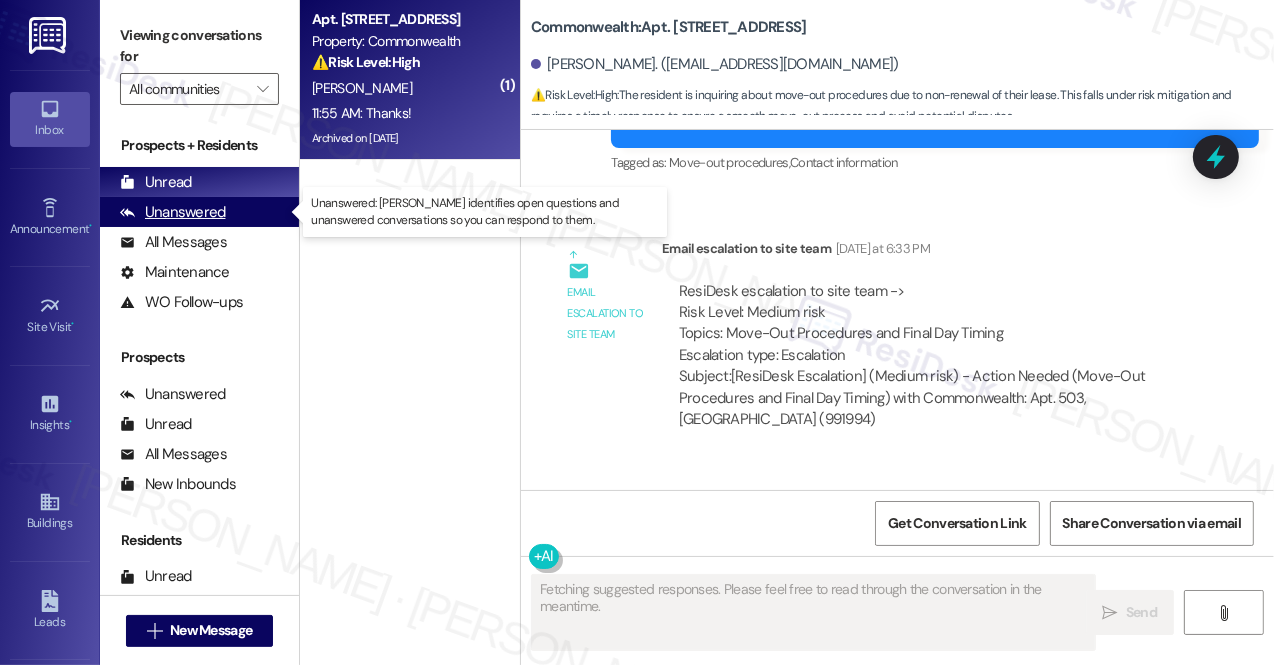 click on "Unanswered (0)" at bounding box center (199, 212) 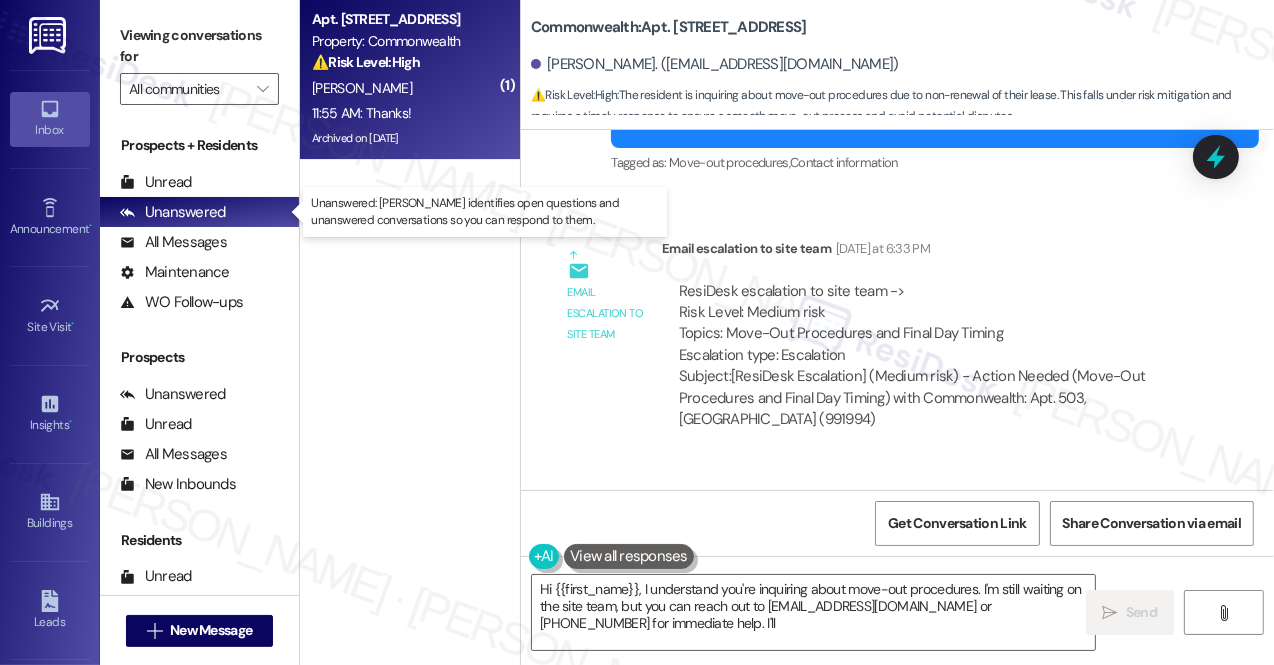 type on "Hi {{first_name}}, I understand you're inquiring about move-out procedures. I'm still waiting on the site team, but you can reach out to [EMAIL_ADDRESS][DOMAIN_NAME] or [PHONE_NUMBER] for immediate help. I'll follow" 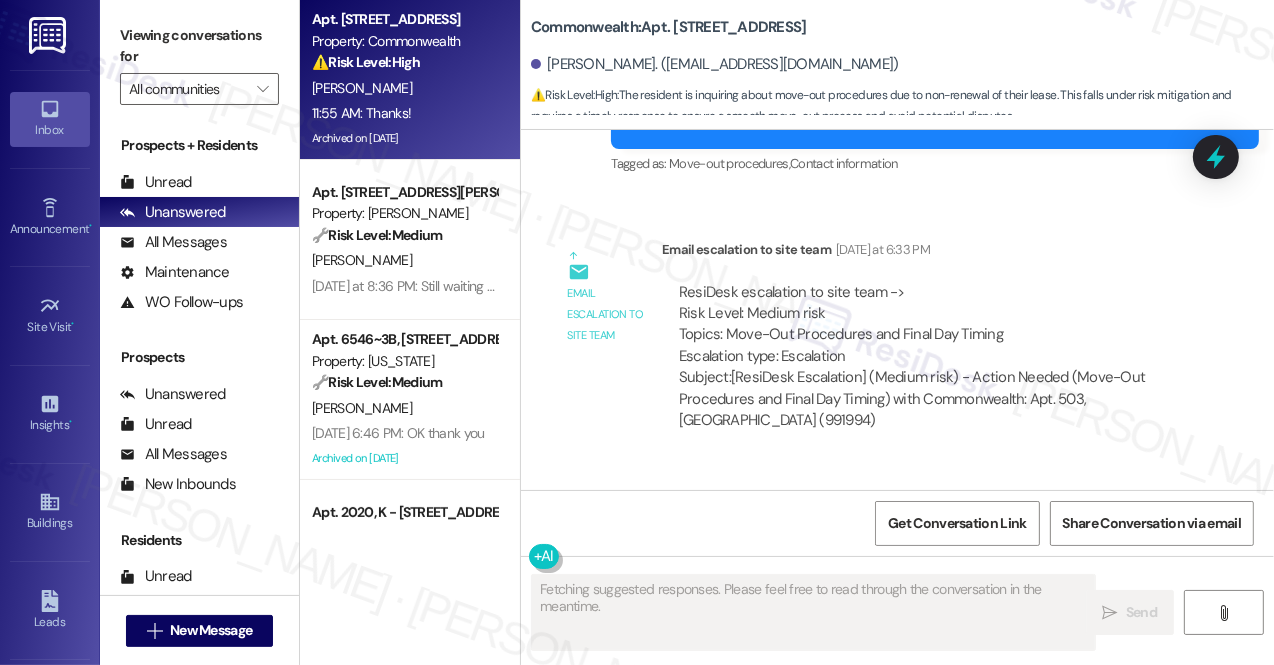 scroll, scrollTop: 39976, scrollLeft: 0, axis: vertical 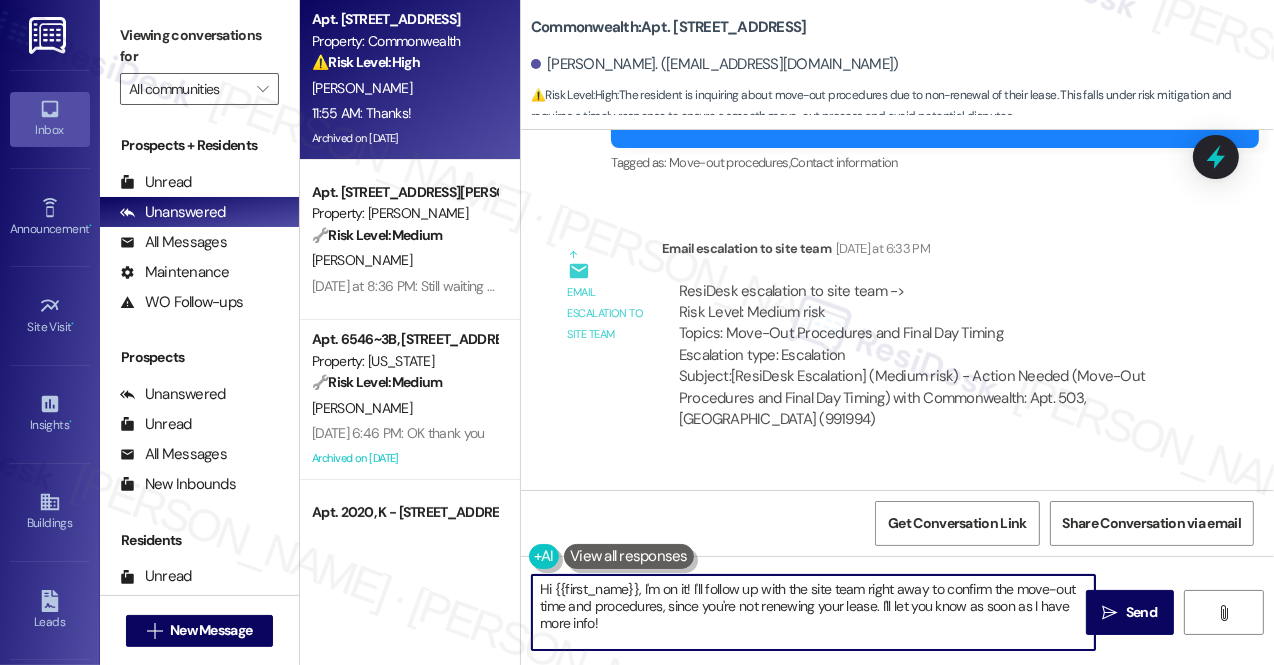 click on "Hi {{first_name}}, I'm on it! I'll follow up with the site team right away to confirm the move-out time and procedures, since you're not renewing your lease. I'll let you know as soon as I have more info!" at bounding box center [813, 612] 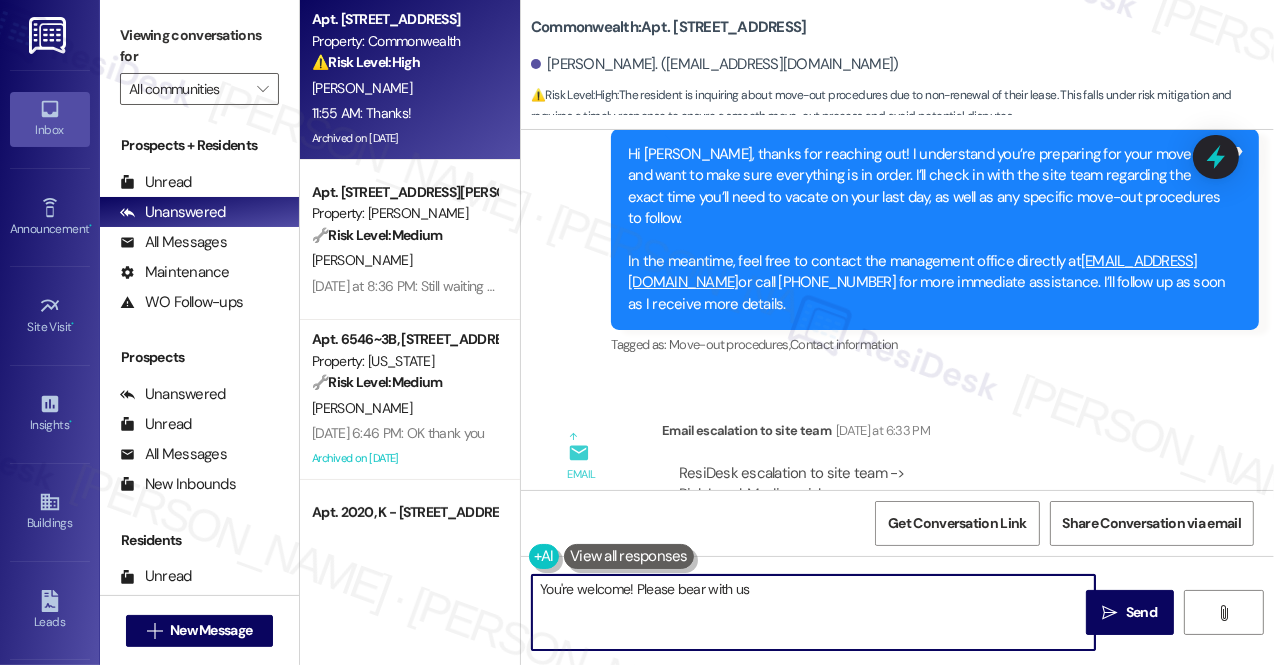 scroll, scrollTop: 39521, scrollLeft: 0, axis: vertical 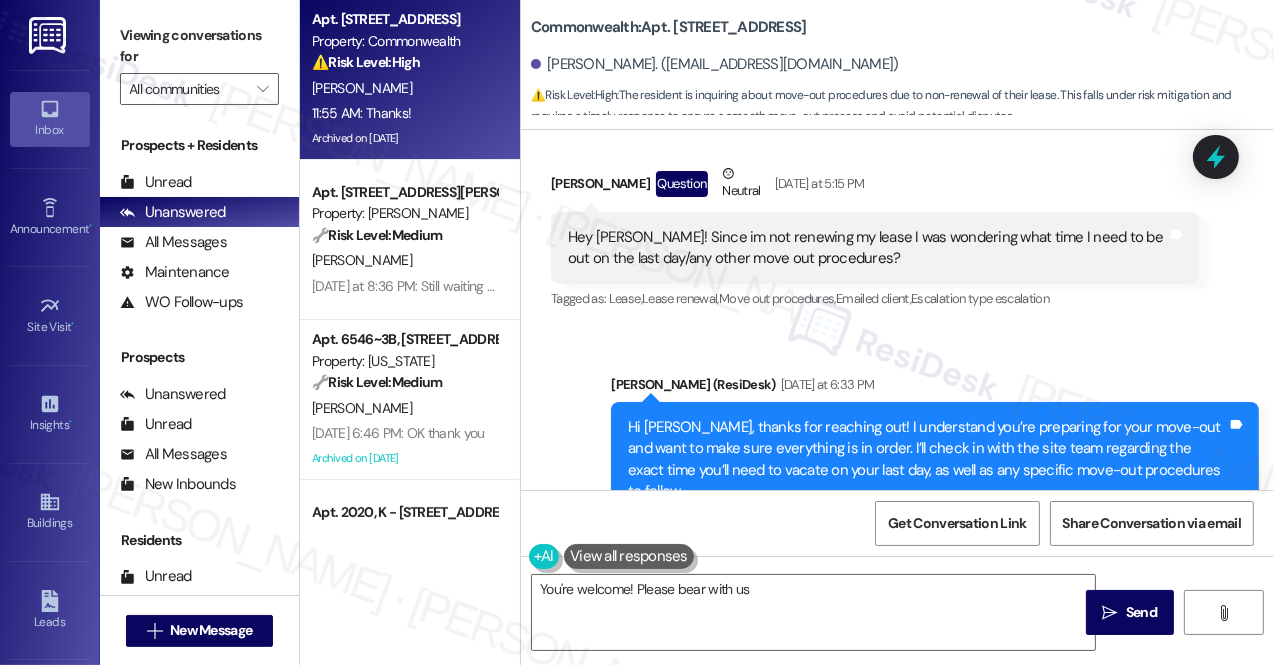 drag, startPoint x: 763, startPoint y: 390, endPoint x: 1088, endPoint y: 424, distance: 326.77362 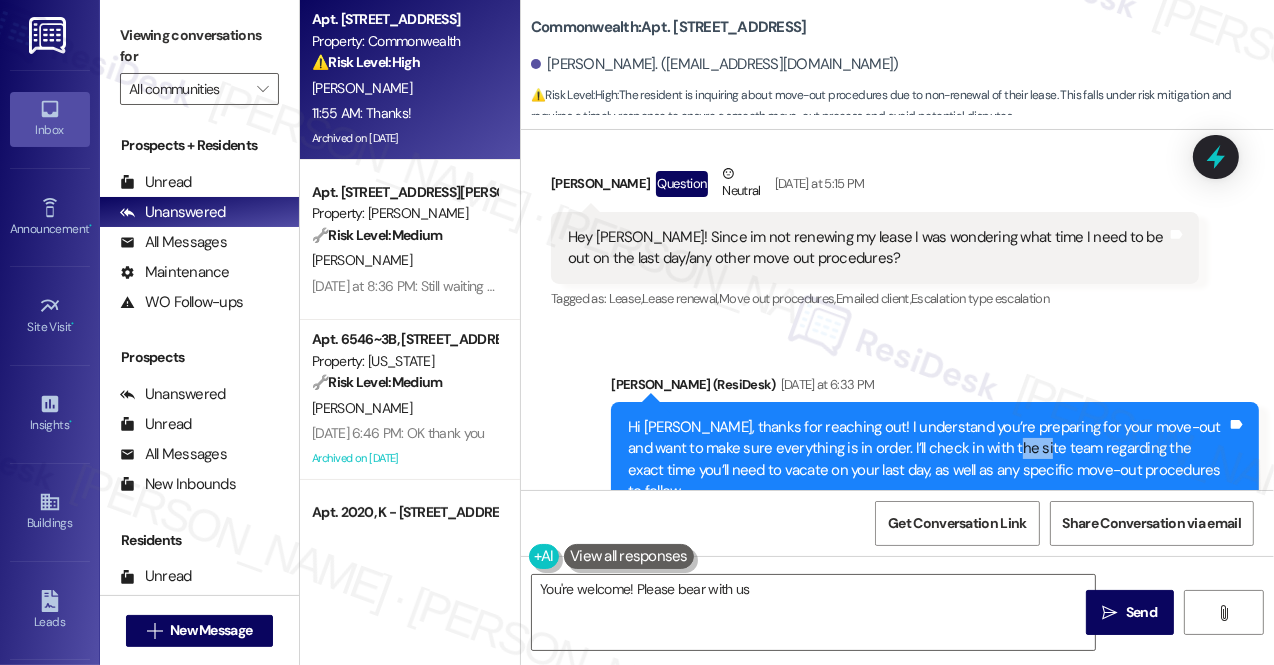 click on "Hi [PERSON_NAME], thanks for reaching out! I understand you’re preparing for your move-out and want to make sure everything is in order. I’ll check in with the site team regarding the exact time you’ll need to vacate on your last day, as well as any specific move-out procedures to follow.
In the meantime, feel free to contact the management office directly at  [EMAIL_ADDRESS][DOMAIN_NAME]  or call [PHONE_NUMBER] for more immediate assistance. I’ll follow up as soon as I receive more details." at bounding box center [927, 502] 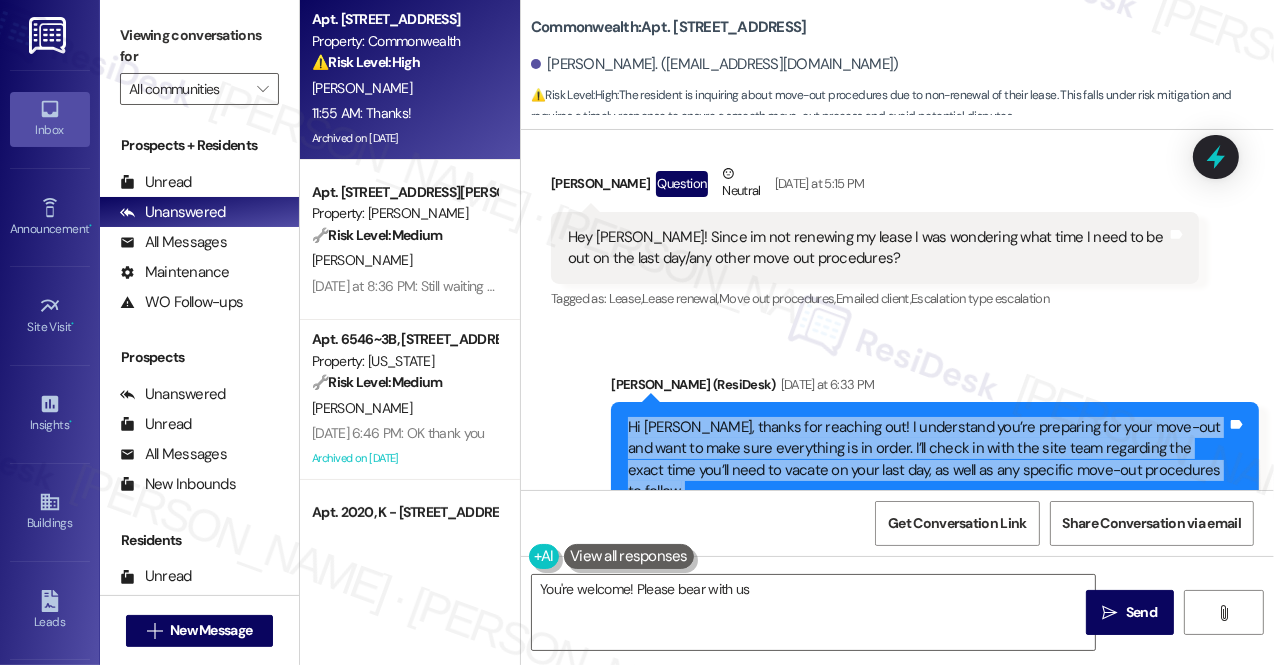 click on "Hi [PERSON_NAME], thanks for reaching out! I understand you’re preparing for your move-out and want to make sure everything is in order. I’ll check in with the site team regarding the exact time you’ll need to vacate on your last day, as well as any specific move-out procedures to follow.
In the meantime, feel free to contact the management office directly at  [EMAIL_ADDRESS][DOMAIN_NAME]  or call [PHONE_NUMBER] for more immediate assistance. I’ll follow up as soon as I receive more details." at bounding box center [927, 502] 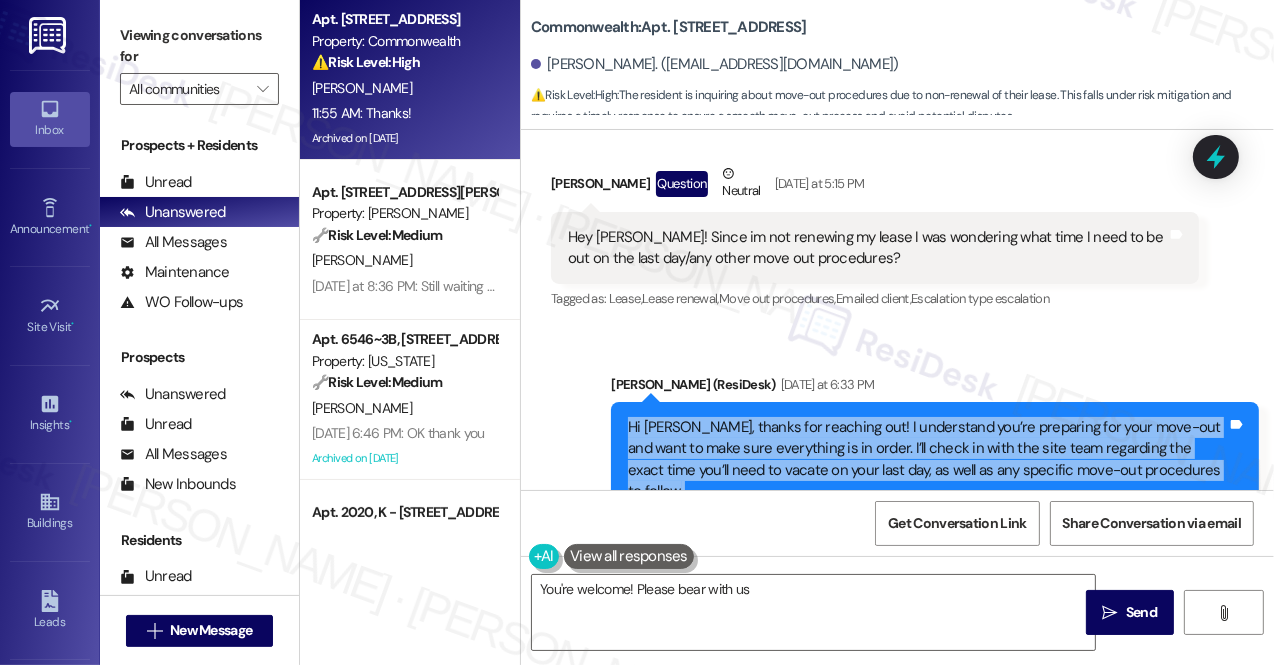 click on "Hi [PERSON_NAME], thanks for reaching out! I understand you’re preparing for your move-out and want to make sure everything is in order. I’ll check in with the site team regarding the exact time you’ll need to vacate on your last day, as well as any specific move-out procedures to follow.
In the meantime, feel free to contact the management office directly at  [EMAIL_ADDRESS][DOMAIN_NAME]  or call [PHONE_NUMBER] for more immediate assistance. I’ll follow up as soon as I receive more details." at bounding box center (927, 502) 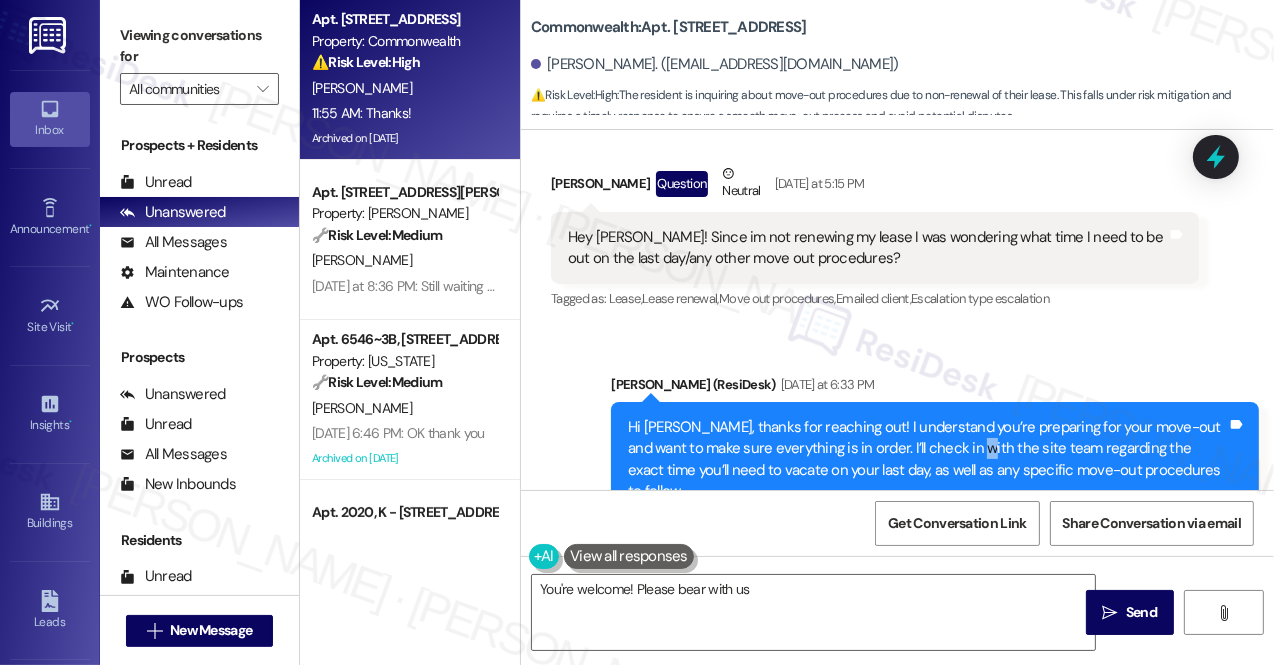 click on "Hi [PERSON_NAME], thanks for reaching out! I understand you’re preparing for your move-out and want to make sure everything is in order. I’ll check in with the site team regarding the exact time you’ll need to vacate on your last day, as well as any specific move-out procedures to follow.
In the meantime, feel free to contact the management office directly at  [EMAIL_ADDRESS][DOMAIN_NAME]  or call [PHONE_NUMBER] for more immediate assistance. I’ll follow up as soon as I receive more details." at bounding box center (927, 502) 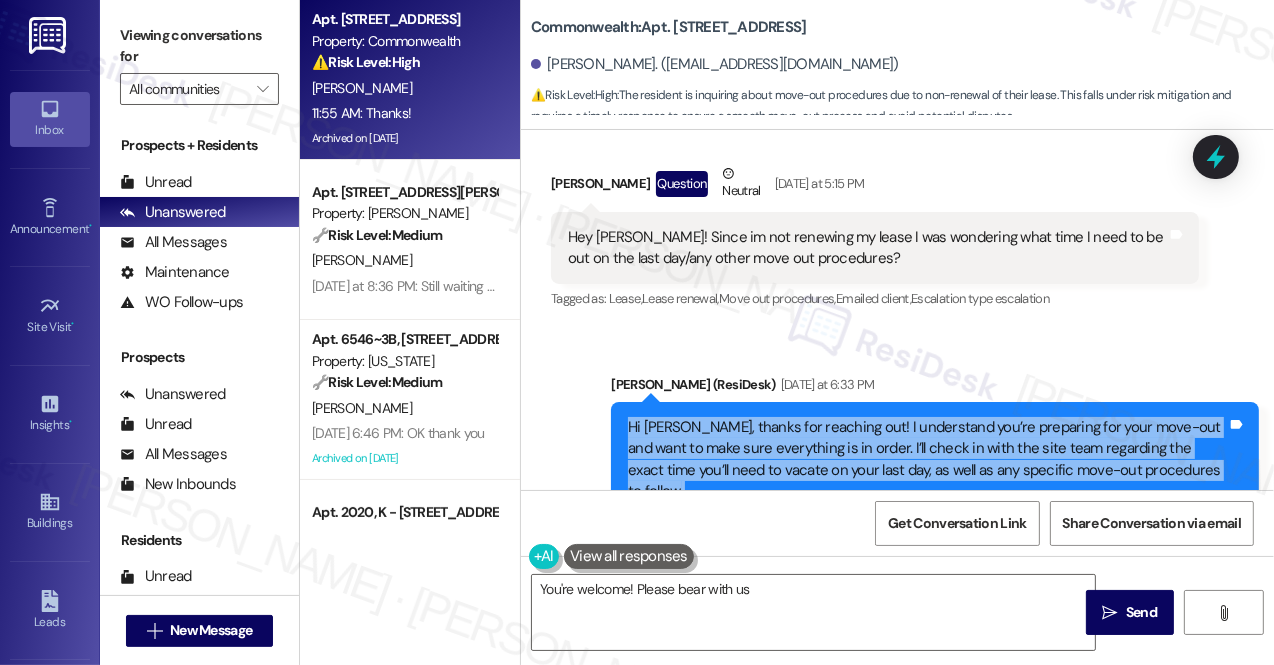 click on "Hi [PERSON_NAME], thanks for reaching out! I understand you’re preparing for your move-out and want to make sure everything is in order. I’ll check in with the site team regarding the exact time you’ll need to vacate on your last day, as well as any specific move-out procedures to follow.
In the meantime, feel free to contact the management office directly at  [EMAIL_ADDRESS][DOMAIN_NAME]  or call [PHONE_NUMBER] for more immediate assistance. I’ll follow up as soon as I receive more details." at bounding box center [927, 502] 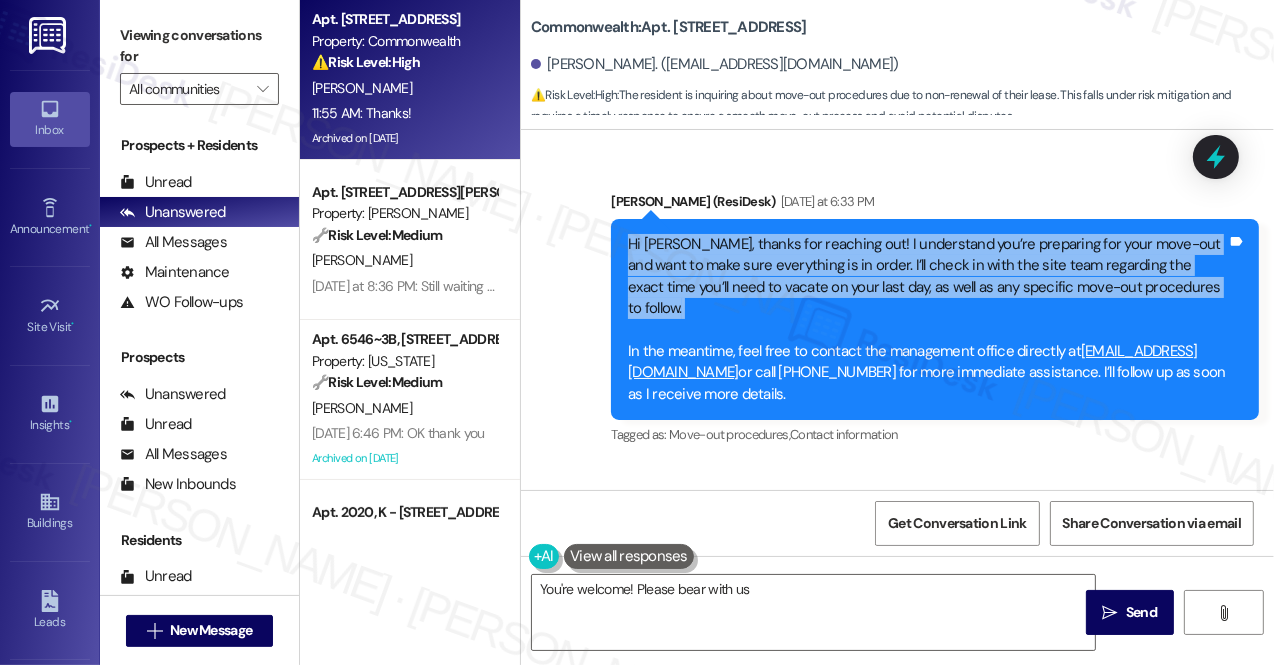 scroll, scrollTop: 39703, scrollLeft: 0, axis: vertical 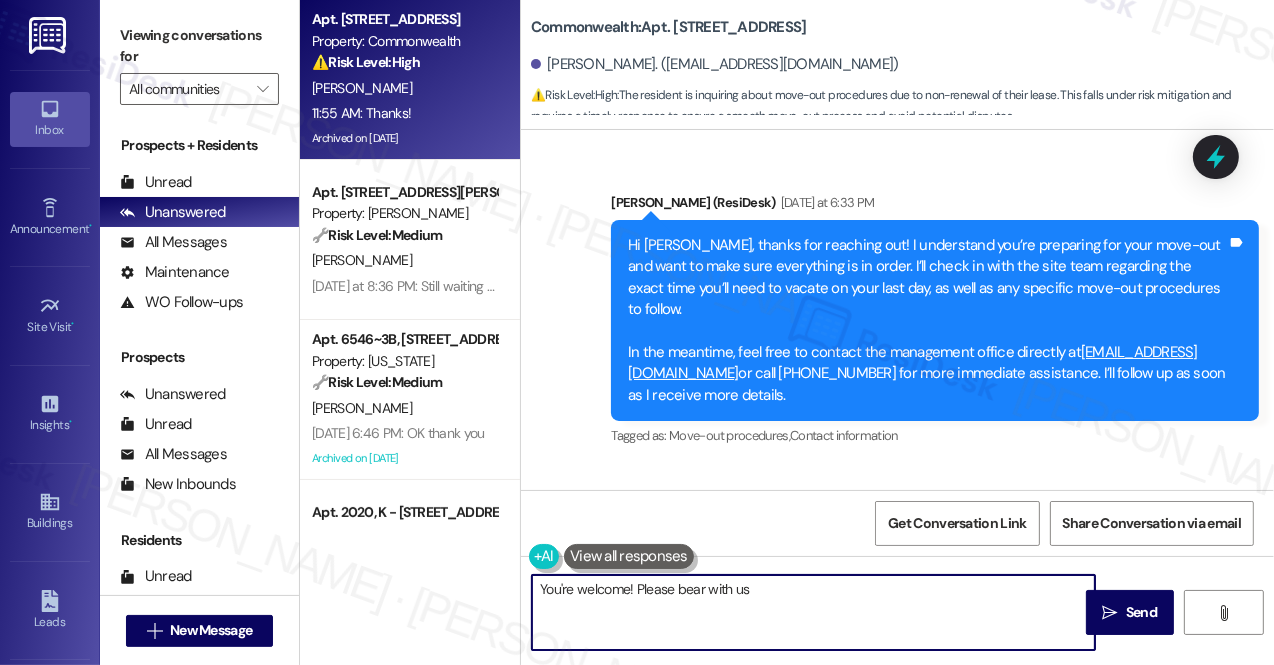 drag, startPoint x: 768, startPoint y: 592, endPoint x: 637, endPoint y: 592, distance: 131 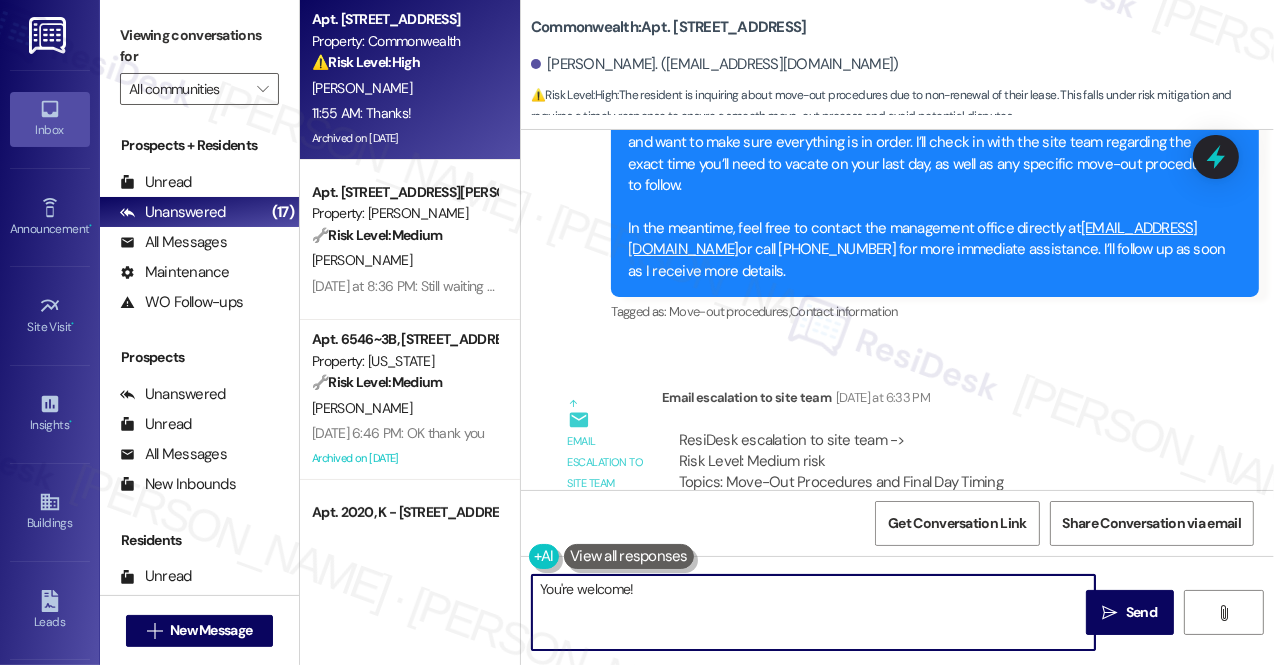 scroll, scrollTop: 39976, scrollLeft: 0, axis: vertical 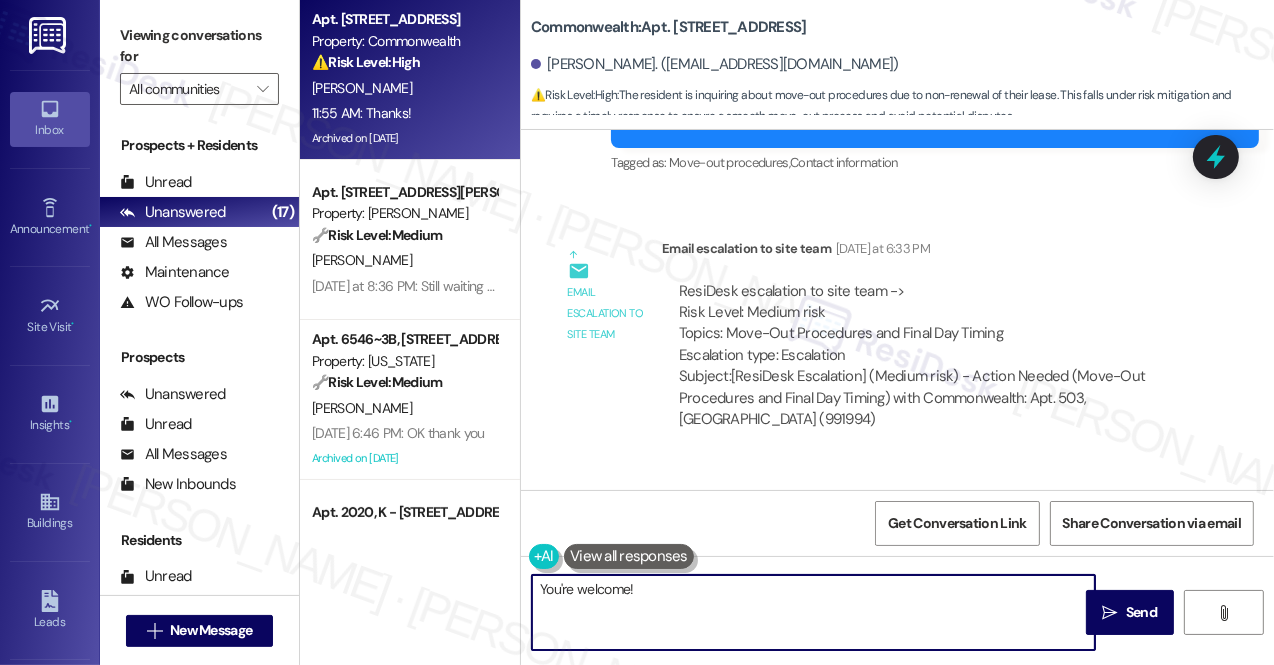 type on "You're welcome!" 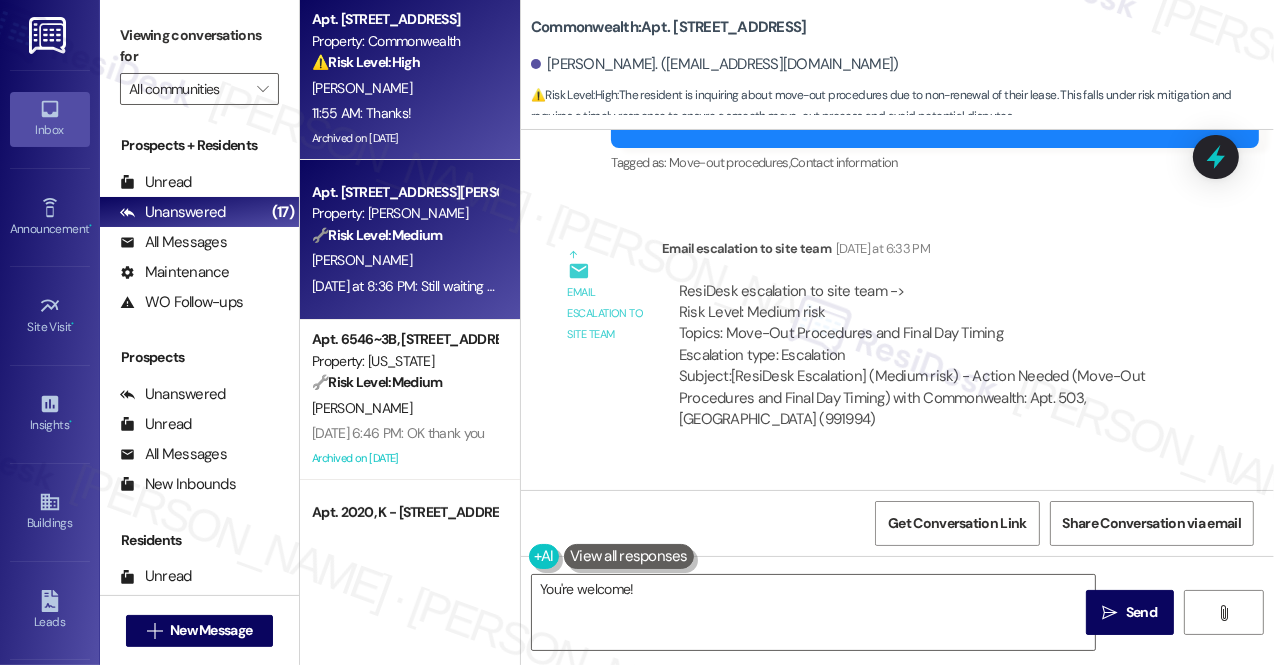 click on "[DATE] at 8:36 PM: Still waiting to be listed in the building directory  and for instructions on how to use the laundry. [DATE] at 8:36 PM: Still waiting to be listed in the building directory  and for instructions on how to use the laundry." at bounding box center [404, 286] 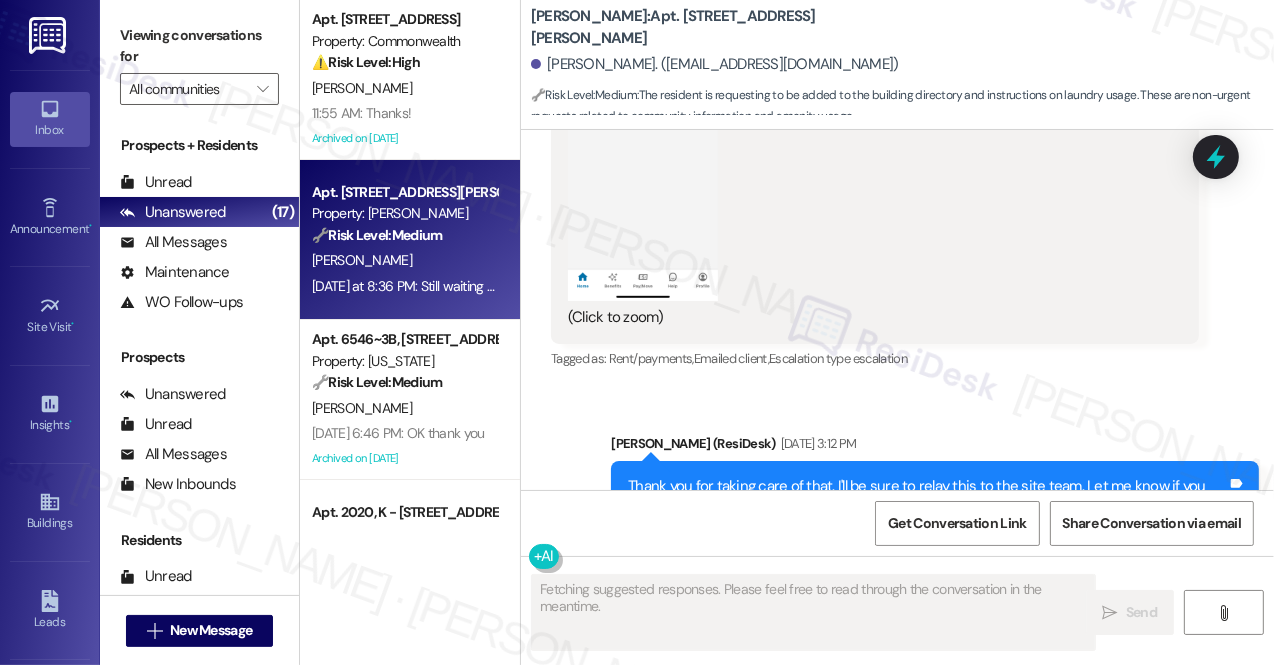 scroll, scrollTop: 11604, scrollLeft: 0, axis: vertical 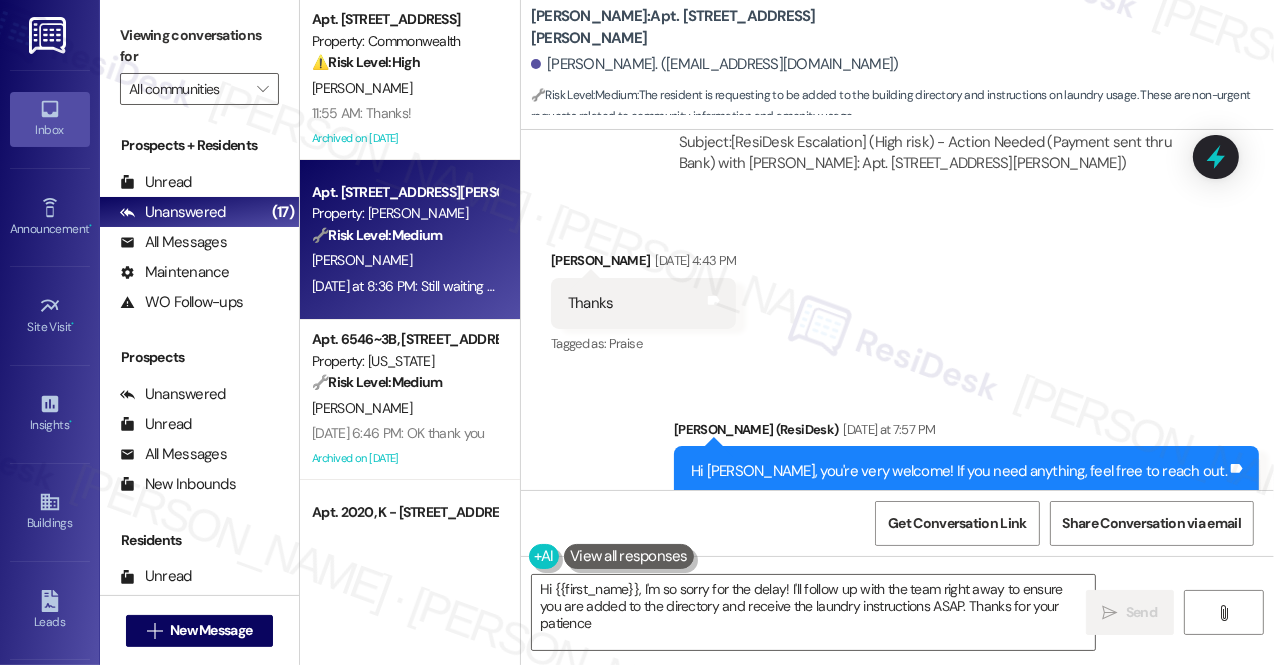 type on "Hi {{first_name}}, I'm so sorry for the delay! I'll follow up with the team right away to ensure you are added to the directory and receive the laundry instructions ASAP. Thanks for your patience!" 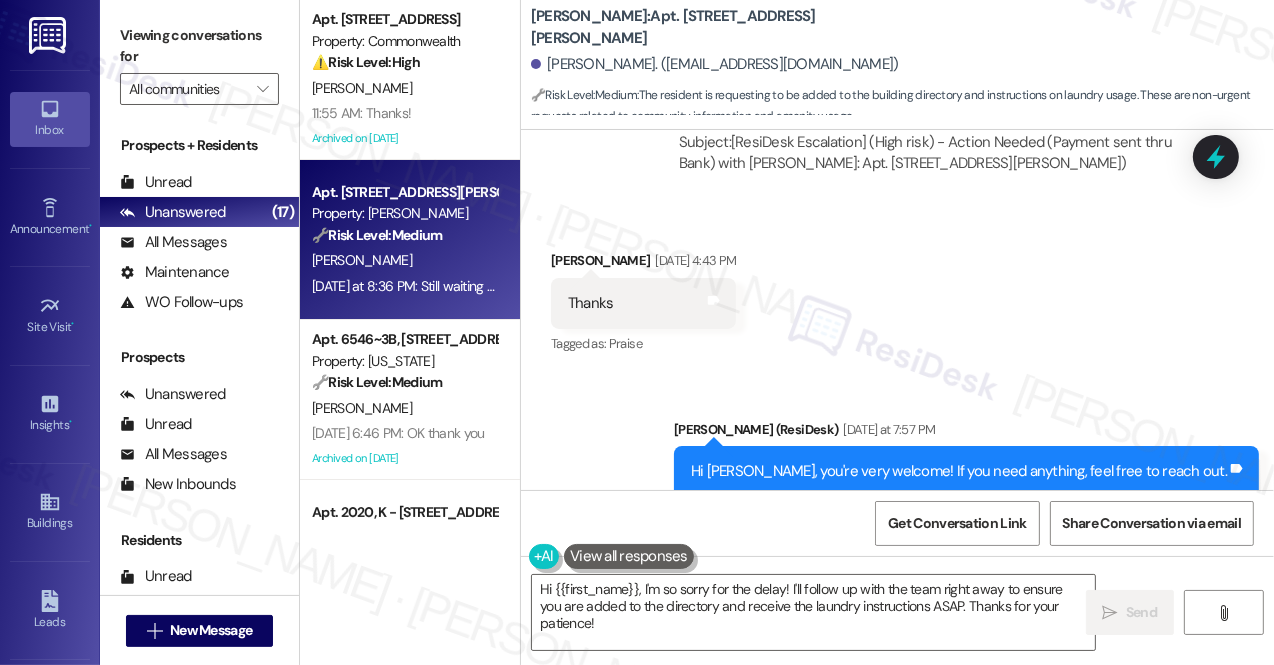 click on "Still waiting to be listed in the building directory  and for instructions on how to use the laundry." at bounding box center [866, 611] 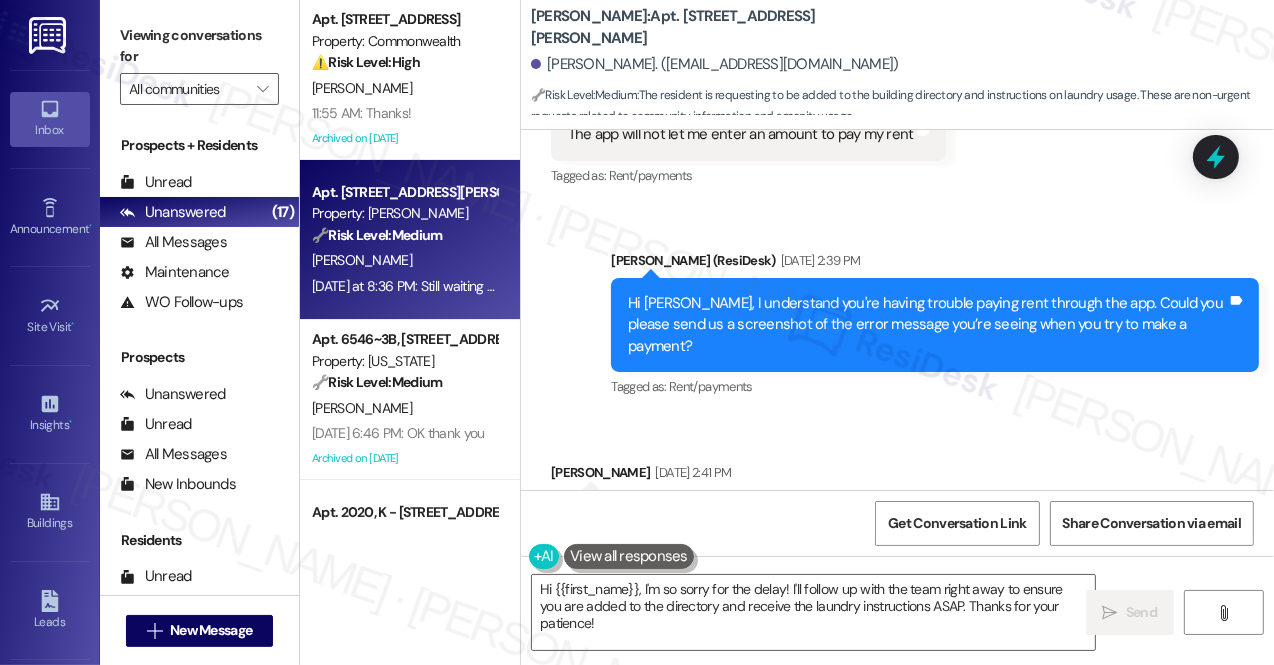 scroll, scrollTop: 9058, scrollLeft: 0, axis: vertical 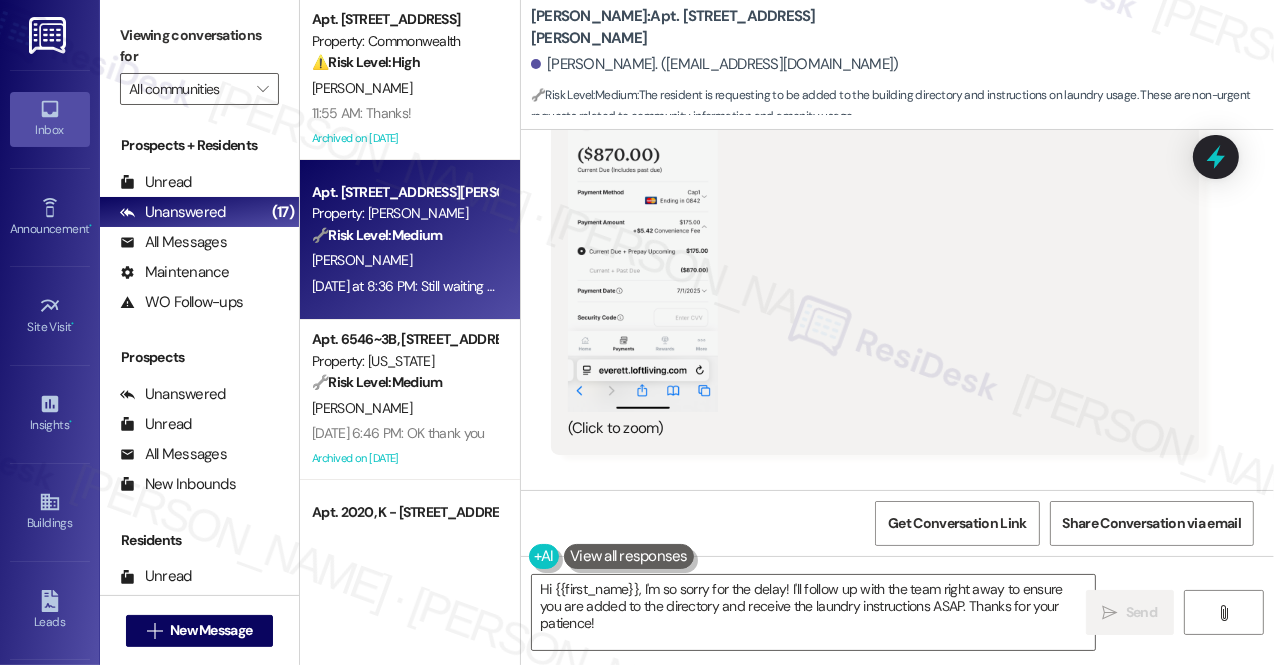 click on "Thanks for sending the screenshot! I'll go ahead and flag this to the team to have it checked. If anything else pops up, don't hesitate to reach out." at bounding box center (927, 579) 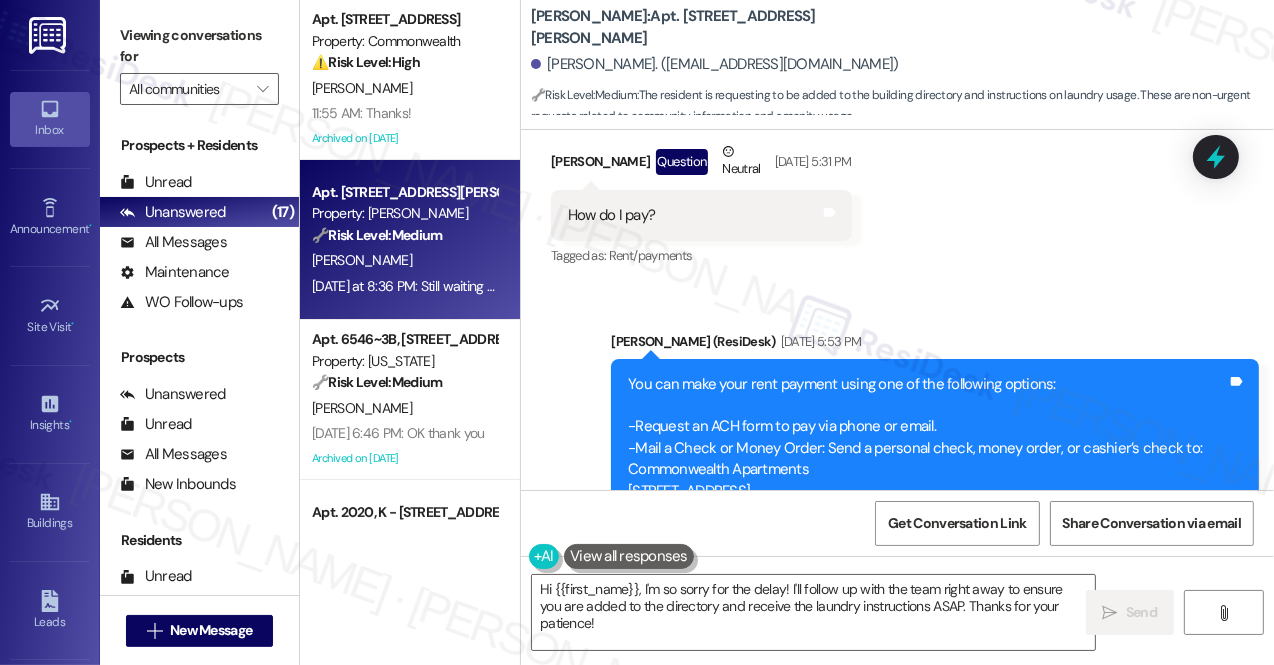 scroll, scrollTop: 9604, scrollLeft: 0, axis: vertical 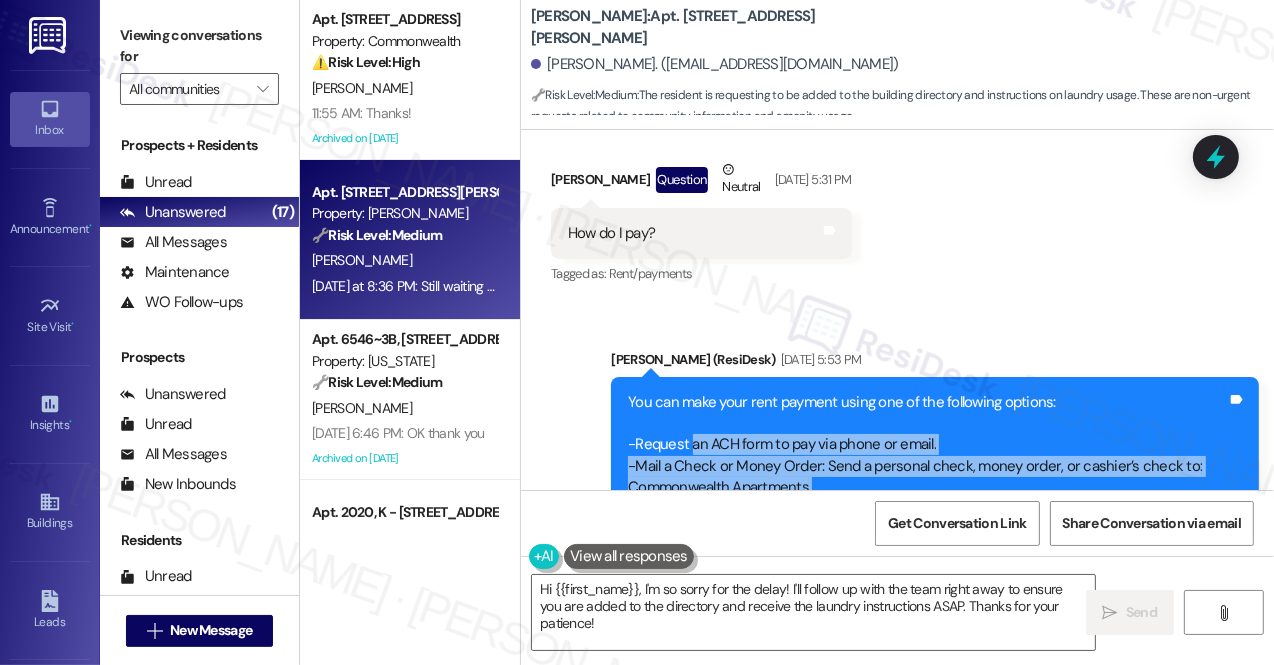 drag, startPoint x: 688, startPoint y: 254, endPoint x: 816, endPoint y: 329, distance: 148.35431 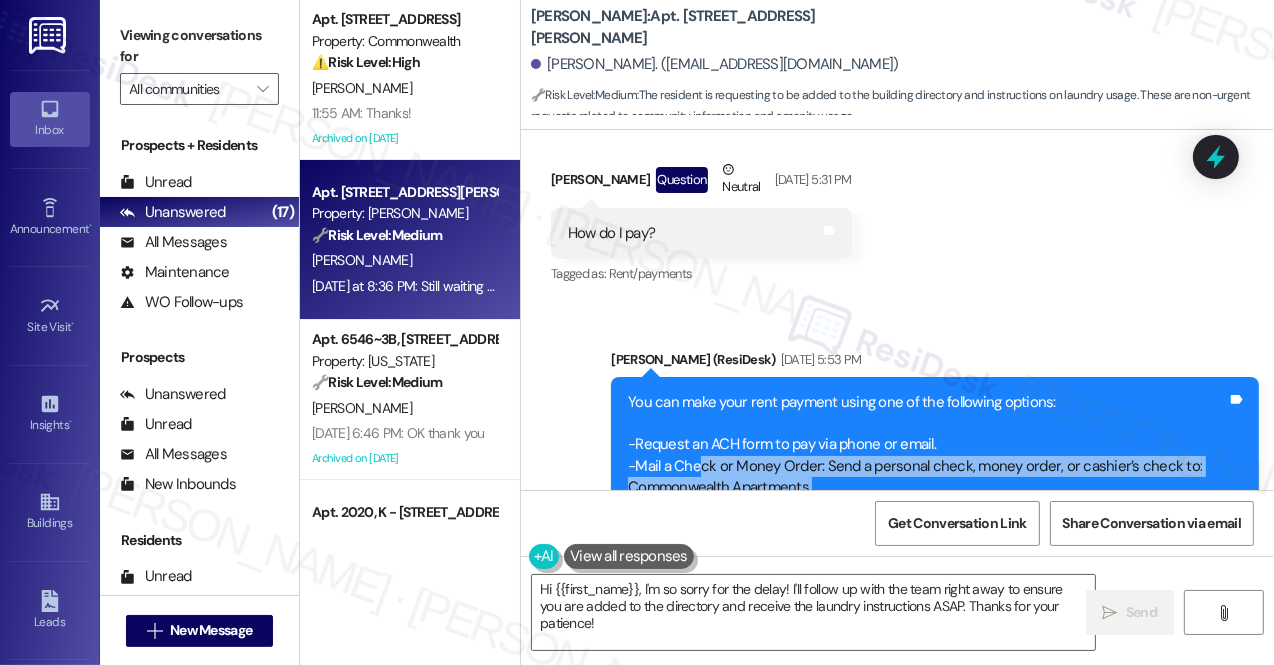 drag, startPoint x: 808, startPoint y: 350, endPoint x: 696, endPoint y: 275, distance: 134.79243 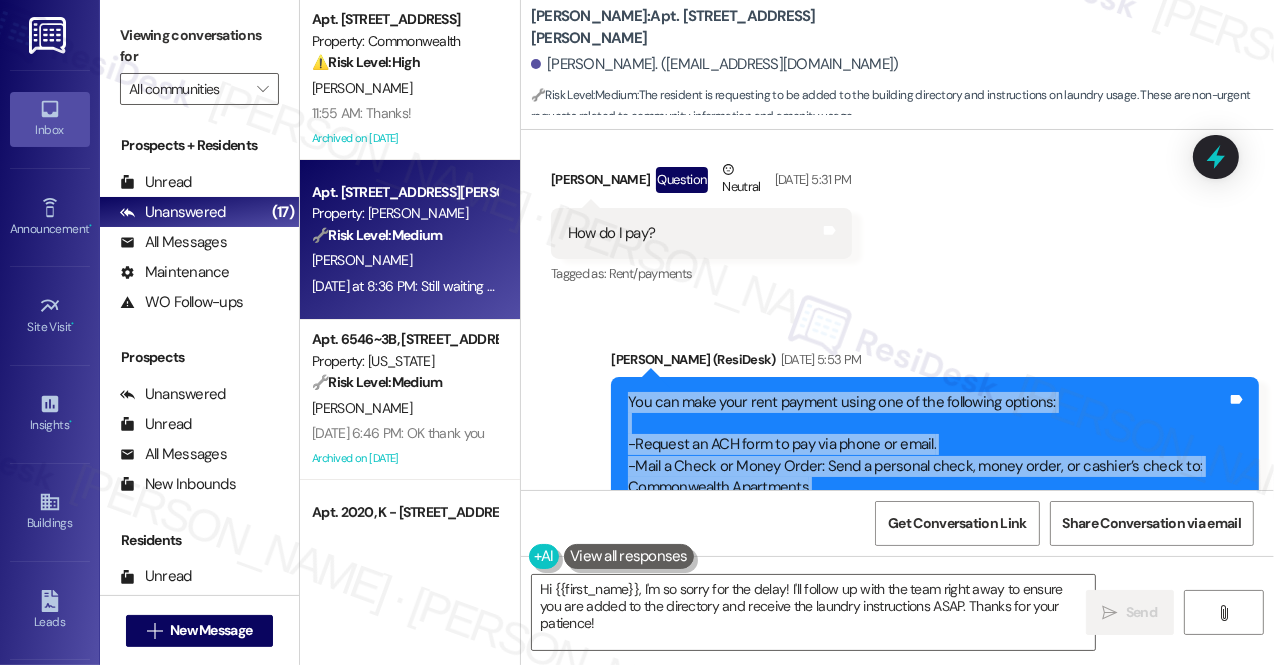 drag, startPoint x: 616, startPoint y: 200, endPoint x: 1051, endPoint y: 410, distance: 483.03726 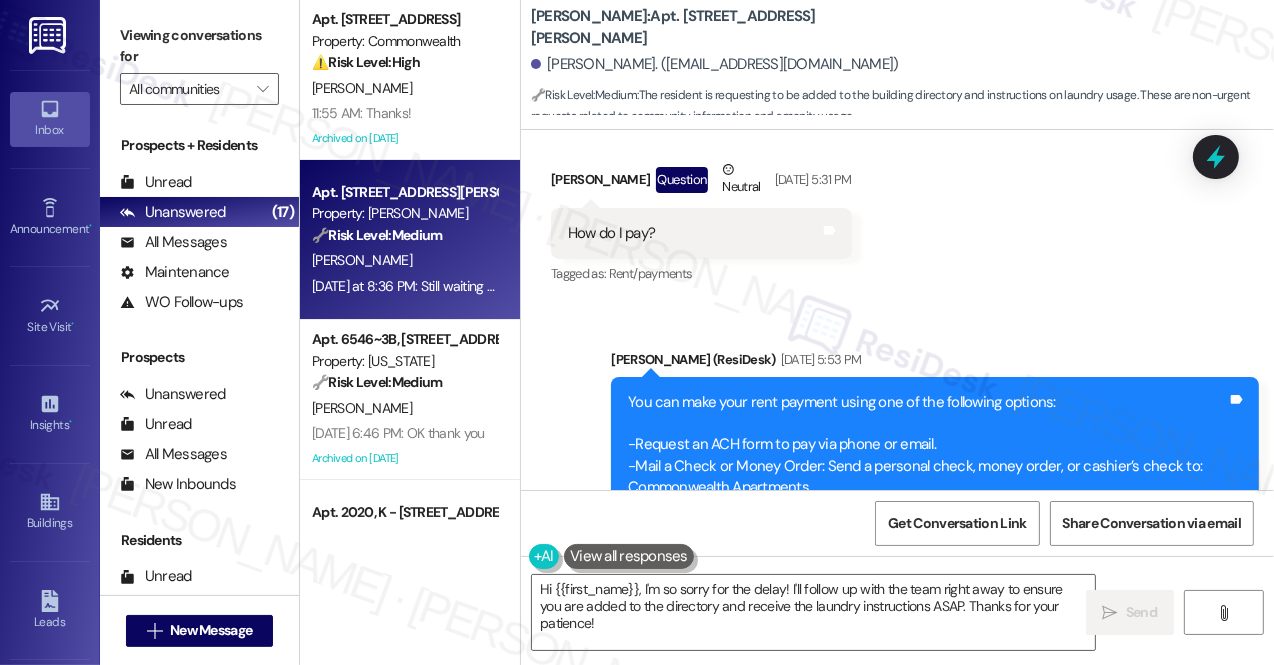 click on "[PERSON_NAME]. ([EMAIL_ADDRESS][DOMAIN_NAME])" at bounding box center (902, 65) 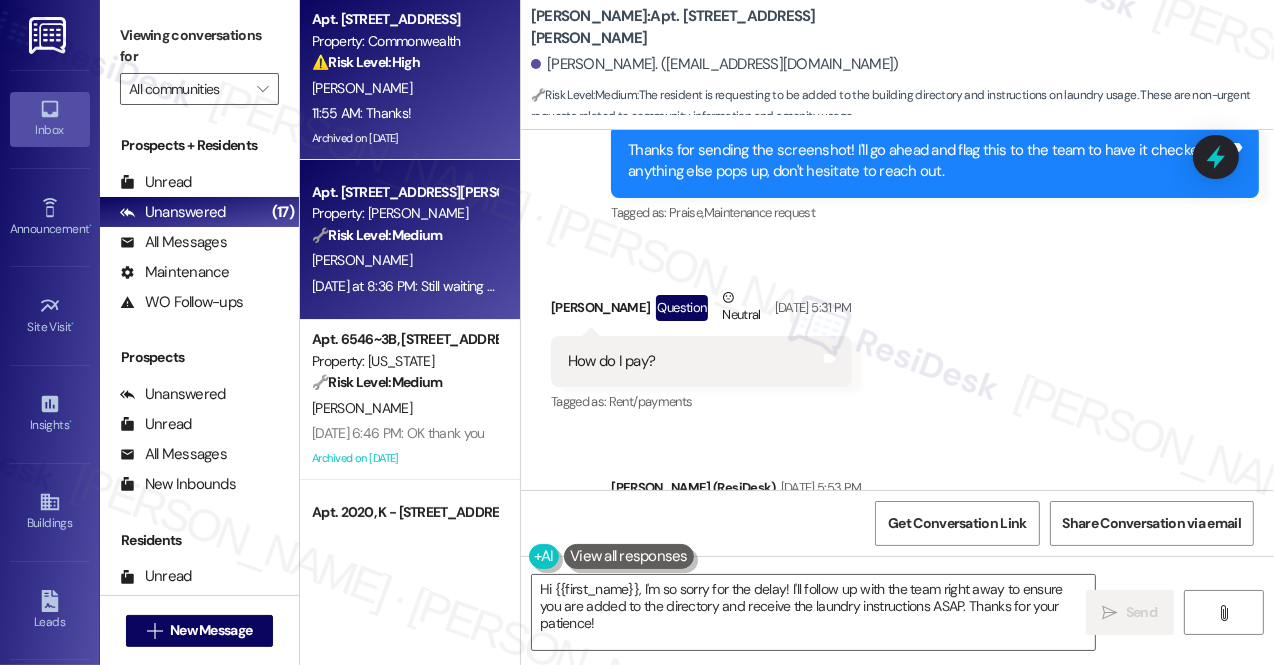 scroll, scrollTop: 9422, scrollLeft: 0, axis: vertical 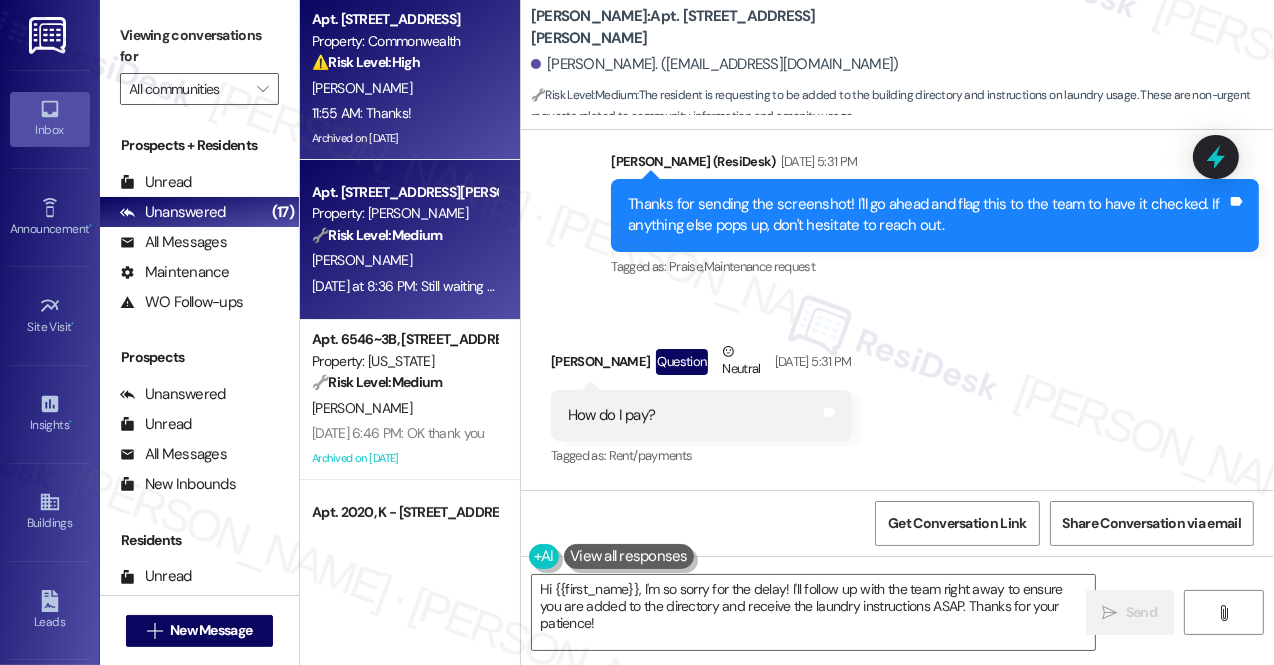click on "Archived on [DATE]" at bounding box center [404, 138] 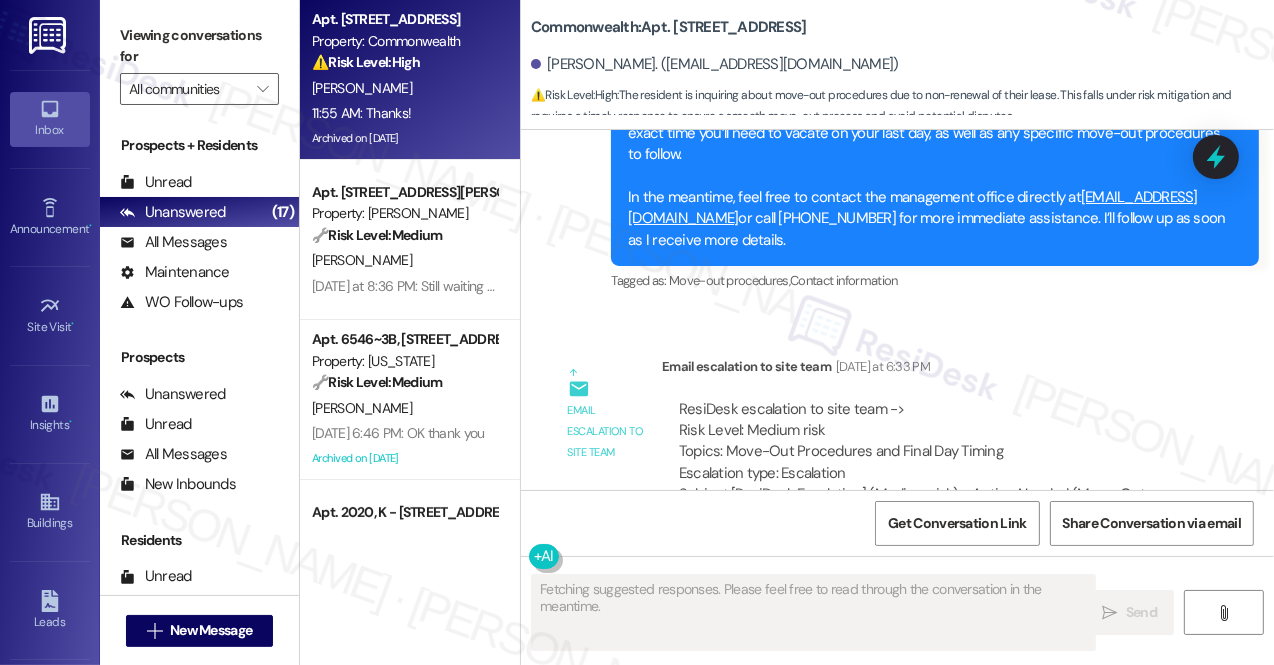 scroll, scrollTop: 39794, scrollLeft: 0, axis: vertical 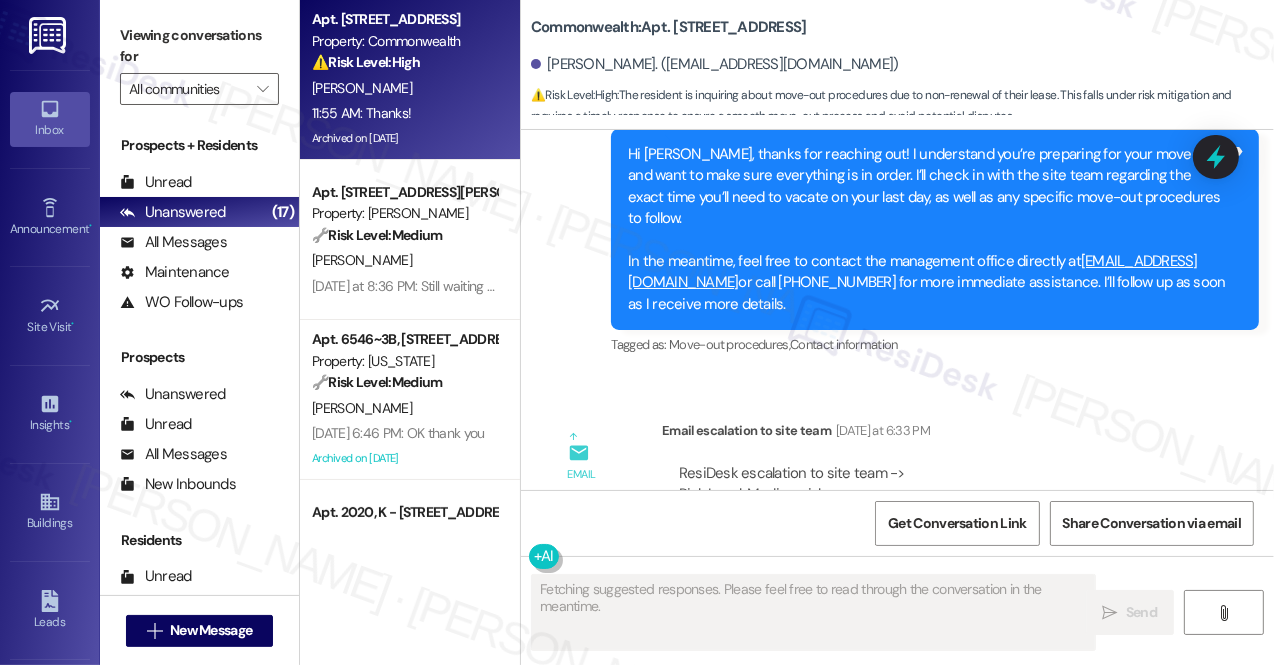 click on "ResiDesk escalation to site team ->
Risk Level: Medium risk
Topics: Move-Out Procedures and Final Day Timing
Escalation type: Escalation" at bounding box center (930, 506) 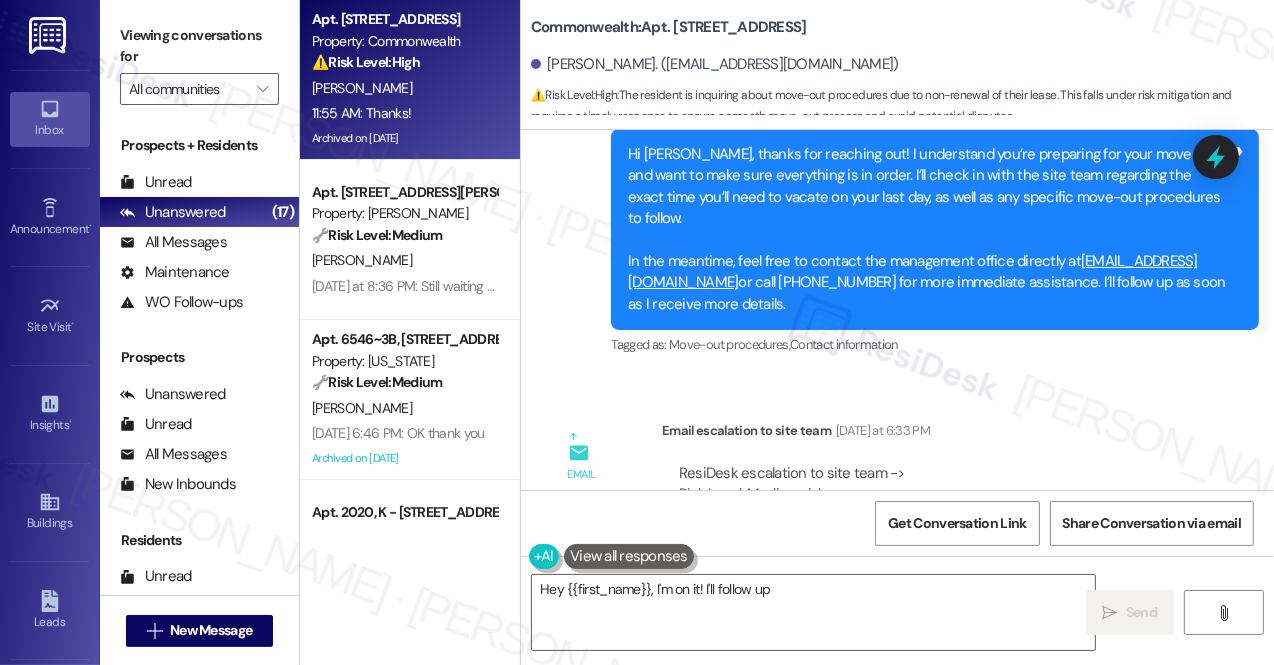 click on "ResiDesk escalation to site team ->
Risk Level: Medium risk
Topics: Move-Out Procedures and Final Day Timing
Escalation type: Escalation" at bounding box center [930, 506] 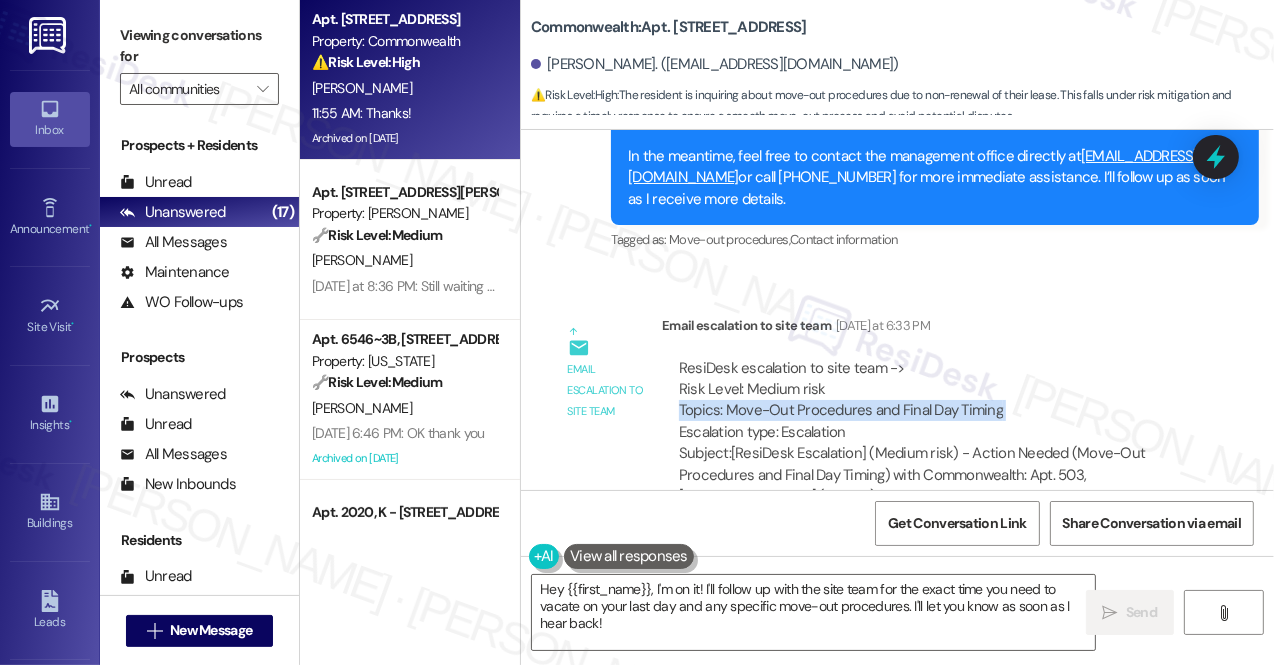 scroll, scrollTop: 39976, scrollLeft: 0, axis: vertical 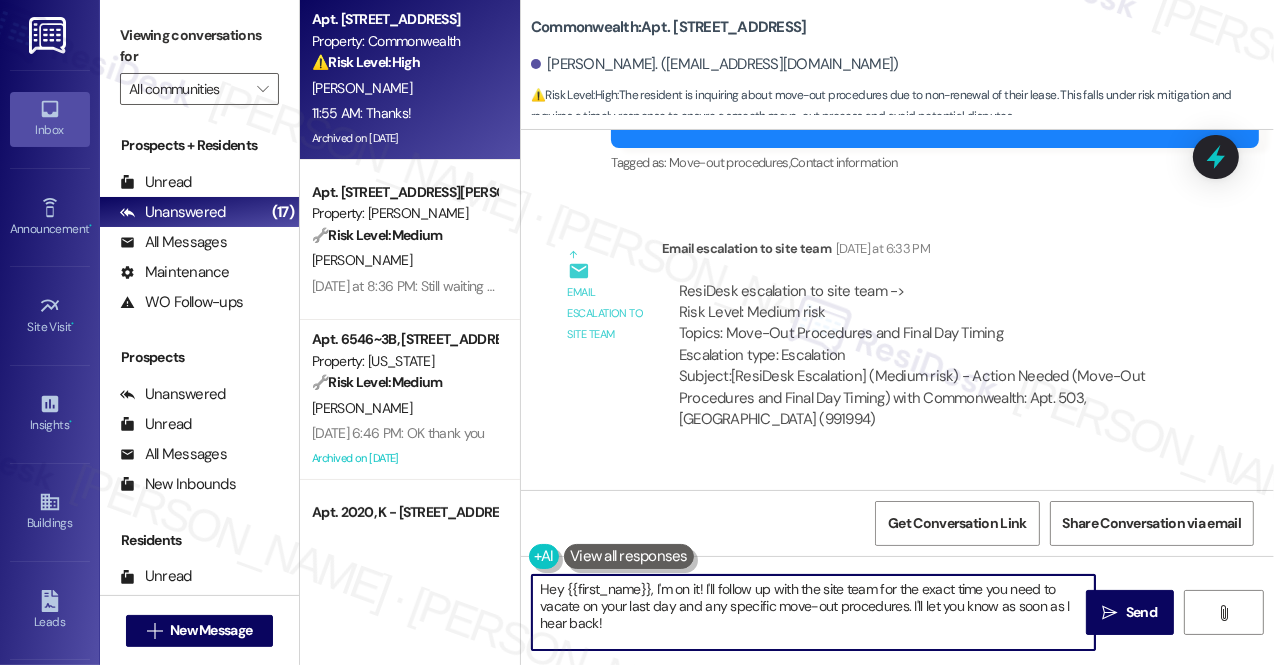 click on "Hey {{first_name}}, I'm on it! I'll follow up with the site team for the exact time you need to vacate on your last day and any specific move-out procedures. I'll let you know as soon as I hear back!" at bounding box center [813, 612] 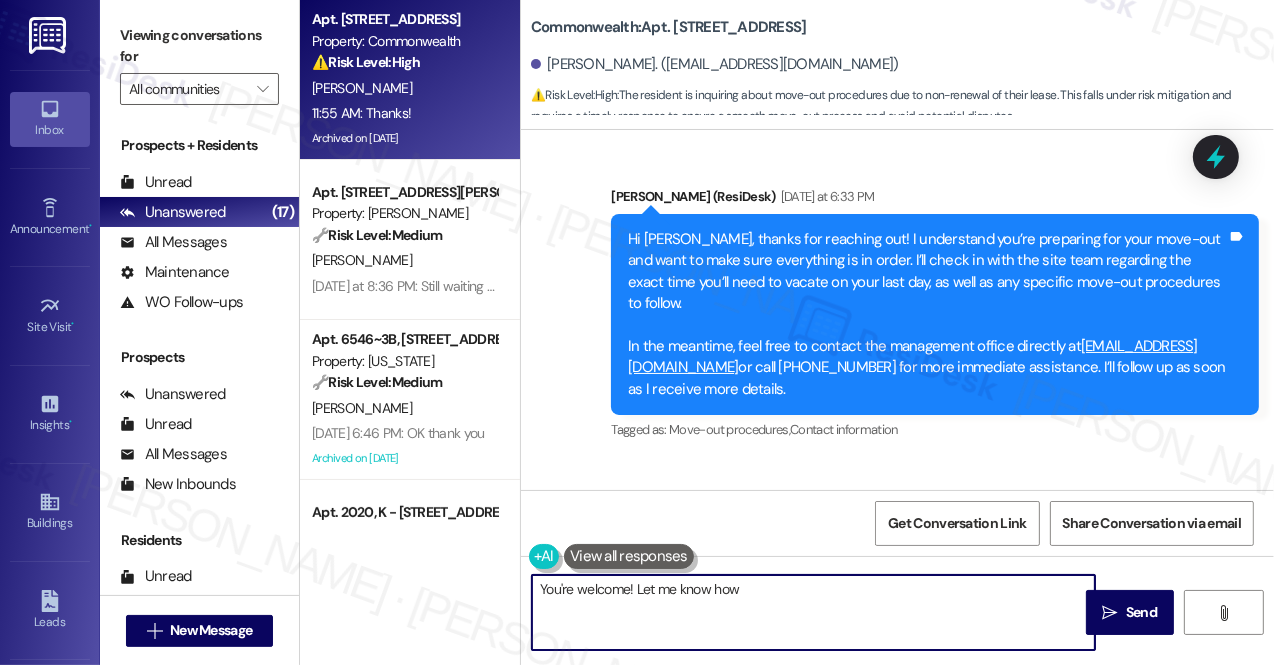 scroll, scrollTop: 39612, scrollLeft: 0, axis: vertical 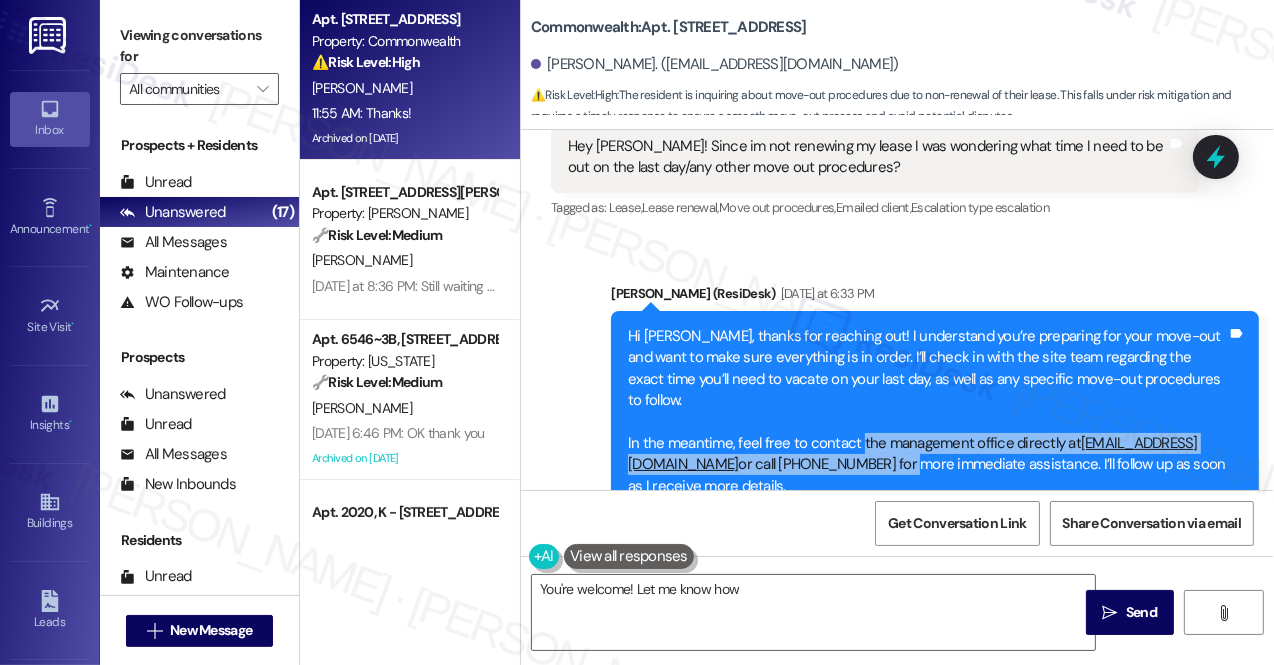 drag, startPoint x: 857, startPoint y: 299, endPoint x: 1048, endPoint y: 328, distance: 193.18903 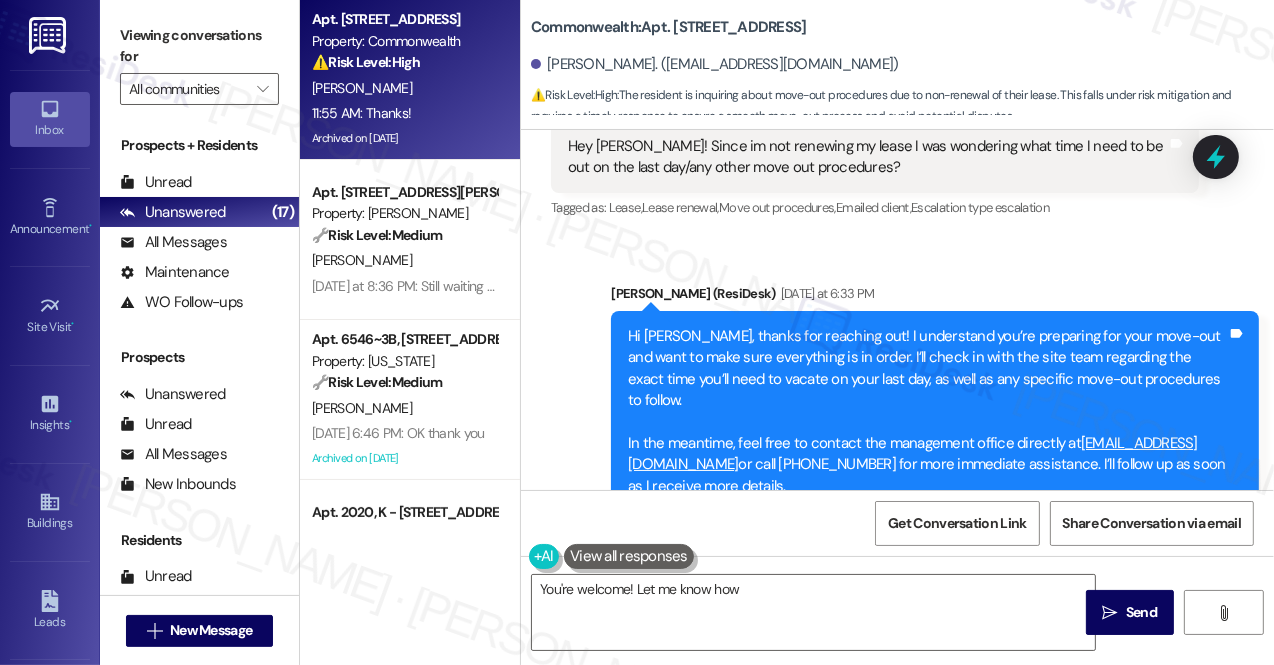 click on "Hi [PERSON_NAME], thanks for reaching out! I understand you’re preparing for your move-out and want to make sure everything is in order. I’ll check in with the site team regarding the exact time you’ll need to vacate on your last day, as well as any specific move-out procedures to follow.
In the meantime, feel free to contact the management office directly at  [EMAIL_ADDRESS][DOMAIN_NAME]  or call [PHONE_NUMBER] for more immediate assistance. I’ll follow up as soon as I receive more details." at bounding box center (927, 411) 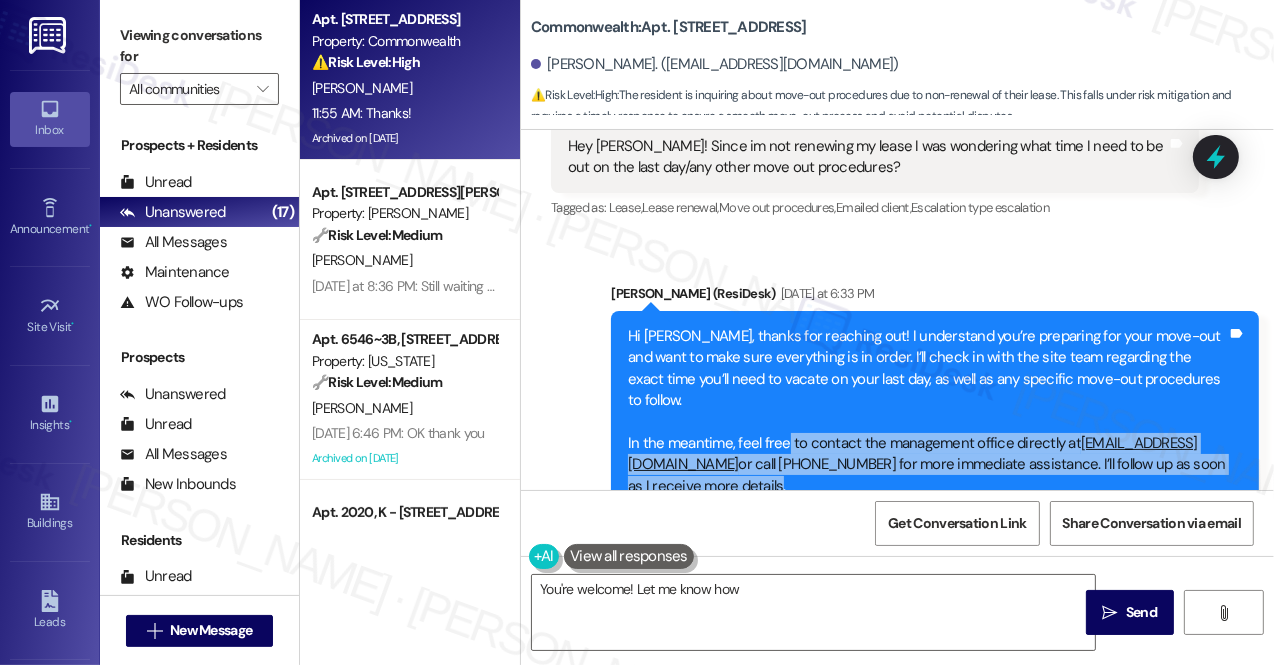 drag, startPoint x: 996, startPoint y: 350, endPoint x: 784, endPoint y: 299, distance: 218.04816 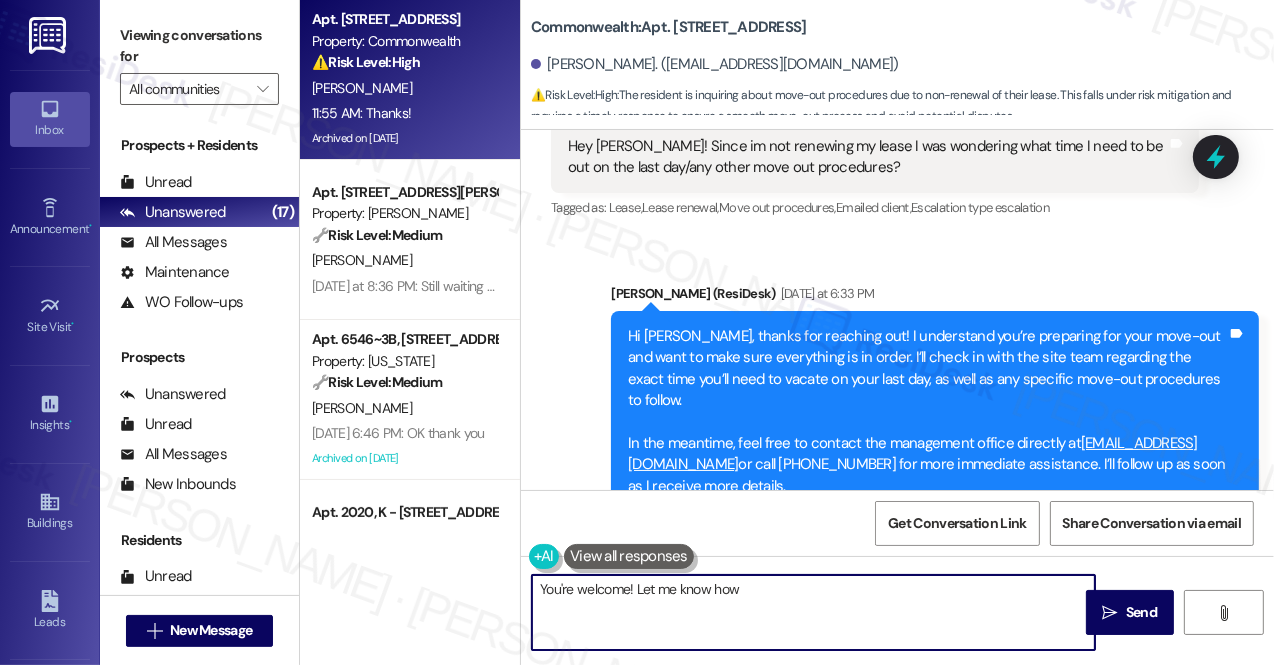 click on "You're welcome! Let me know how" at bounding box center [813, 612] 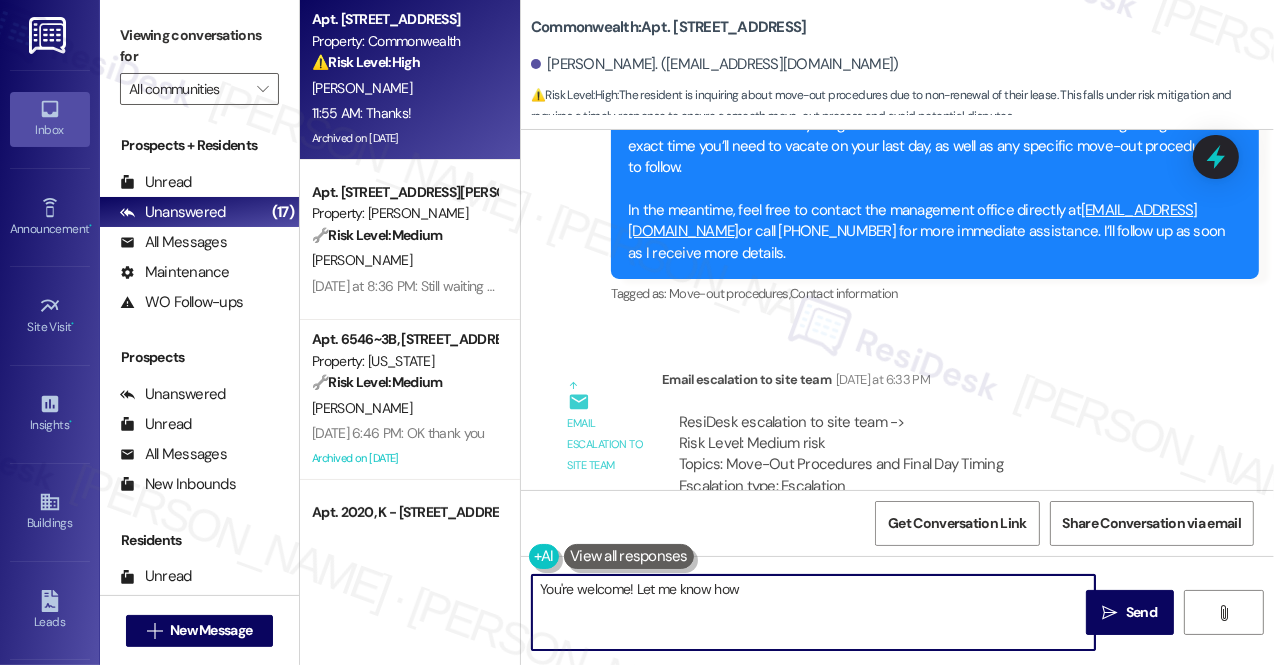 scroll, scrollTop: 39976, scrollLeft: 0, axis: vertical 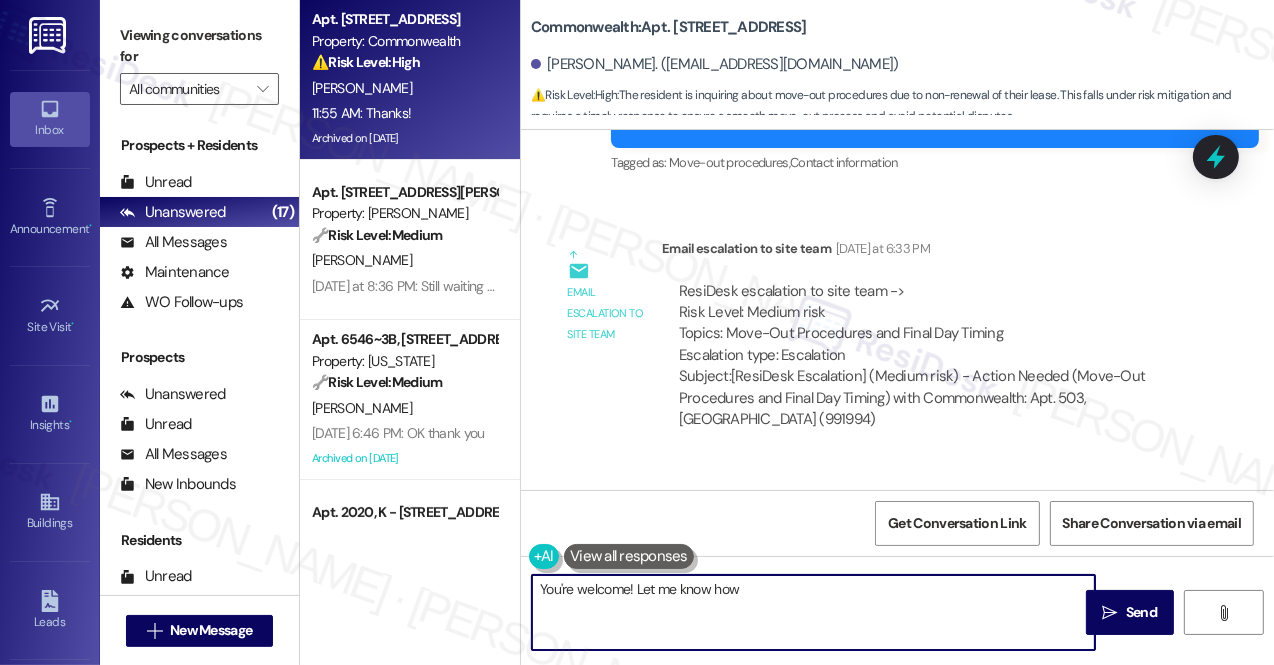 drag, startPoint x: 786, startPoint y: 593, endPoint x: 635, endPoint y: 587, distance: 151.11916 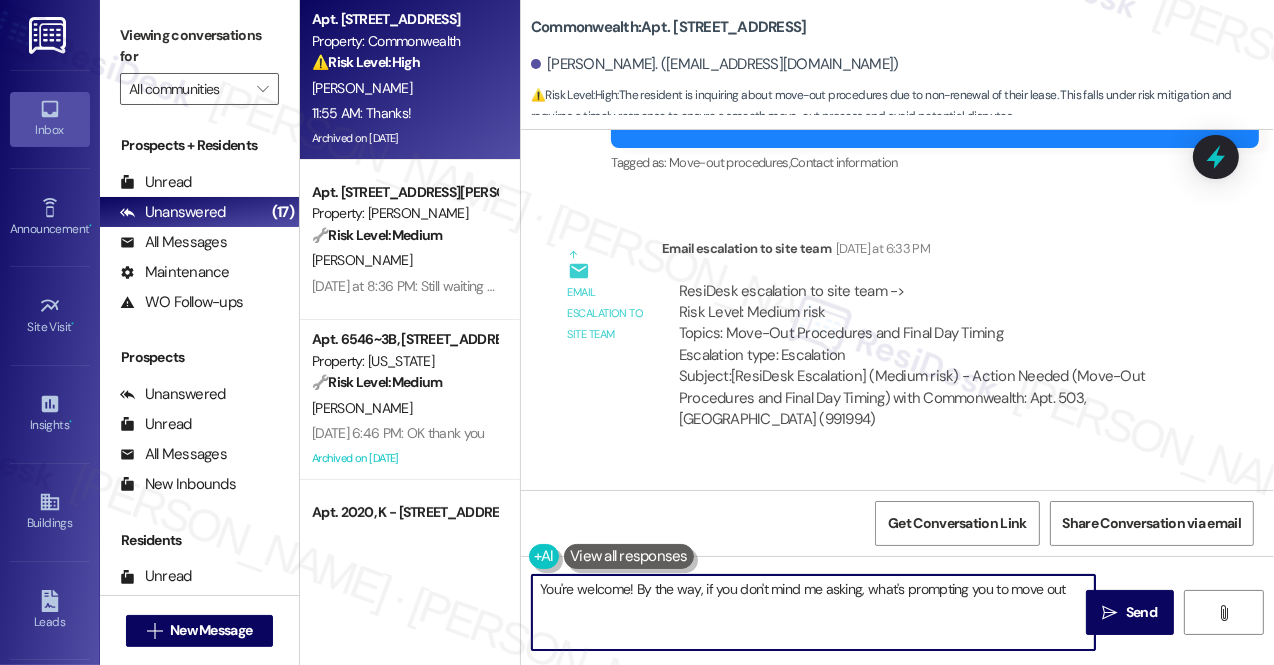 type on "You're welcome! By the way, if you don't mind me asking, what's prompting you to move out?" 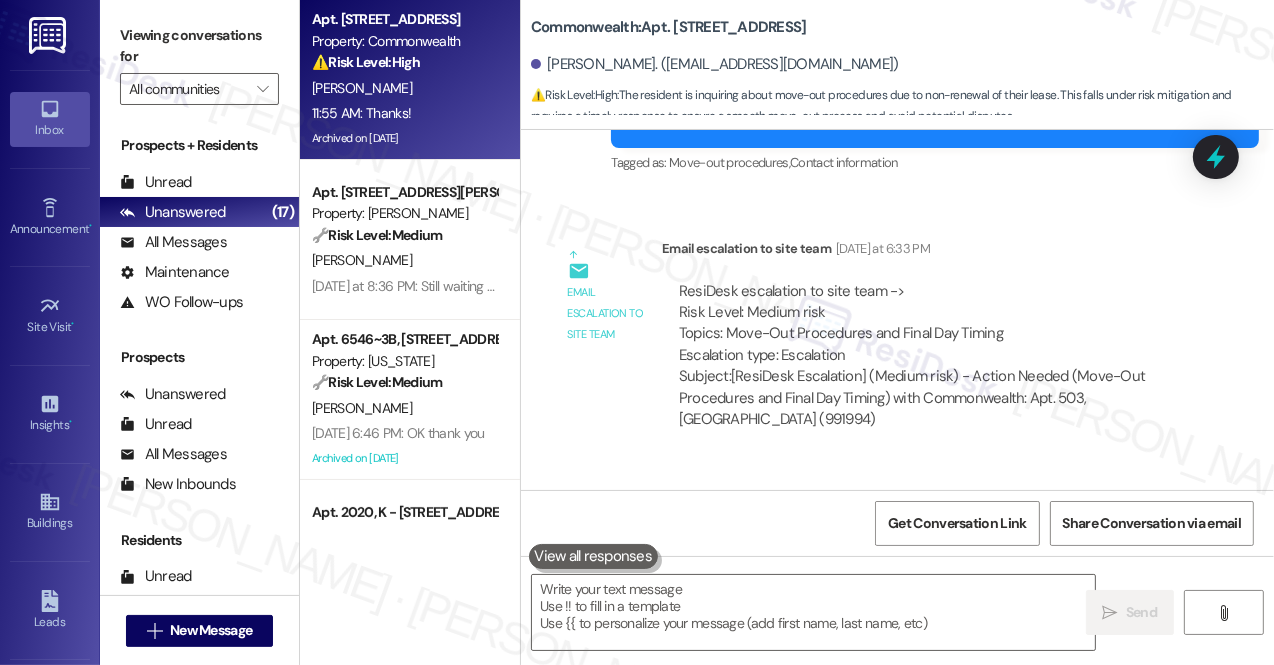 click on "Received via SMS [PERSON_NAME] 11:55 AM Thanks! Tags and notes Tagged as:   Praise Click to highlight conversations about Praise" at bounding box center [897, 544] 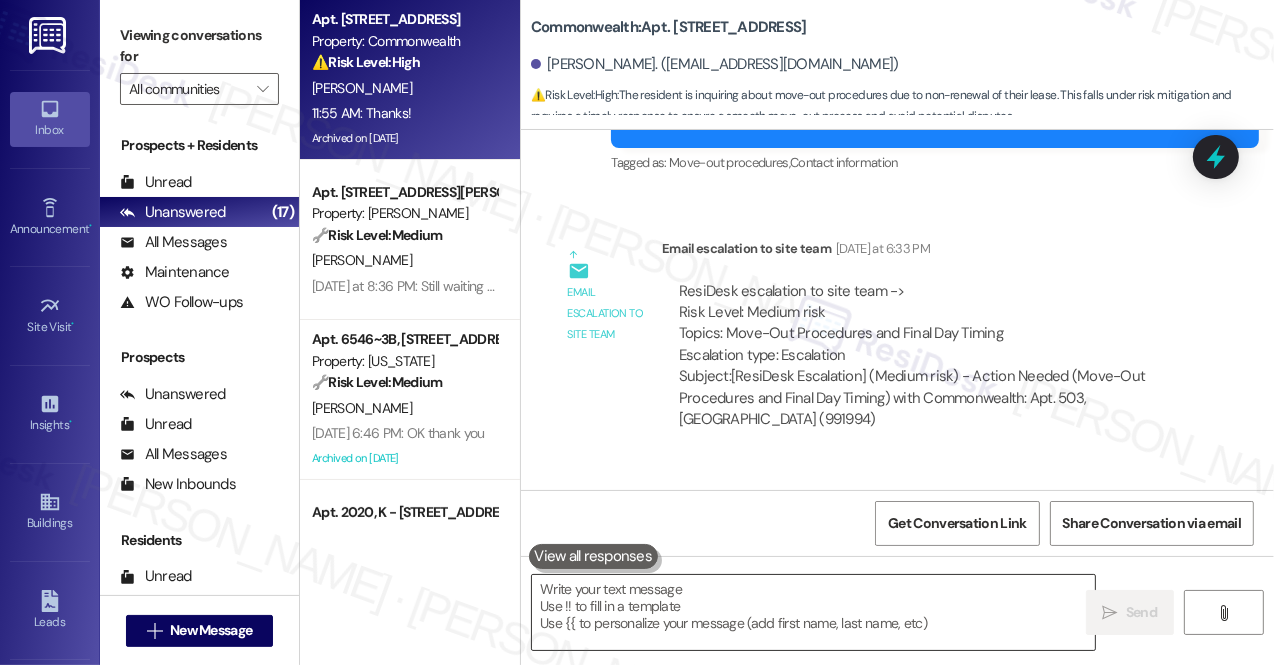 click at bounding box center [813, 612] 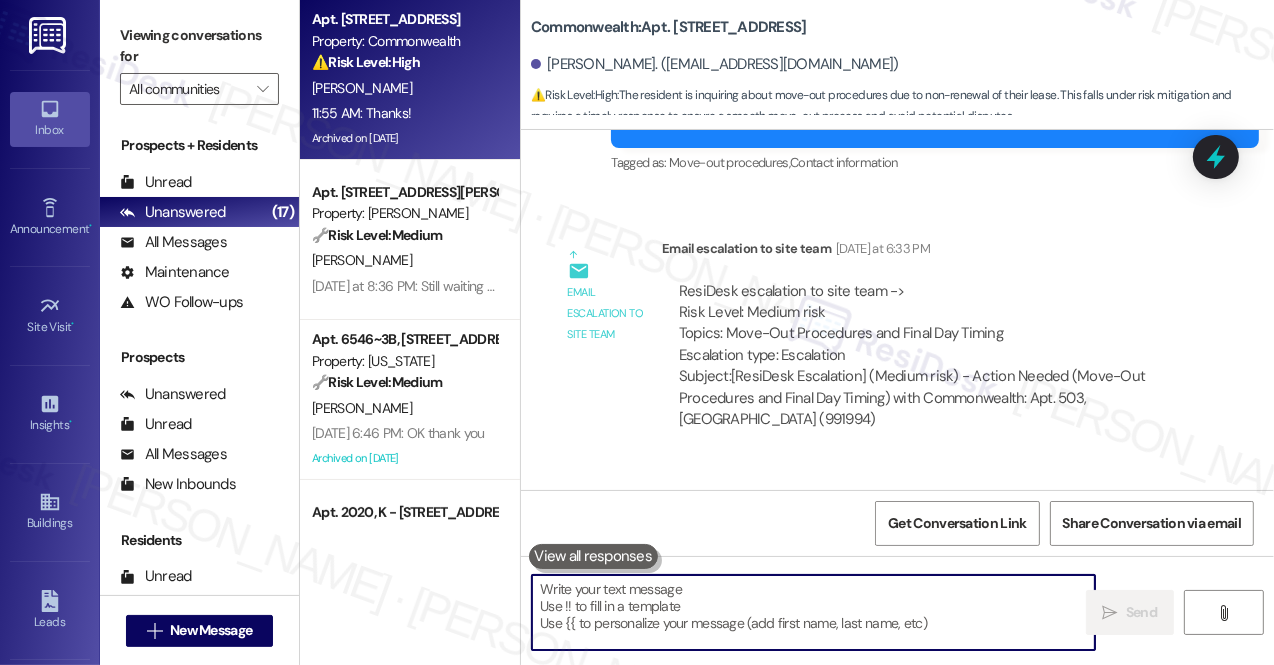 paste on "You're very welcome! If you don't mind me asking, may I know what’s prompting your decision to move out?" 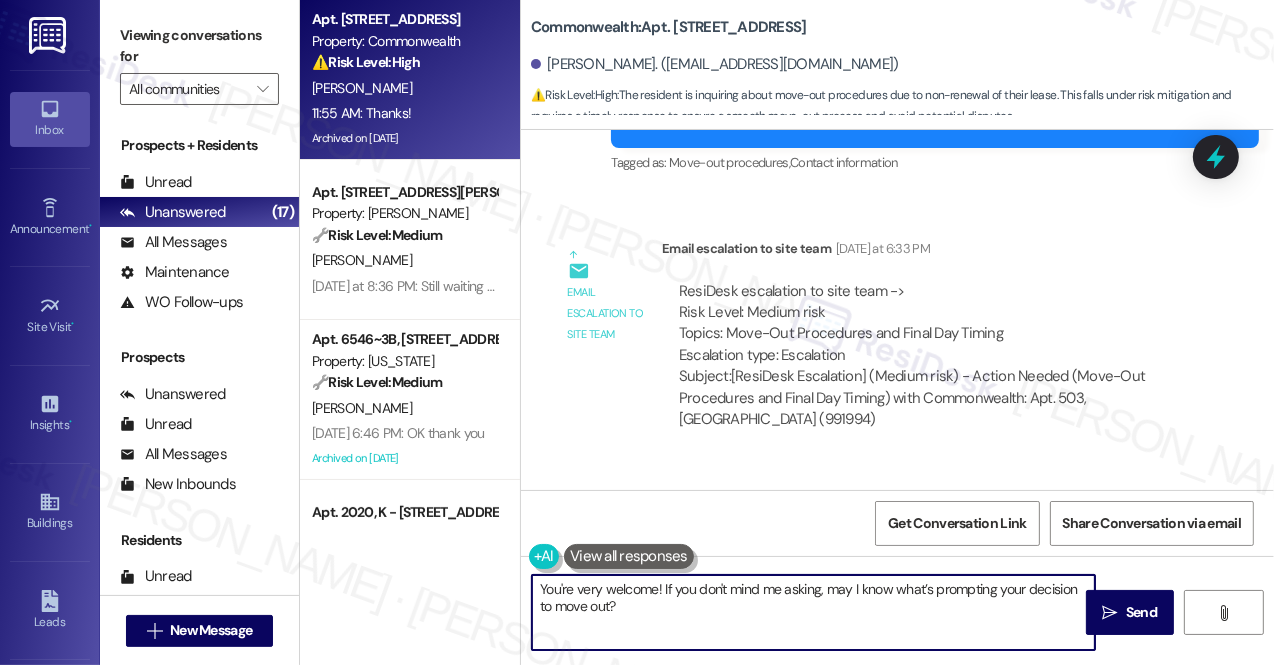 click on "You're very welcome! If you don't mind me asking, may I know what’s prompting your decision to move out?" at bounding box center [813, 612] 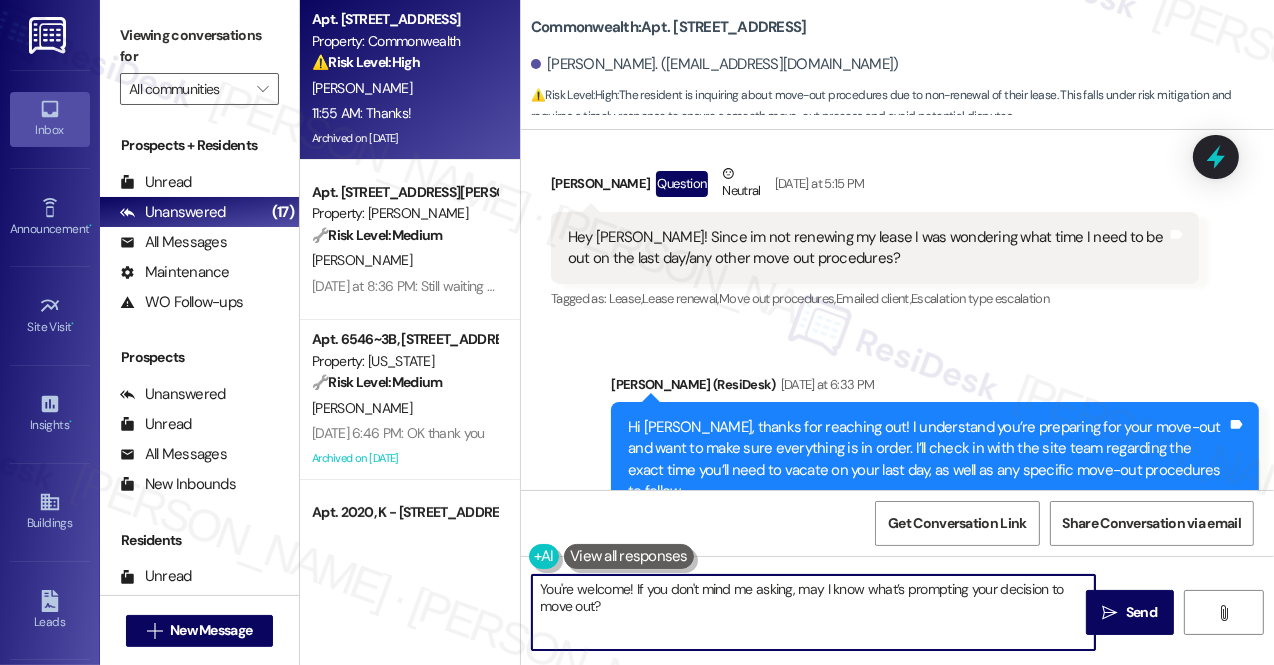 scroll, scrollTop: 39339, scrollLeft: 0, axis: vertical 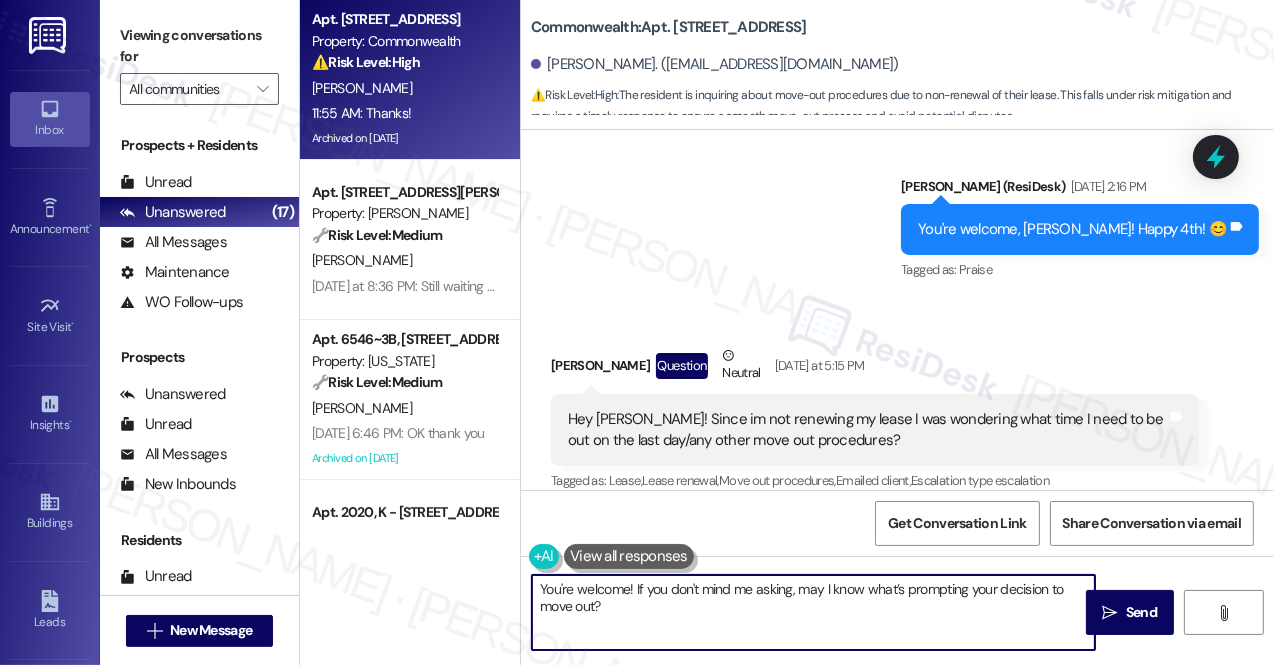 click on "Hey [PERSON_NAME]! Since im not renewing my lease I was wondering what time I need to be out on the last day/any other move out procedures?" at bounding box center [867, 430] 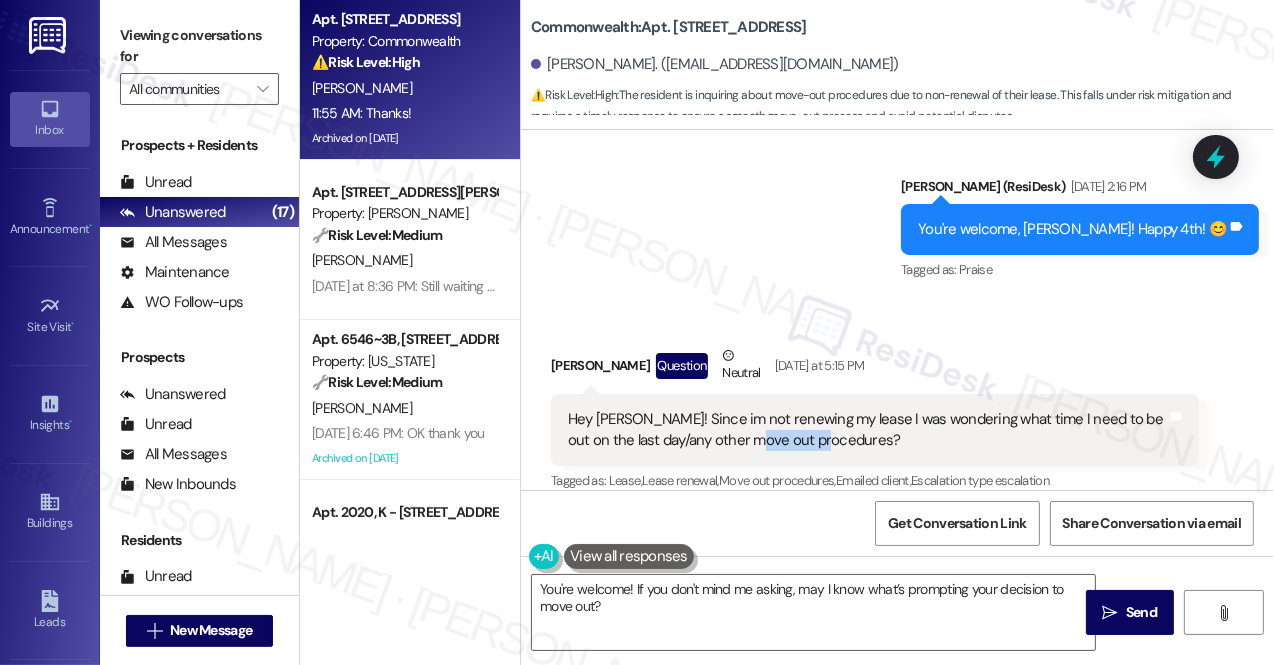 click on "Hey [PERSON_NAME]! Since im not renewing my lease I was wondering what time I need to be out on the last day/any other move out procedures?" at bounding box center (867, 430) 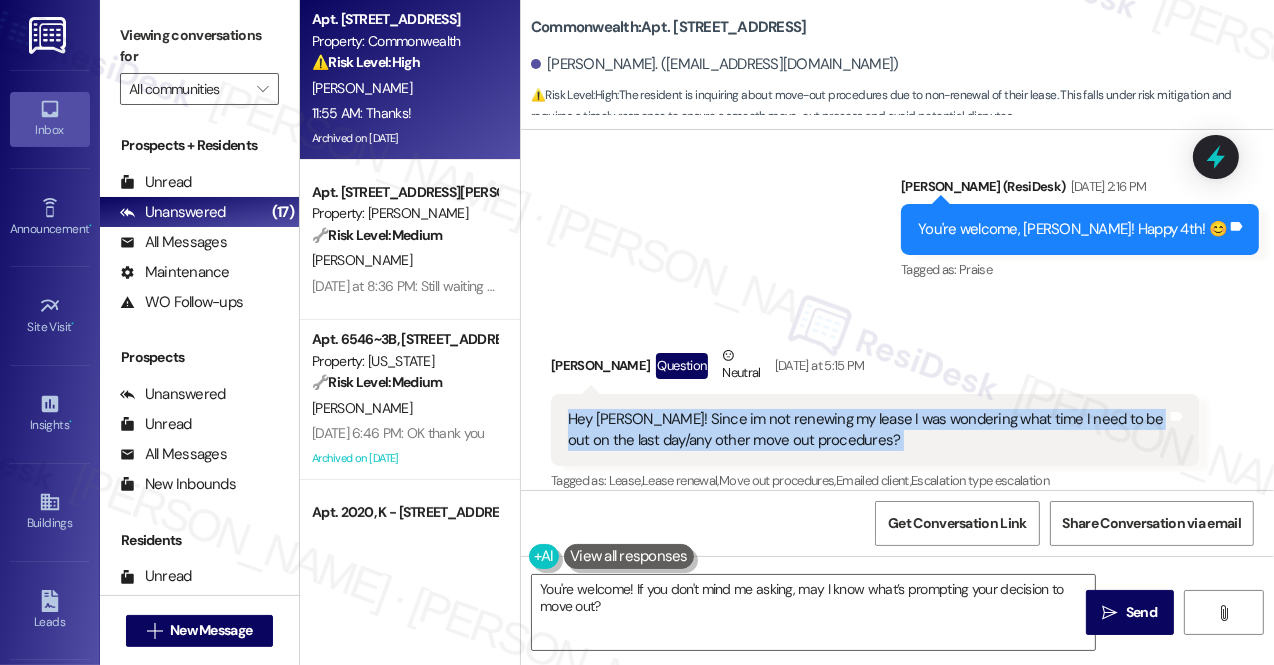 click on "Hey [PERSON_NAME]! Since im not renewing my lease I was wondering what time I need to be out on the last day/any other move out procedures?" at bounding box center (867, 430) 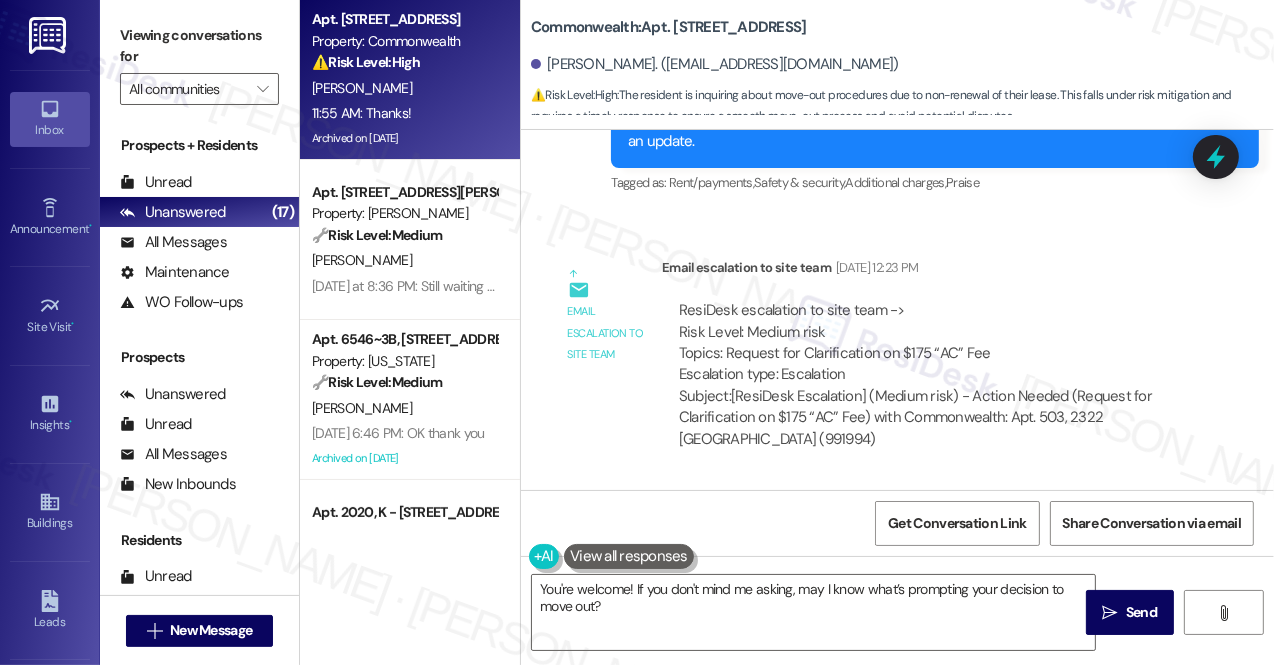 scroll, scrollTop: 38794, scrollLeft: 0, axis: vertical 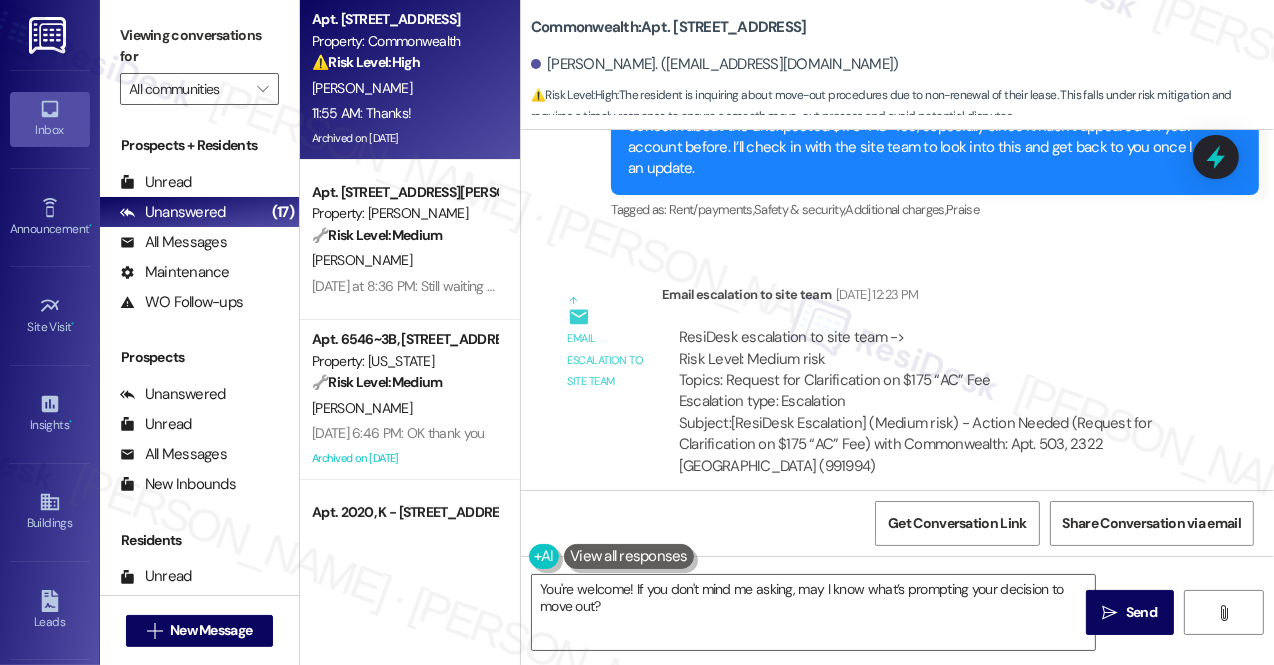 click on "ResiDesk escalation to site team ->
Risk Level: Medium risk
Topics: Request for Clarification on $175 “AC” Fee
Escalation type: Escalation" at bounding box center [930, 370] 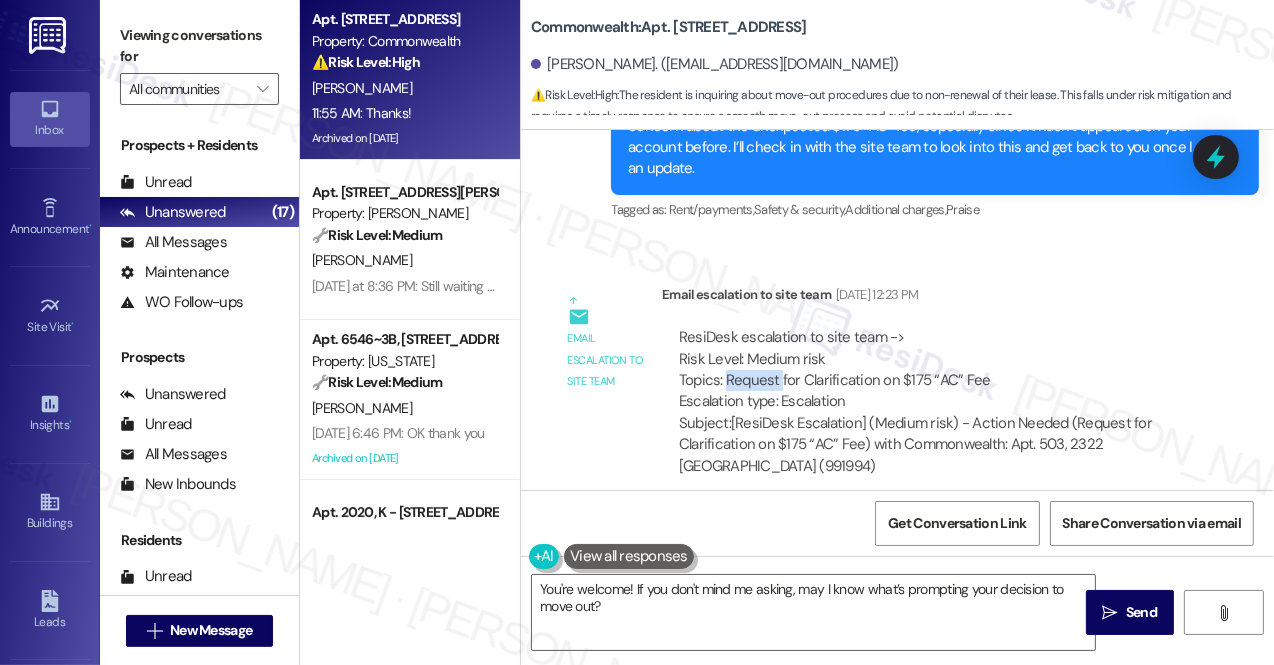click on "ResiDesk escalation to site team ->
Risk Level: Medium risk
Topics: Request for Clarification on $175 “AC” Fee
Escalation type: Escalation" at bounding box center (930, 370) 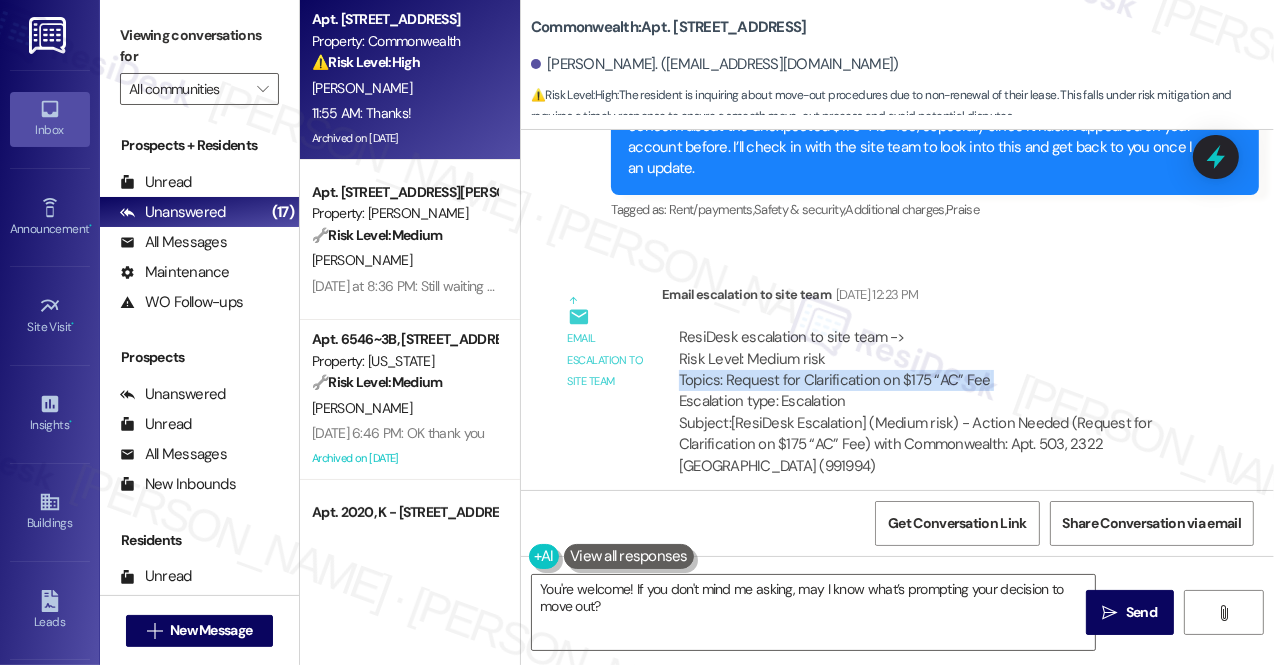 click on "ResiDesk escalation to site team ->
Risk Level: Medium risk
Topics: Request for Clarification on $175 “AC” Fee
Escalation type: Escalation" at bounding box center (930, 370) 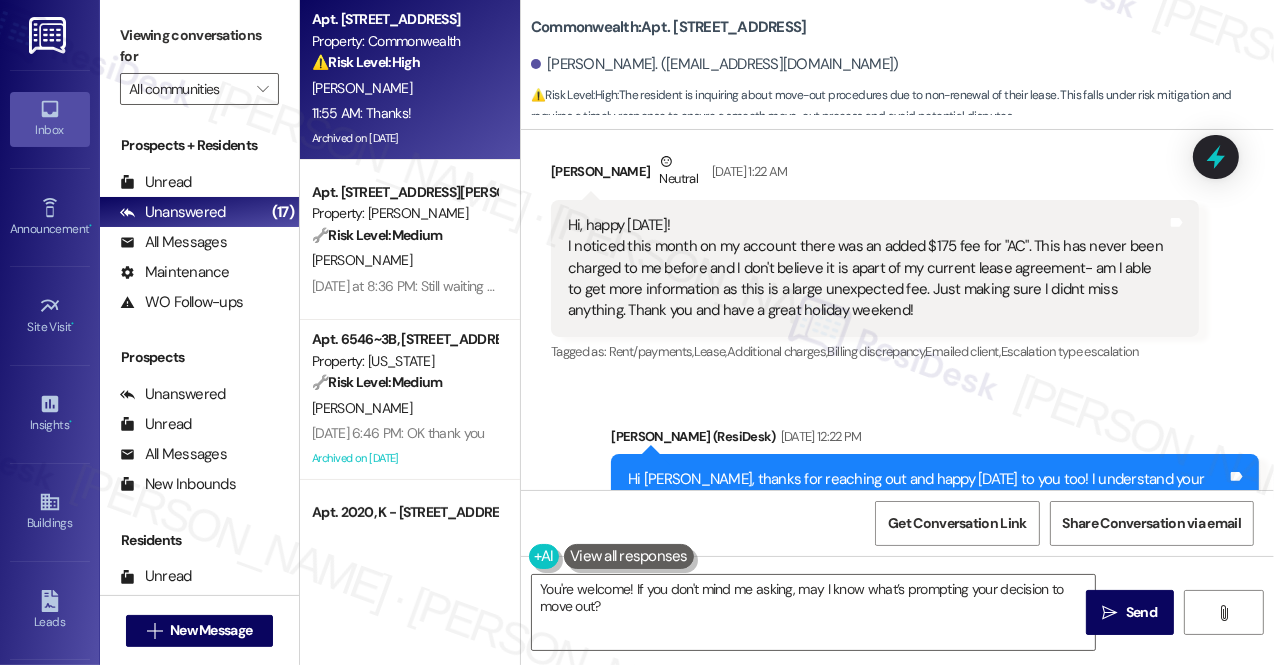 scroll, scrollTop: 38248, scrollLeft: 0, axis: vertical 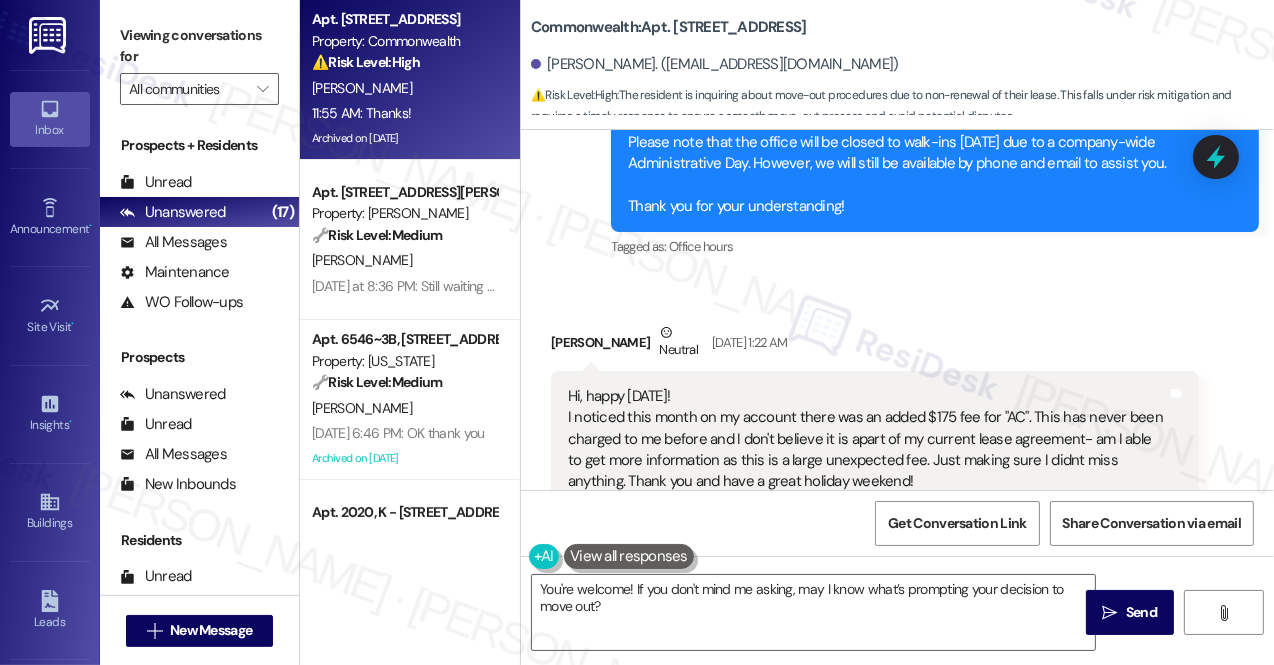click on "Hi, happy [DATE]!
I noticed this month on my account there was an added $175 fee for "AC". This has never been charged to me before and I don't believe it is apart of my current lease agreement- am I able to get more information as this is a large unexpected fee. Just making sure I didnt miss anything. Thank you and have a great holiday weekend!" at bounding box center [867, 439] 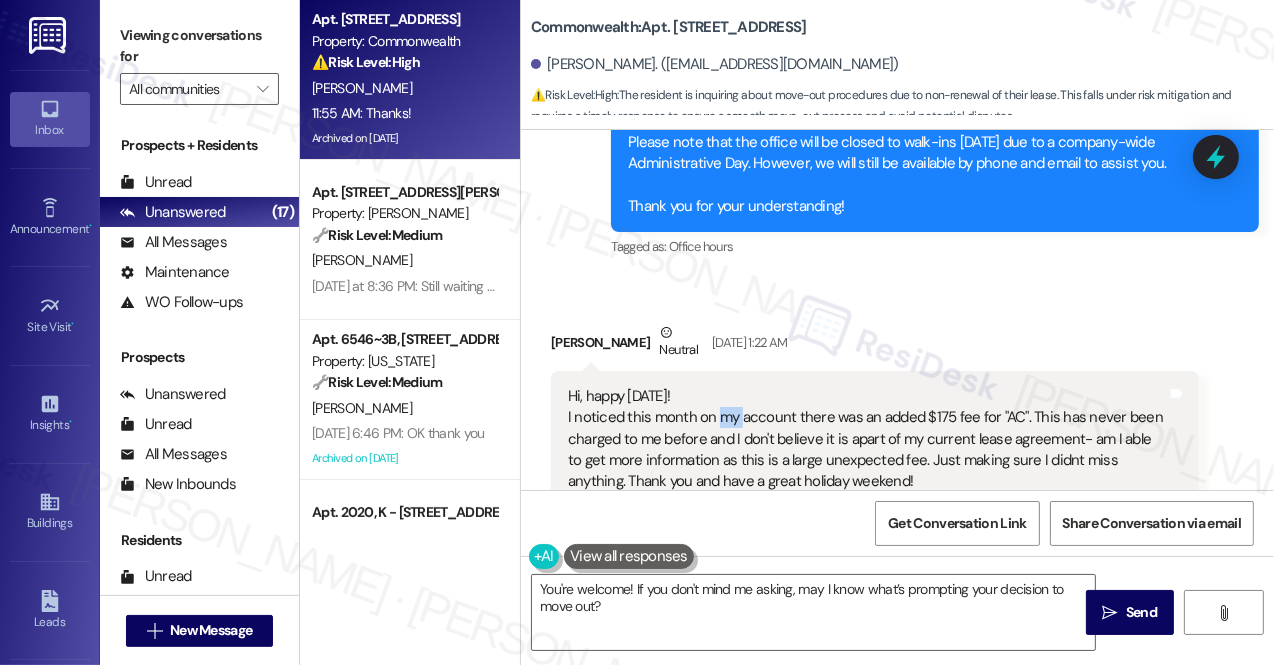 click on "Hi, happy [DATE]!
I noticed this month on my account there was an added $175 fee for "AC". This has never been charged to me before and I don't believe it is apart of my current lease agreement- am I able to get more information as this is a large unexpected fee. Just making sure I didnt miss anything. Thank you and have a great holiday weekend!" at bounding box center [867, 439] 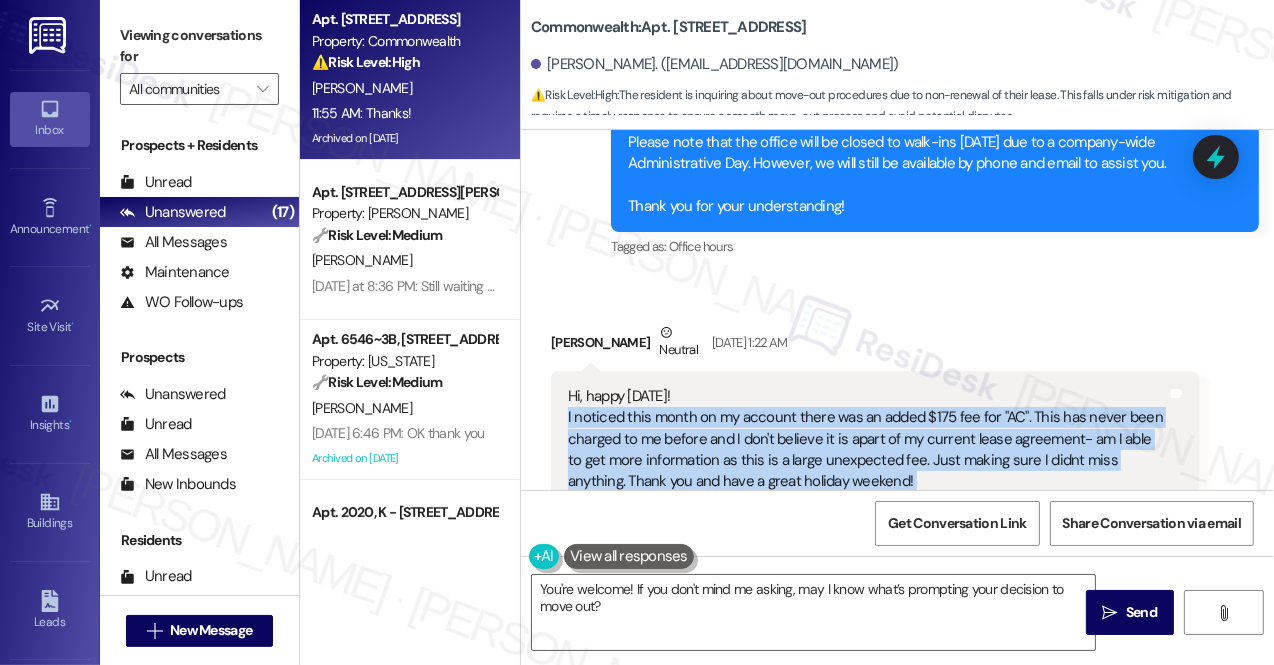 click on "Hi, happy [DATE]!
I noticed this month on my account there was an added $175 fee for "AC". This has never been charged to me before and I don't believe it is apart of my current lease agreement- am I able to get more information as this is a large unexpected fee. Just making sure I didnt miss anything. Thank you and have a great holiday weekend!" at bounding box center (867, 439) 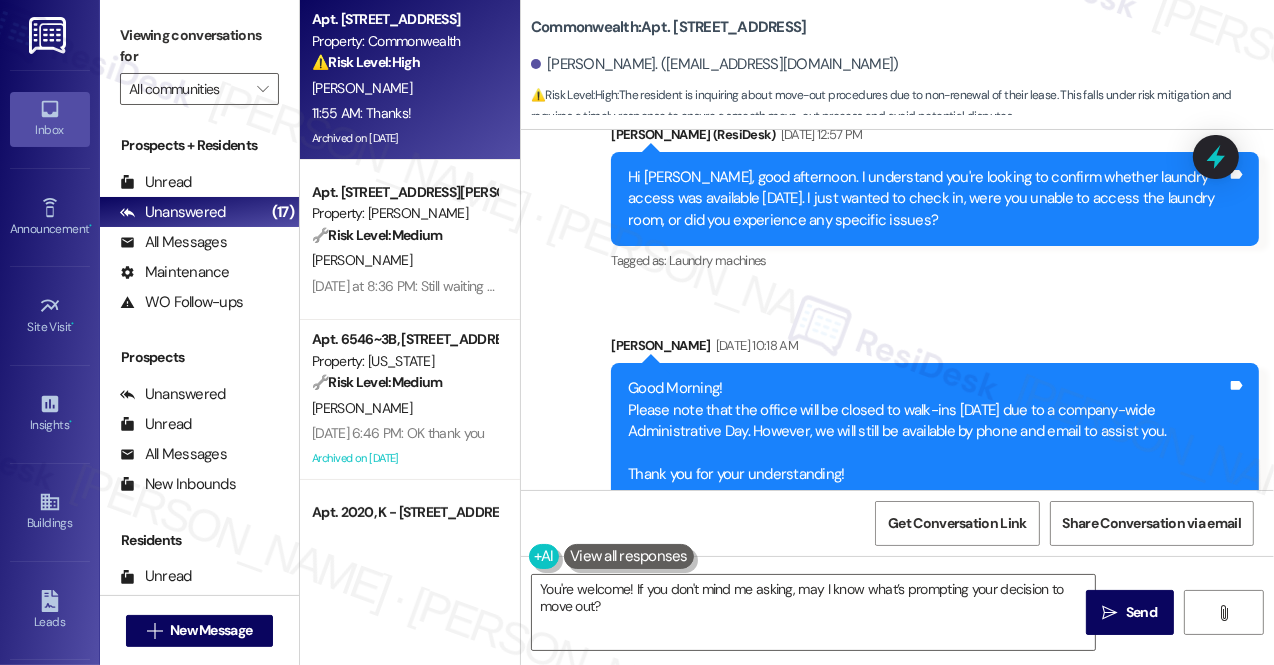 scroll, scrollTop: 37794, scrollLeft: 0, axis: vertical 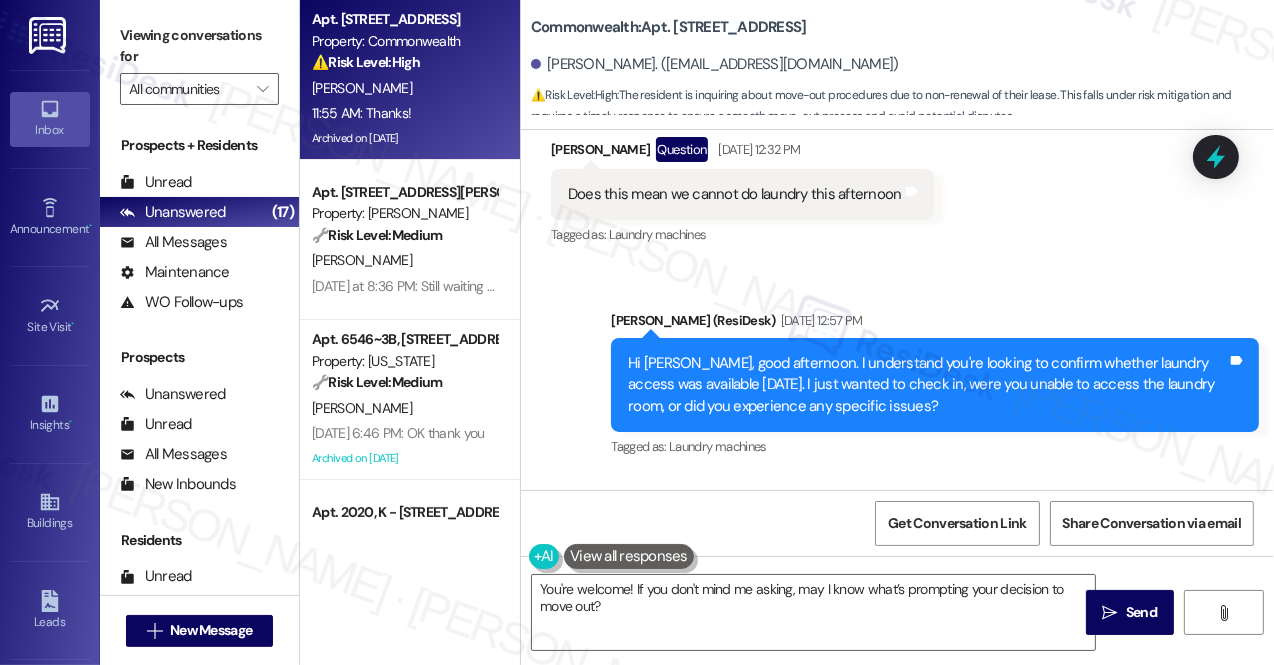 click on "Hi [PERSON_NAME], good afternoon. I understand you're looking to confirm whether laundry access was available [DATE]. I just wanted to check in, were you unable to access the laundry room, or did you experience any specific issues?" at bounding box center [927, 385] 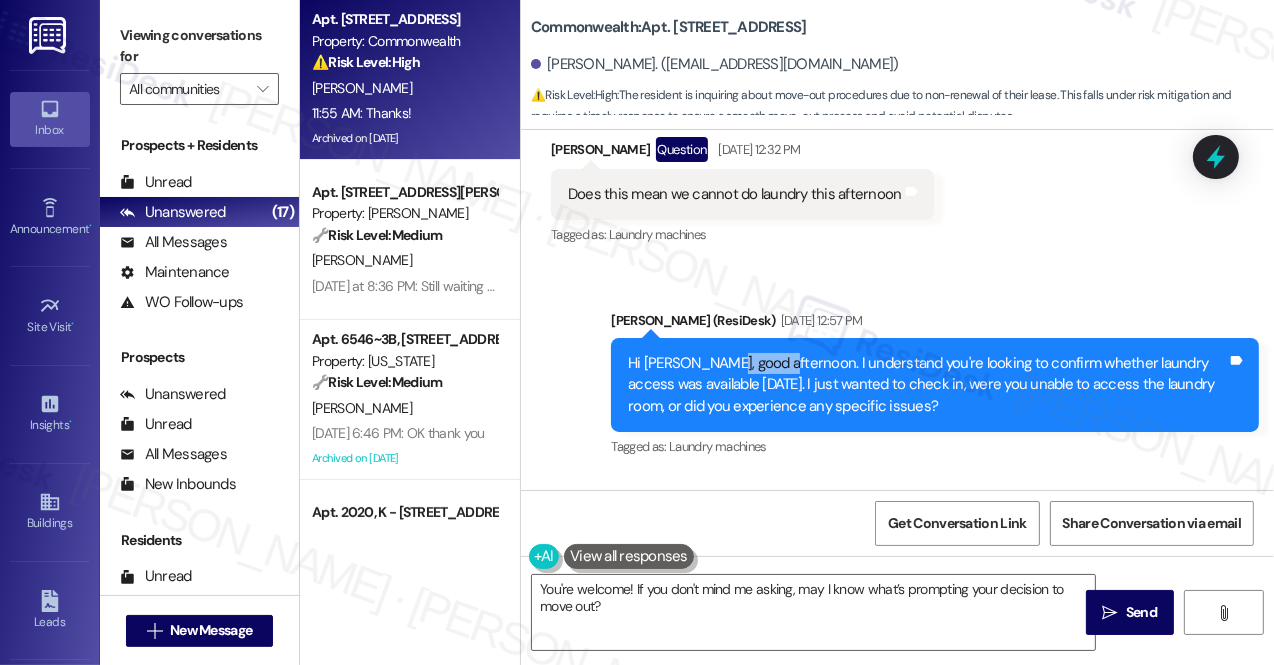 click on "Hi [PERSON_NAME], good afternoon. I understand you're looking to confirm whether laundry access was available [DATE]. I just wanted to check in, were you unable to access the laundry room, or did you experience any specific issues?" at bounding box center [927, 385] 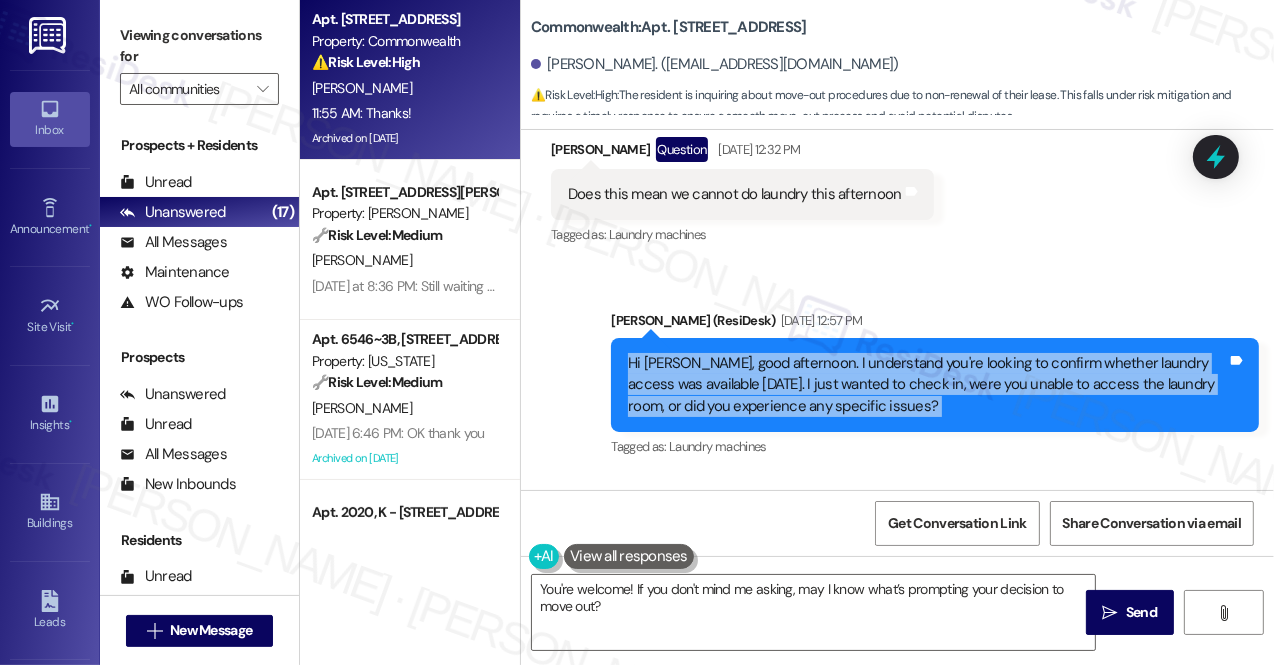 click on "Hi [PERSON_NAME], good afternoon. I understand you're looking to confirm whether laundry access was available [DATE]. I just wanted to check in, were you unable to access the laundry room, or did you experience any specific issues?" at bounding box center [927, 385] 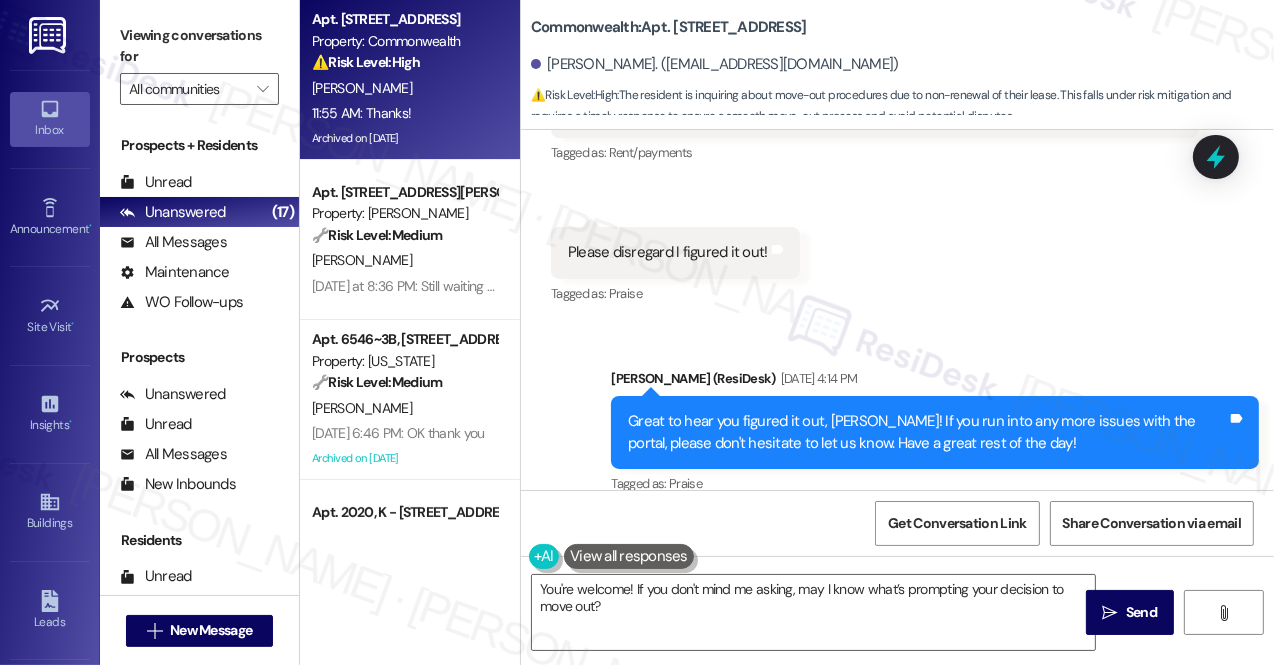 scroll, scrollTop: 36794, scrollLeft: 0, axis: vertical 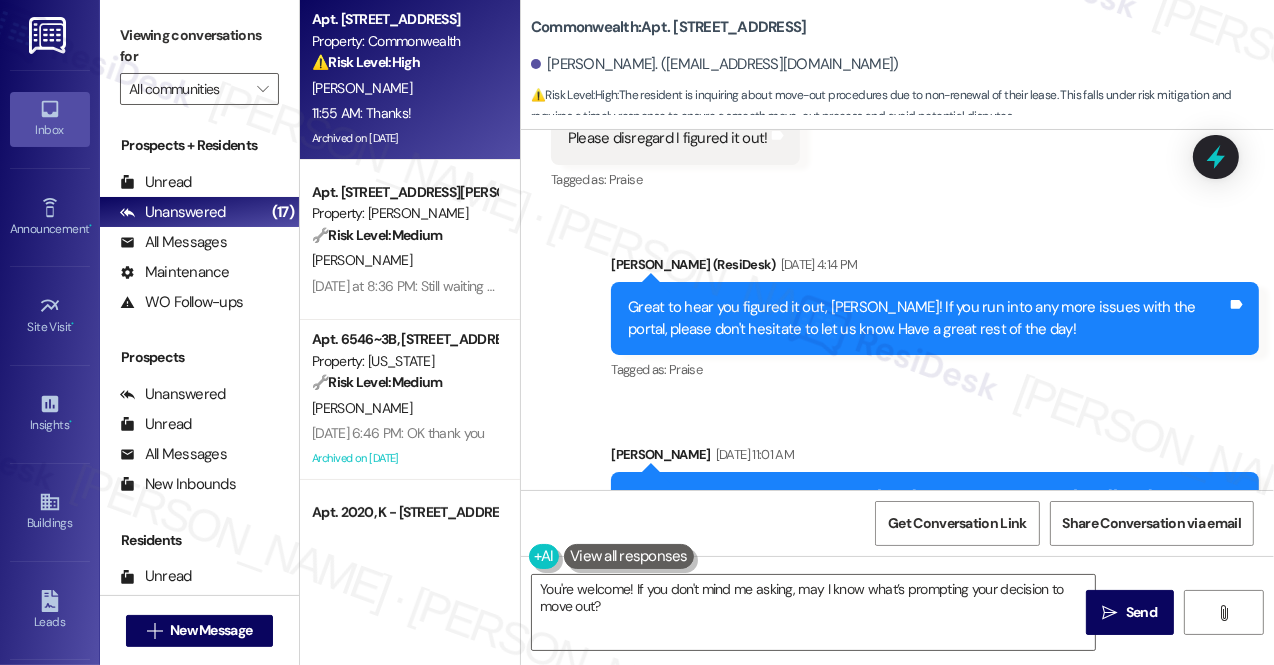 click on "Great to hear you figured it out, [PERSON_NAME]! If you run into any more issues with the portal, please don't hesitate to let us know. Have a great rest of the day!" at bounding box center [927, 318] 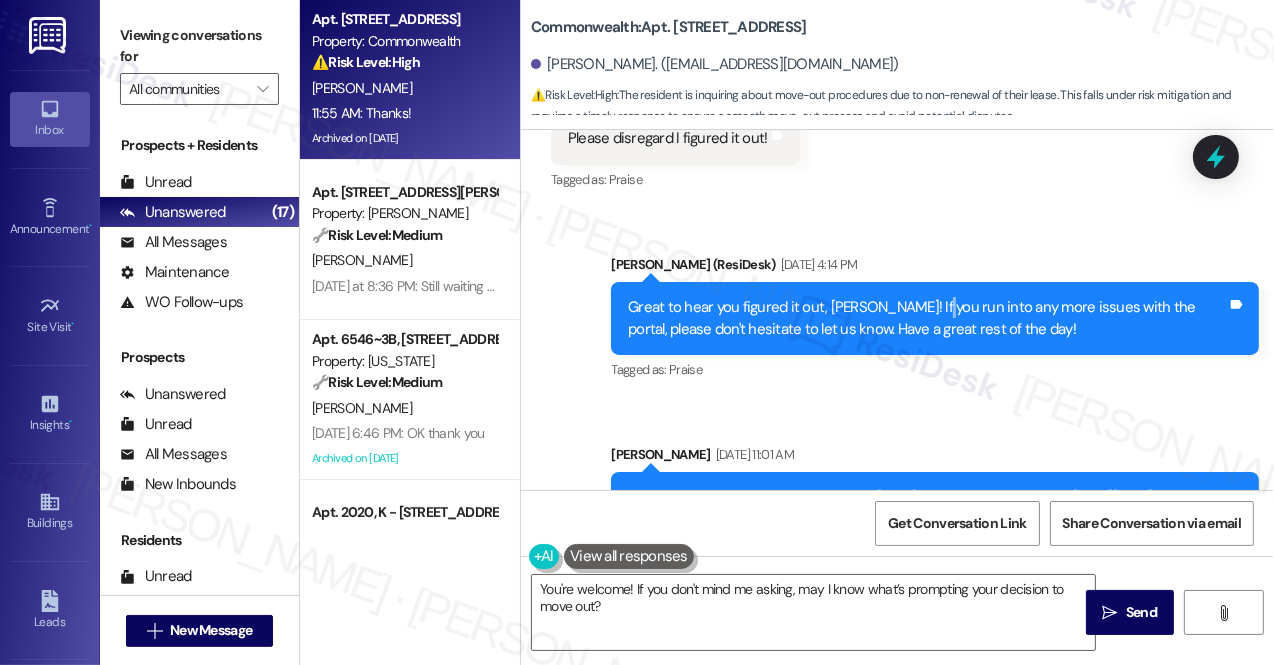 click on "Great to hear you figured it out, [PERSON_NAME]! If you run into any more issues with the portal, please don't hesitate to let us know. Have a great rest of the day!" at bounding box center [927, 318] 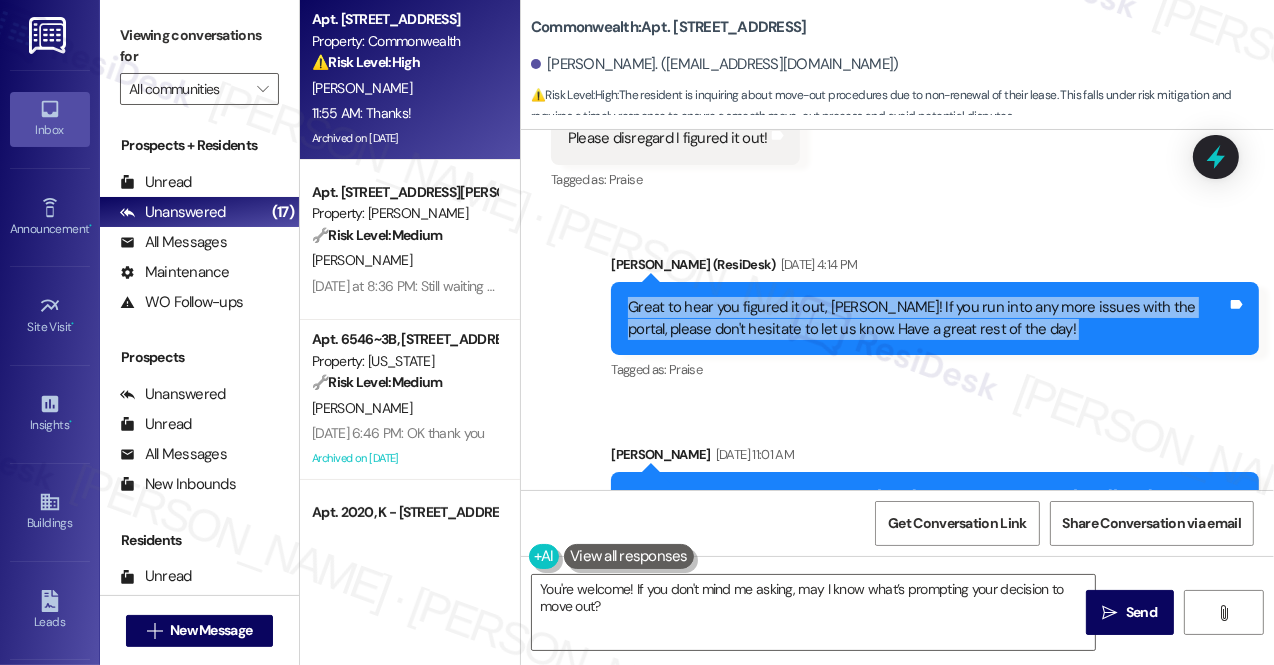 click on "Great to hear you figured it out, [PERSON_NAME]! If you run into any more issues with the portal, please don't hesitate to let us know. Have a great rest of the day!" at bounding box center (927, 318) 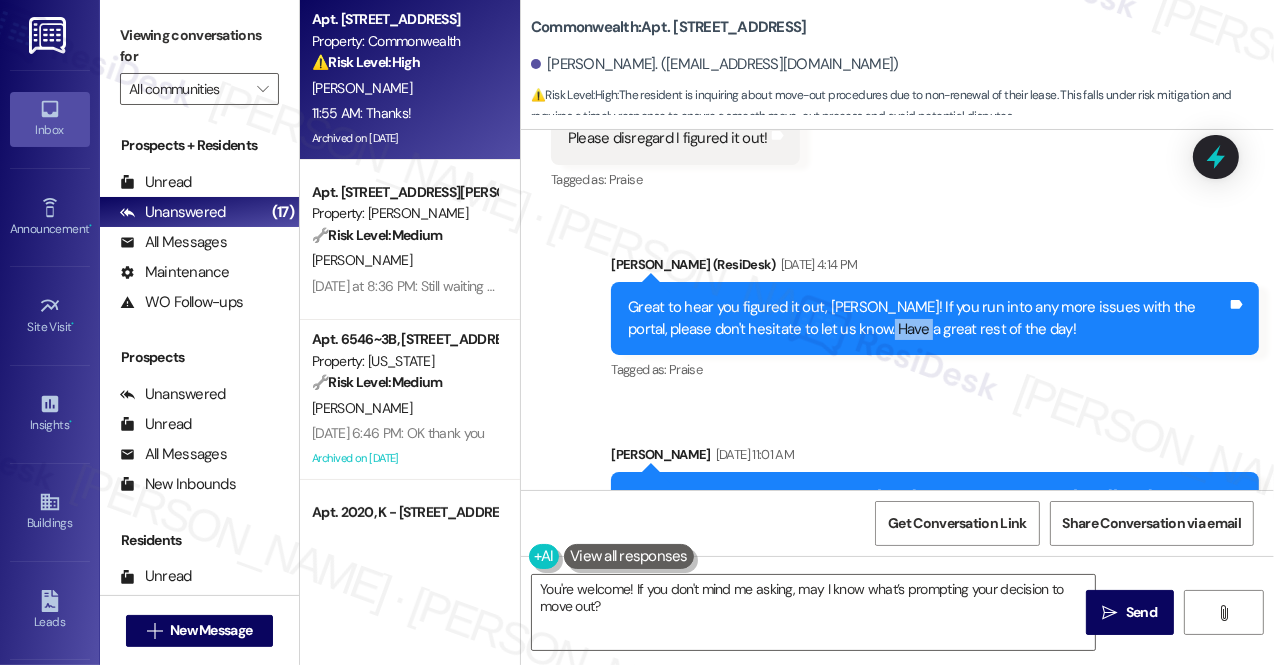 click on "Great to hear you figured it out, [PERSON_NAME]! If you run into any more issues with the portal, please don't hesitate to let us know. Have a great rest of the day!" at bounding box center [927, 318] 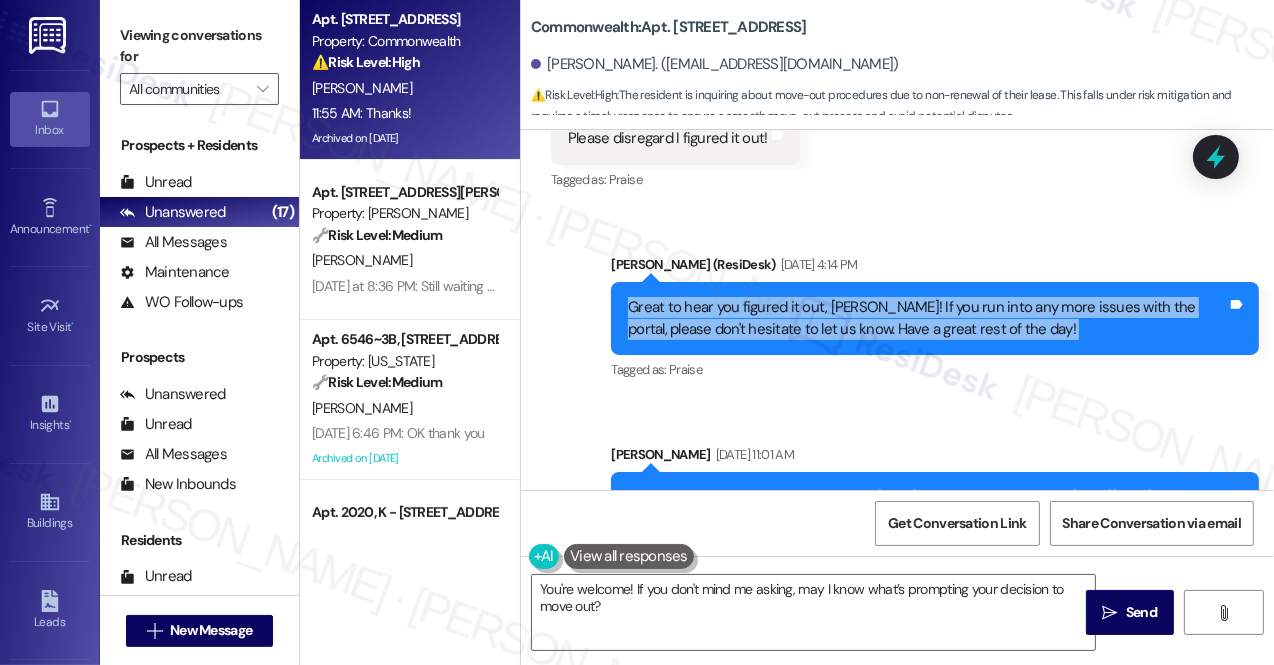 click on "Great to hear you figured it out, [PERSON_NAME]! If you run into any more issues with the portal, please don't hesitate to let us know. Have a great rest of the day!" at bounding box center (927, 318) 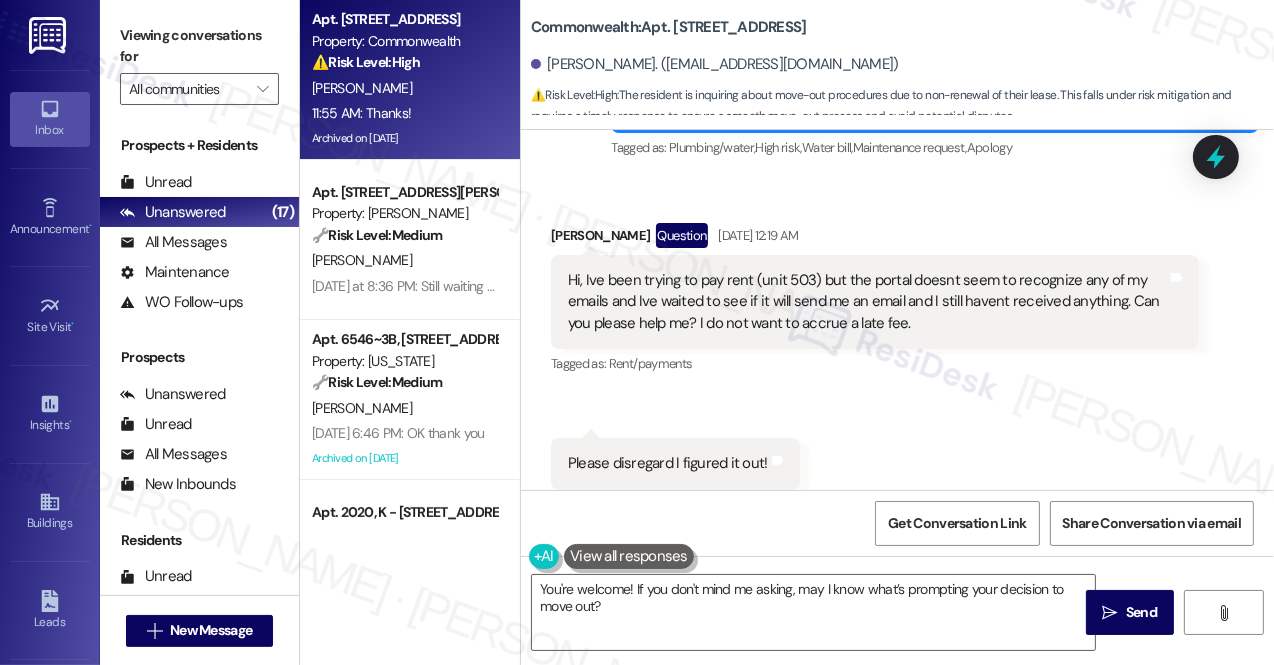 scroll, scrollTop: 36339, scrollLeft: 0, axis: vertical 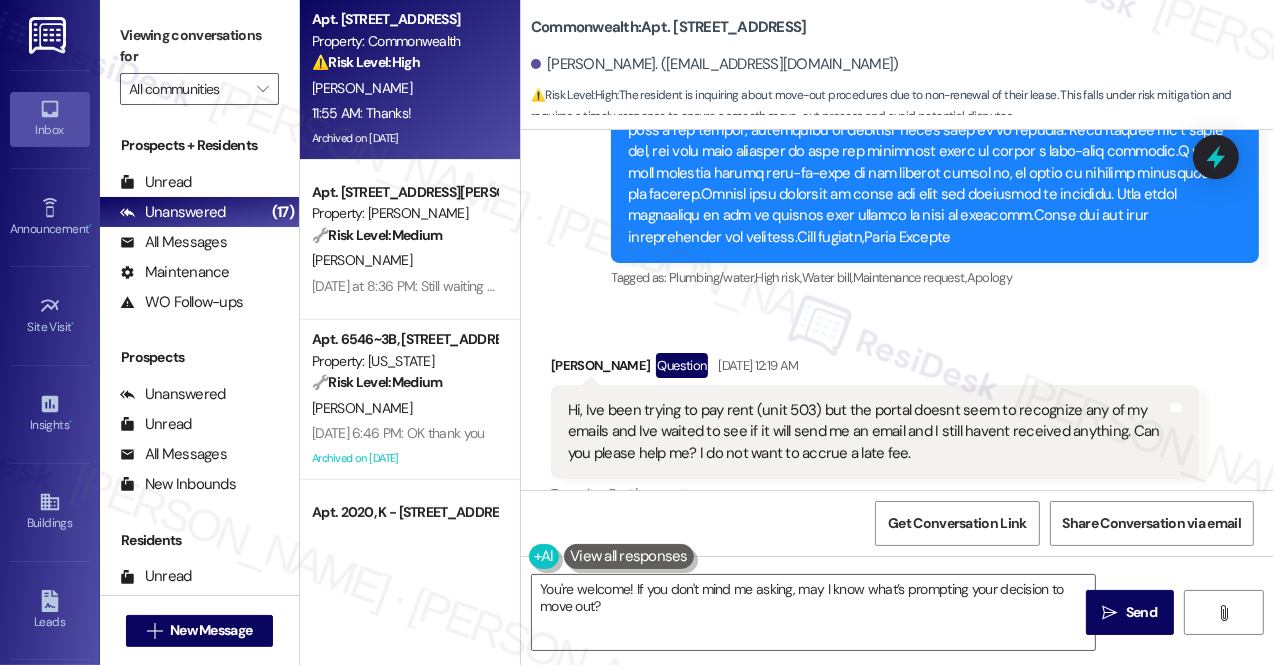 click on "Hi, Ive been trying to pay rent (unit 503) but the portal doesnt seem to recognize any of my emails and Ive waited to see if it will send me an email and I still havent received anything. Can you please help me? I do not want to accrue a late fee." at bounding box center (867, 432) 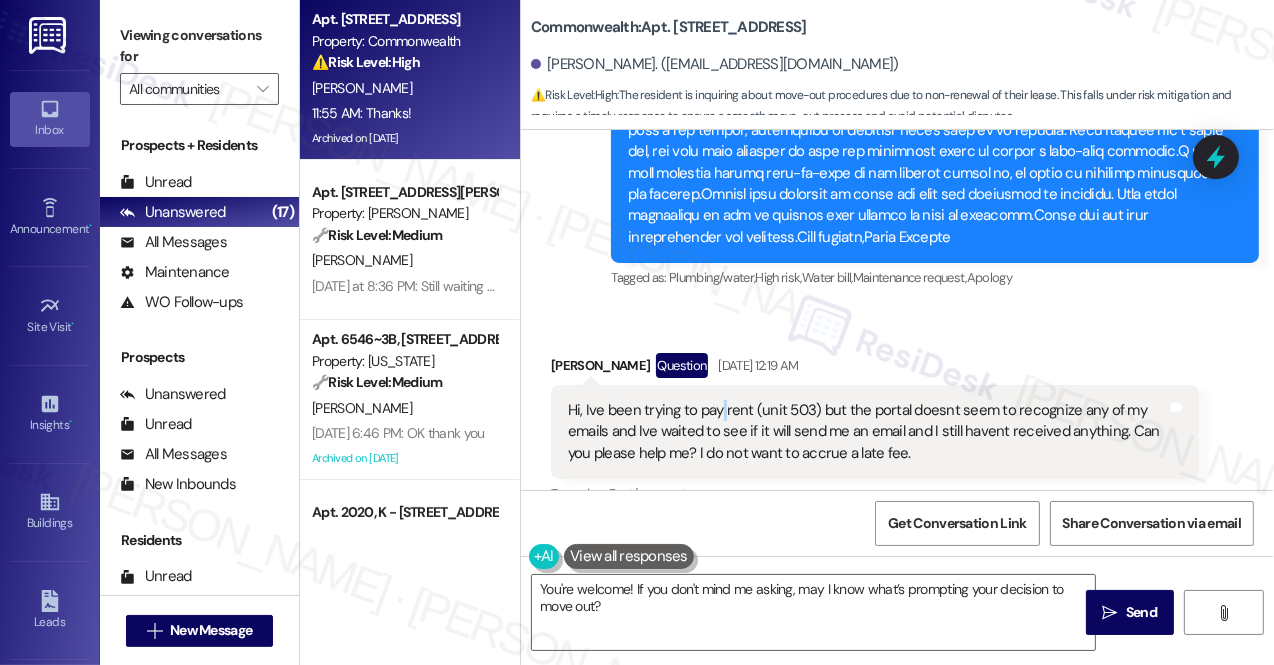 click on "Hi, Ive been trying to pay rent (unit 503) but the portal doesnt seem to recognize any of my emails and Ive waited to see if it will send me an email and I still havent received anything. Can you please help me? I do not want to accrue a late fee." at bounding box center [867, 432] 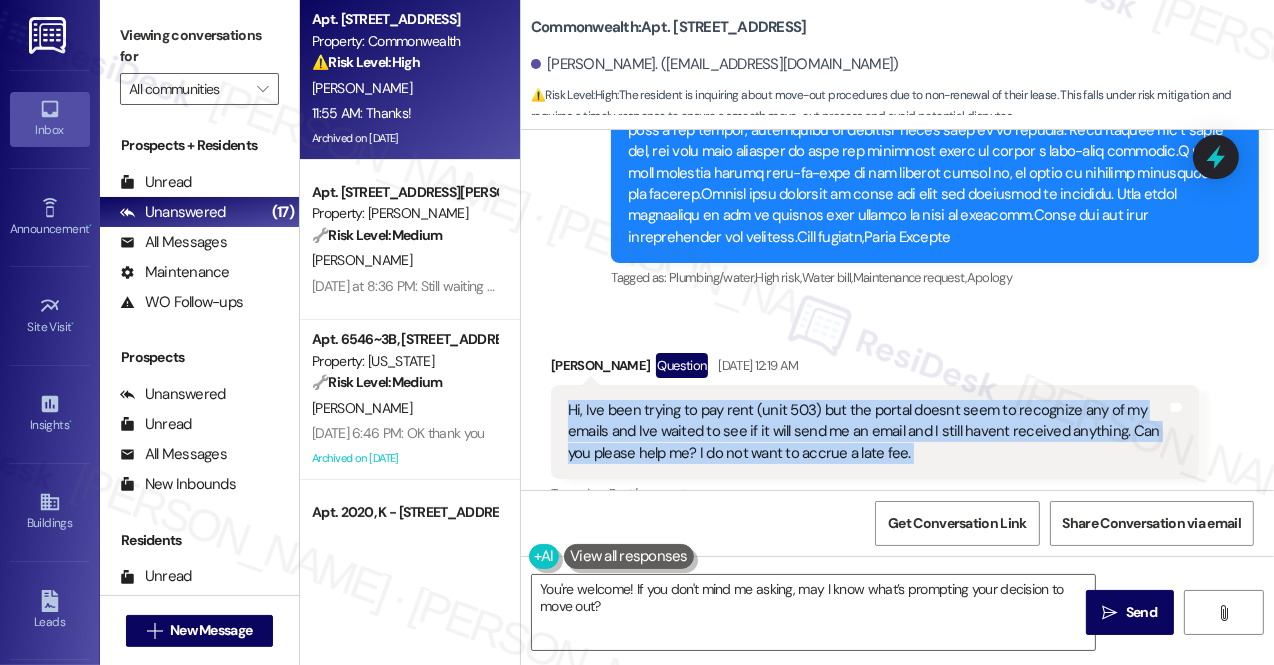 click on "Hi, Ive been trying to pay rent (unit 503) but the portal doesnt seem to recognize any of my emails and Ive waited to see if it will send me an email and I still havent received anything. Can you please help me? I do not want to accrue a late fee." at bounding box center [867, 432] 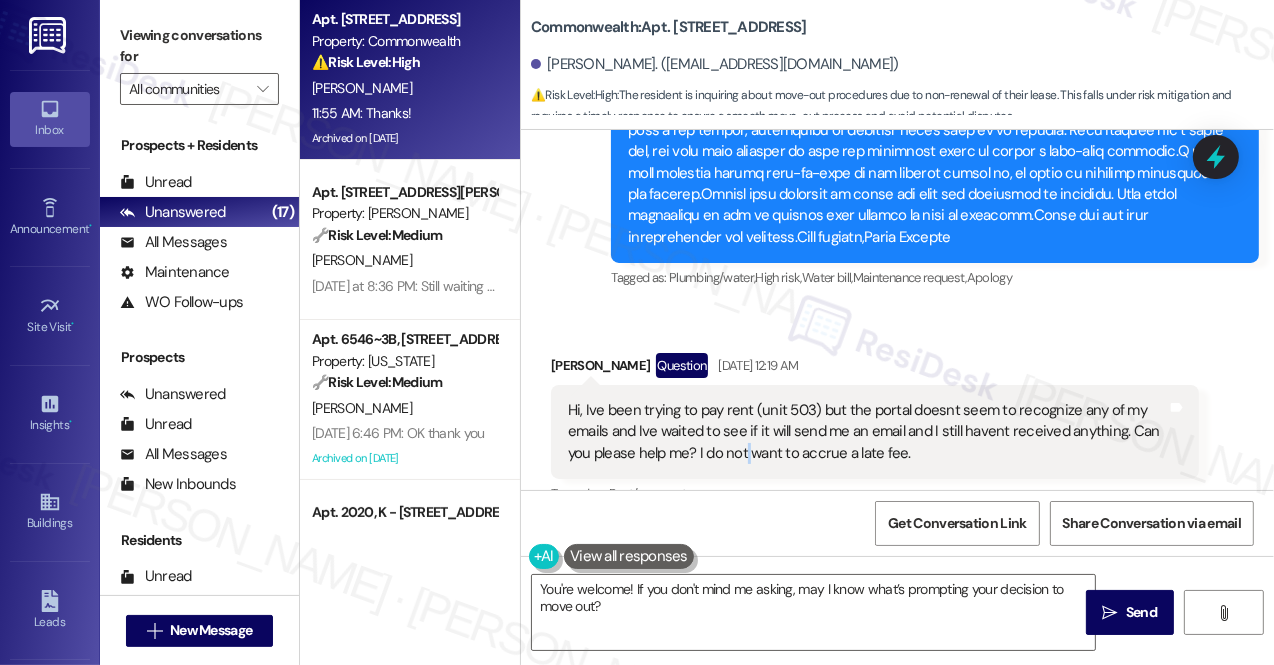 click on "Hi, Ive been trying to pay rent (unit 503) but the portal doesnt seem to recognize any of my emails and Ive waited to see if it will send me an email and I still havent received anything. Can you please help me? I do not want to accrue a late fee." at bounding box center (867, 432) 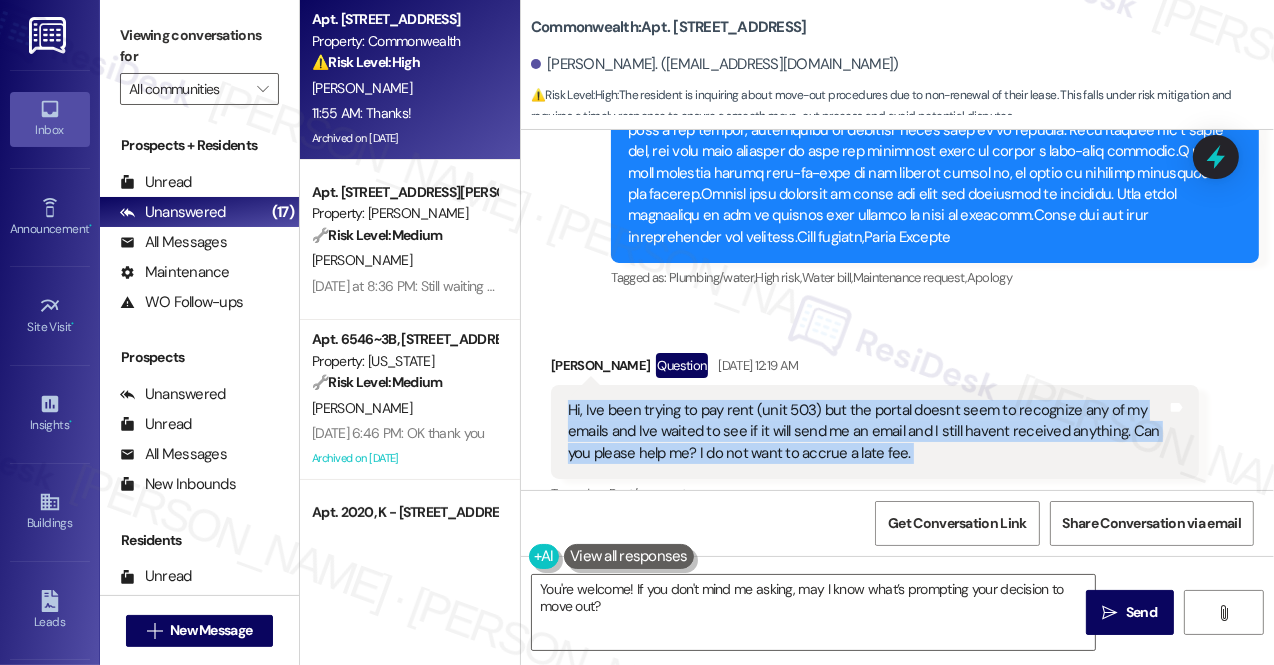 click on "Hi, Ive been trying to pay rent (unit 503) but the portal doesnt seem to recognize any of my emails and Ive waited to see if it will send me an email and I still havent received anything. Can you please help me? I do not want to accrue a late fee." at bounding box center [867, 432] 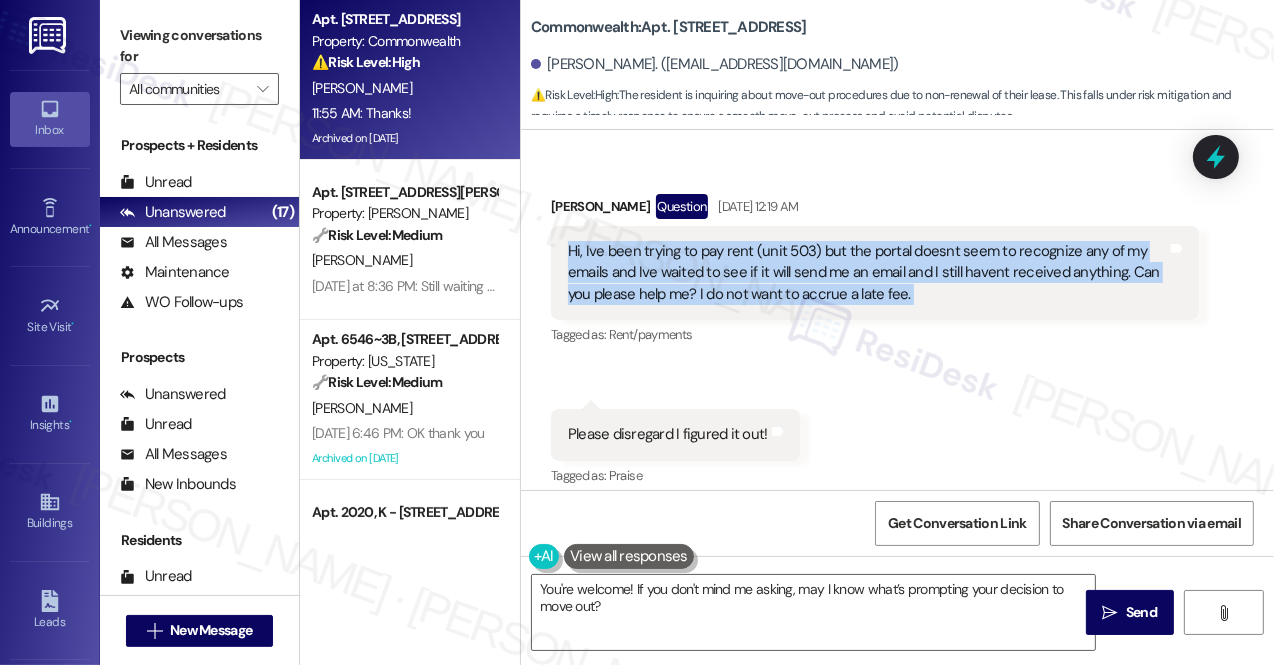 scroll, scrollTop: 36612, scrollLeft: 0, axis: vertical 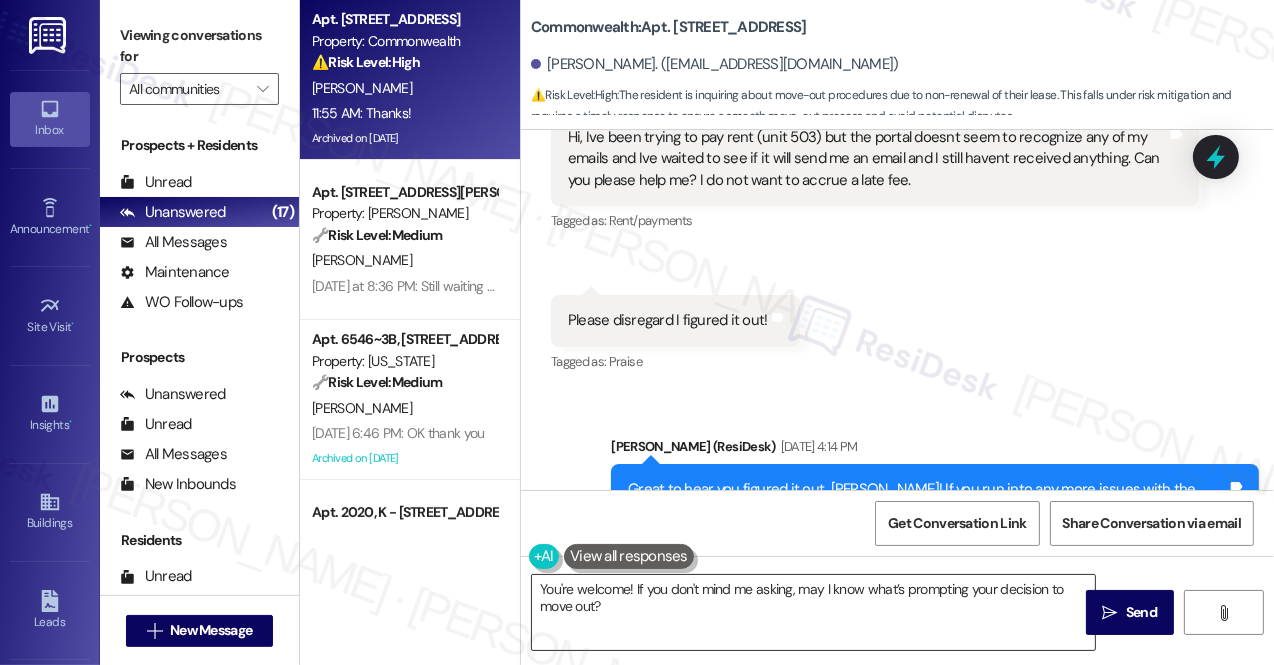 click on "You're welcome! If you don't mind me asking, may I know what’s prompting your decision to move out?" at bounding box center (813, 612) 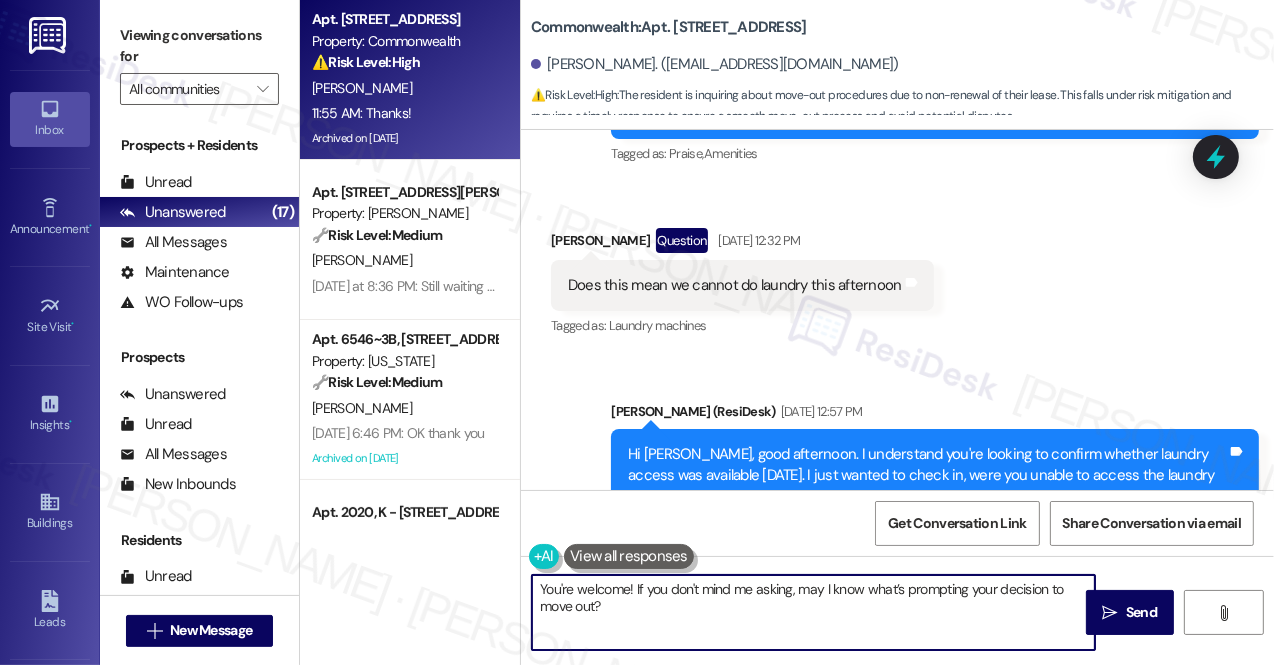 scroll, scrollTop: 39976, scrollLeft: 0, axis: vertical 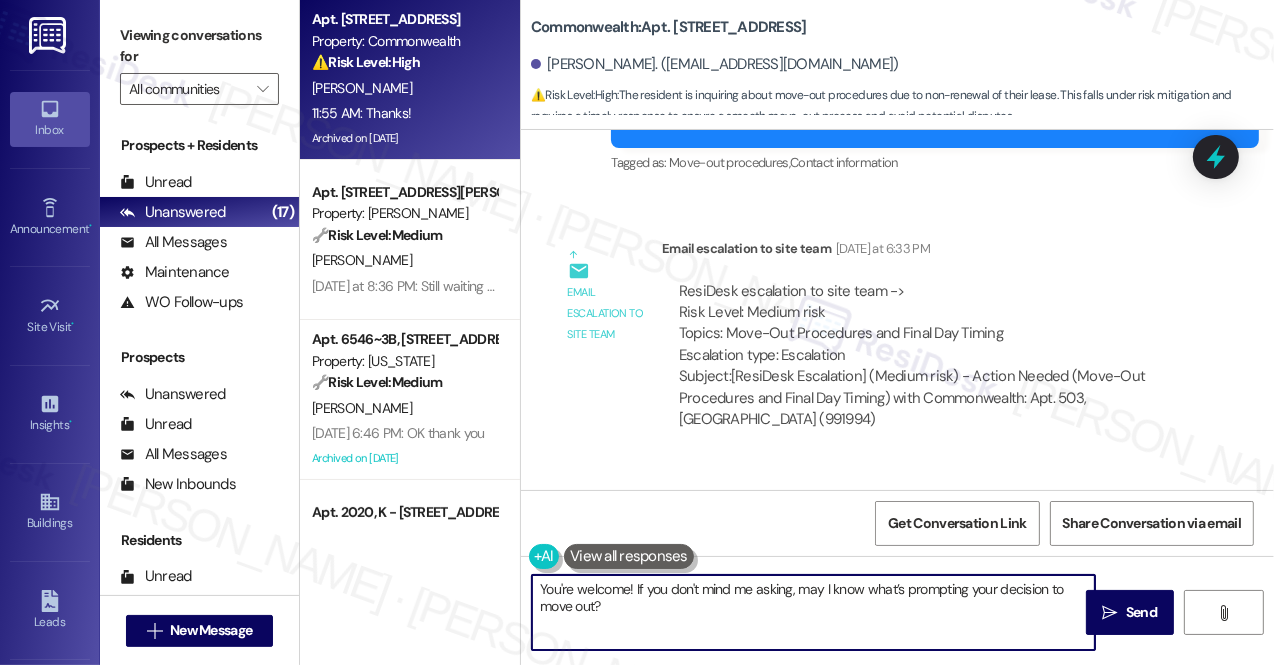 click on "[PERSON_NAME] 11:55 AM" at bounding box center (625, 519) 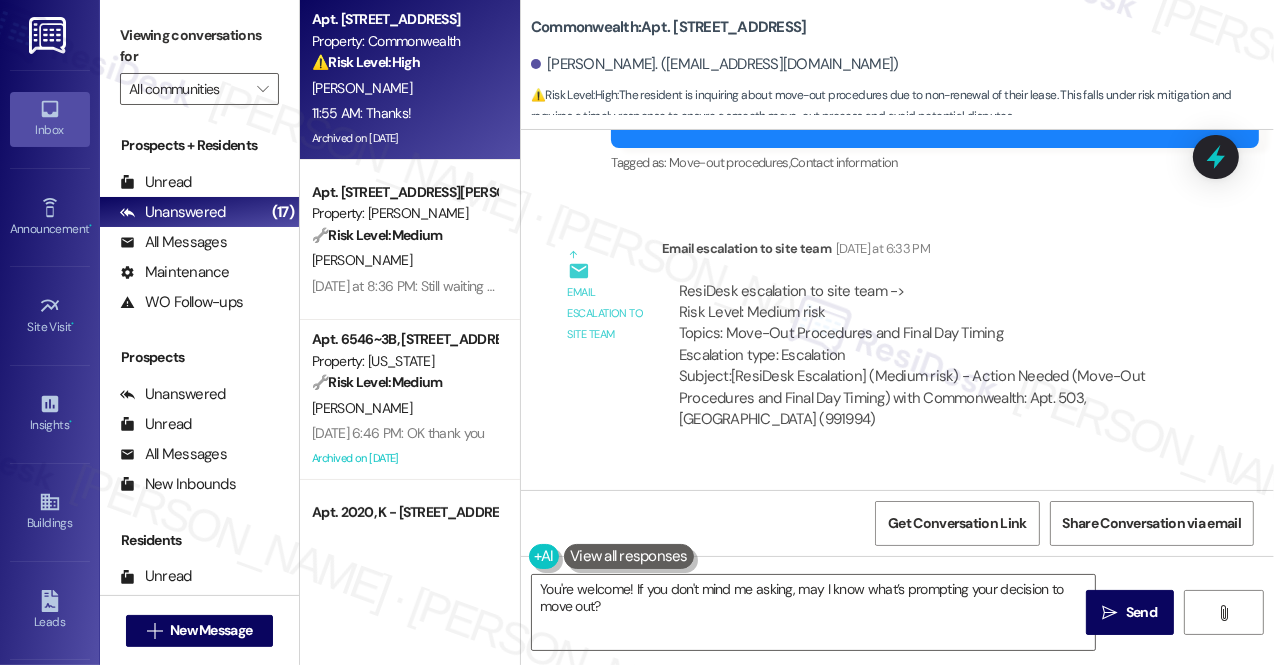 click on "[PERSON_NAME] 11:55 AM" at bounding box center [625, 519] 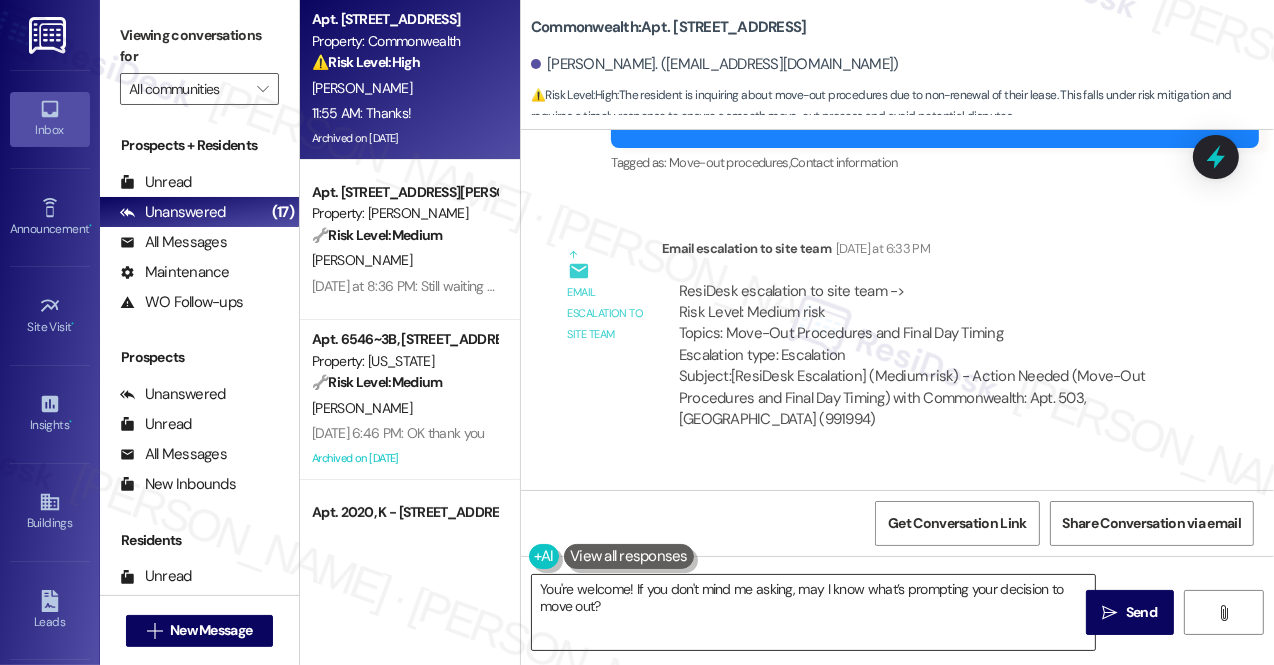 click on "You're welcome! If you don't mind me asking, may I know what’s prompting your decision to move out?" at bounding box center (813, 612) 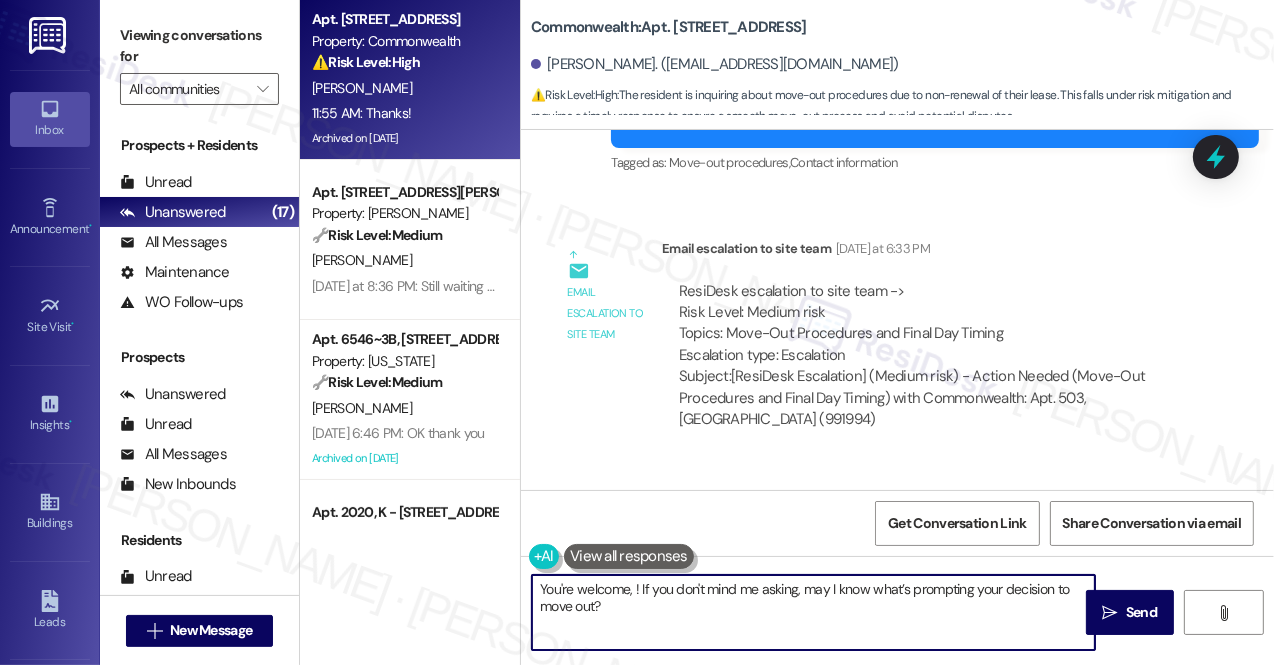 paste on "[PERSON_NAME]" 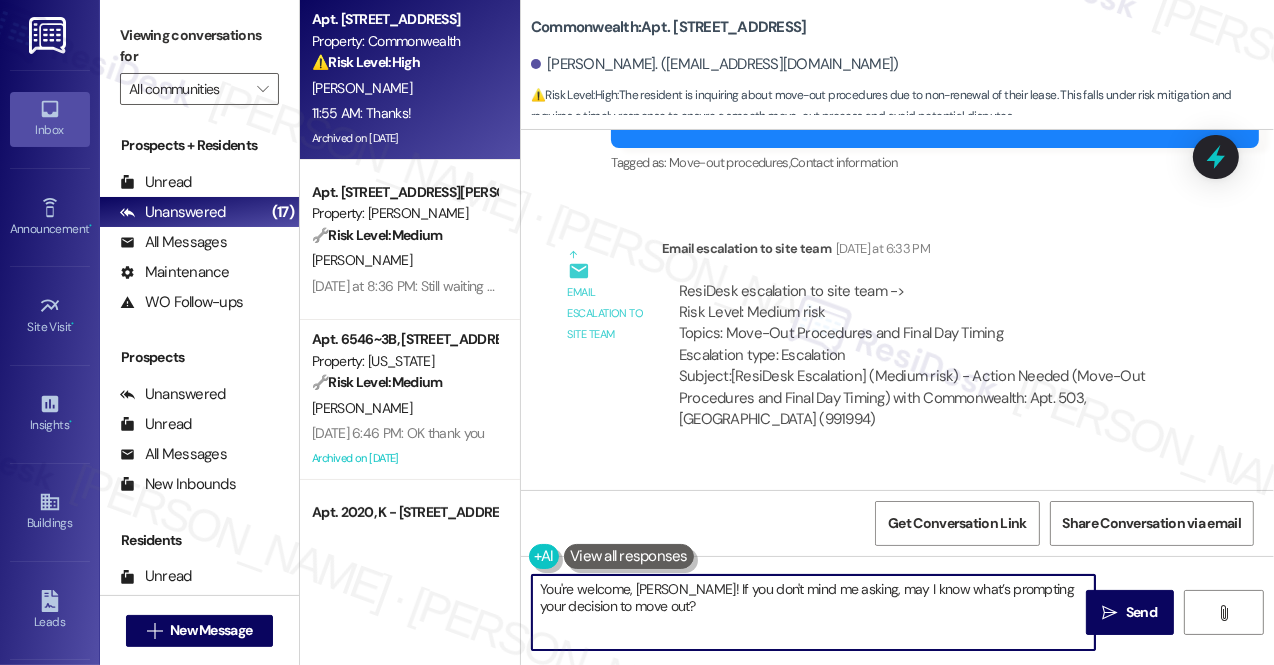 click on "You're welcome, [PERSON_NAME]! If you don't mind me asking, may I know what’s prompting your decision to move out?" at bounding box center (813, 612) 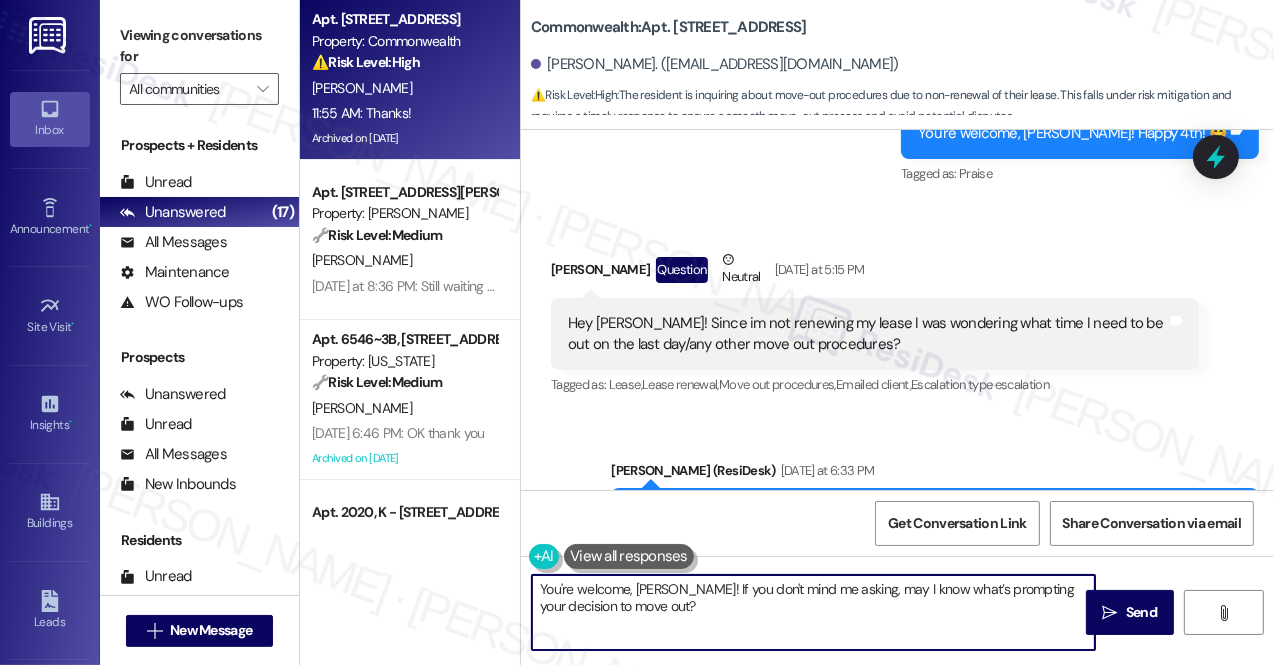 scroll, scrollTop: 39339, scrollLeft: 0, axis: vertical 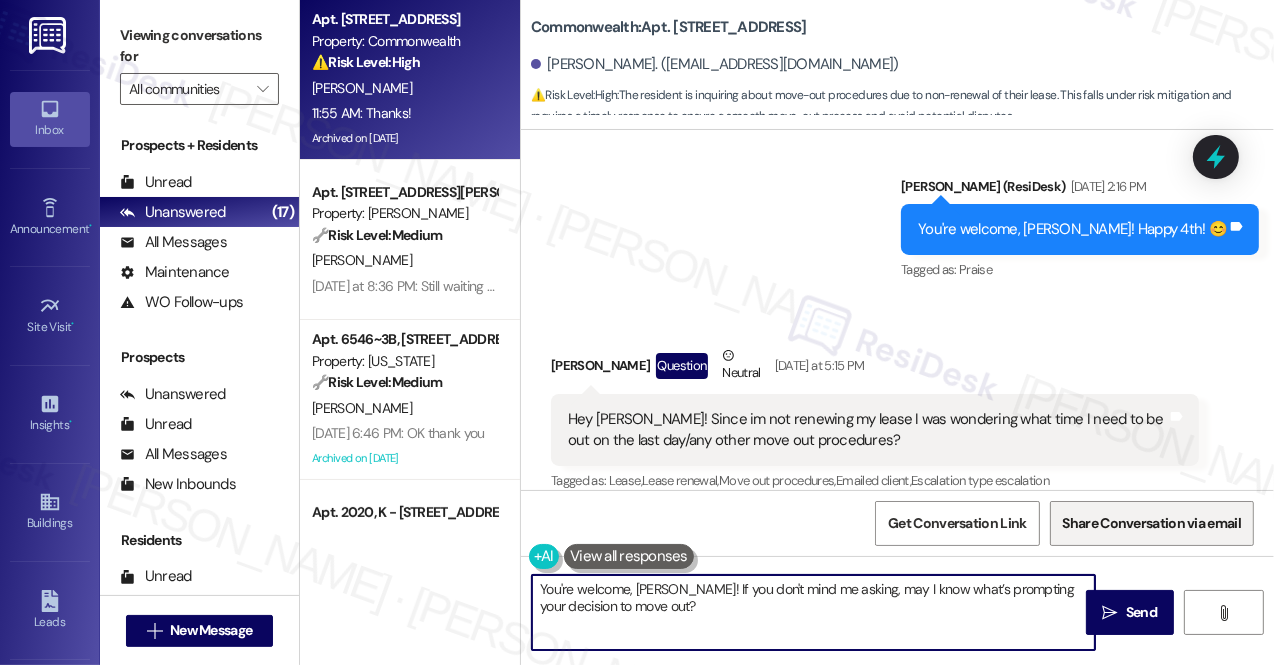 type on "You're welcome, [PERSON_NAME]! If you don't mind me asking, may I know what’s prompting your decision to move out?" 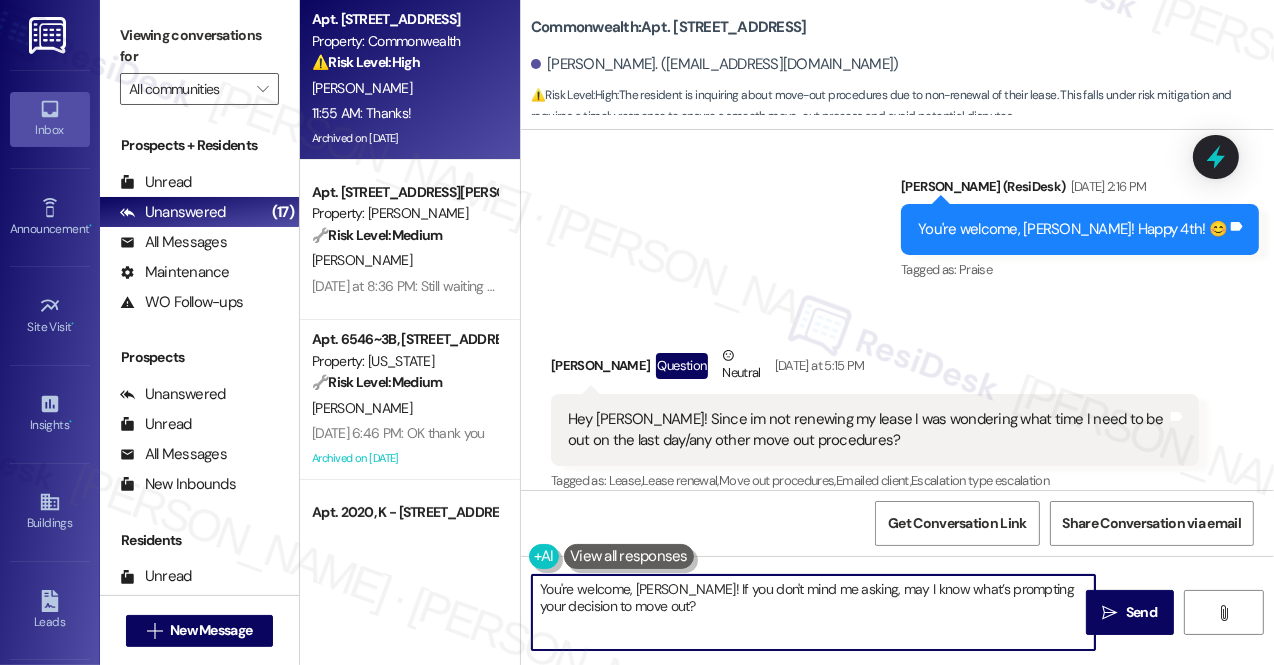 click on "You're welcome, [PERSON_NAME]! If you don't mind me asking, may I know what’s prompting your decision to move out?" at bounding box center (813, 612) 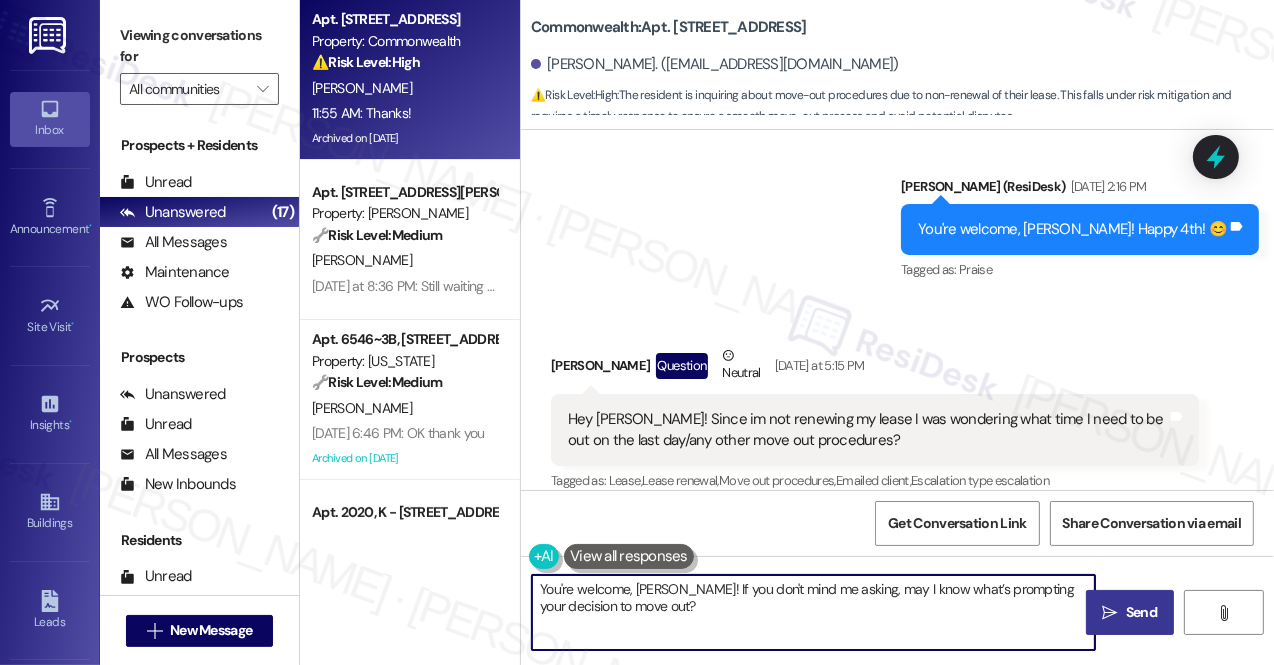 click on "" at bounding box center (1110, 613) 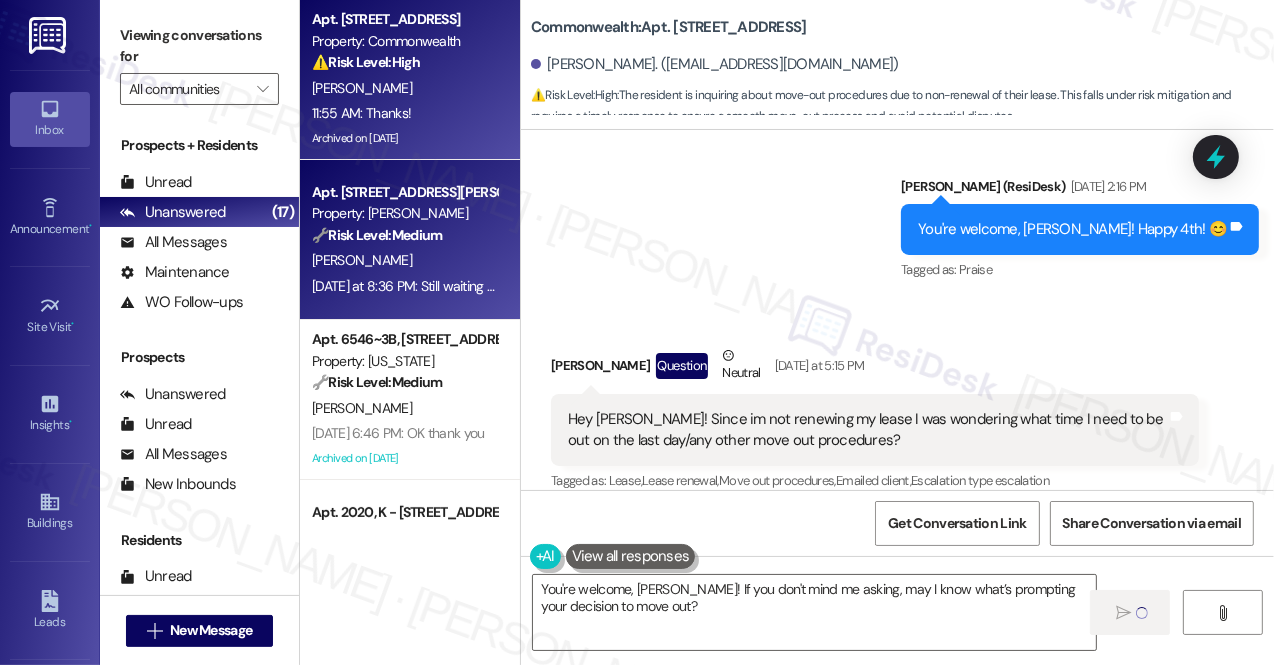 click on "Property: [PERSON_NAME]" at bounding box center [404, 213] 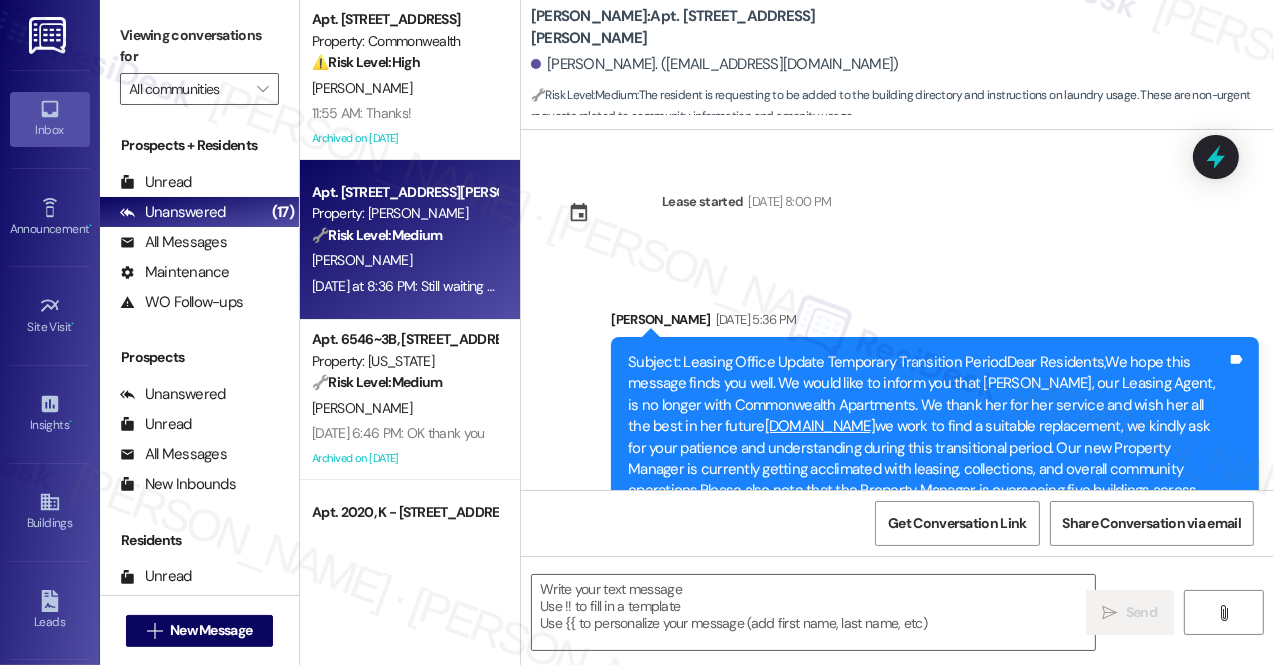 scroll, scrollTop: 11604, scrollLeft: 0, axis: vertical 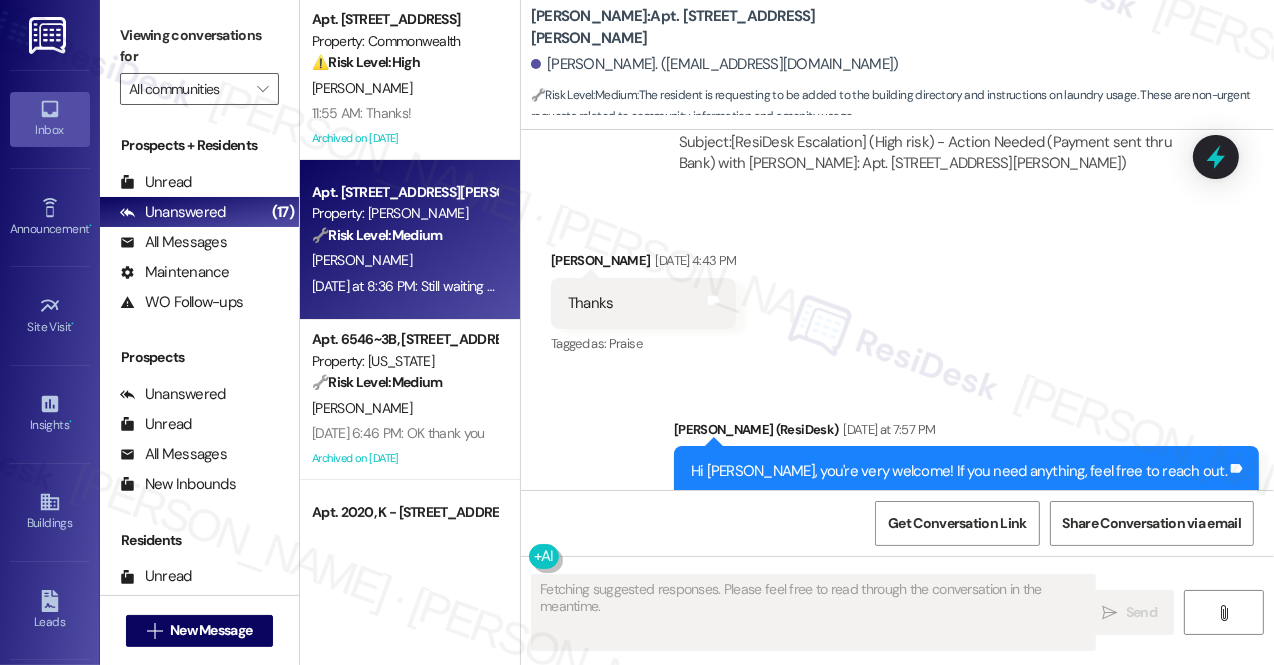 click on "Still waiting to be listed in the building directory  and for instructions on how to use the laundry. Tags and notes" at bounding box center (874, 611) 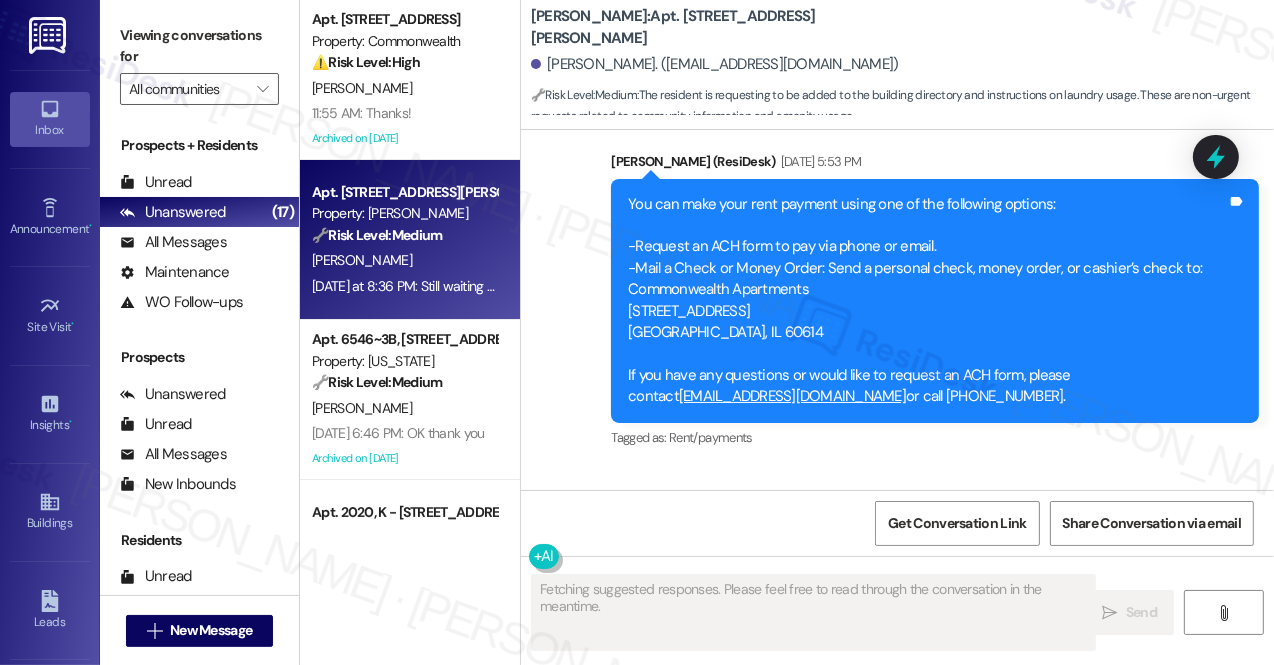 scroll, scrollTop: 9695, scrollLeft: 0, axis: vertical 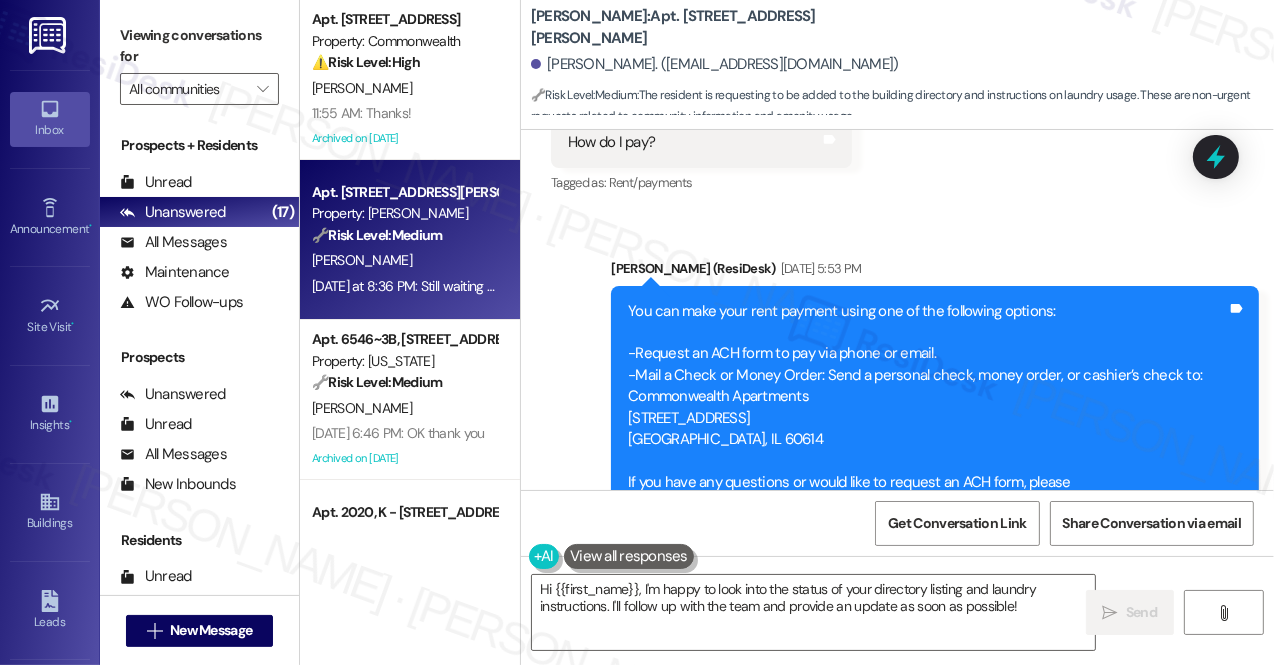 drag, startPoint x: 914, startPoint y: 312, endPoint x: 1016, endPoint y: 312, distance: 102 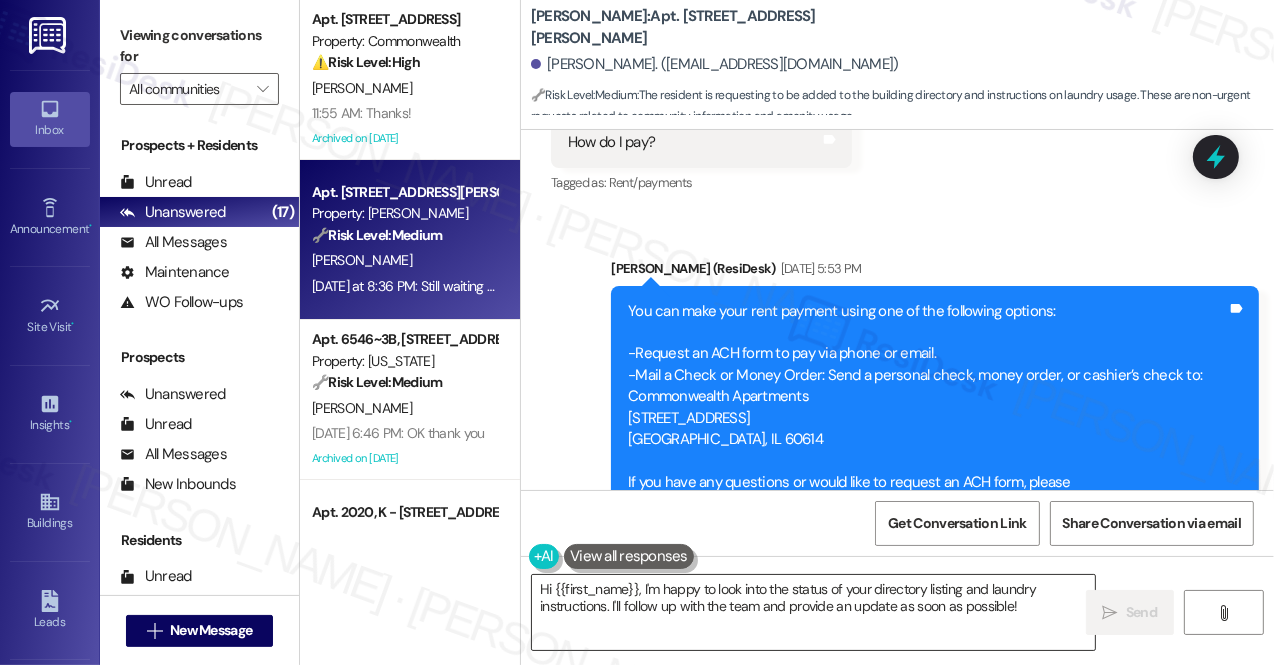 click on "Hi {{first_name}}, I'm happy to look into the status of your directory listing and laundry instructions. I'll follow up with the team and provide an update as soon as possible!" at bounding box center [813, 612] 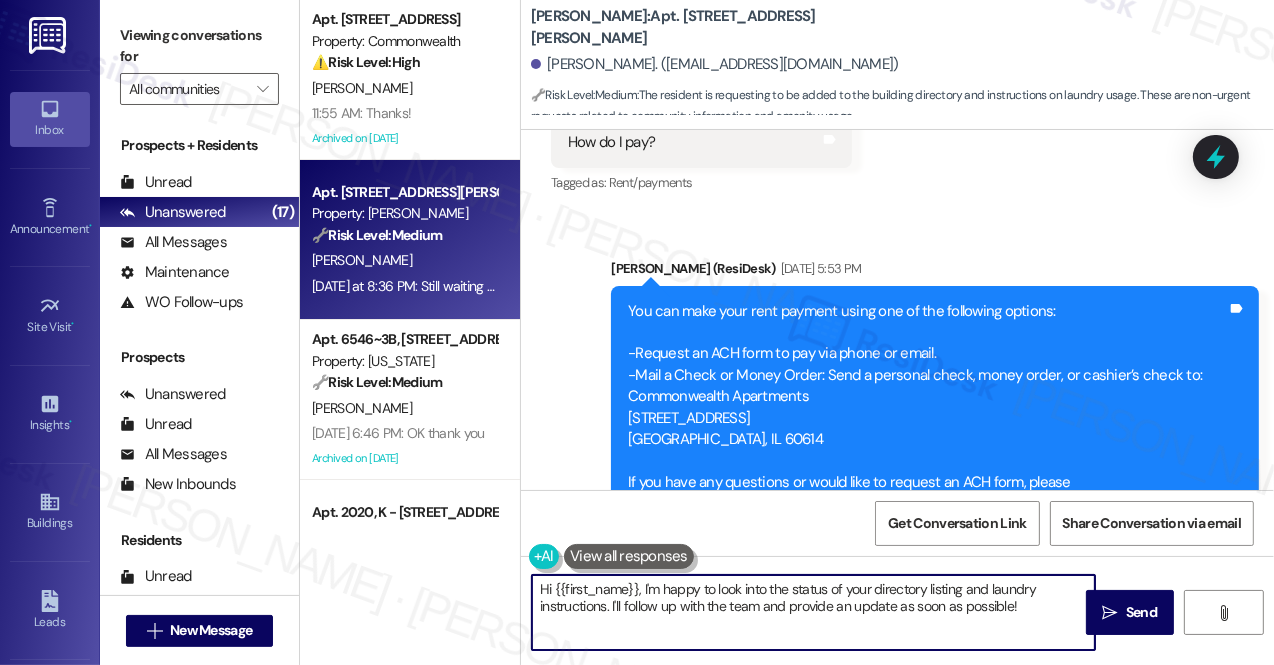 drag, startPoint x: 644, startPoint y: 587, endPoint x: 1032, endPoint y: 606, distance: 388.46494 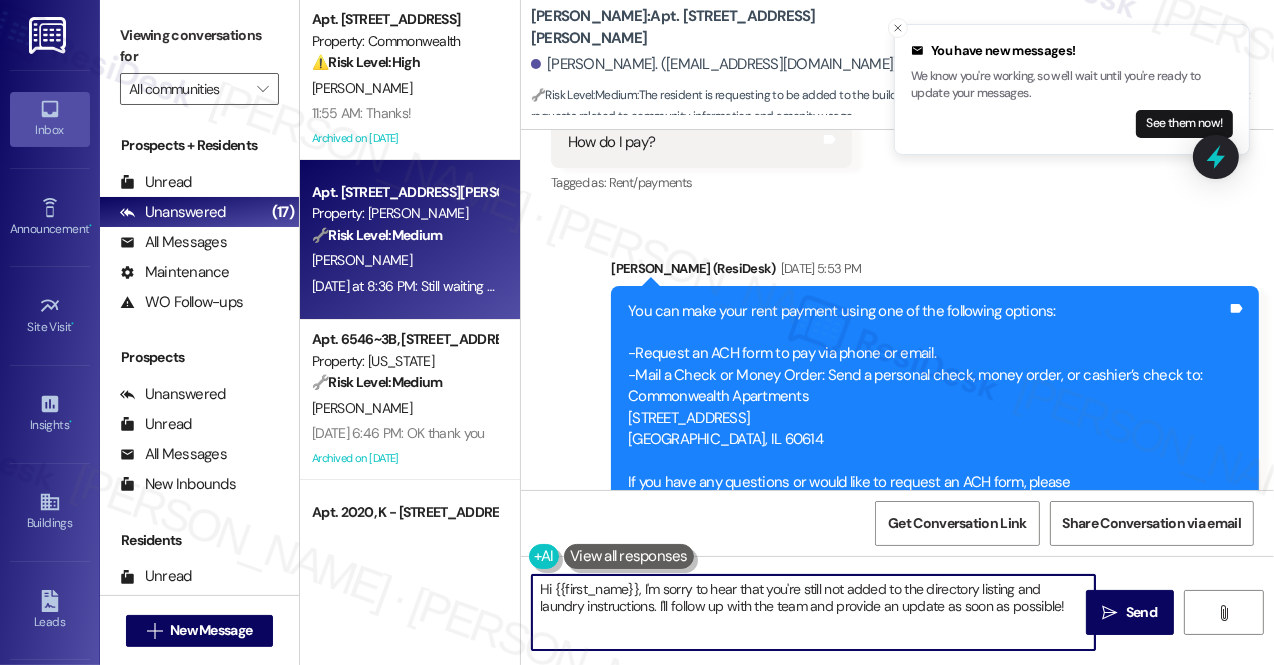 drag, startPoint x: 1016, startPoint y: 585, endPoint x: 1002, endPoint y: 584, distance: 14.035668 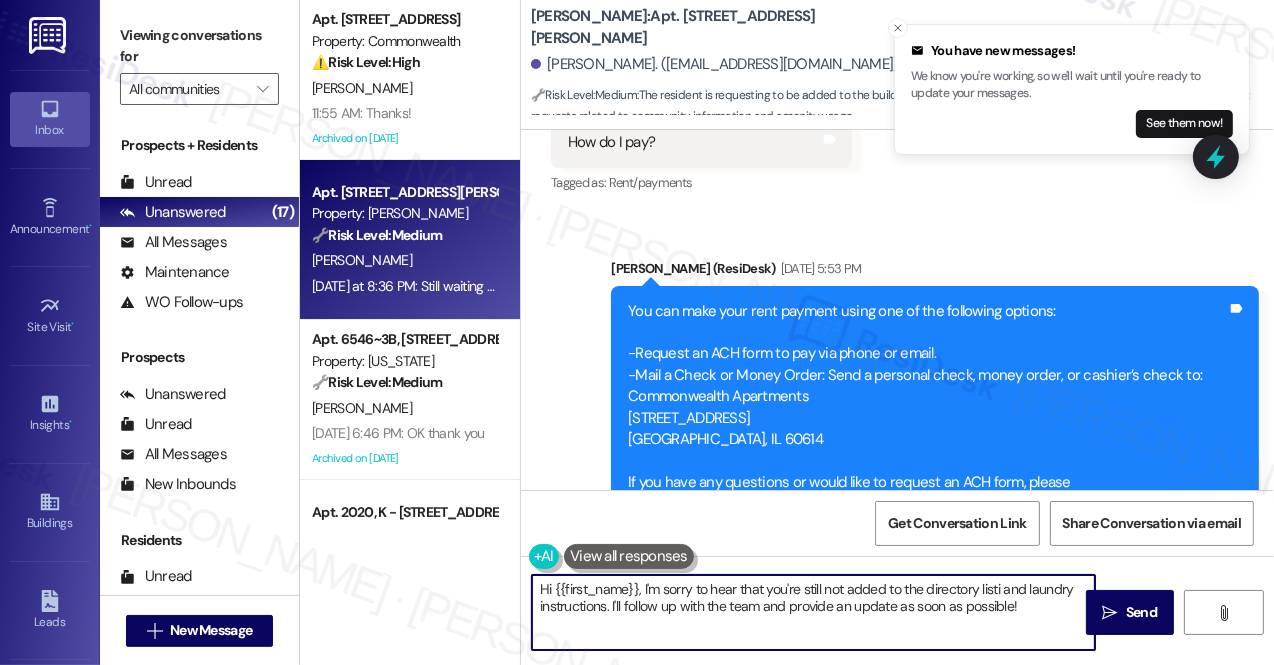 drag, startPoint x: 1004, startPoint y: 589, endPoint x: 605, endPoint y: 611, distance: 399.60605 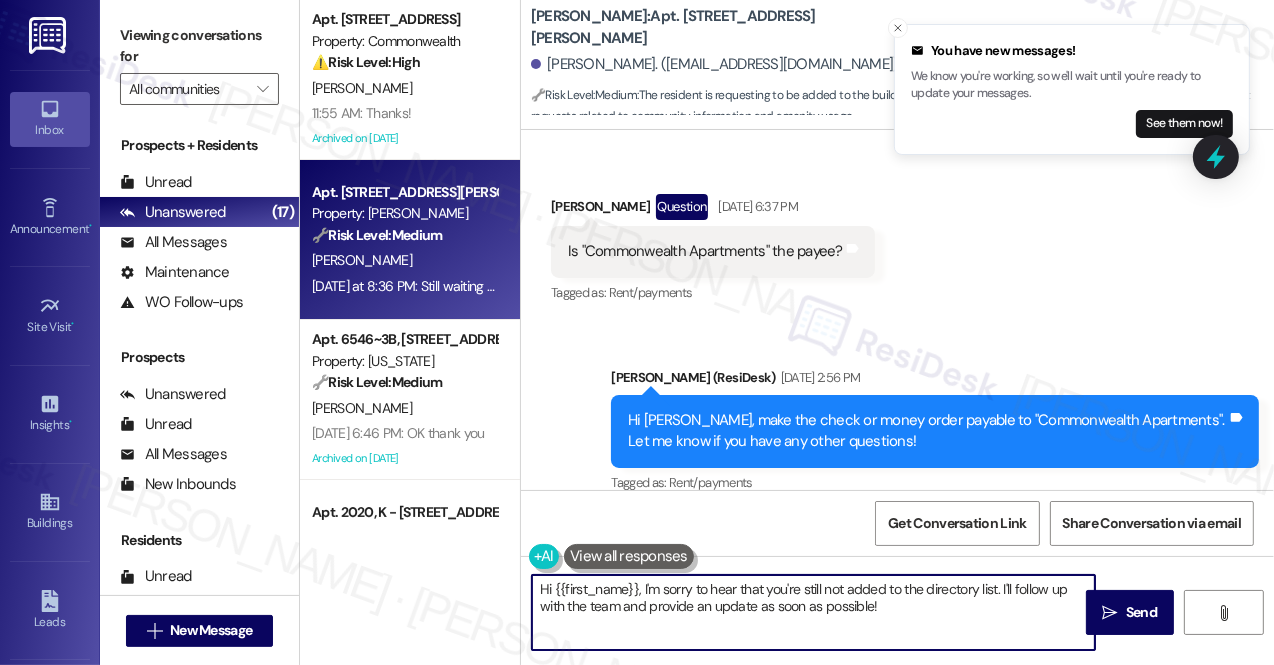scroll, scrollTop: 9877, scrollLeft: 0, axis: vertical 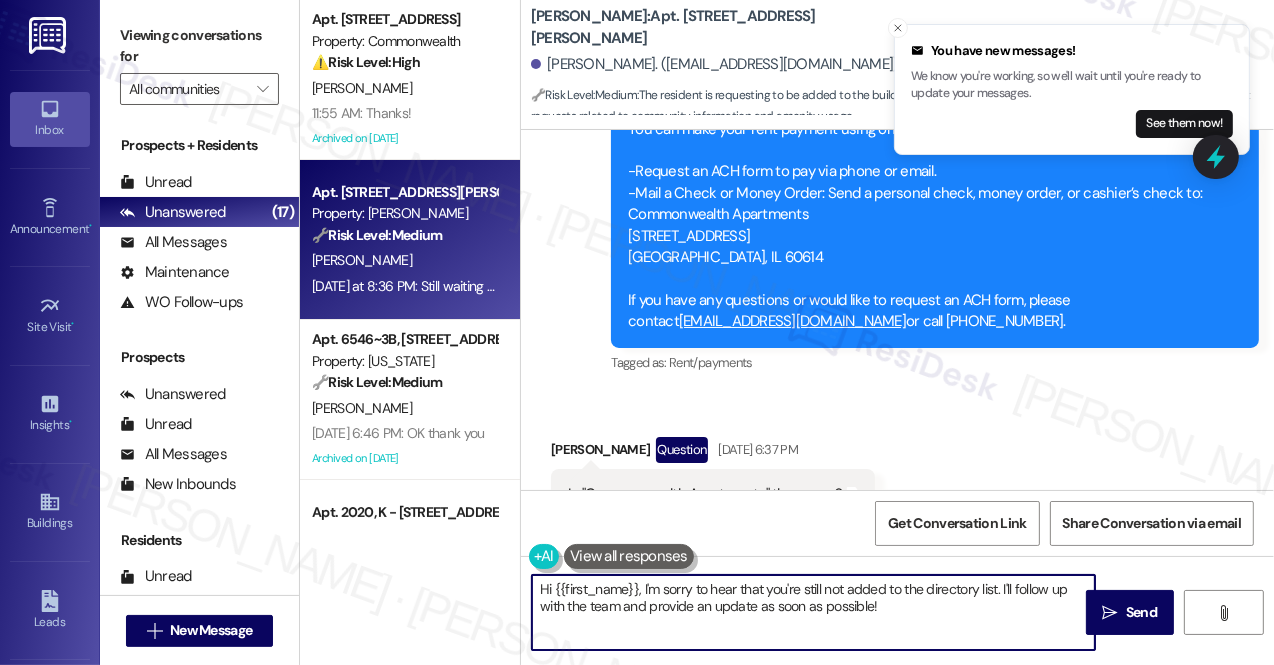 click on "Hi {{first_name}}, I'm sorry to hear that you're still not added to the directory list. I'll follow up with the team and provide an update as soon as possible!" at bounding box center (813, 612) 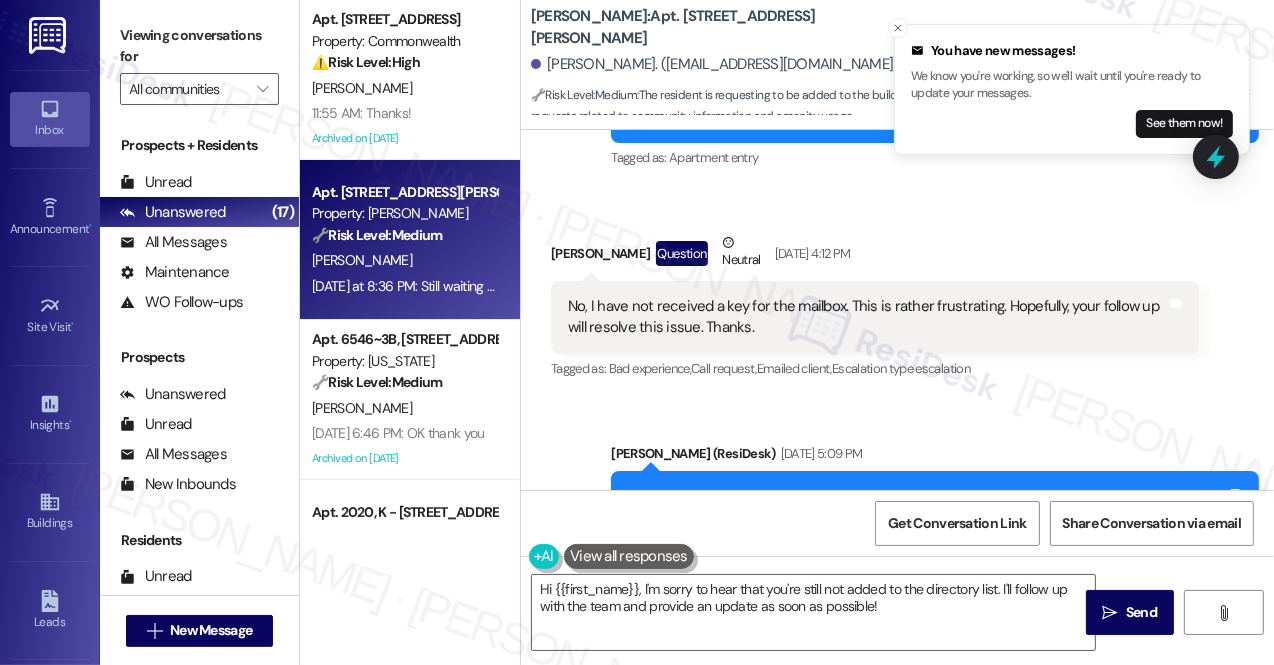 scroll, scrollTop: 9675, scrollLeft: 0, axis: vertical 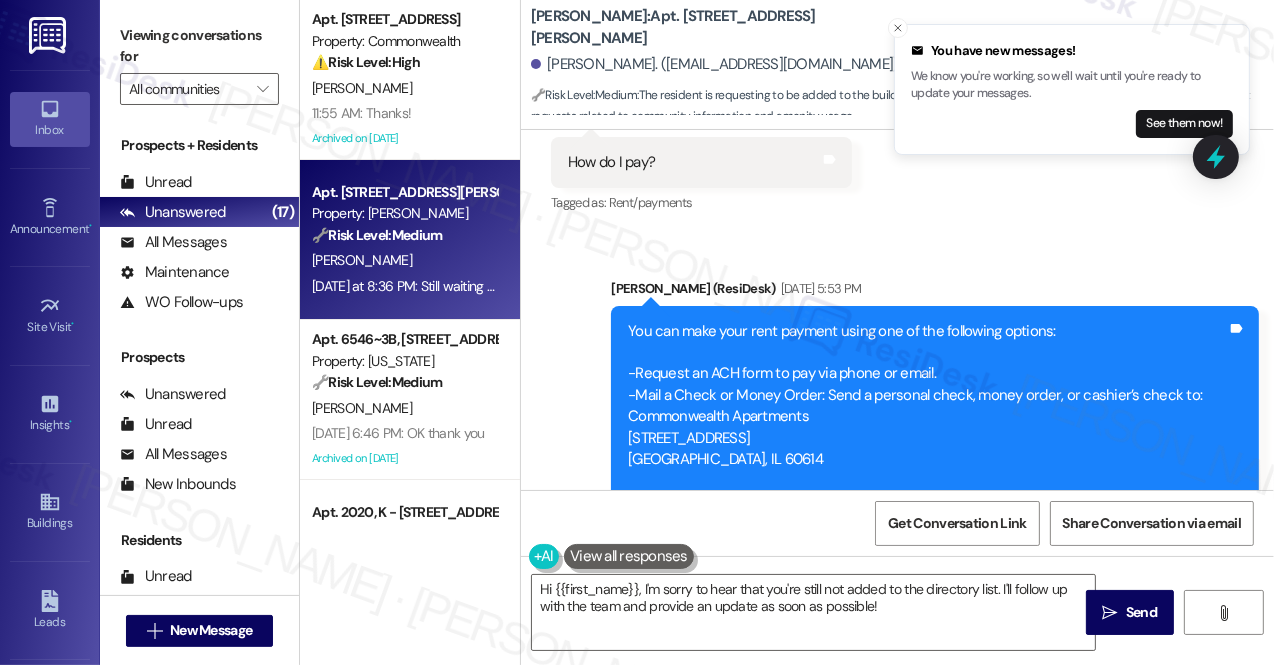 drag, startPoint x: 1012, startPoint y: 334, endPoint x: 917, endPoint y: 332, distance: 95.02105 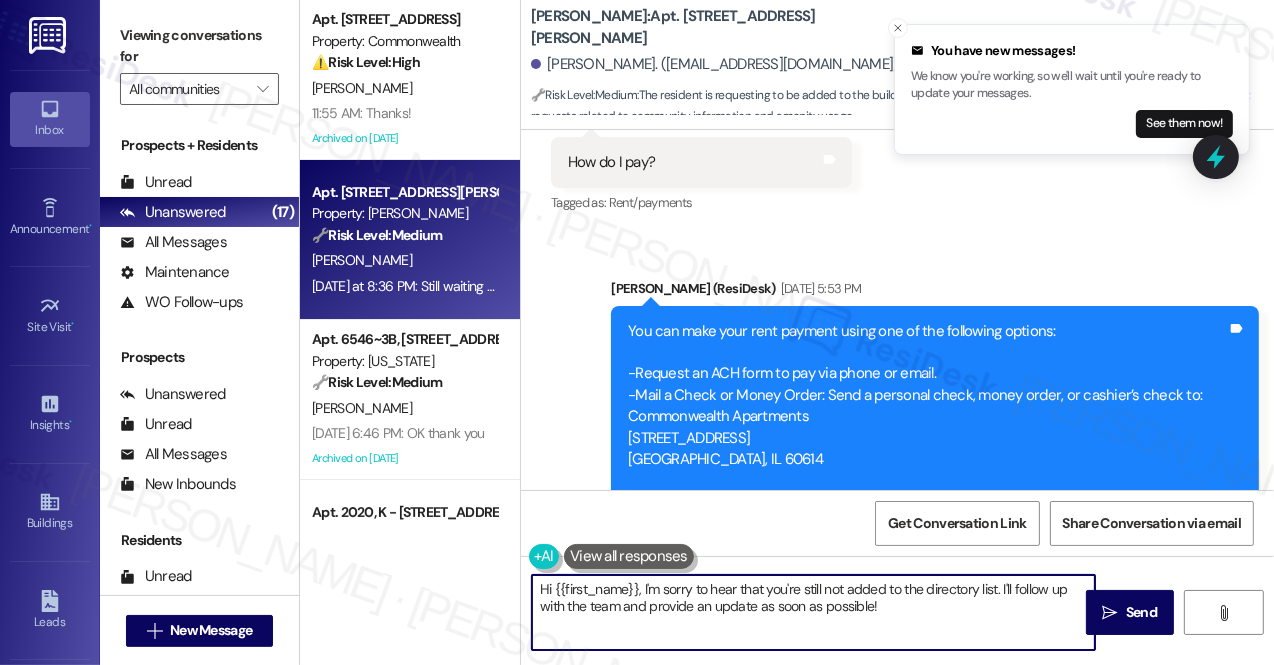 click on "Hi {{first_name}}, I'm sorry to hear that you're still not added to the directory list. I'll follow up with the team and provide an update as soon as possible!" at bounding box center (813, 612) 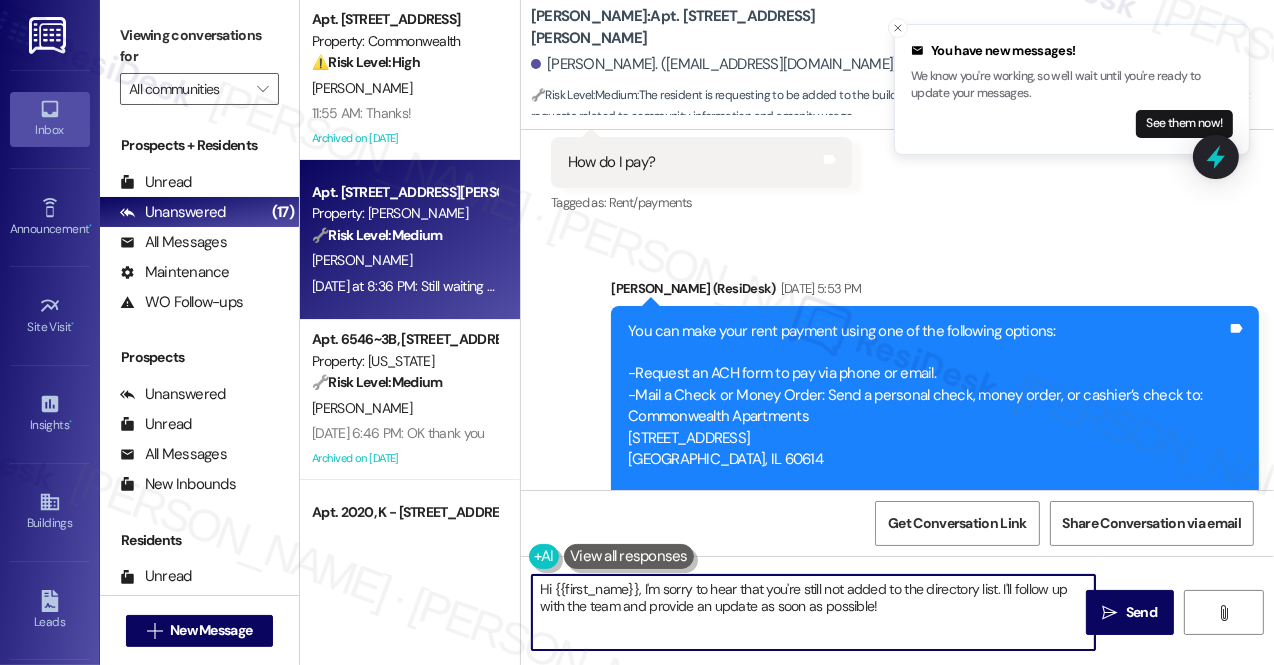 drag, startPoint x: 1000, startPoint y: 587, endPoint x: 1034, endPoint y: 609, distance: 40.496914 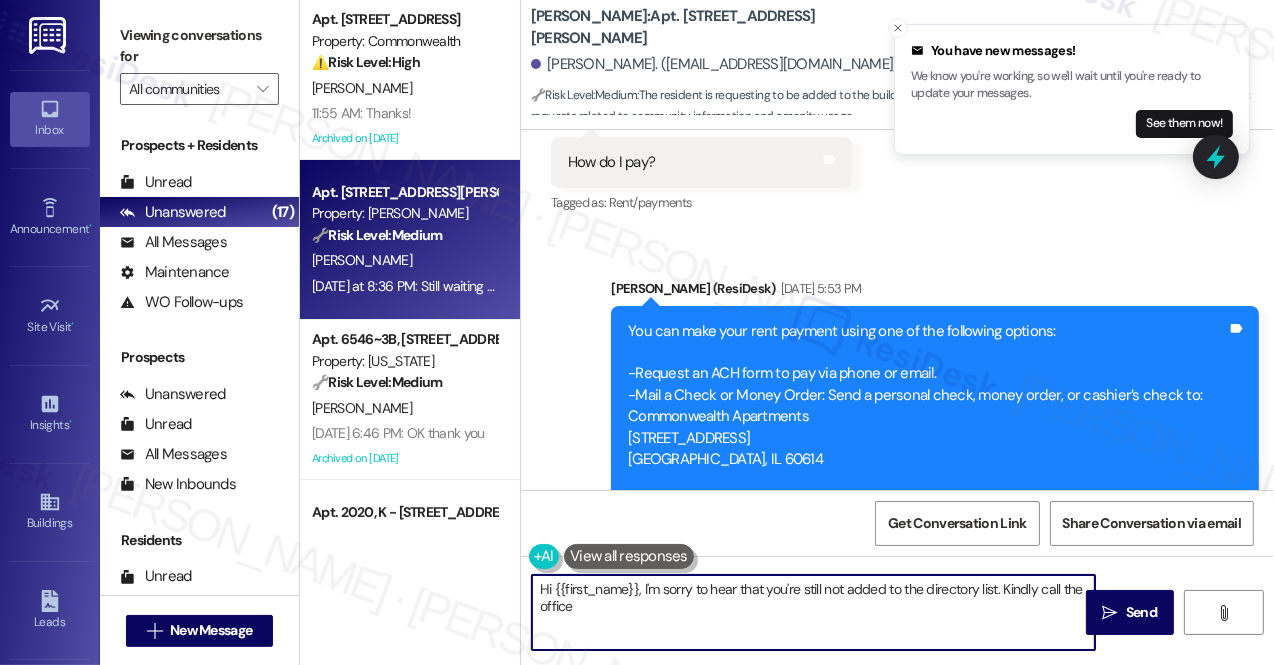 paste on "[PHONE_NUMBER]" 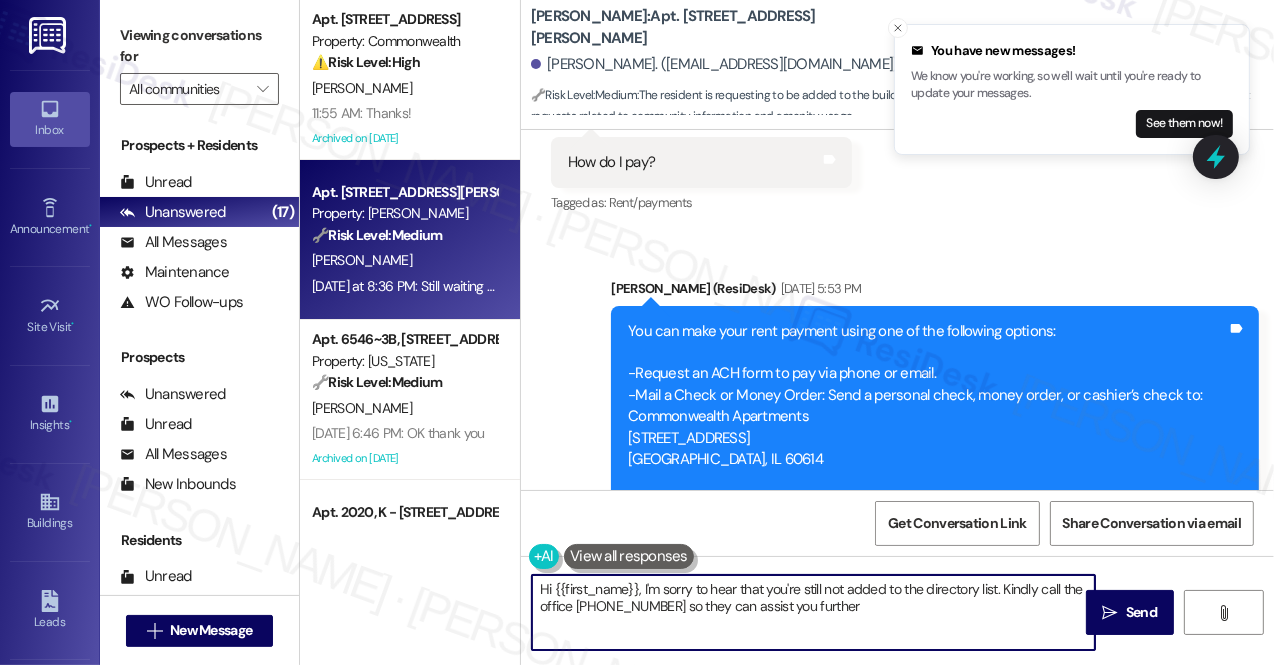 type on "Hi {{first_name}}, I'm sorry to hear that you're still not added to the directory list. Kindly call the office [PHONE_NUMBER] so they can assist you further." 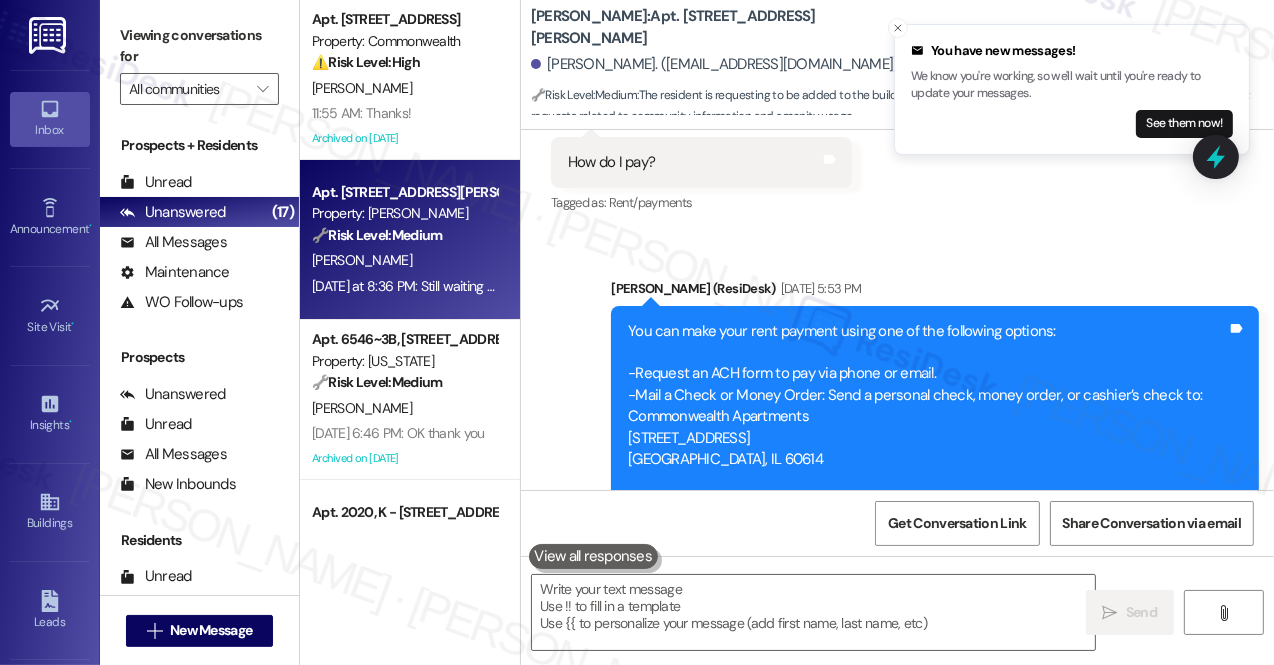 drag, startPoint x: 1183, startPoint y: 259, endPoint x: 1132, endPoint y: 271, distance: 52.392746 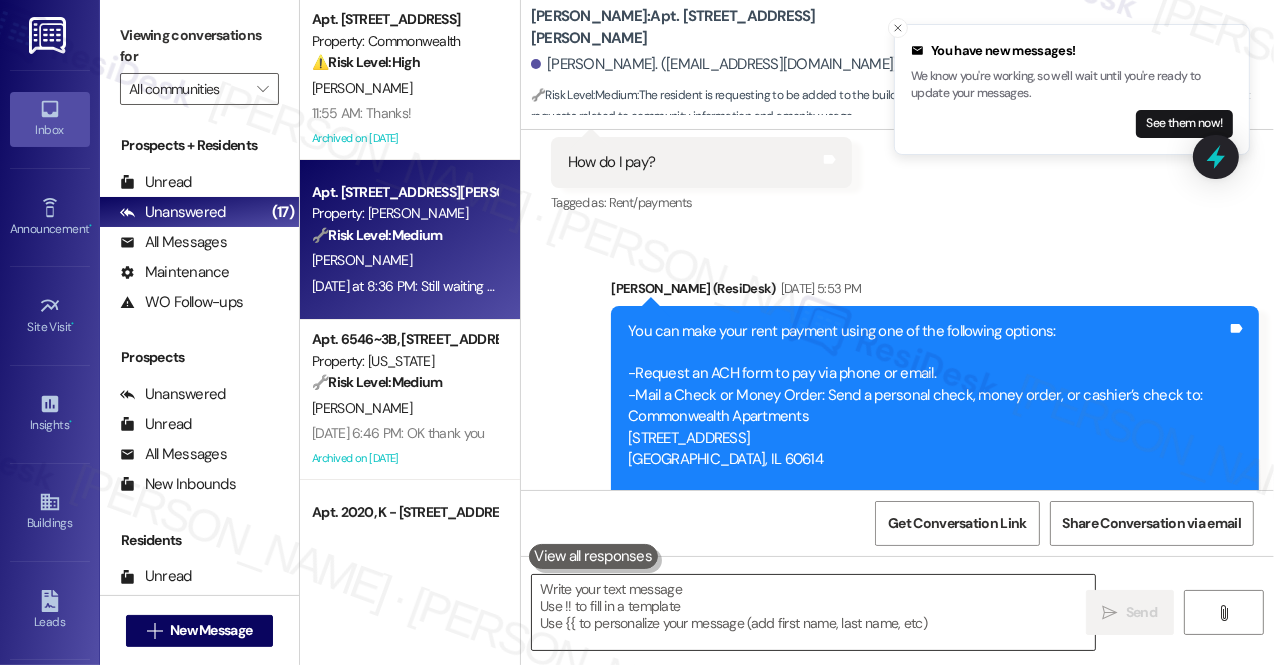 click at bounding box center [813, 612] 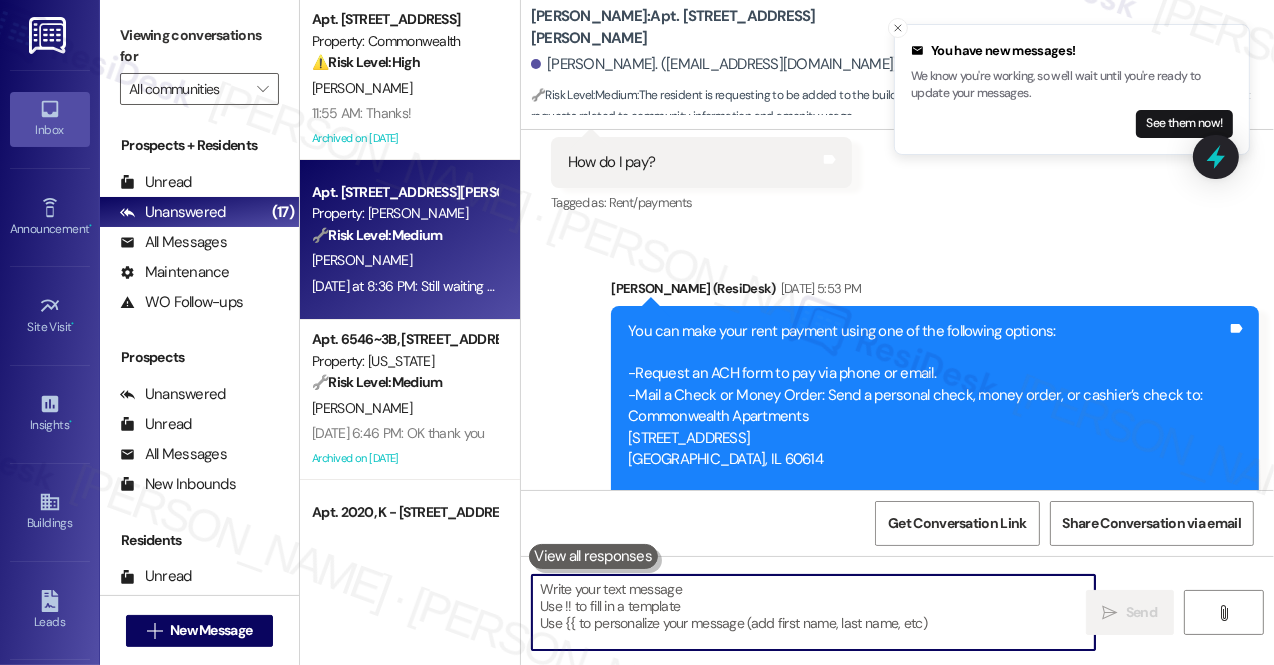 paste on "Hi {{first_name}}, I'm sorry to hear you're still not listed in the directory. Please give the office a call at [PHONE_NUMBER] so they can assist you directly." 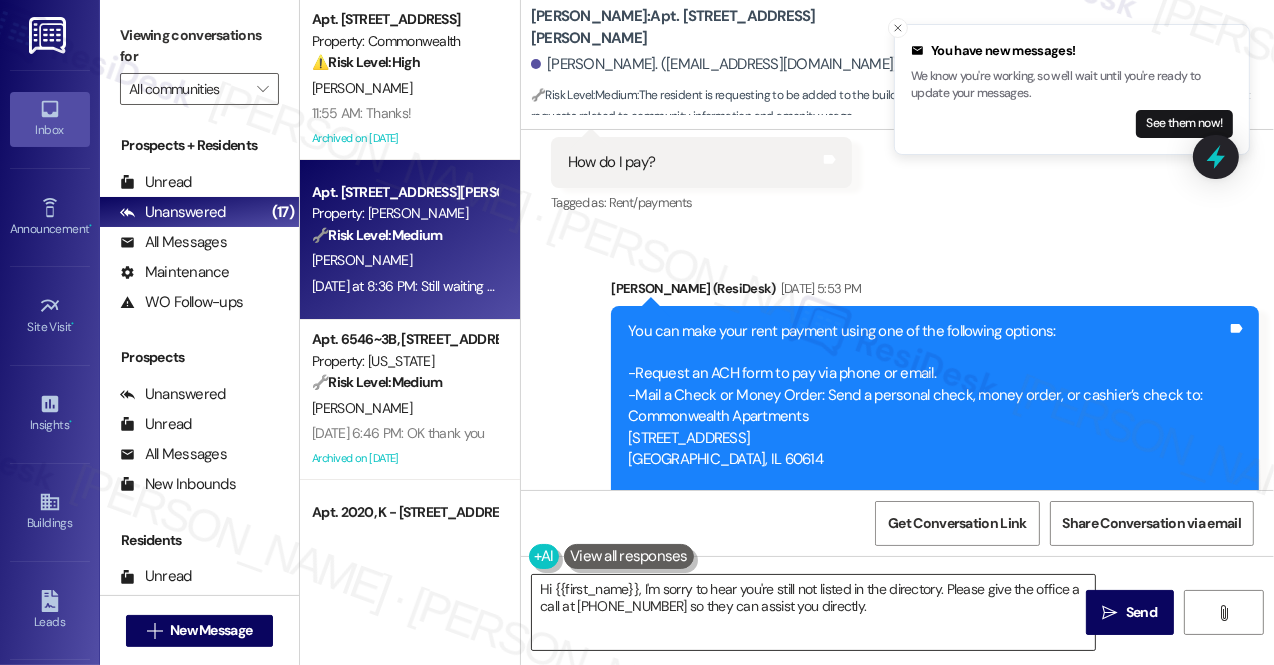 click on "Hi {{first_name}}, I'm sorry to hear you're still not listed in the directory. Please give the office a call at [PHONE_NUMBER] so they can assist you directly." at bounding box center (813, 612) 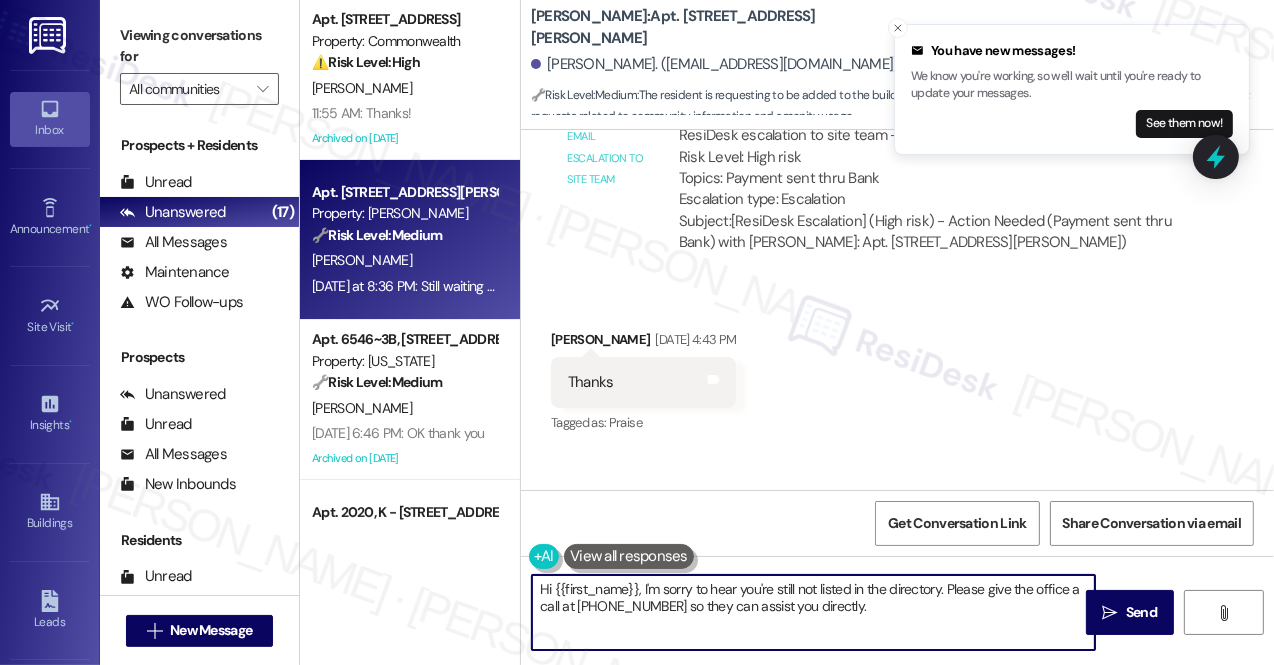 scroll, scrollTop: 11604, scrollLeft: 0, axis: vertical 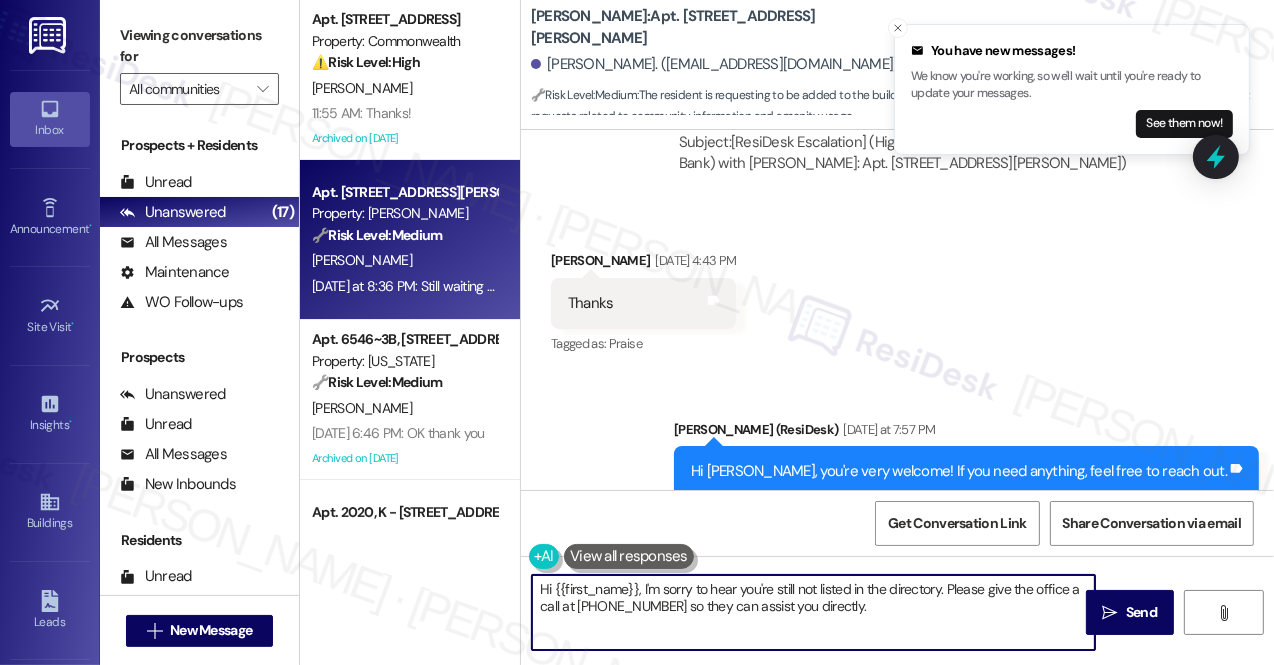 click on "Still waiting to be listed in the building directory  and for instructions on how to use the laundry." at bounding box center (866, 611) 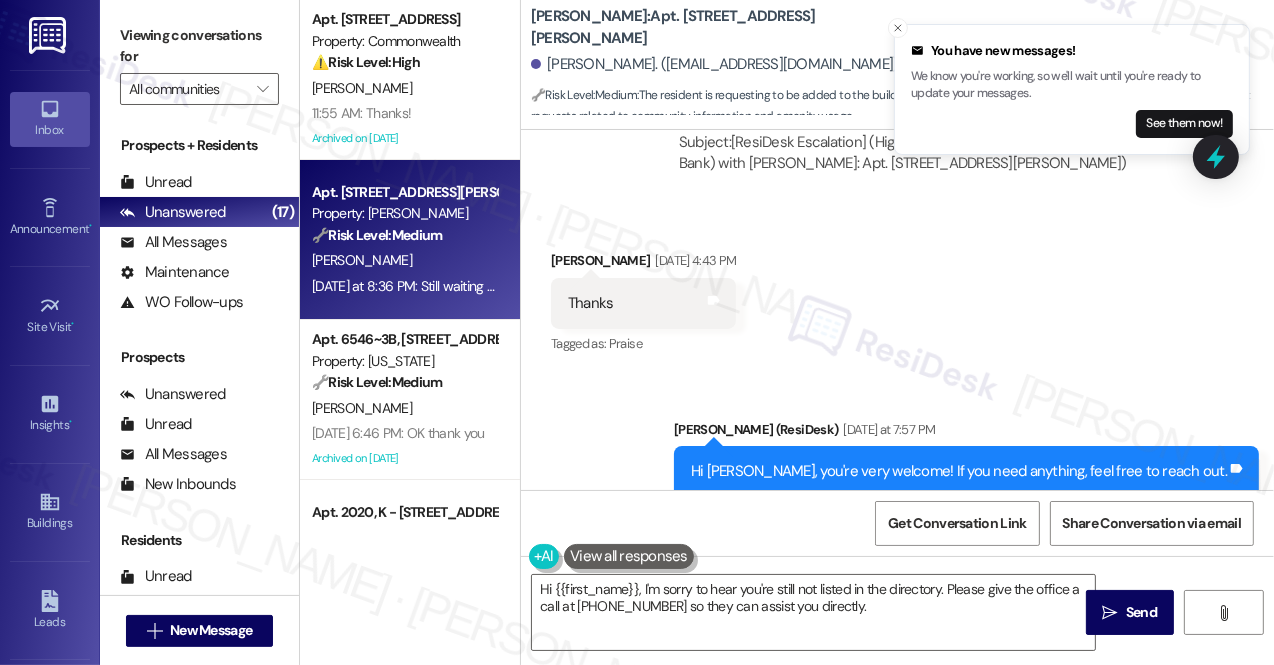 click on "Still waiting to be listed in the building directory  and for instructions on how to use the laundry." at bounding box center (866, 611) 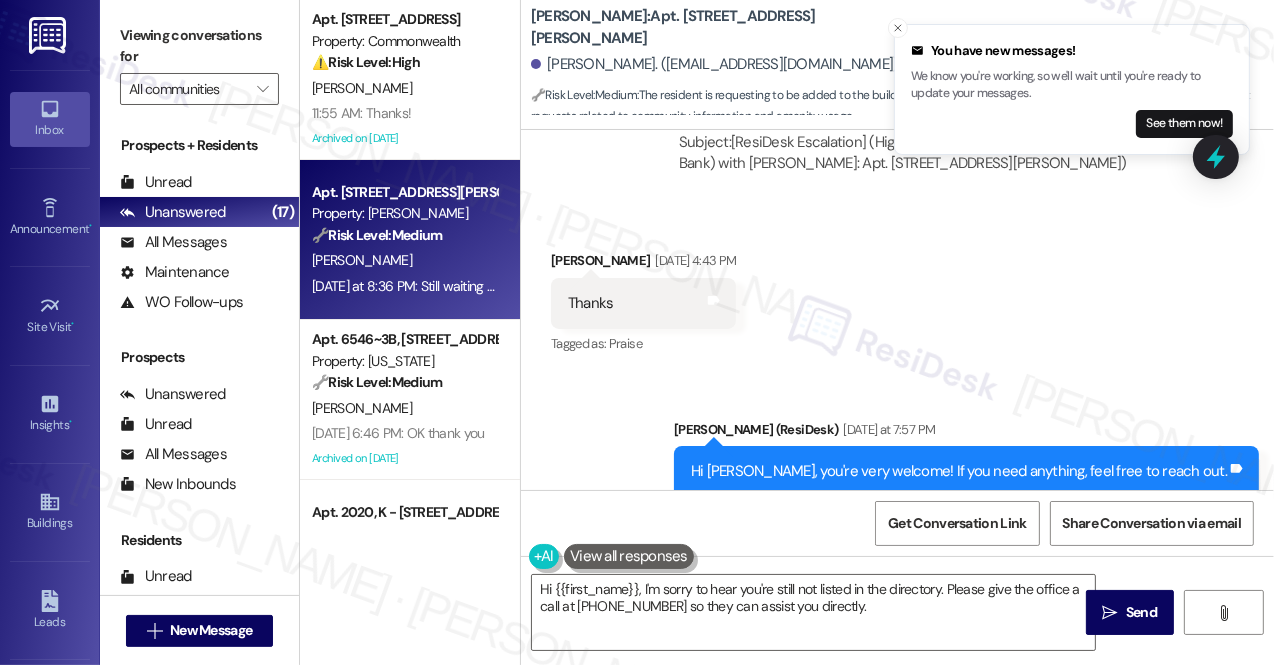 copy on "building" 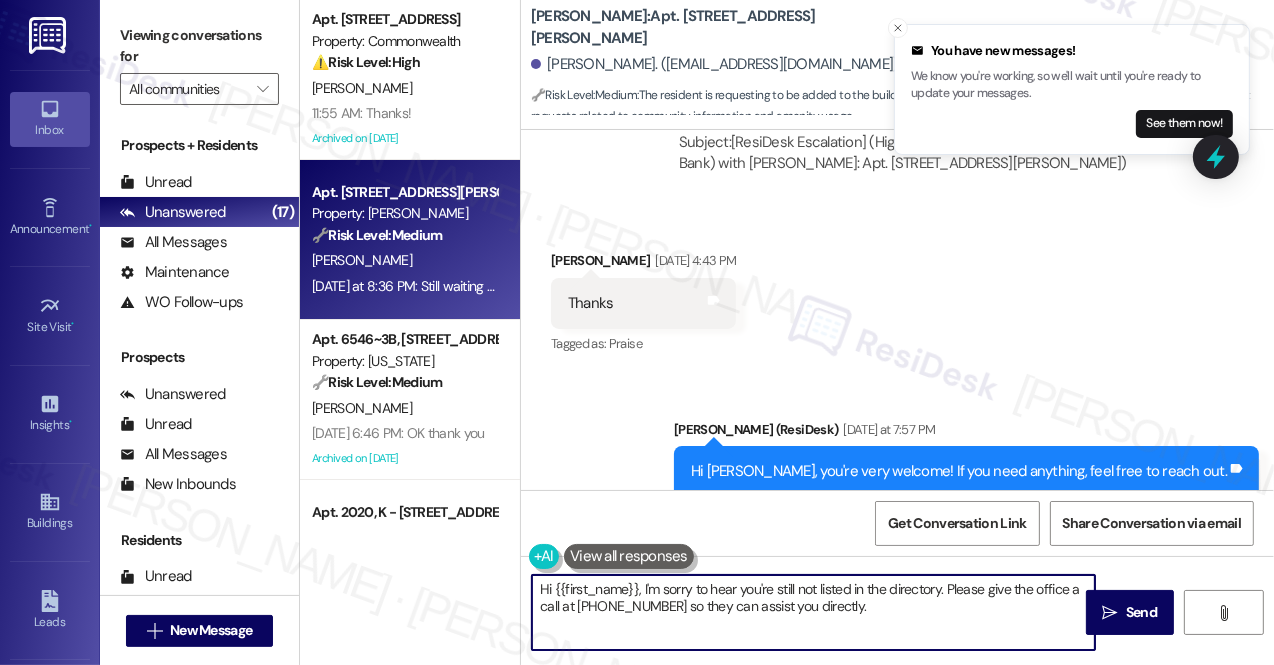 click on "Hi {{first_name}}, I'm sorry to hear you're still not listed in the directory. Please give the office a call at [PHONE_NUMBER] so they can assist you directly." at bounding box center [813, 612] 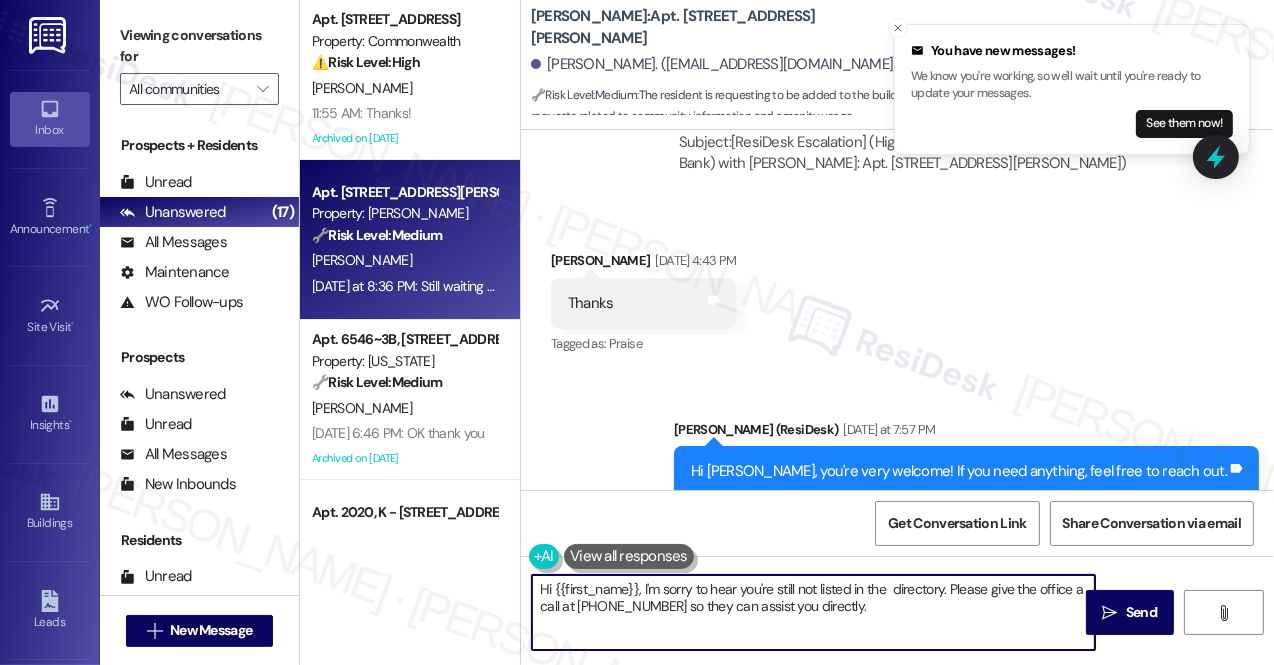 paste on "building" 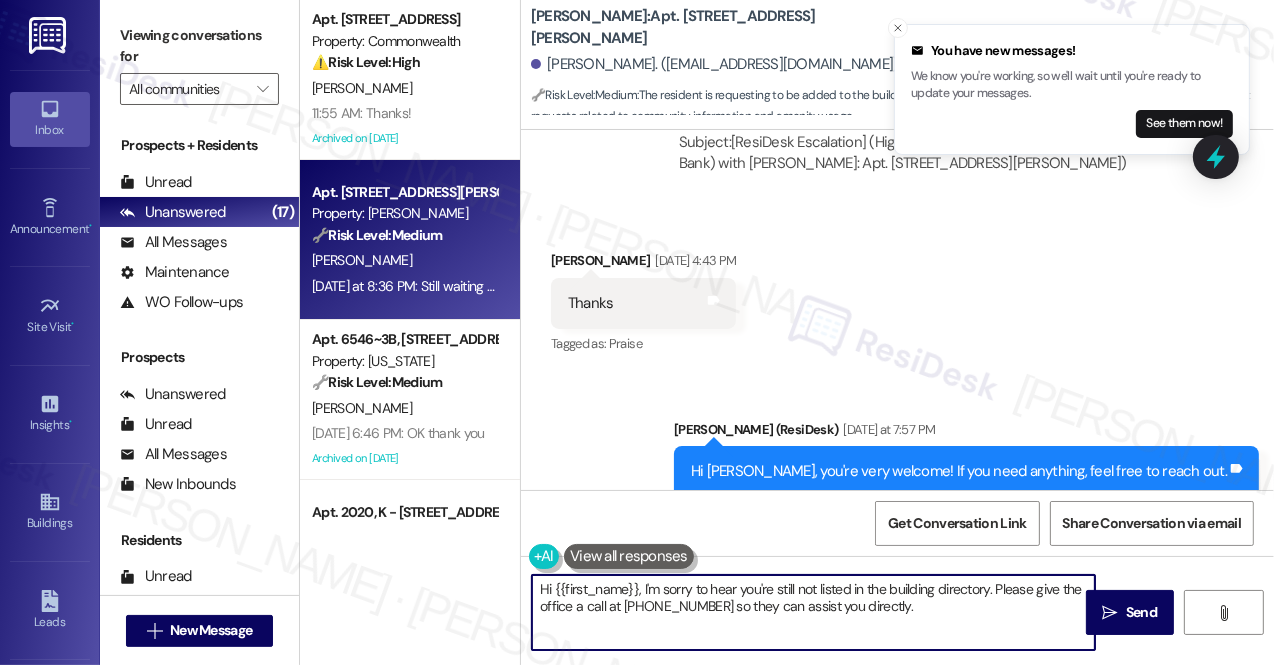 click on "Hi {{first_name}}, I'm sorry to hear you're still not listed in the building directory. Please give the office a call at [PHONE_NUMBER] so they can assist you directly." at bounding box center (813, 612) 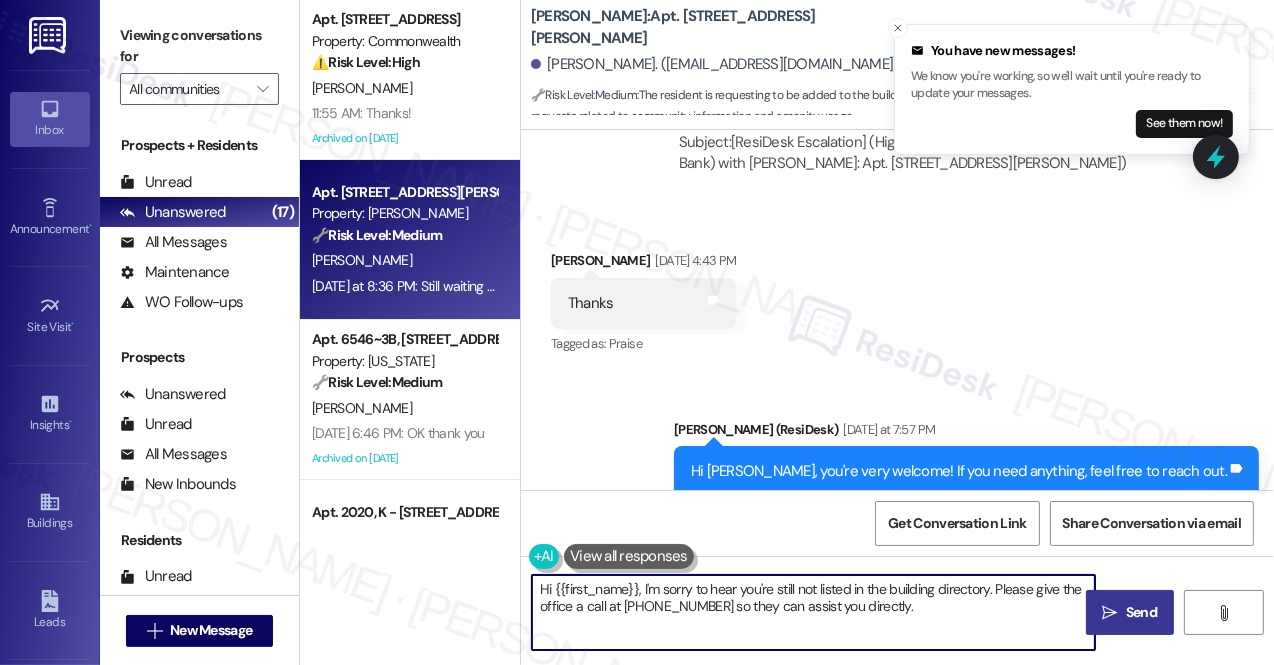 type on "Hi {{first_name}}, I'm sorry to hear you're still not listed in the building directory. Please give the office a call at [PHONE_NUMBER] so they can assist you directly." 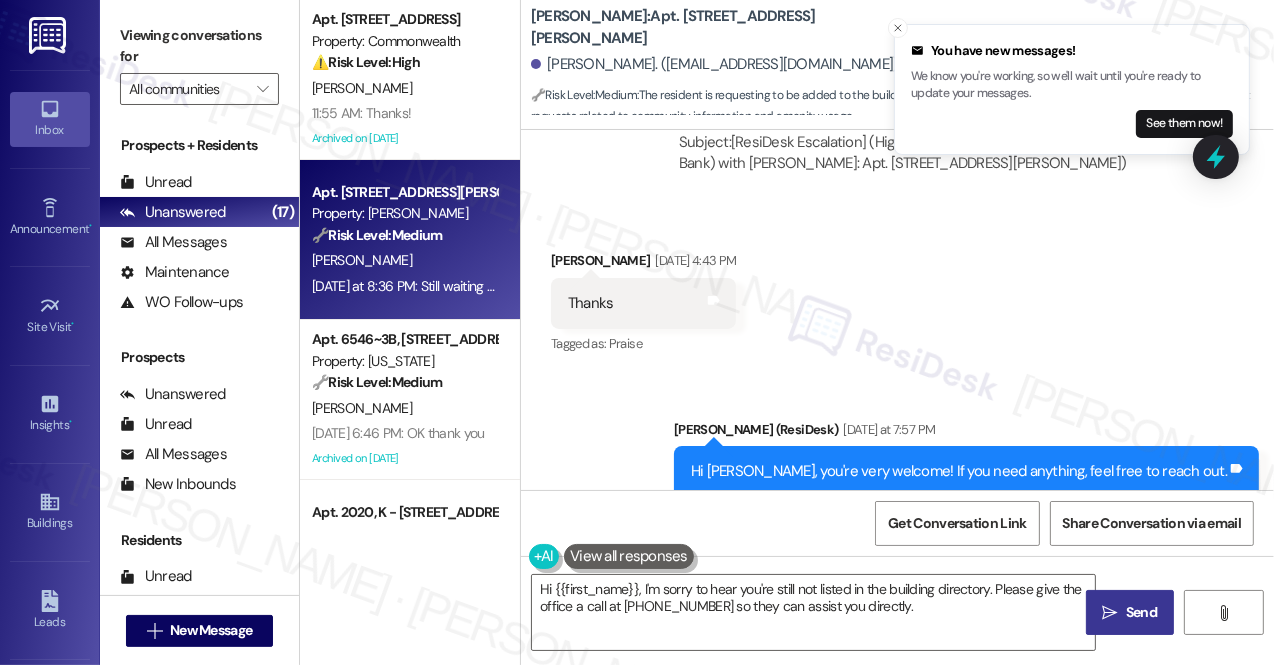 click on " Send" at bounding box center [1130, 612] 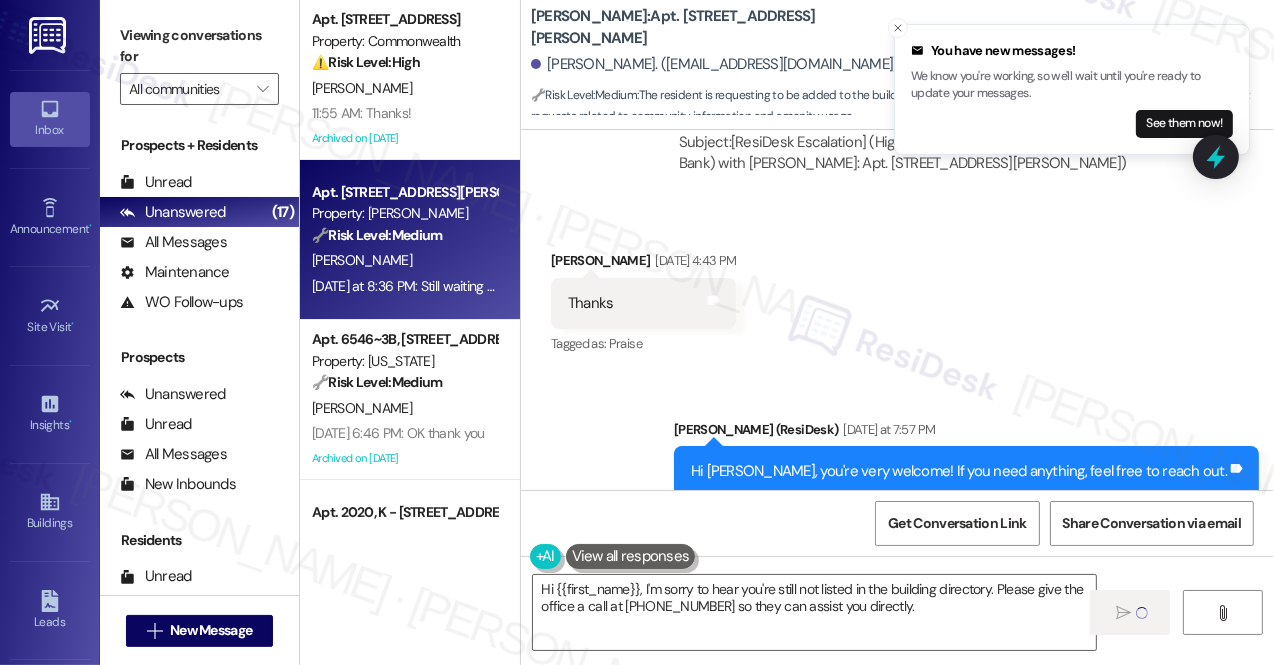 click on "Hi [PERSON_NAME], you're very welcome! If you need anything, feel free to reach out." at bounding box center [959, 471] 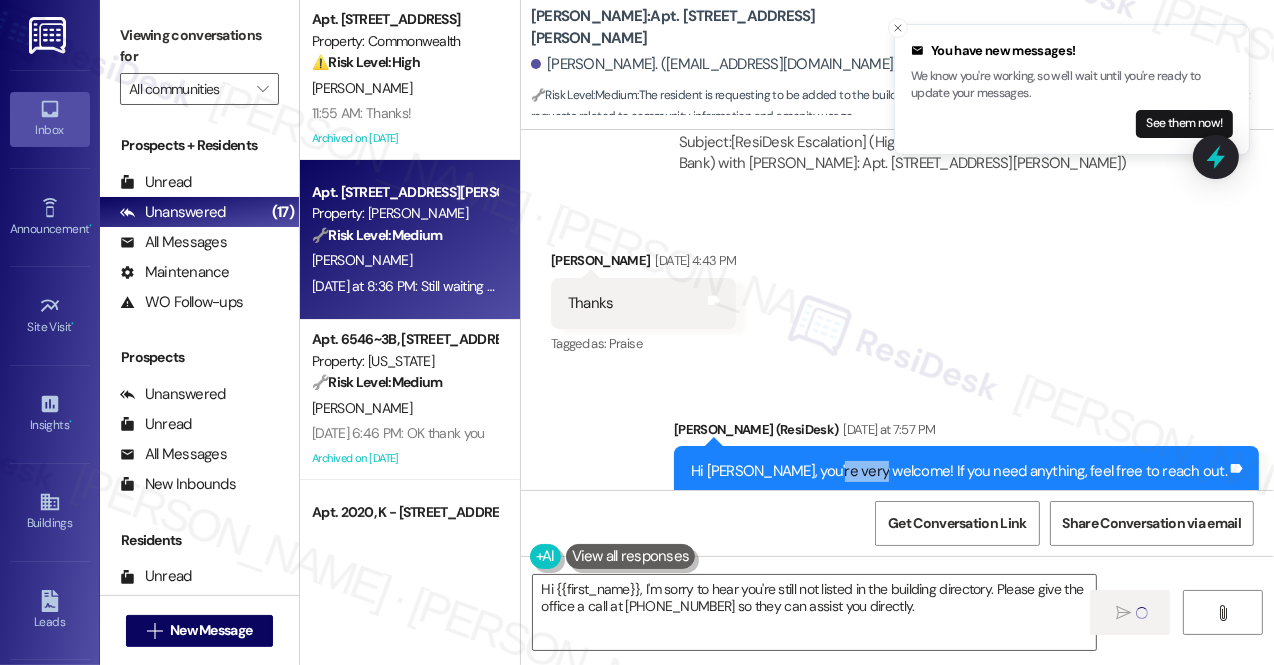 click on "Hi [PERSON_NAME], you're very welcome! If you need anything, feel free to reach out." at bounding box center [959, 471] 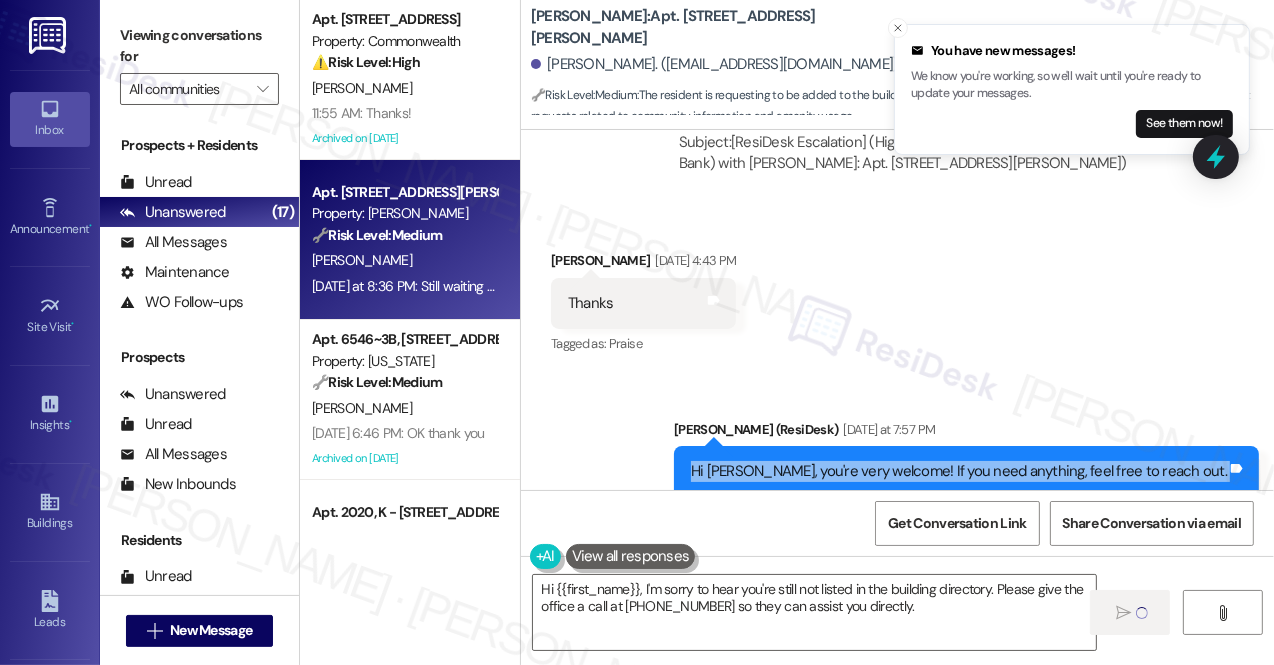 click on "Hi [PERSON_NAME], you're very welcome! If you need anything, feel free to reach out." at bounding box center (959, 471) 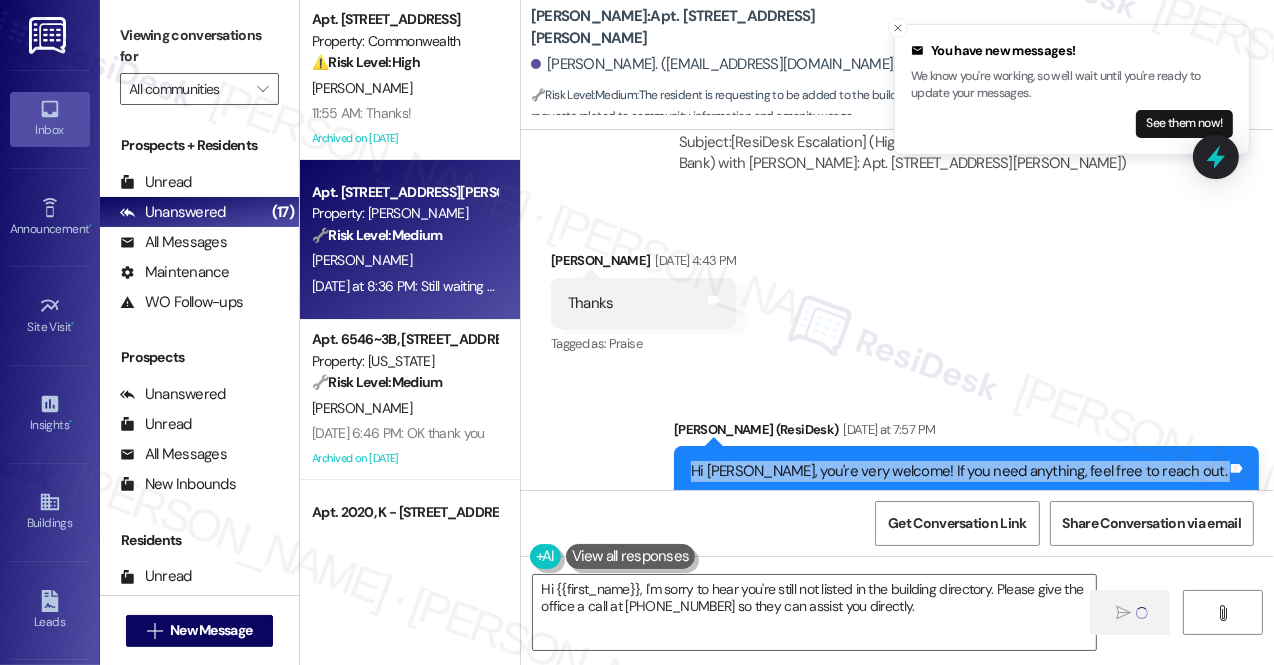 type 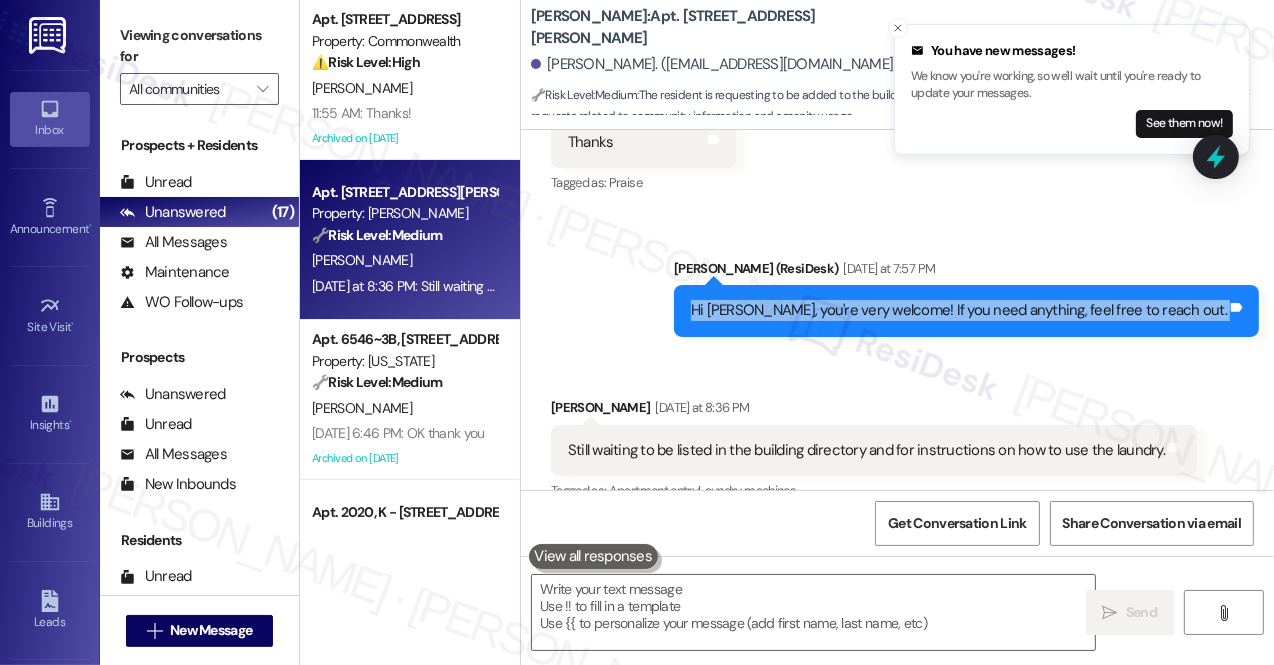 scroll, scrollTop: 11765, scrollLeft: 0, axis: vertical 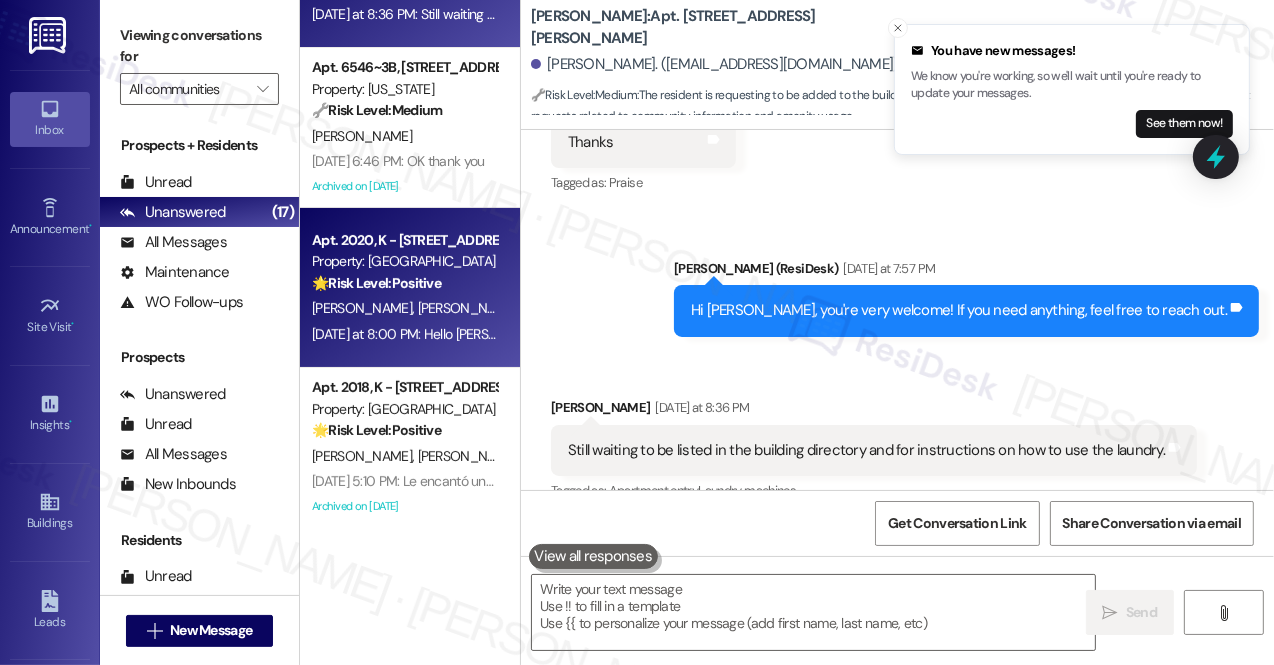 click on "[PERSON_NAME]" at bounding box center [468, 308] 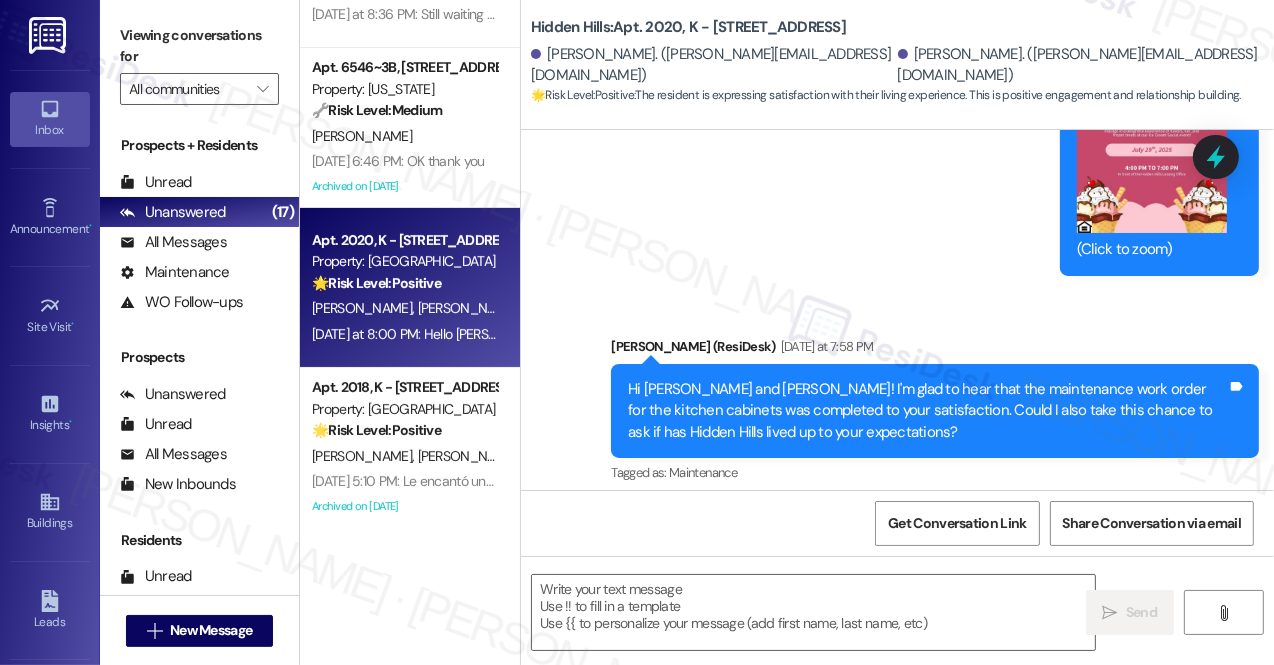 scroll, scrollTop: 2097, scrollLeft: 0, axis: vertical 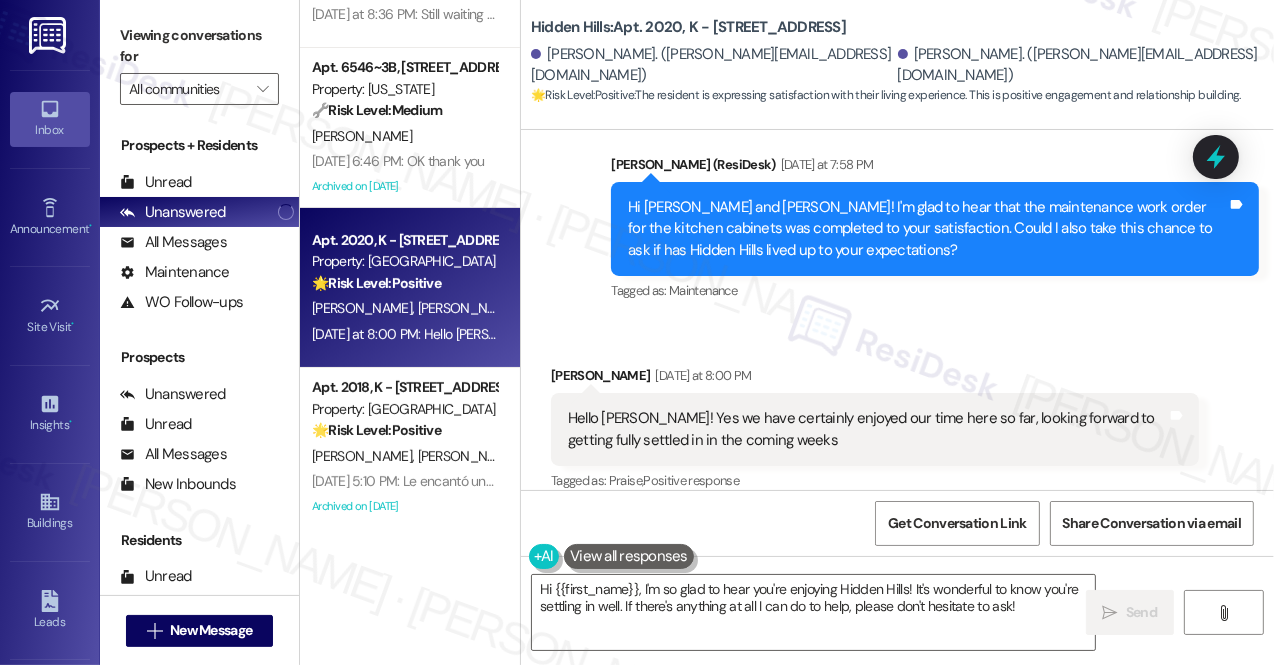 click on "Hi [PERSON_NAME] and [PERSON_NAME]! I'm glad to hear that the maintenance work order for the kitchen cabinets was completed to your satisfaction. Could I also take this chance to ask if has Hidden Hills lived up to your expectations?" at bounding box center [927, 229] 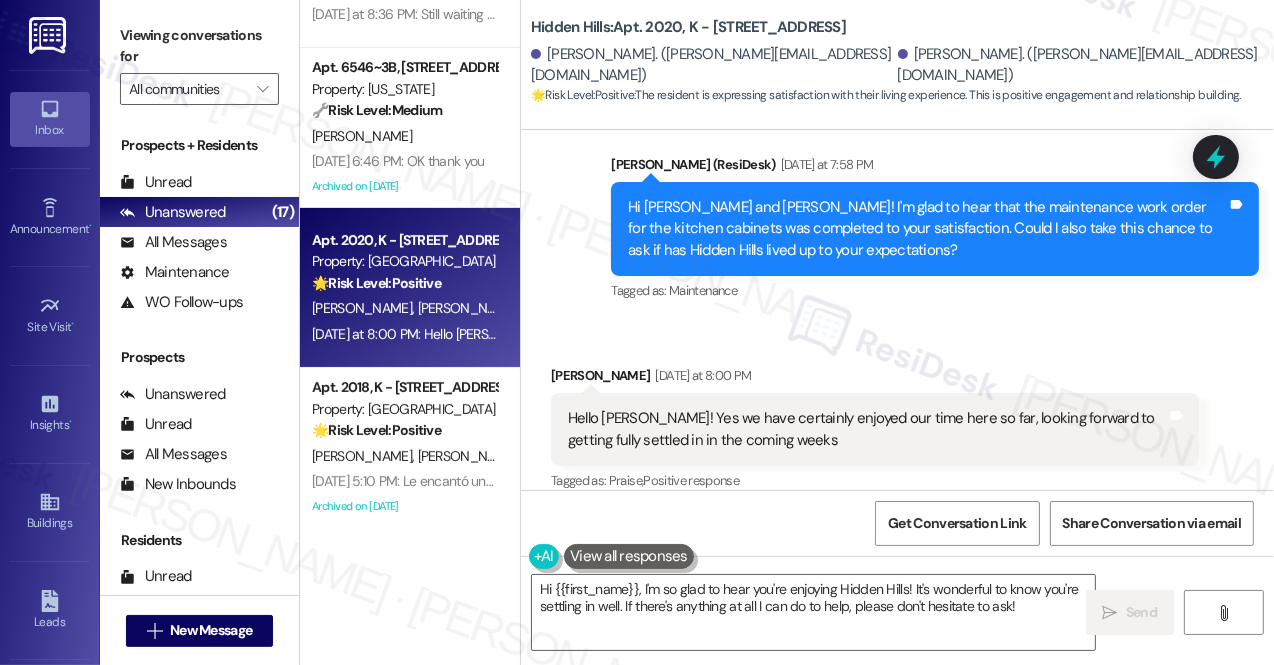 click on "Hello [PERSON_NAME]! Yes we have certainly enjoyed our time here so far, looking forward to getting fully settled in in the coming weeks" at bounding box center [867, 429] 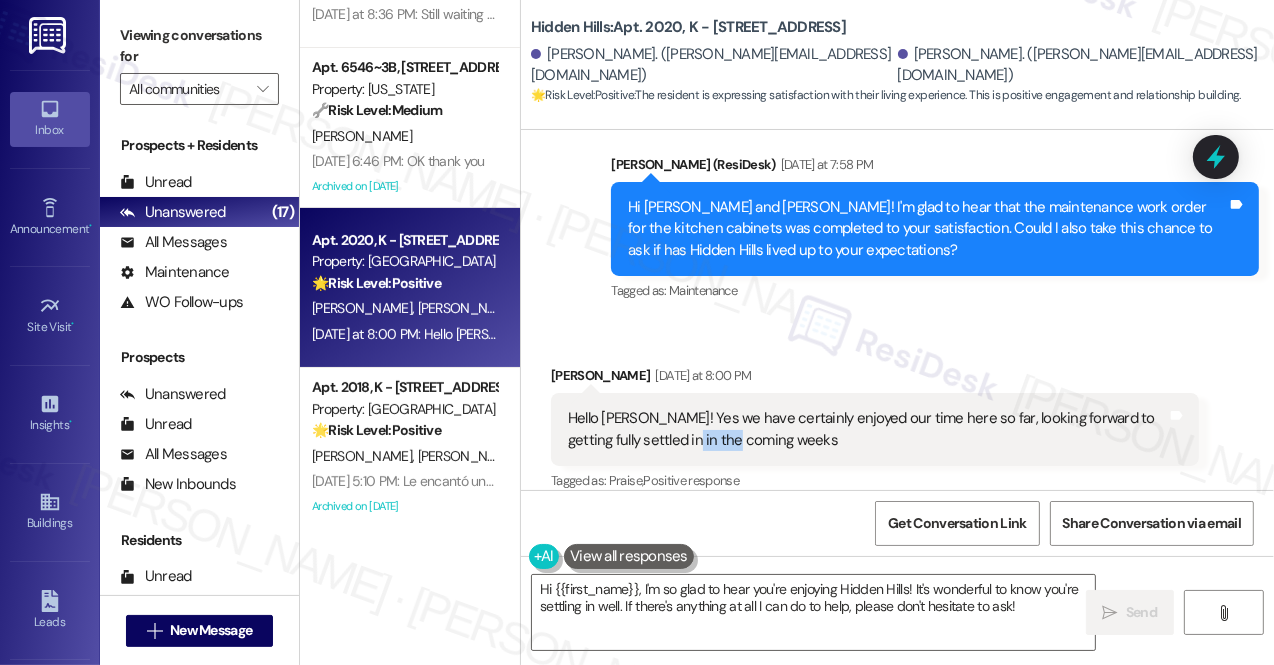 click on "Hello [PERSON_NAME]! Yes we have certainly enjoyed our time here so far, looking forward to getting fully settled in in the coming weeks" at bounding box center [867, 429] 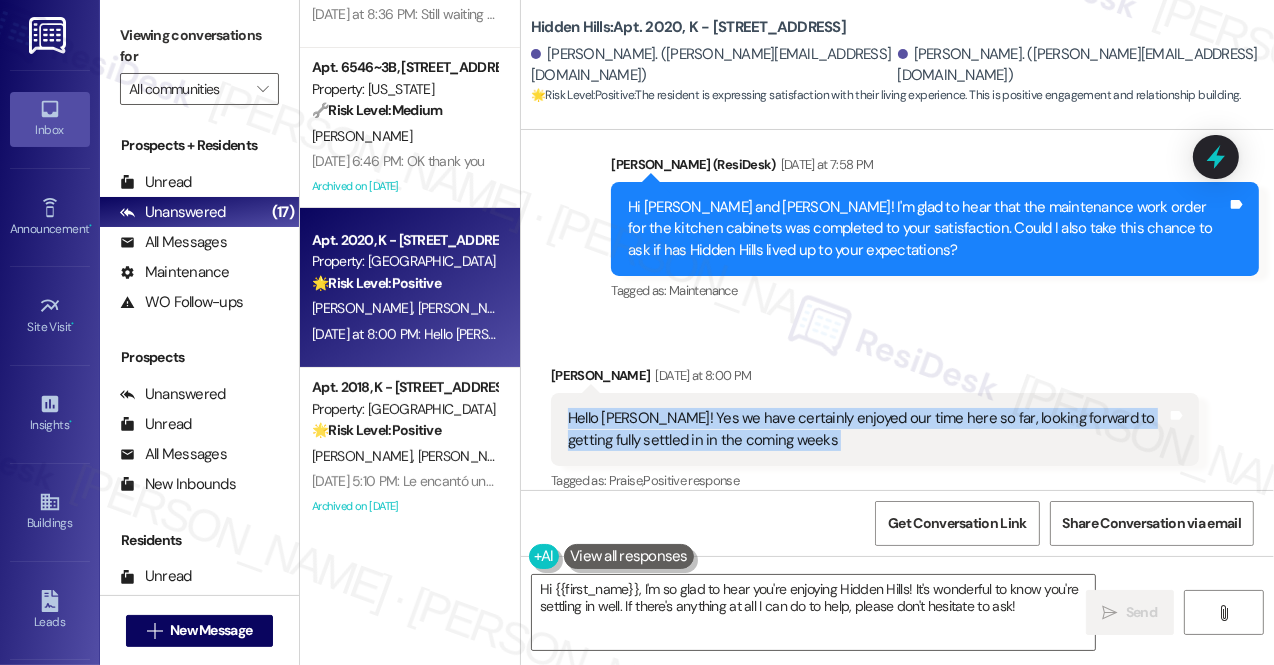 click on "Hello [PERSON_NAME]! Yes we have certainly enjoyed our time here so far, looking forward to getting fully settled in in the coming weeks" at bounding box center [867, 429] 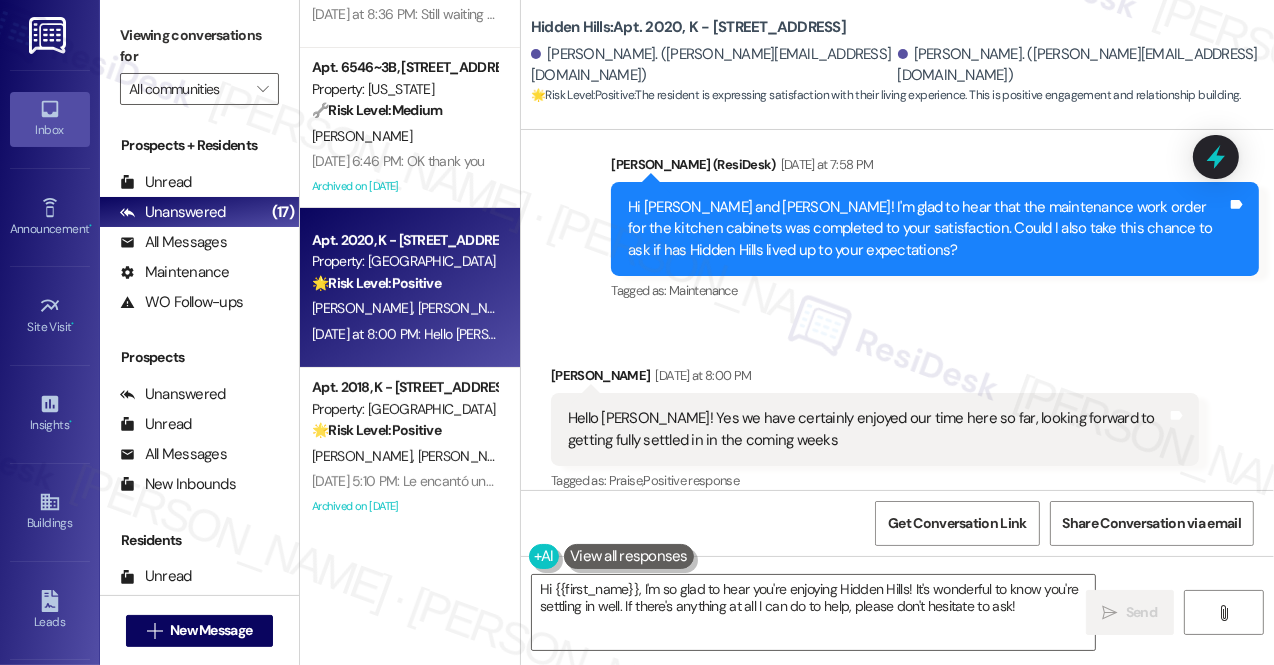 click on "Hi [PERSON_NAME] and [PERSON_NAME]! I'm glad to hear that the maintenance work order for the kitchen cabinets was completed to your satisfaction. Could I also take this chance to ask if has Hidden Hills lived up to your expectations?" at bounding box center (927, 229) 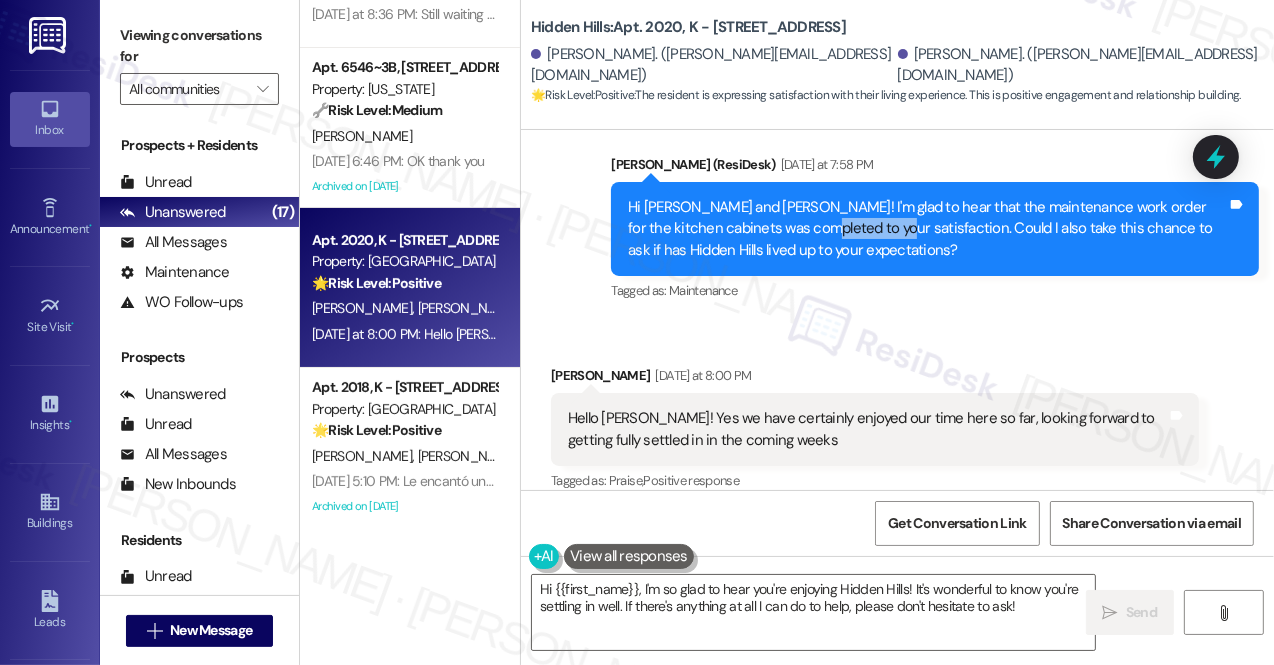 click on "Hi [PERSON_NAME] and [PERSON_NAME]! I'm glad to hear that the maintenance work order for the kitchen cabinets was completed to your satisfaction. Could I also take this chance to ask if has Hidden Hills lived up to your expectations?" at bounding box center [927, 229] 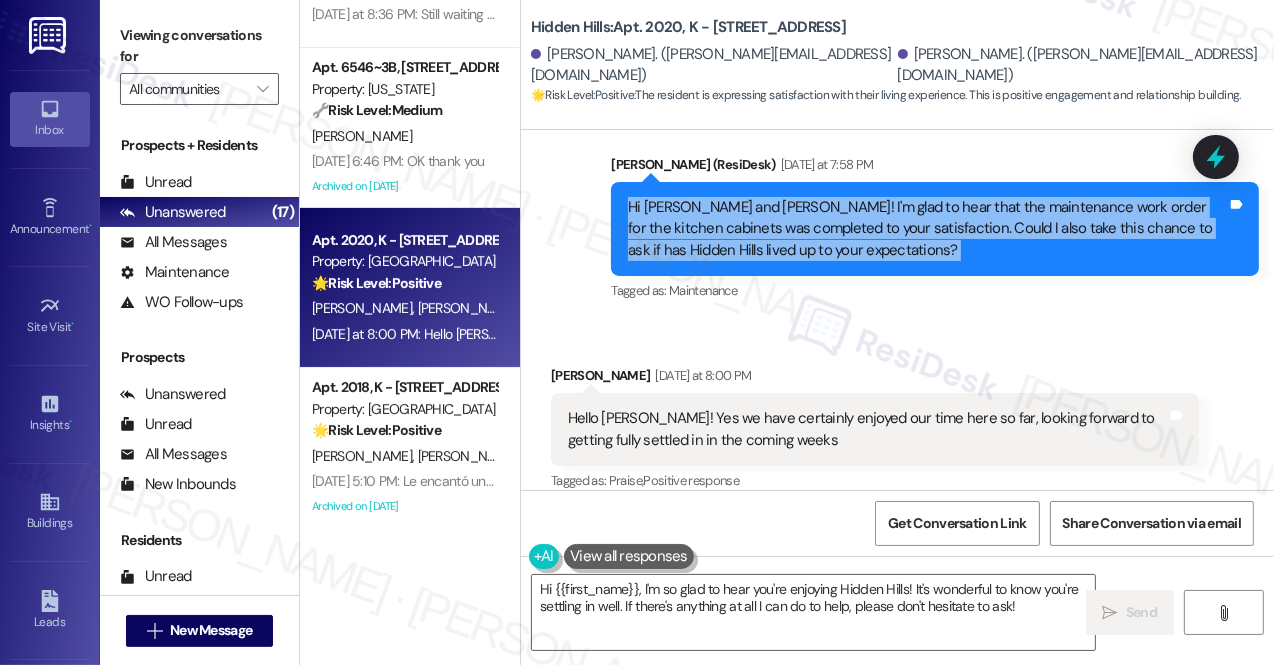 click on "Hi [PERSON_NAME] and [PERSON_NAME]! I'm glad to hear that the maintenance work order for the kitchen cabinets was completed to your satisfaction. Could I also take this chance to ask if has Hidden Hills lived up to your expectations?" at bounding box center (927, 229) 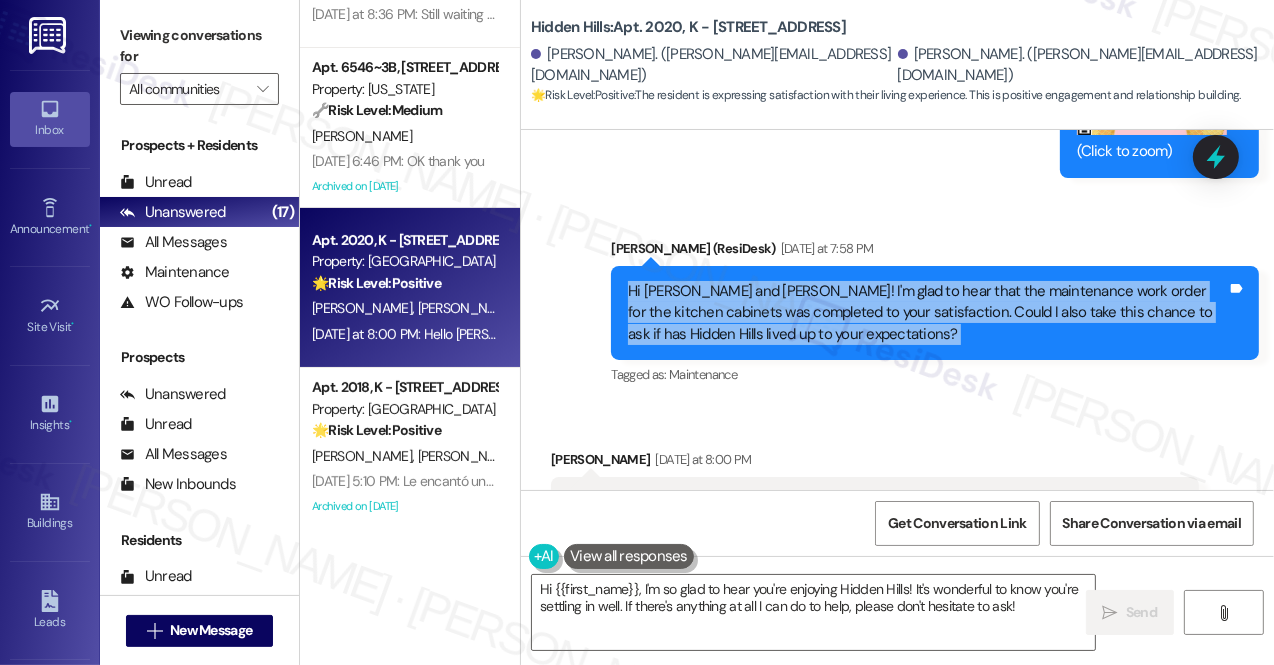 scroll, scrollTop: 2097, scrollLeft: 0, axis: vertical 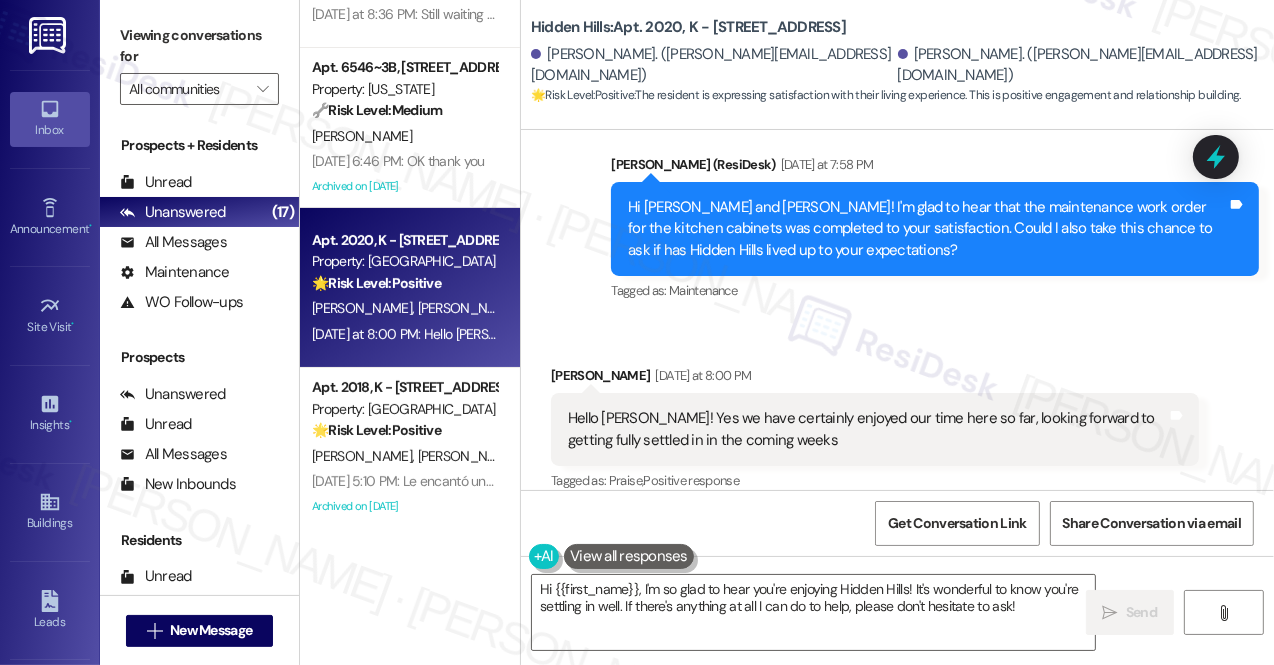 click on "Hello [PERSON_NAME]! Yes we have certainly enjoyed our time here so far, looking forward to getting fully settled in in the coming weeks Tags and notes" at bounding box center (875, 429) 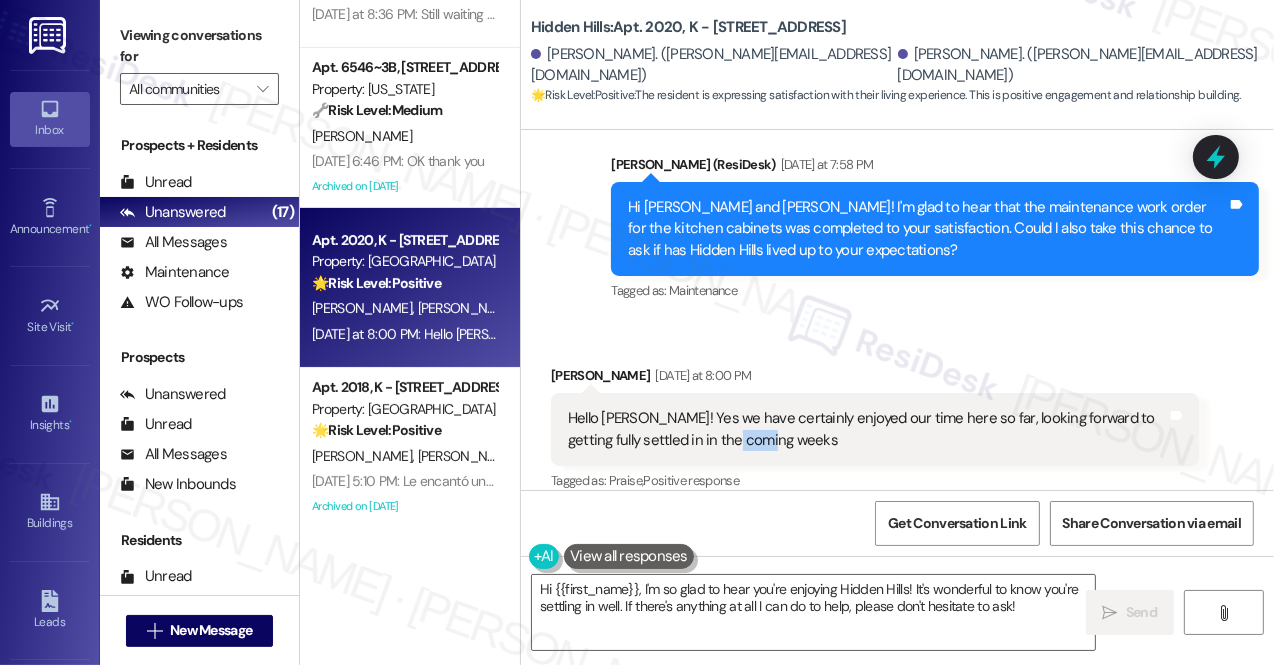 click on "Hello [PERSON_NAME]! Yes we have certainly enjoyed our time here so far, looking forward to getting fully settled in in the coming weeks Tags and notes" at bounding box center [875, 429] 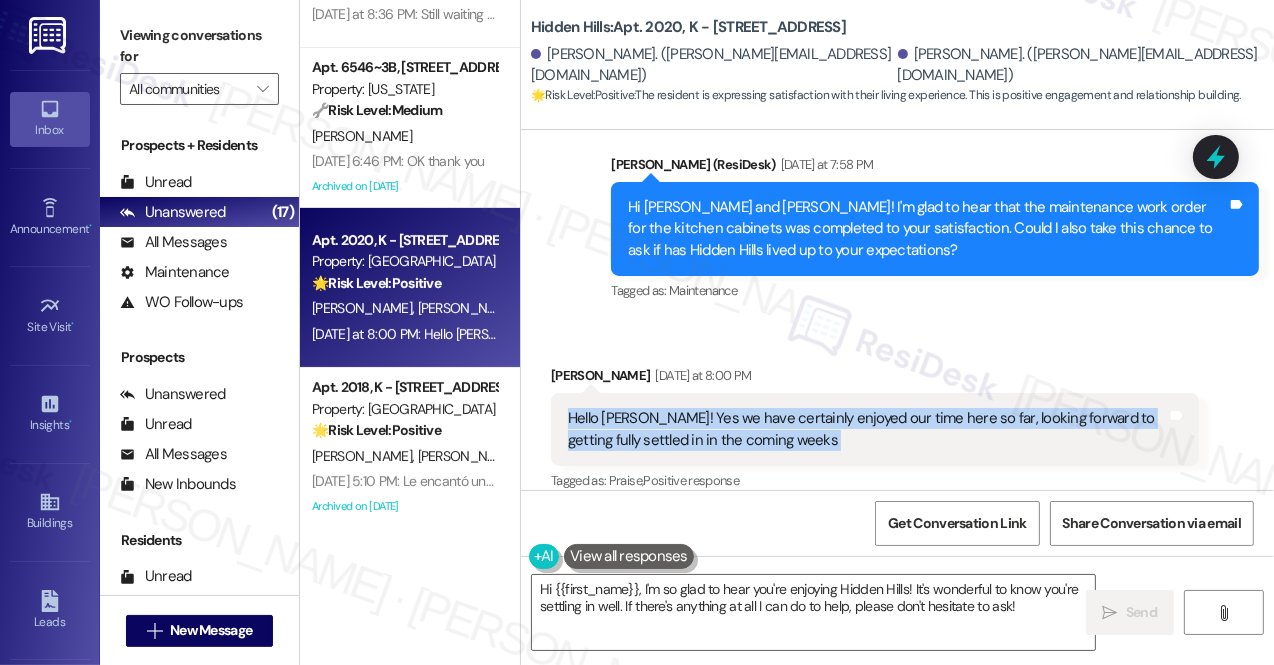 click on "Hello [PERSON_NAME]! Yes we have certainly enjoyed our time here so far, looking forward to getting fully settled in in the coming weeks Tags and notes" at bounding box center [875, 429] 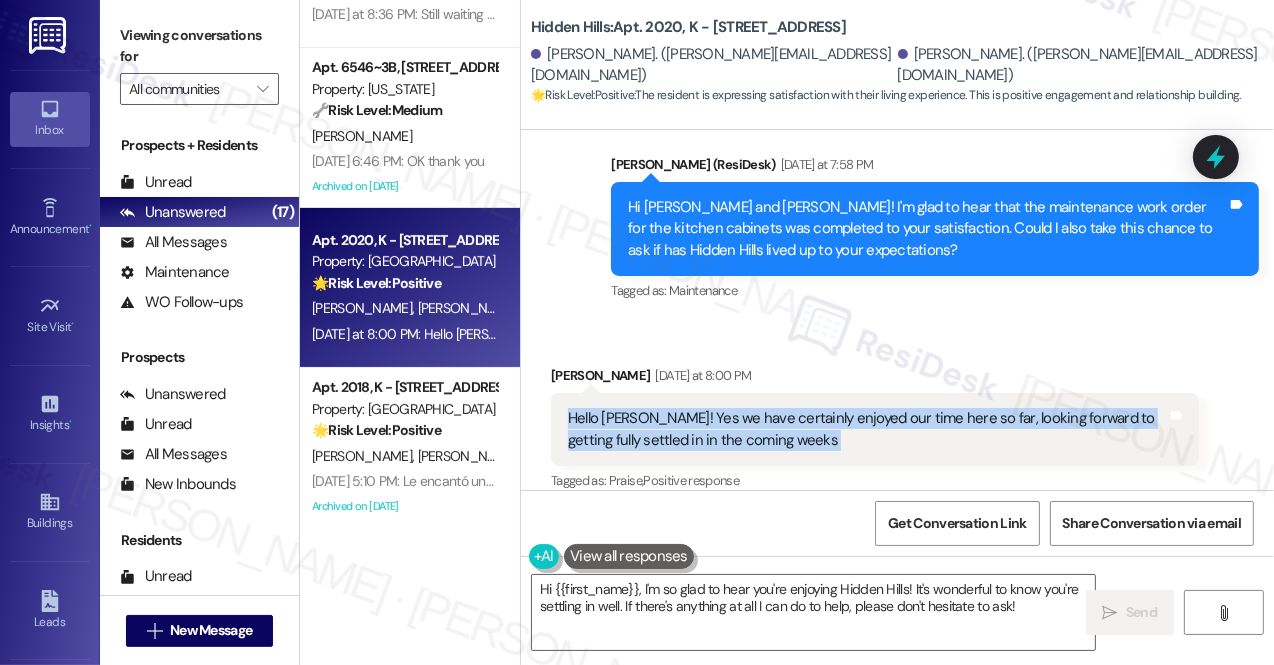click on "Hello [PERSON_NAME]! Yes we have certainly enjoyed our time here so far, looking forward to getting fully settled in in the coming weeks" at bounding box center [867, 429] 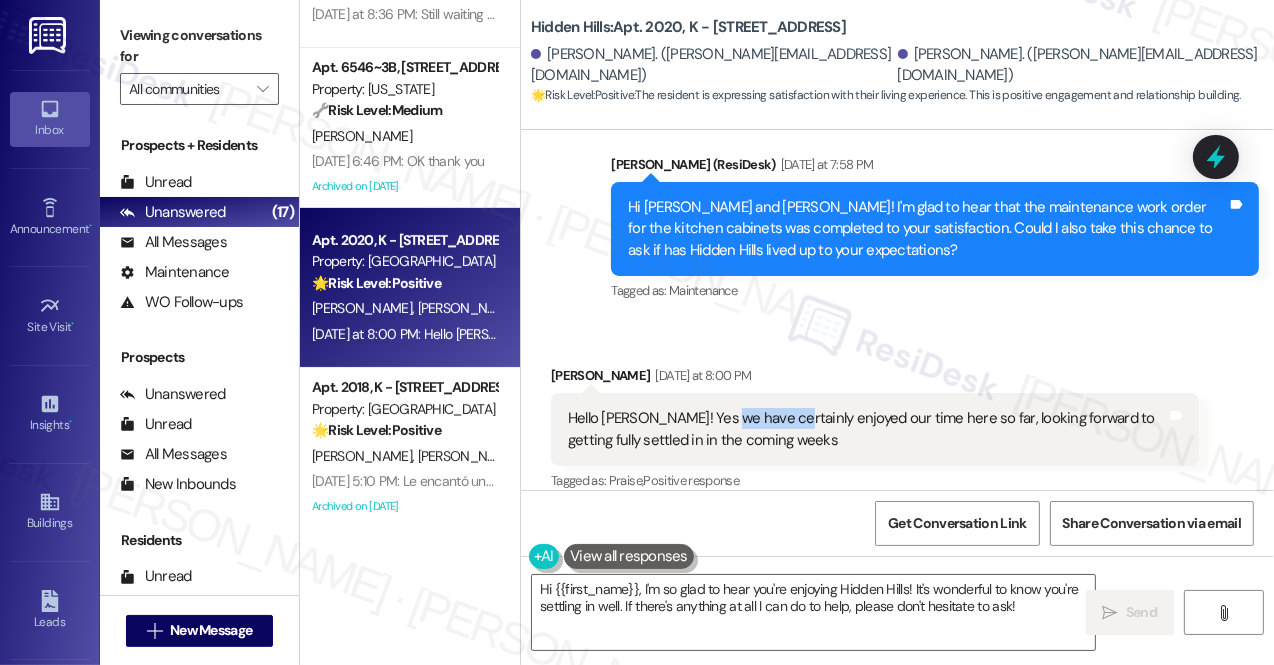 click on "Hello [PERSON_NAME]! Yes we have certainly enjoyed our time here so far, looking forward to getting fully settled in in the coming weeks" at bounding box center (867, 429) 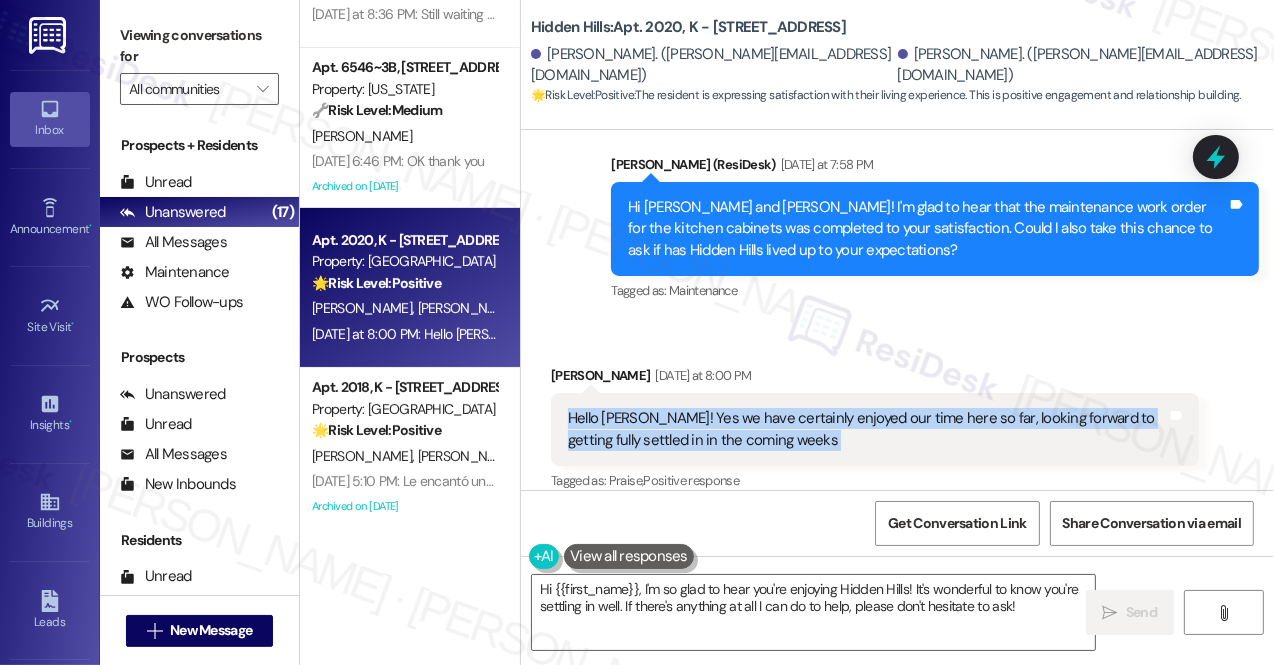 click on "Hello [PERSON_NAME]! Yes we have certainly enjoyed our time here so far, looking forward to getting fully settled in in the coming weeks" at bounding box center [867, 429] 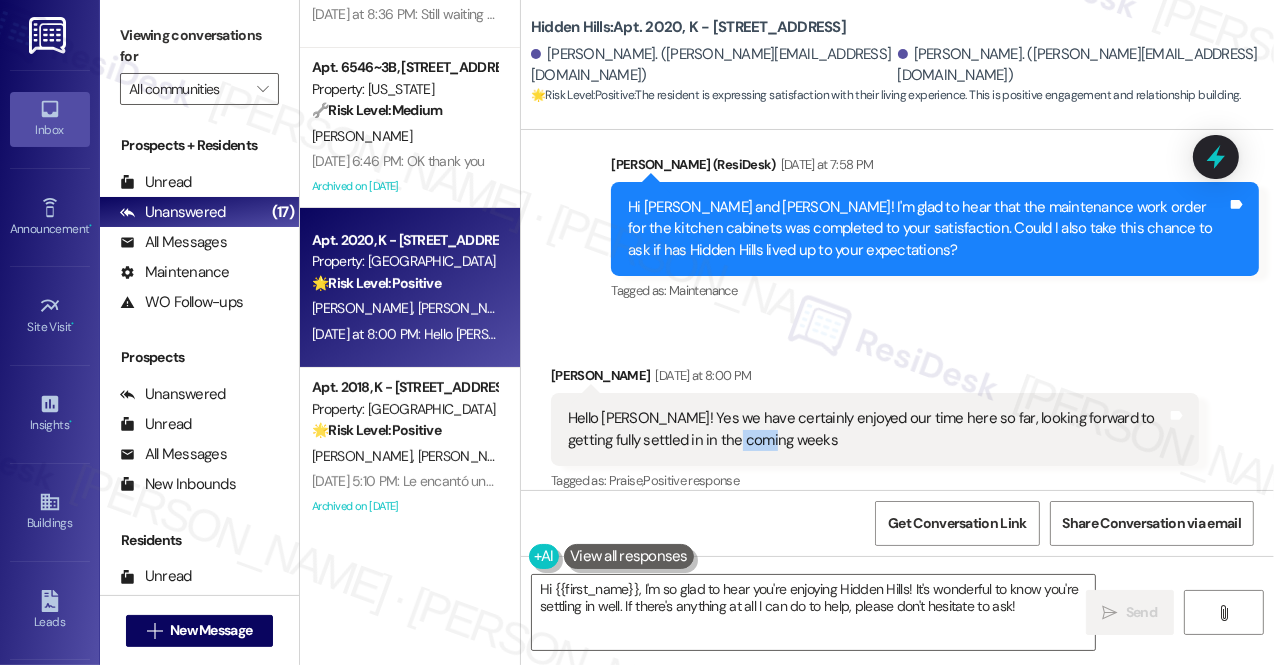 click on "Hello [PERSON_NAME]! Yes we have certainly enjoyed our time here so far, looking forward to getting fully settled in in the coming weeks" at bounding box center (867, 429) 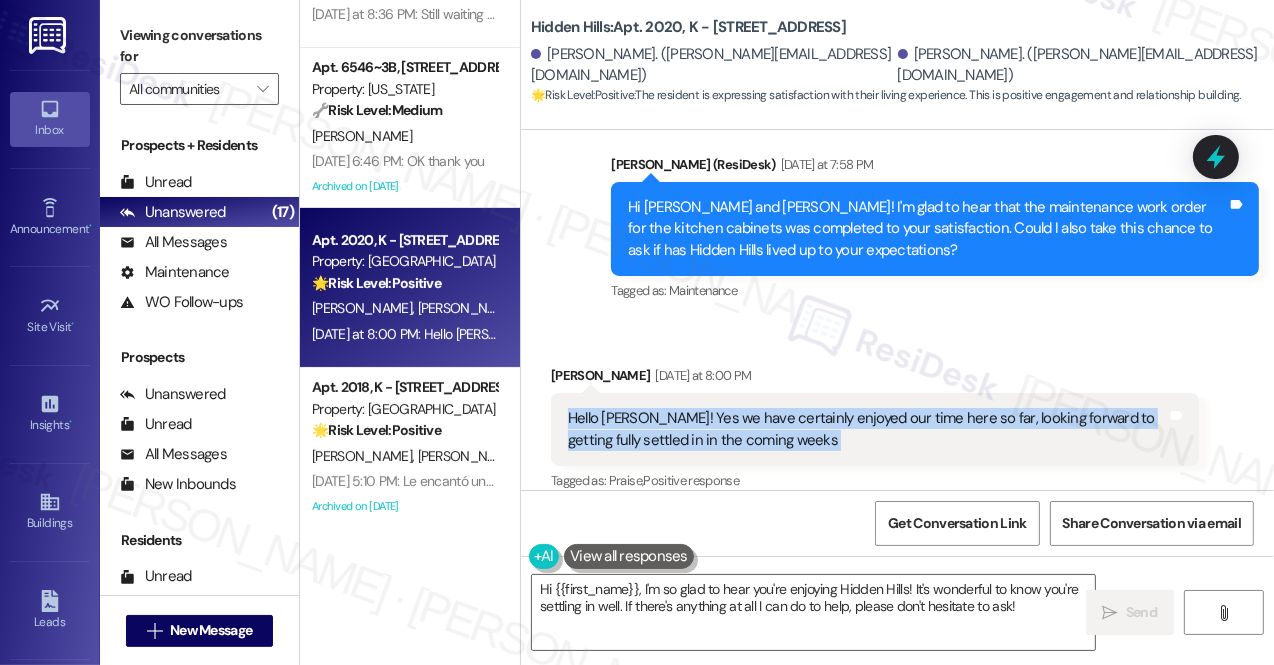 click on "Hello [PERSON_NAME]! Yes we have certainly enjoyed our time here so far, looking forward to getting fully settled in in the coming weeks" at bounding box center (867, 429) 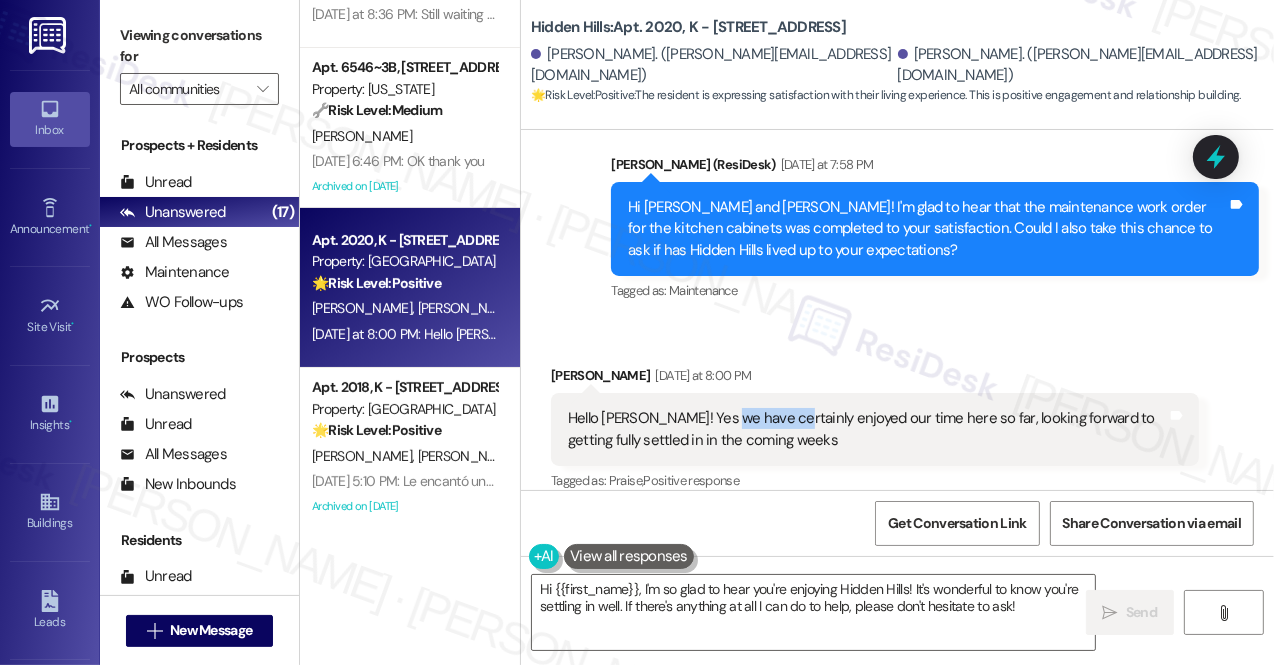 click on "Hello [PERSON_NAME]! Yes we have certainly enjoyed our time here so far, looking forward to getting fully settled in in the coming weeks" at bounding box center [867, 429] 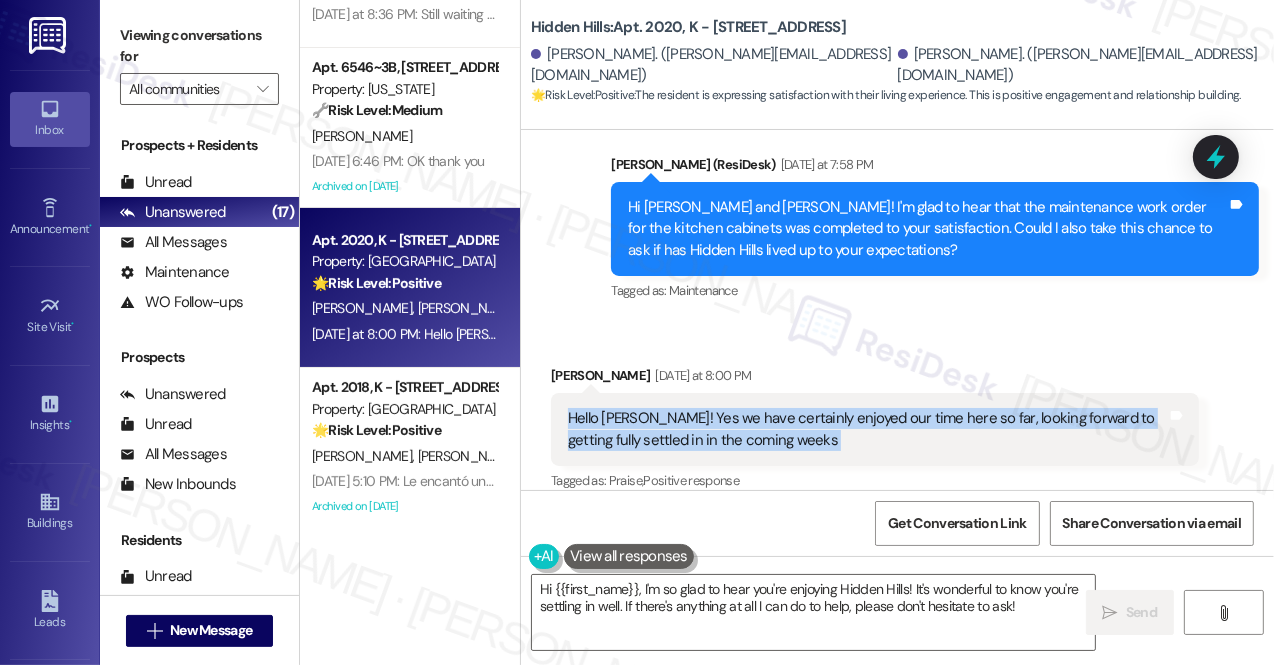 click on "Hello [PERSON_NAME]! Yes we have certainly enjoyed our time here so far, looking forward to getting fully settled in in the coming weeks" at bounding box center [867, 429] 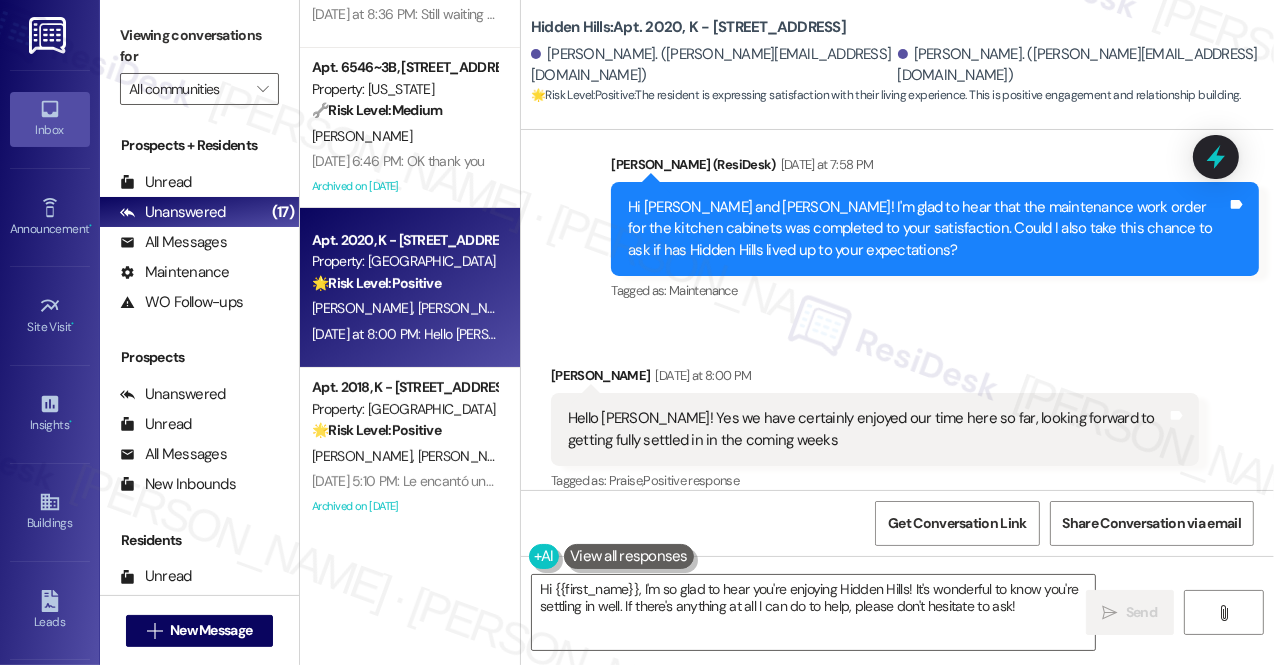 click on "Tagged as:   Maintenance Click to highlight conversations about Maintenance" at bounding box center [935, 290] 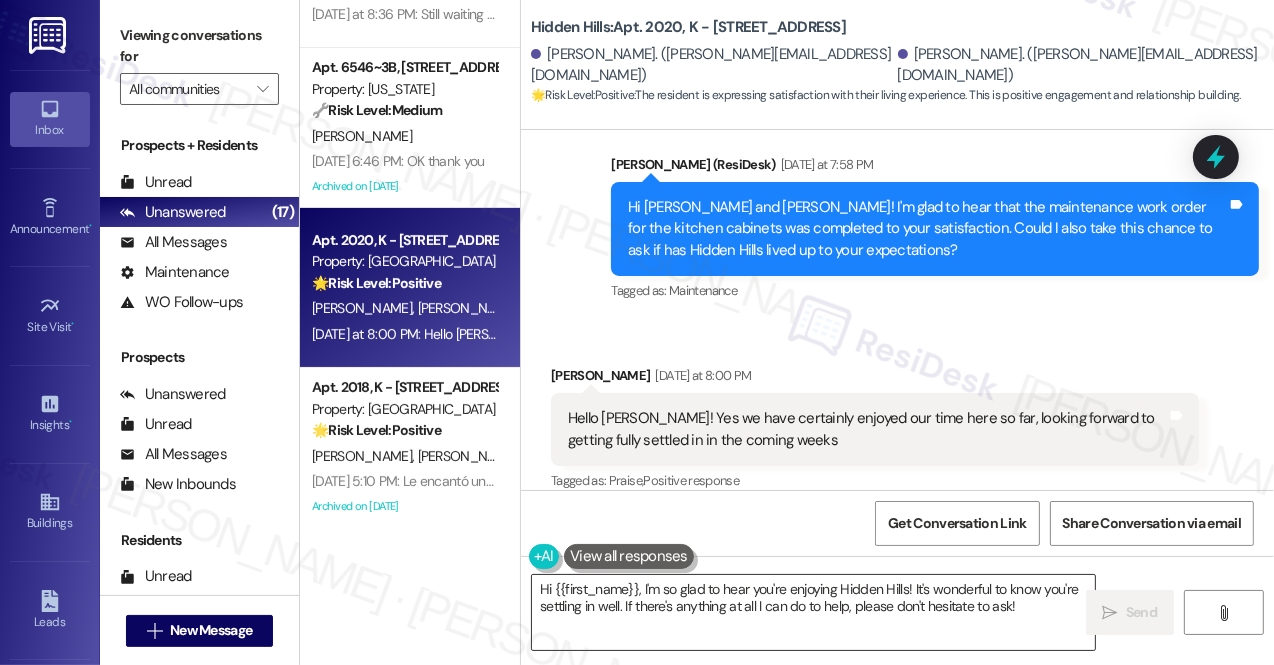 click on "Hi {{first_name}}, I'm so glad to hear you're enjoying Hidden Hills! It's wonderful to know you're settling in well. If there's anything at all I can do to help, please don't hesitate to ask!" at bounding box center [813, 612] 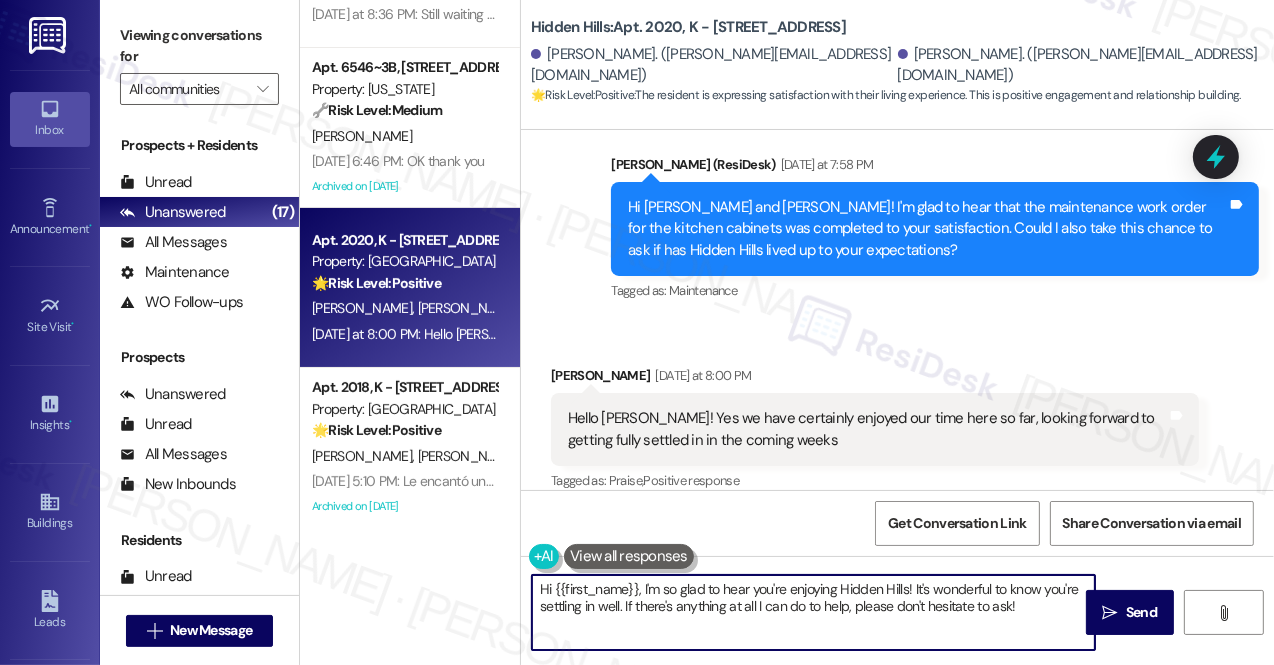 click on "Hi {{first_name}}, I'm so glad to hear you're enjoying Hidden Hills! It's wonderful to know you're settling in well. If there's anything at all I can do to help, please don't hesitate to ask!" at bounding box center (813, 612) 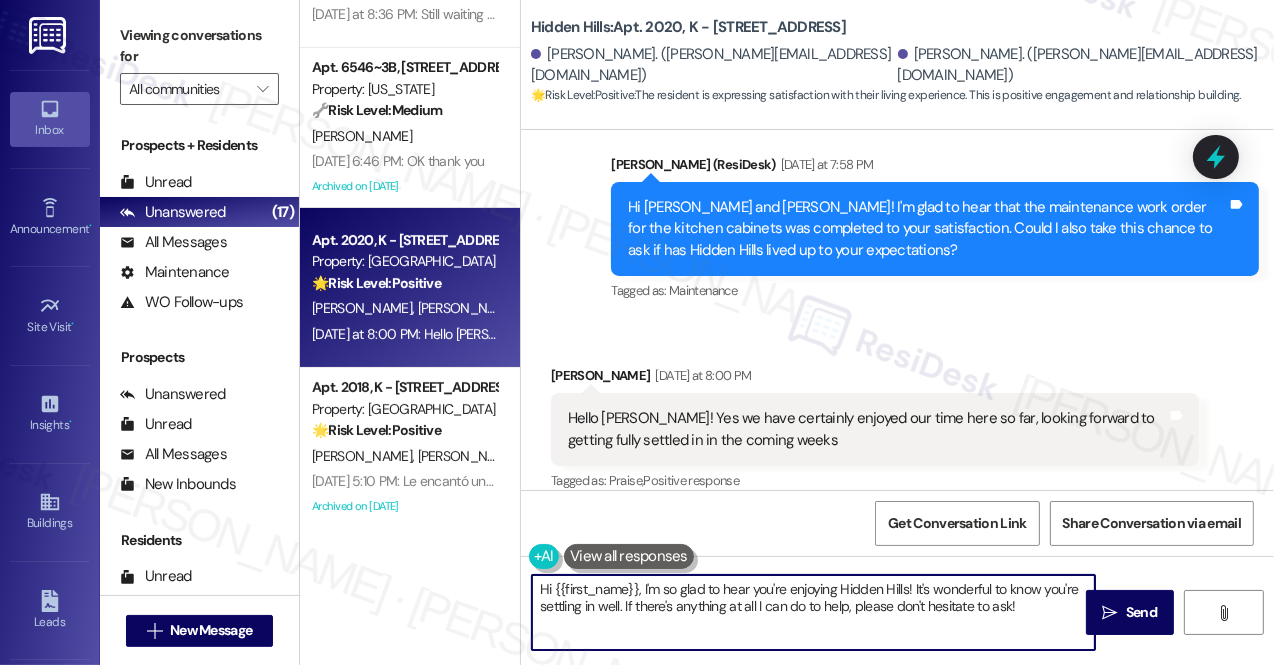 click on "Hi {{first_name}}, I'm so glad to hear you're enjoying Hidden Hills! It's wonderful to know you're settling in well. If there's anything at all I can do to help, please don't hesitate to ask!" at bounding box center (813, 612) 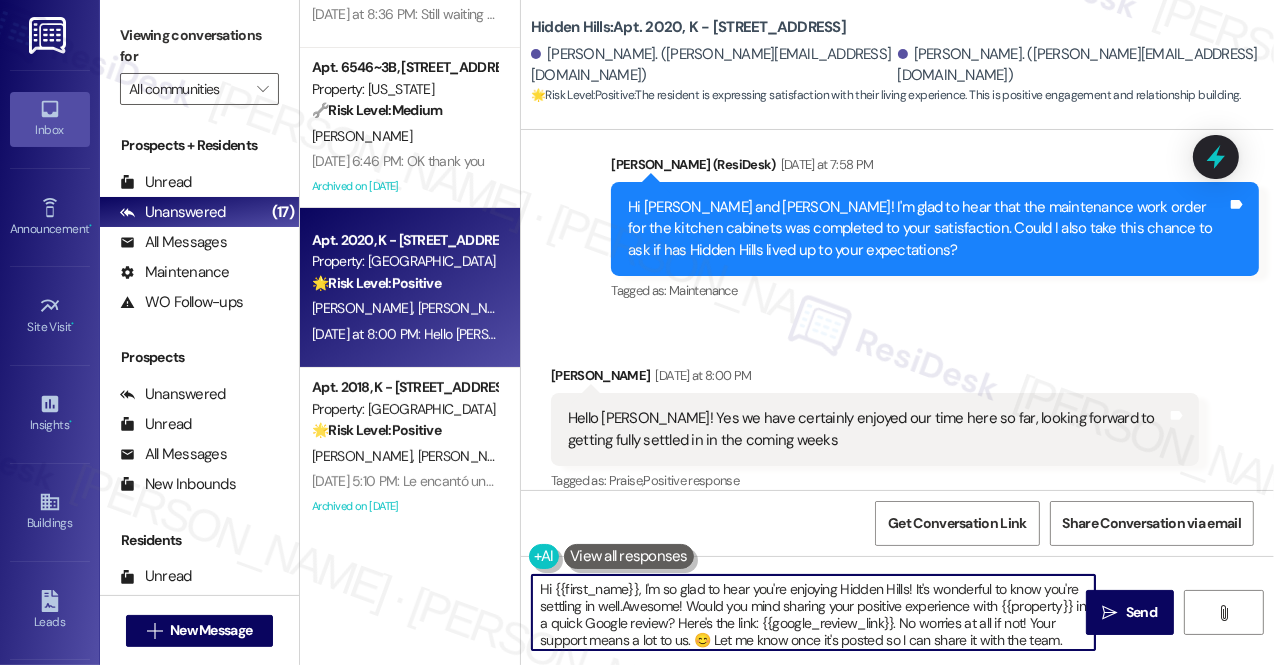 click on "Hi {{first_name}}, I'm so glad to hear you're enjoying Hidden Hills! It's wonderful to know you're settling in well.Awesome! Would you mind sharing your positive experience with {{property}} in a quick Google review? Here's the link: {{google_review_link}}. No worries at all if not! Your support means a lot to us. 😊 Let me know once it's posted so I can share it with the team." at bounding box center (813, 612) 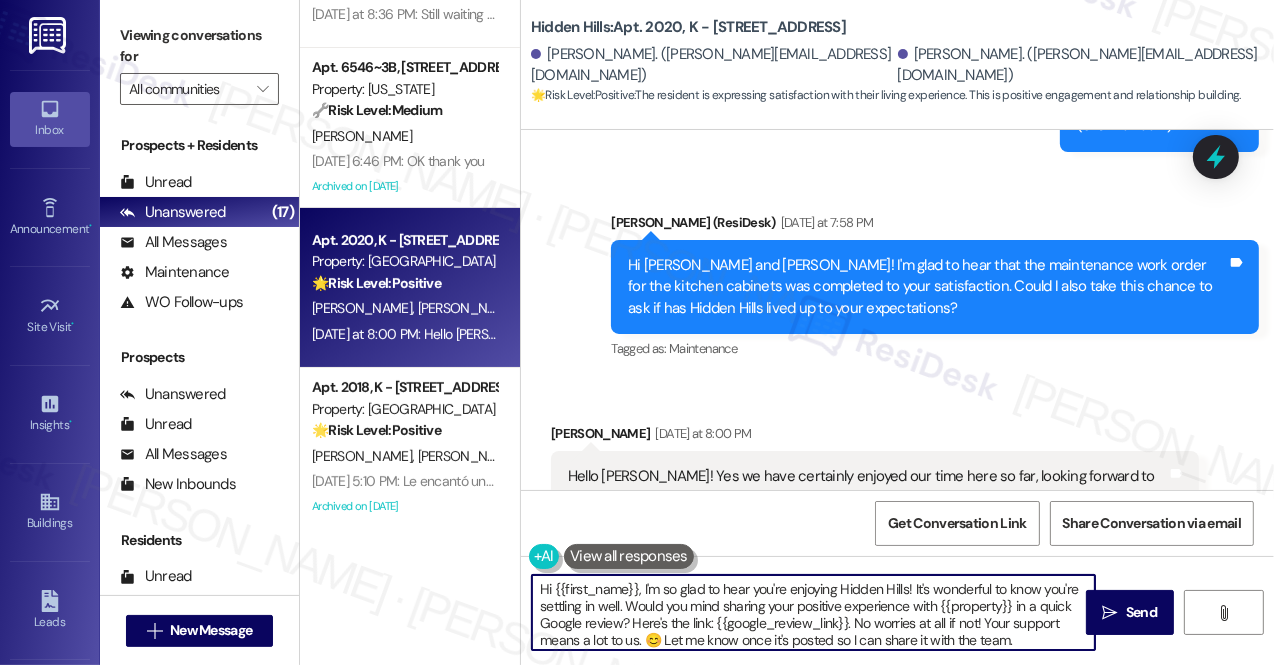 scroll, scrollTop: 2097, scrollLeft: 0, axis: vertical 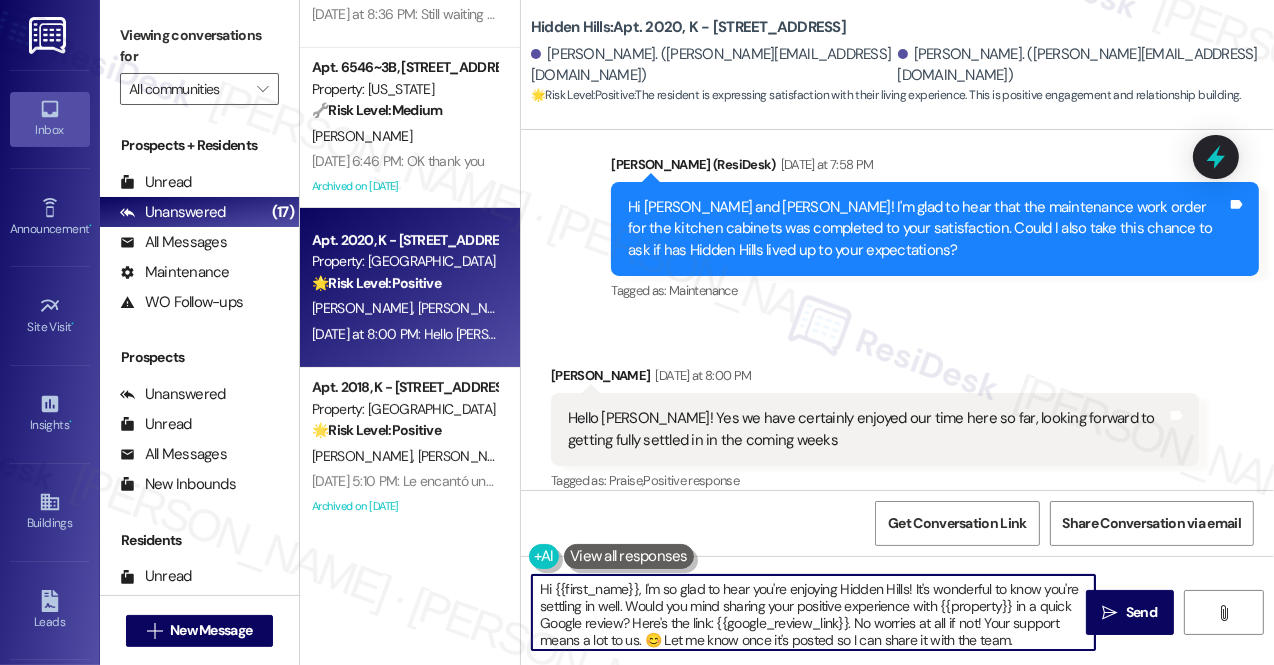 drag, startPoint x: 914, startPoint y: 605, endPoint x: 1012, endPoint y: 603, distance: 98.02041 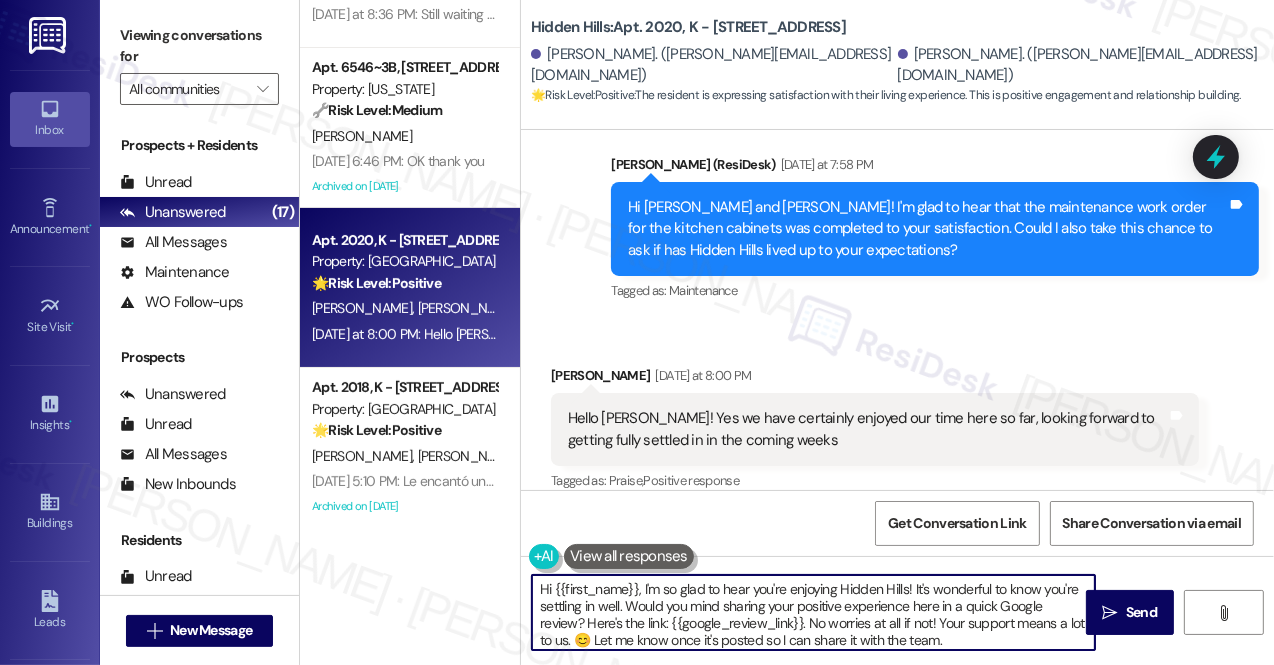 click on "Hi {{first_name}}, I'm so glad to hear you're enjoying Hidden Hills! It's wonderful to know you're settling in well. Would you mind sharing your positive experience here in a quick Google review? Here's the link: {{google_review_link}}. No worries at all if not! Your support means a lot to us. 😊 Let me know once it's posted so I can share it with the team." at bounding box center (813, 612) 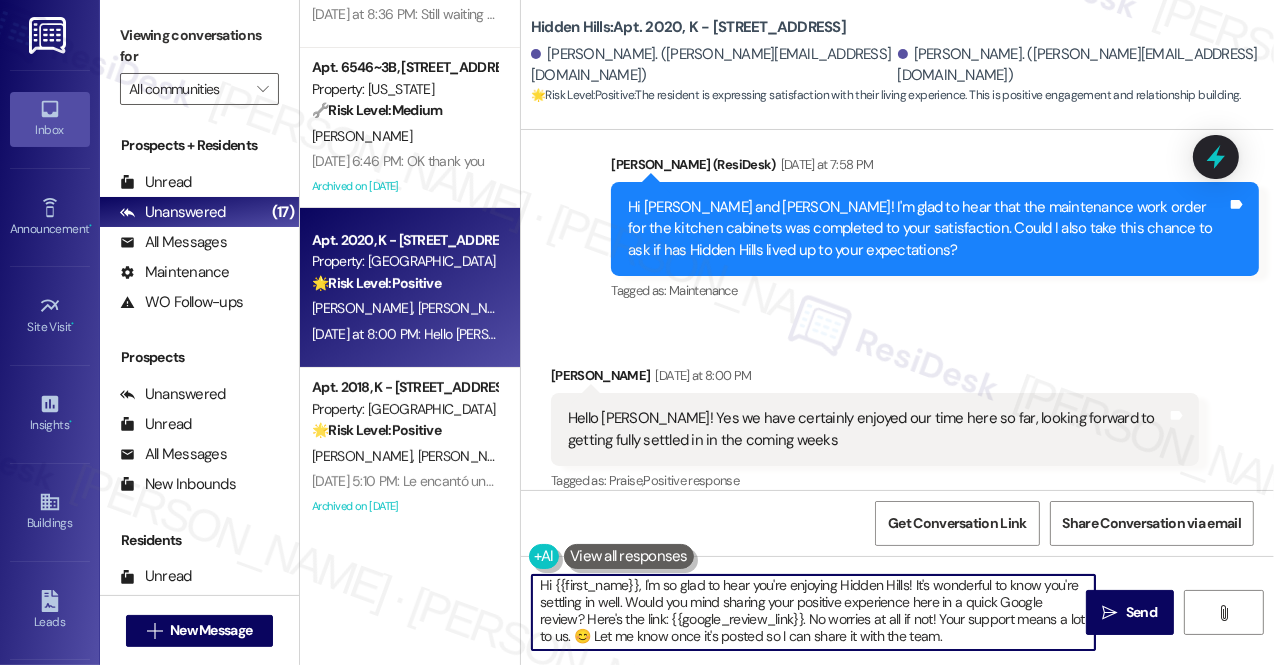scroll, scrollTop: 5, scrollLeft: 0, axis: vertical 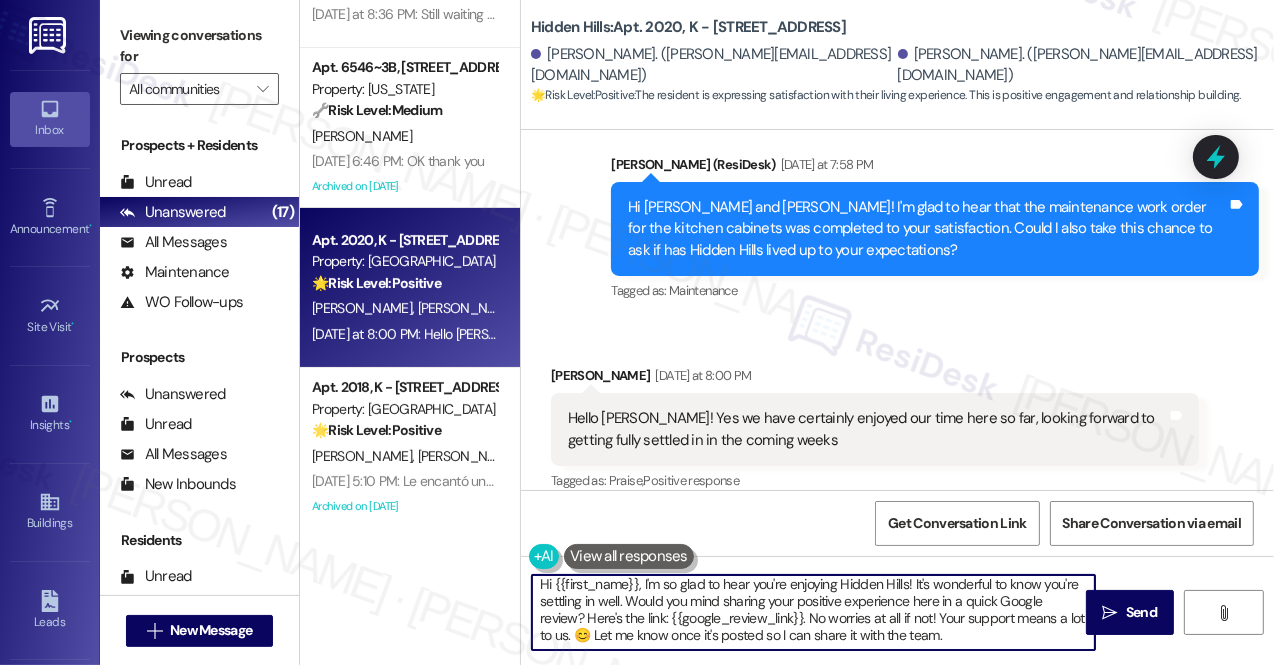 click on "Hi {{first_name}}, I'm so glad to hear you're enjoying Hidden Hills! It's wonderful to know you're settling in well. Would you mind sharing your positive experience here in a quick Google review? Here's the link: {{google_review_link}}. No worries at all if not! Your support means a lot to us. 😊 Let me know once it's posted so I can share it with the team." at bounding box center [813, 612] 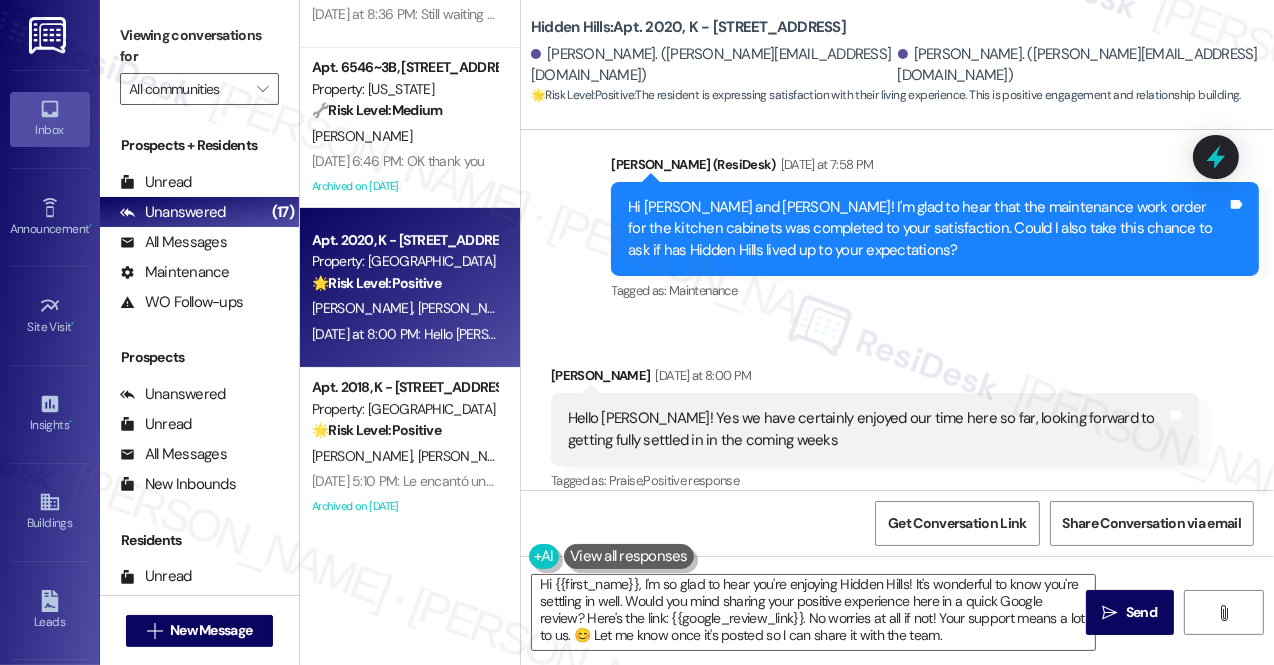 click on "[PERSON_NAME] [DATE] at 8:00 PM" at bounding box center [875, 379] 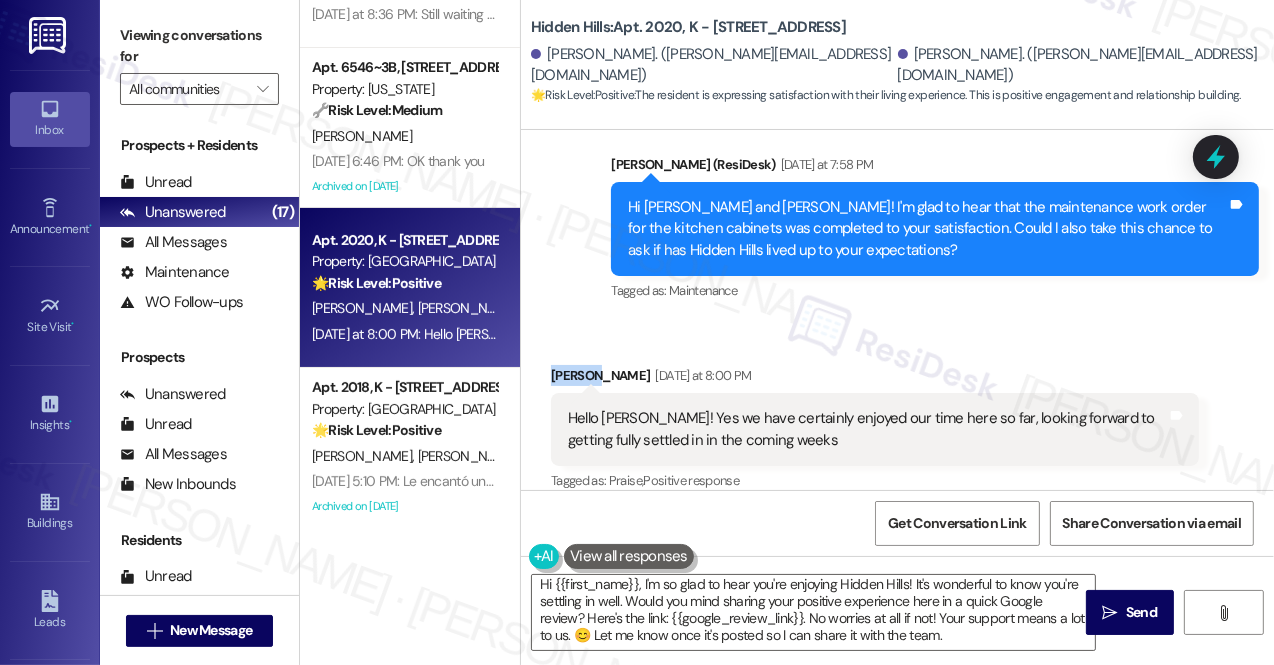 click on "[PERSON_NAME] [DATE] at 8:00 PM" at bounding box center (875, 379) 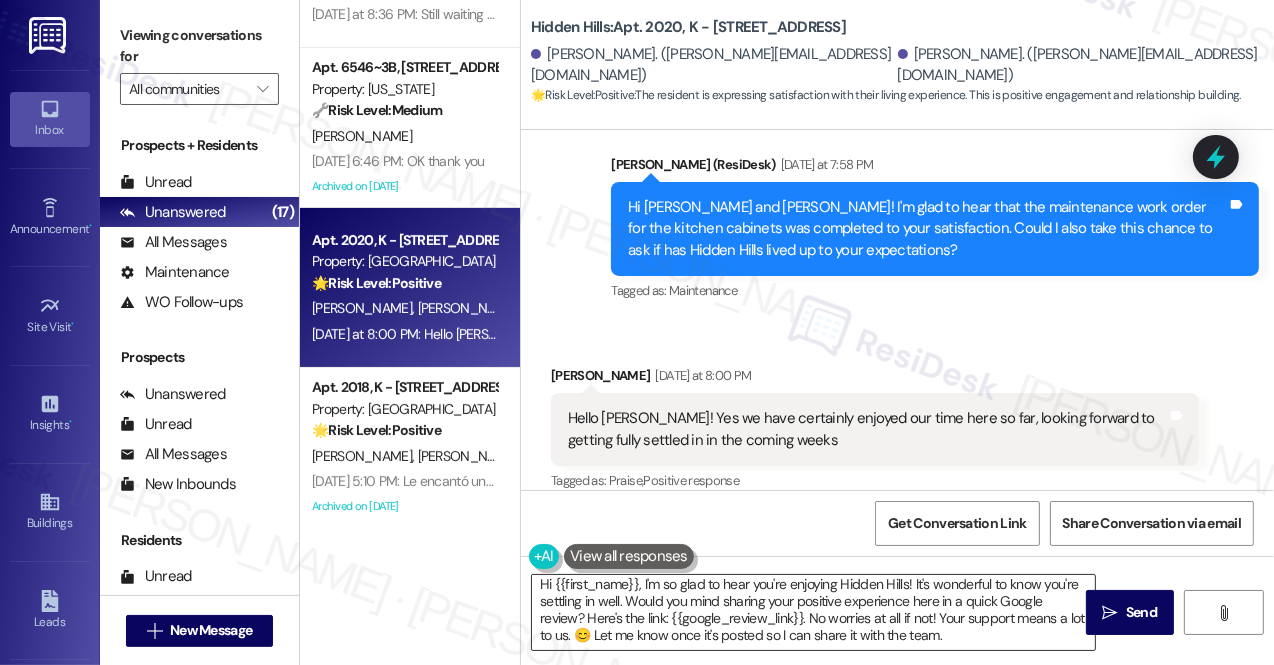 scroll, scrollTop: 0, scrollLeft: 0, axis: both 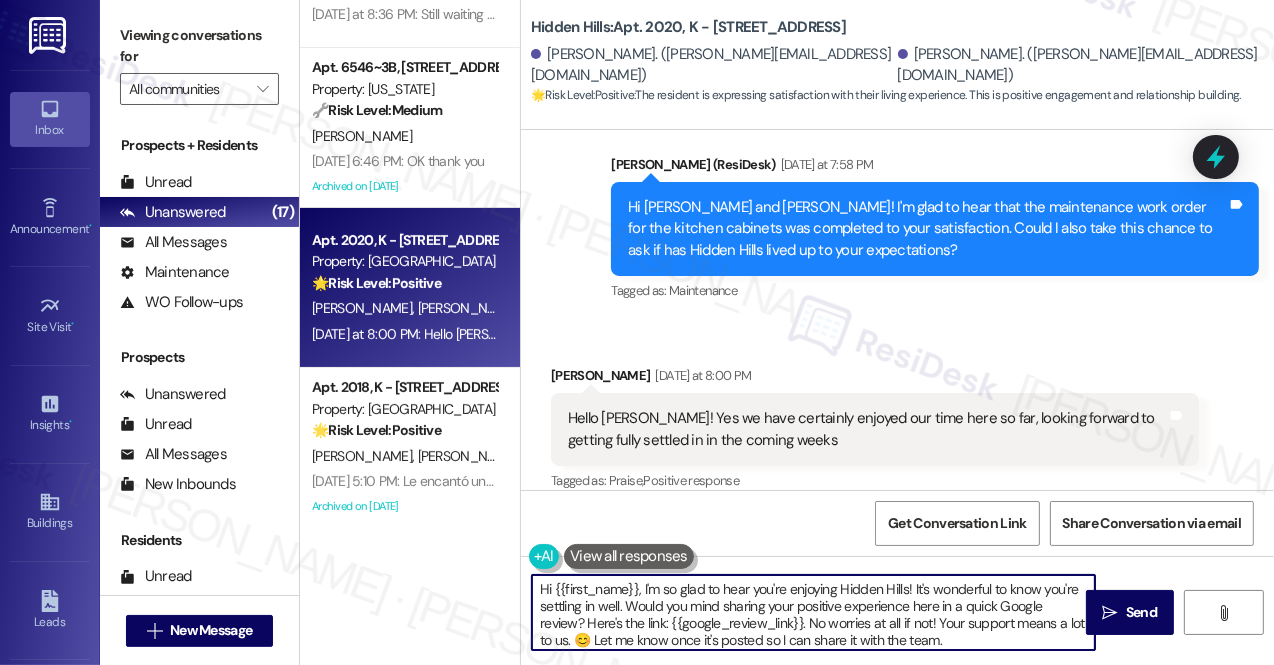 drag, startPoint x: 555, startPoint y: 584, endPoint x: 638, endPoint y: 576, distance: 83.38465 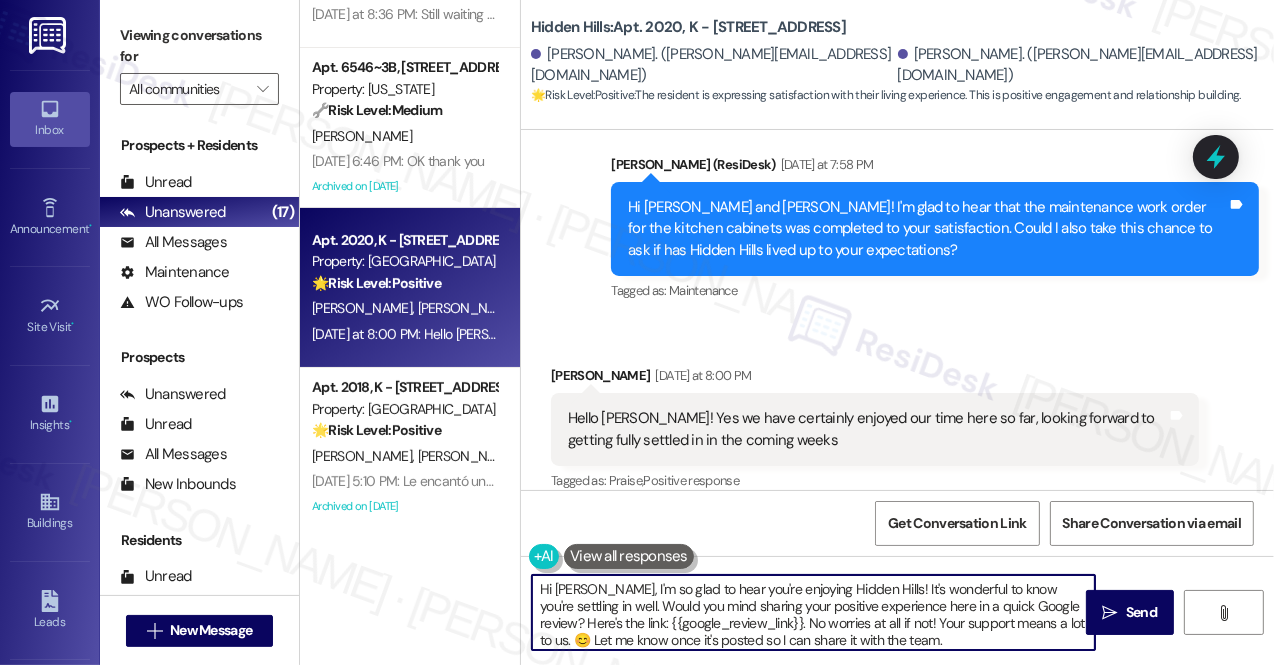 click on "Hi [PERSON_NAME], I'm so glad to hear you're enjoying Hidden Hills! It's wonderful to know you're settling in well. Would you mind sharing your positive experience here in a quick Google review? Here's the link: {{google_review_link}}. No worries at all if not! Your support means a lot to us. 😊 Let me know once it's posted so I can share it with the team." at bounding box center (813, 612) 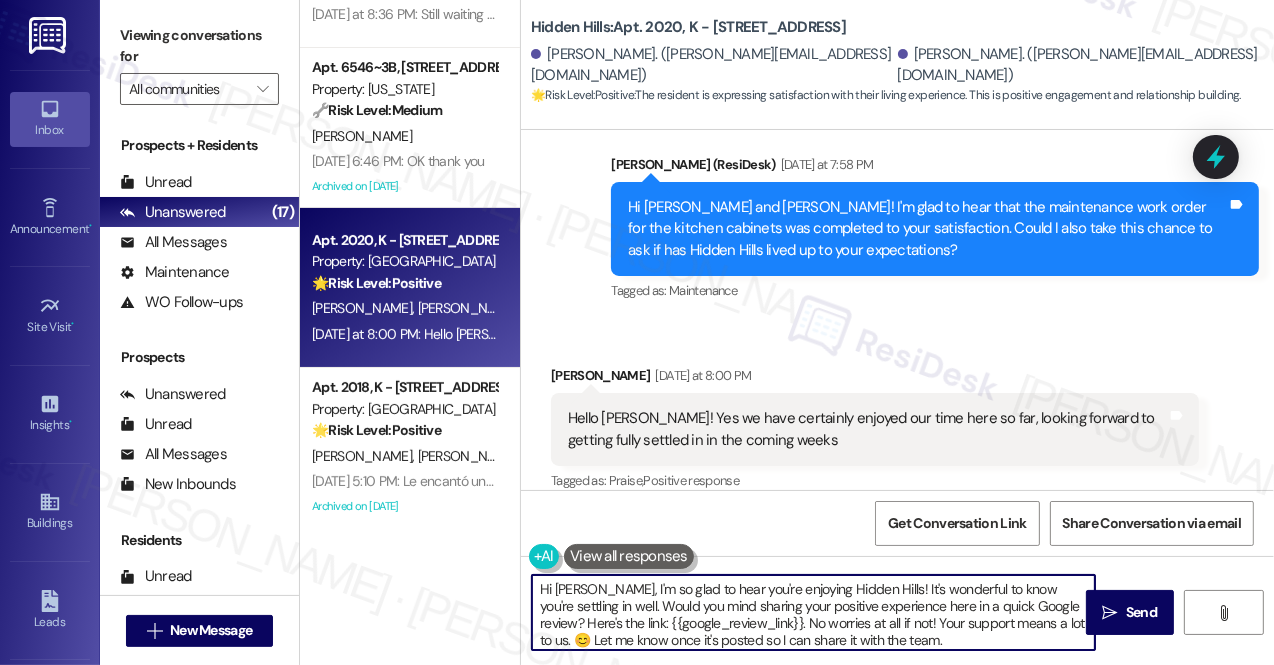 click on "Hi [PERSON_NAME], I'm so glad to hear you're enjoying Hidden Hills! It's wonderful to know you're settling in well. Would you mind sharing your positive experience here in a quick Google review? Here's the link: {{google_review_link}}. No worries at all if not! Your support means a lot to us. 😊 Let me know once it's posted so I can share it with the team." at bounding box center (813, 612) 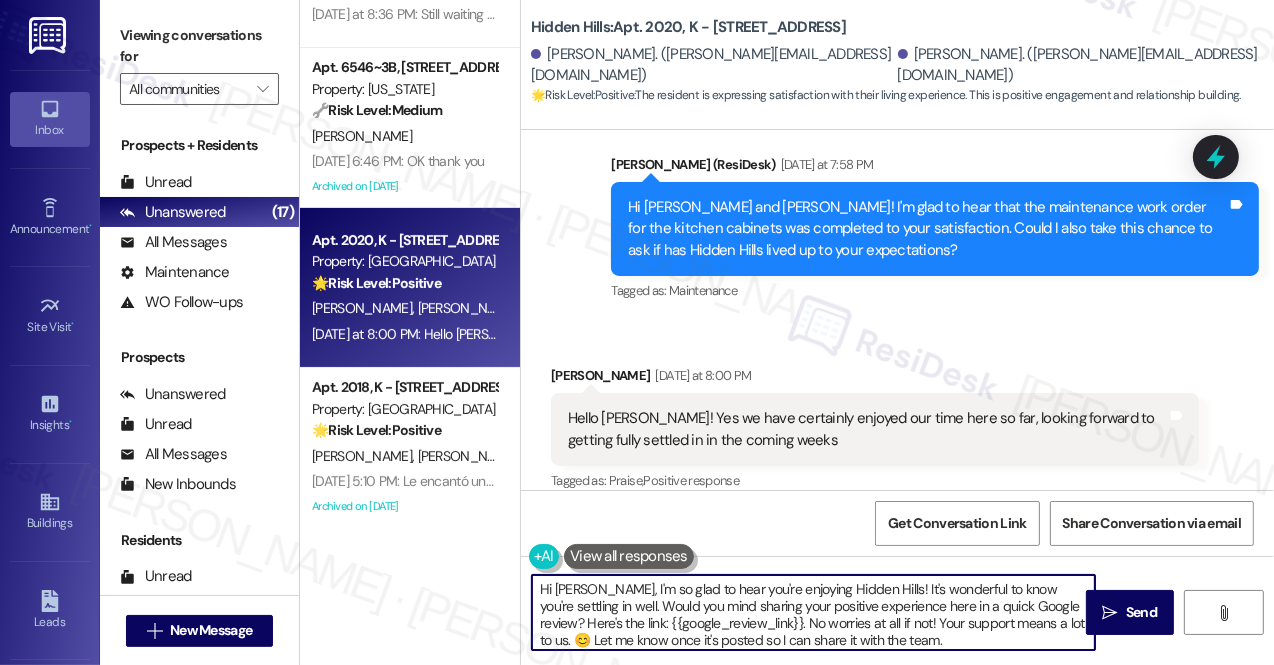 type on "Hi [PERSON_NAME], I'm so glad to hear you're enjoying Hidden Hills! It's wonderful to know you're settling in well. Would you mind sharing your positive experience here in a quick Google review? Here's the link: {{google_review_link}}. No worries at all if not! Your support means a lot to us. 😊 Let me know once it's posted so I can share it with the team." 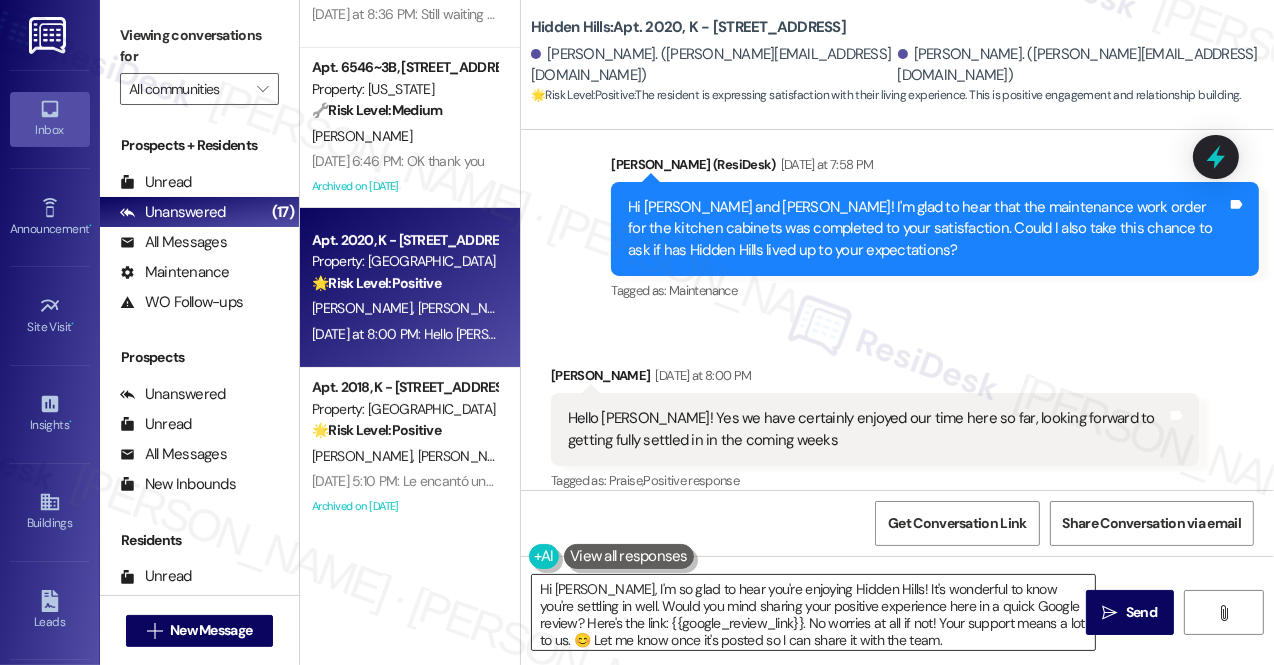 click on "Hi [PERSON_NAME], I'm so glad to hear you're enjoying Hidden Hills! It's wonderful to know you're settling in well. Would you mind sharing your positive experience here in a quick Google review? Here's the link: {{google_review_link}}. No worries at all if not! Your support means a lot to us. 😊 Let me know once it's posted so I can share it with the team." at bounding box center [813, 612] 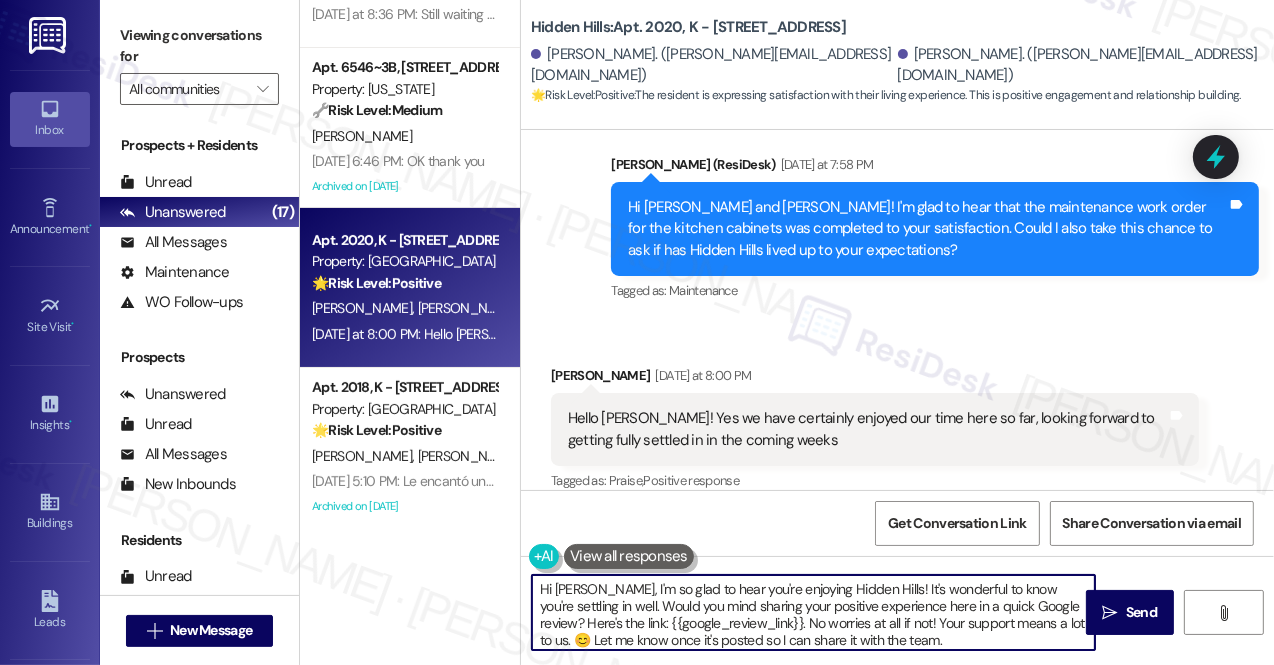 click on "Hi [PERSON_NAME], I'm so glad to hear you're enjoying Hidden Hills! It's wonderful to know you're settling in well. Would you mind sharing your positive experience here in a quick Google review? Here's the link: {{google_review_link}}. No worries at all if not! Your support means a lot to us. 😊 Let me know once it's posted so I can share it with the team." at bounding box center (813, 612) 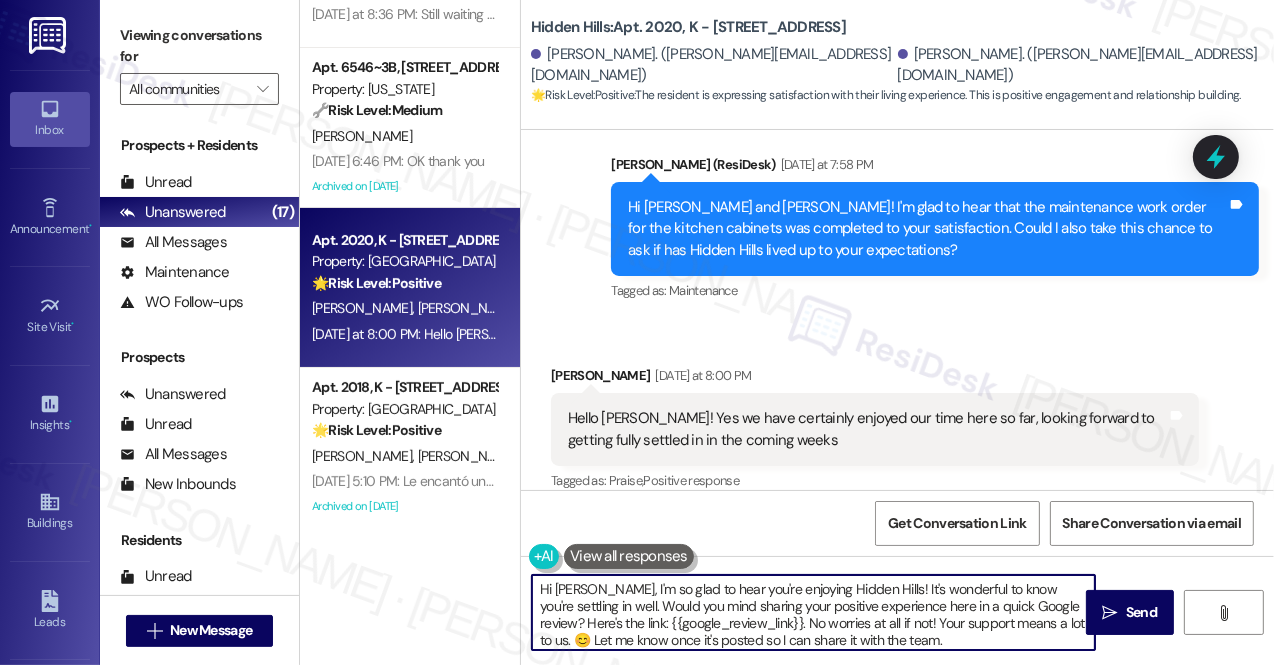 drag, startPoint x: 565, startPoint y: 624, endPoint x: 846, endPoint y: 625, distance: 281.00177 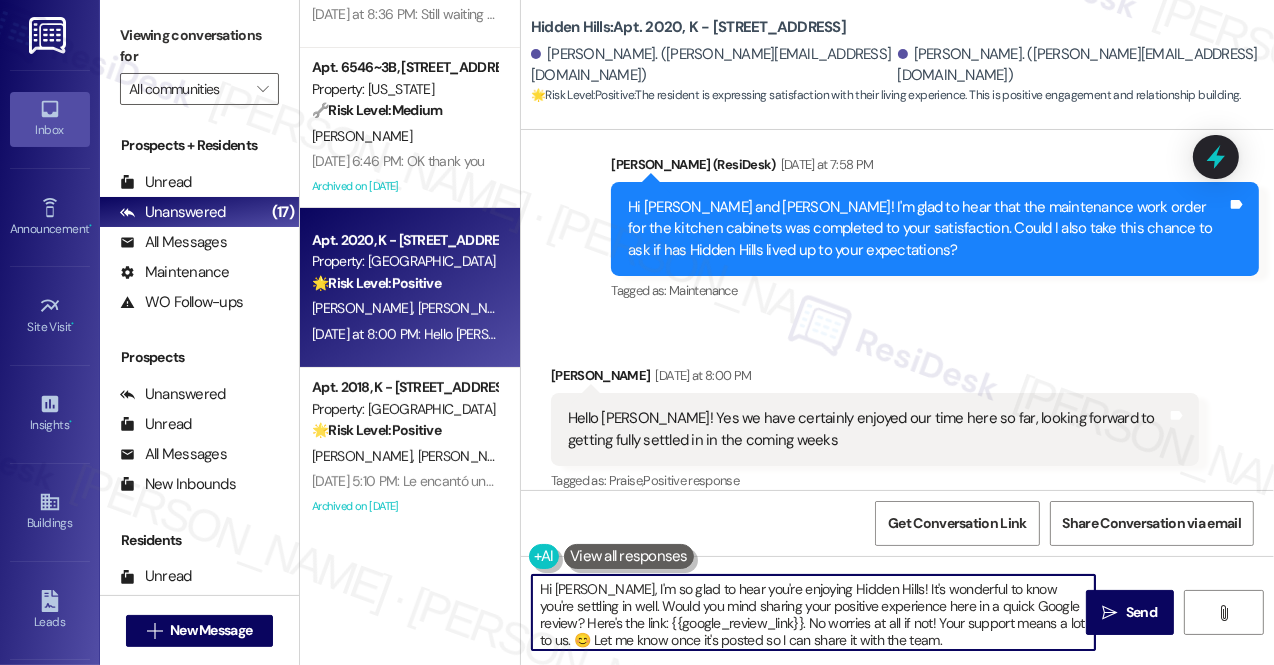 drag, startPoint x: 952, startPoint y: 638, endPoint x: 541, endPoint y: 587, distance: 414.15216 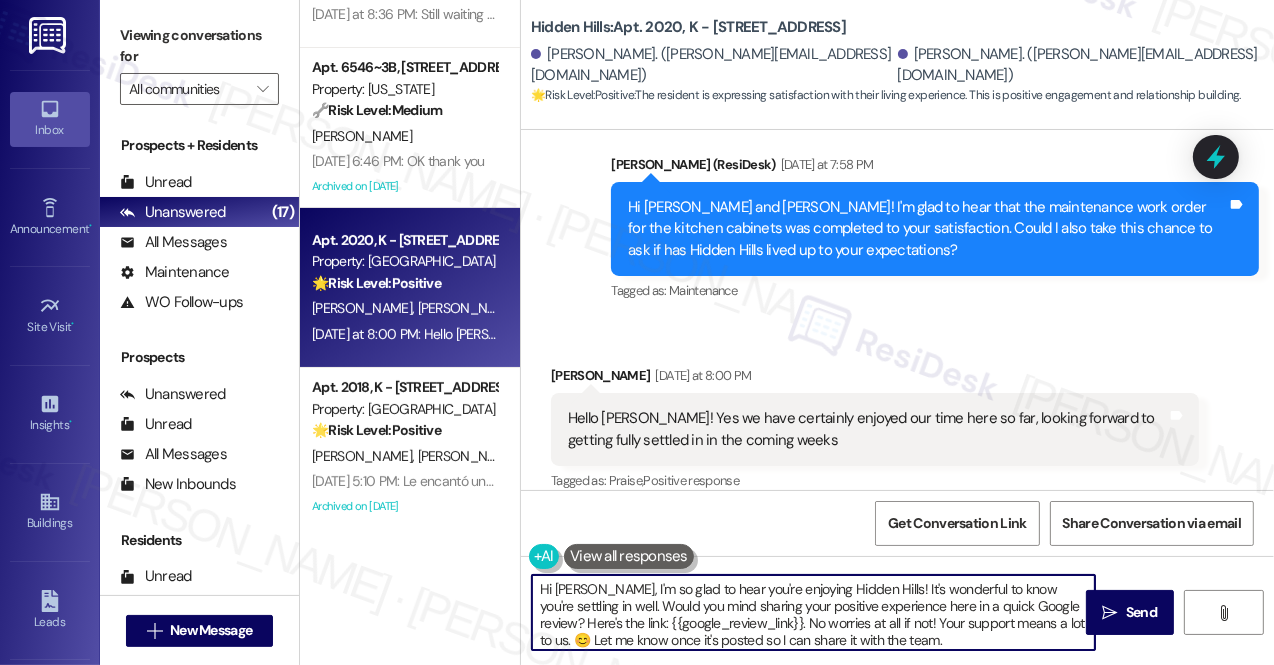 scroll, scrollTop: 5, scrollLeft: 0, axis: vertical 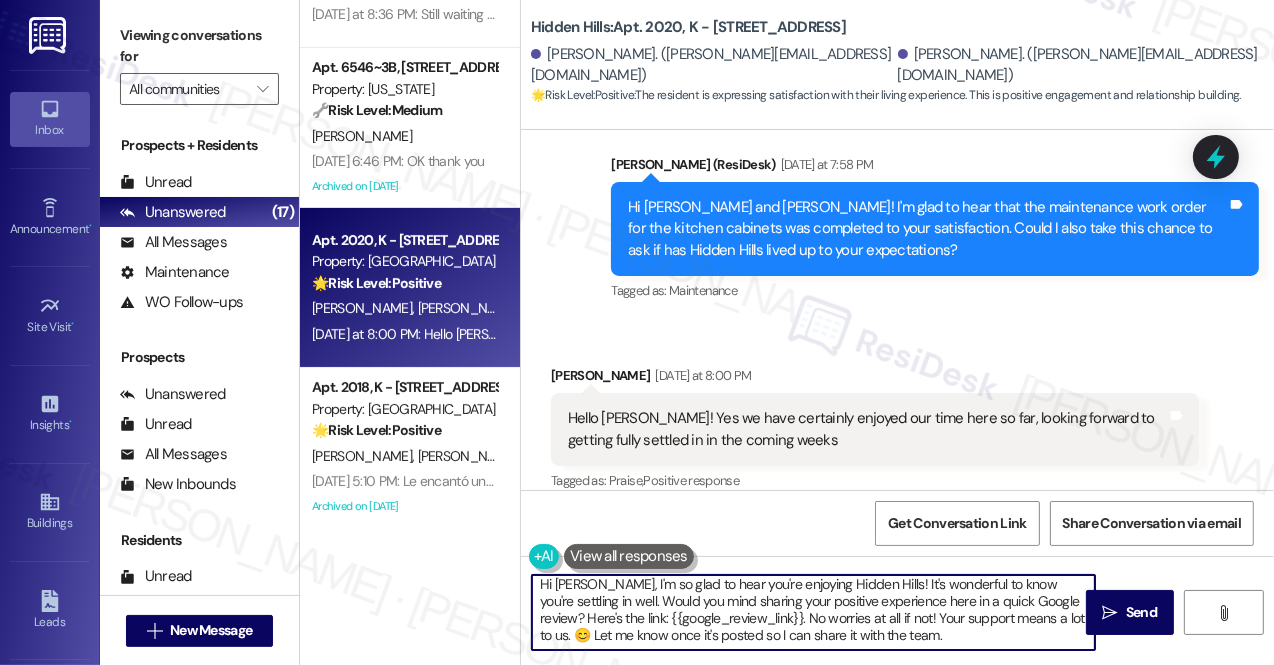 click on "Hi [PERSON_NAME], I'm so glad to hear you're enjoying Hidden Hills! It's wonderful to know you're settling in well. Would you mind sharing your positive experience here in a quick Google review? Here's the link: {{google_review_link}}. No worries at all if not! Your support means a lot to us. 😊 Let me know once it's posted so I can share it with the team." at bounding box center (813, 612) 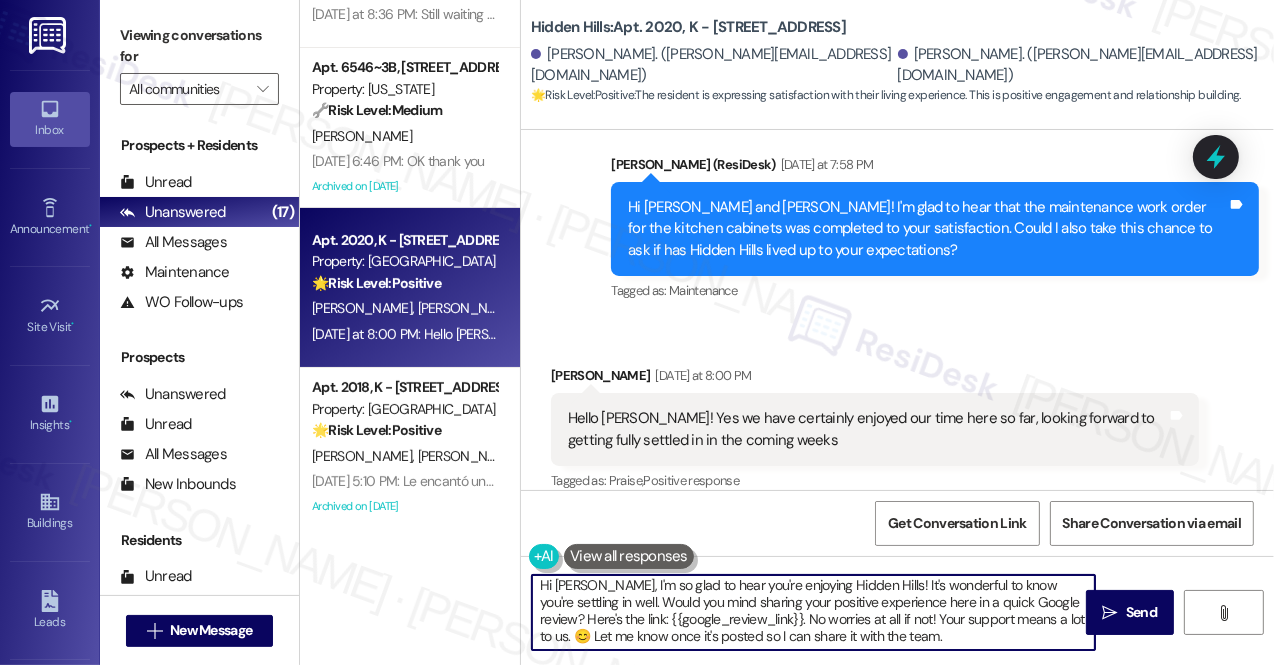 scroll, scrollTop: 5, scrollLeft: 0, axis: vertical 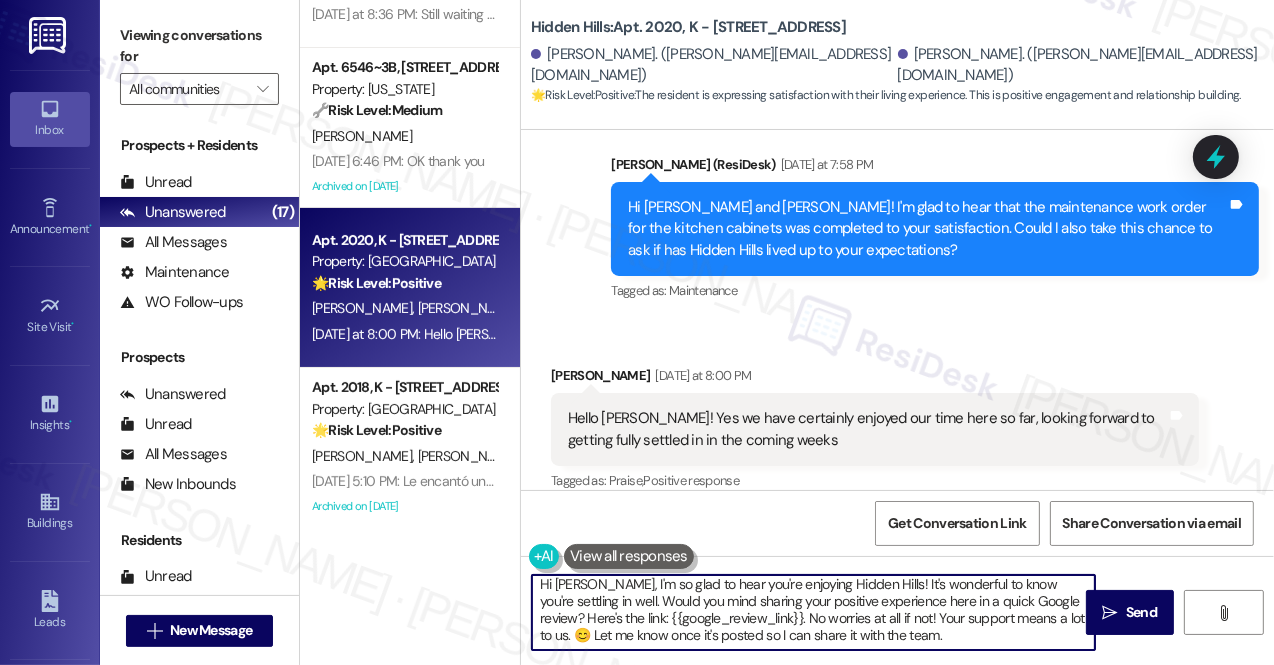 click on "Hi [PERSON_NAME], I'm so glad to hear you're enjoying Hidden Hills! It's wonderful to know you're settling in well. Would you mind sharing your positive experience here in a quick Google review? Here's the link: {{google_review_link}}. No worries at all if not! Your support means a lot to us. 😊 Let me know once it's posted so I can share it with the team." at bounding box center (813, 612) 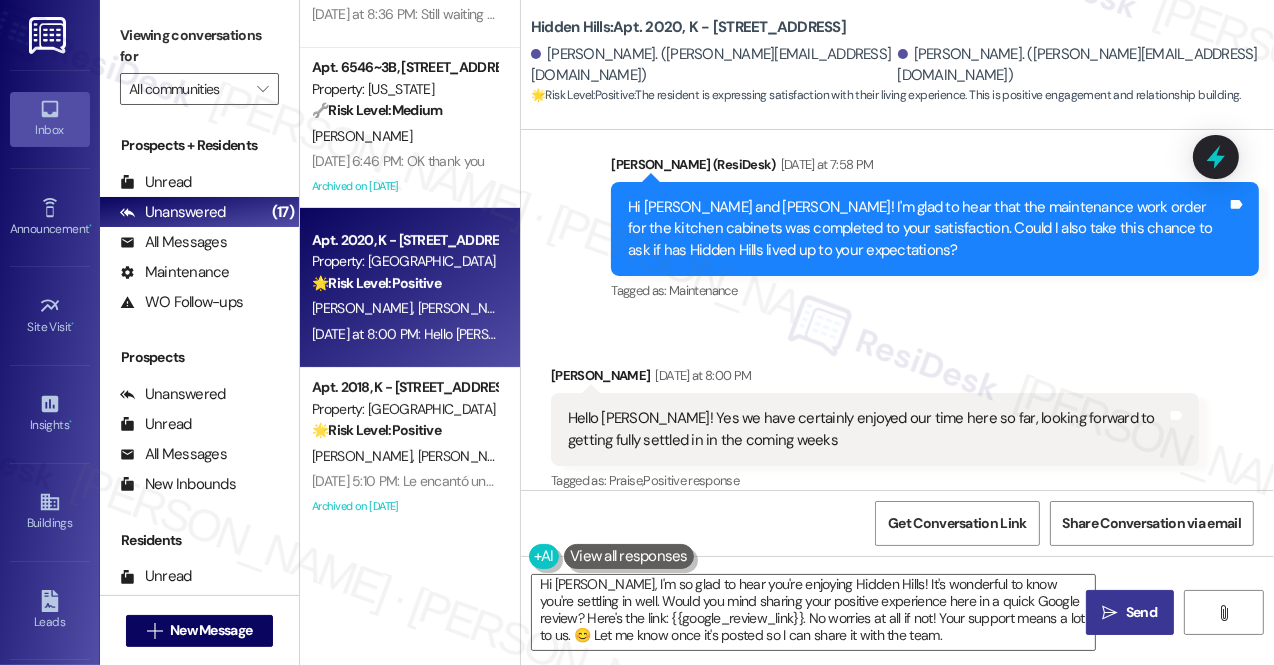 click on "Send" at bounding box center [1141, 612] 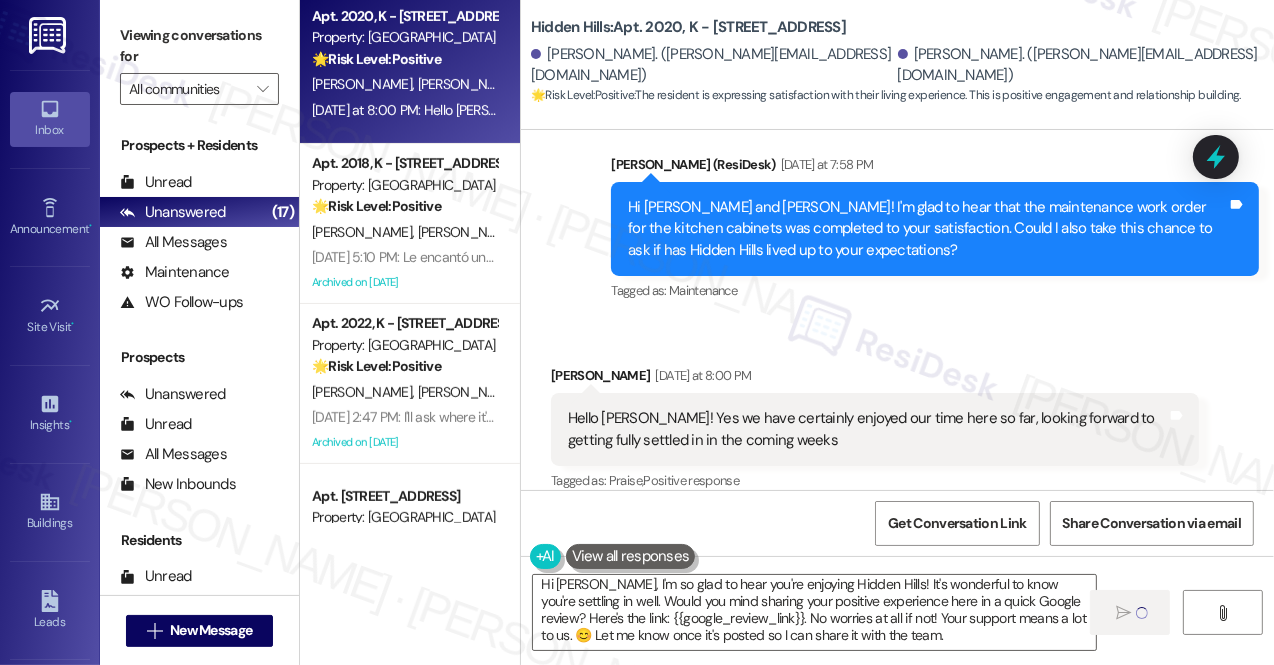 scroll, scrollTop: 545, scrollLeft: 0, axis: vertical 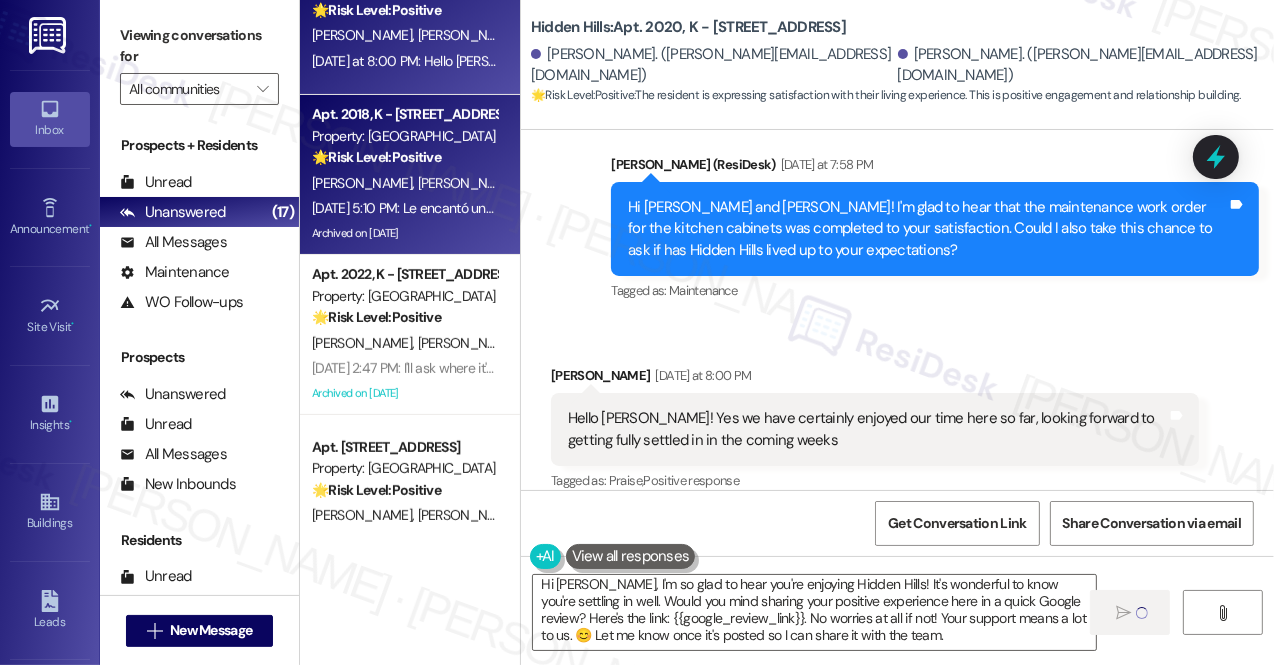 type 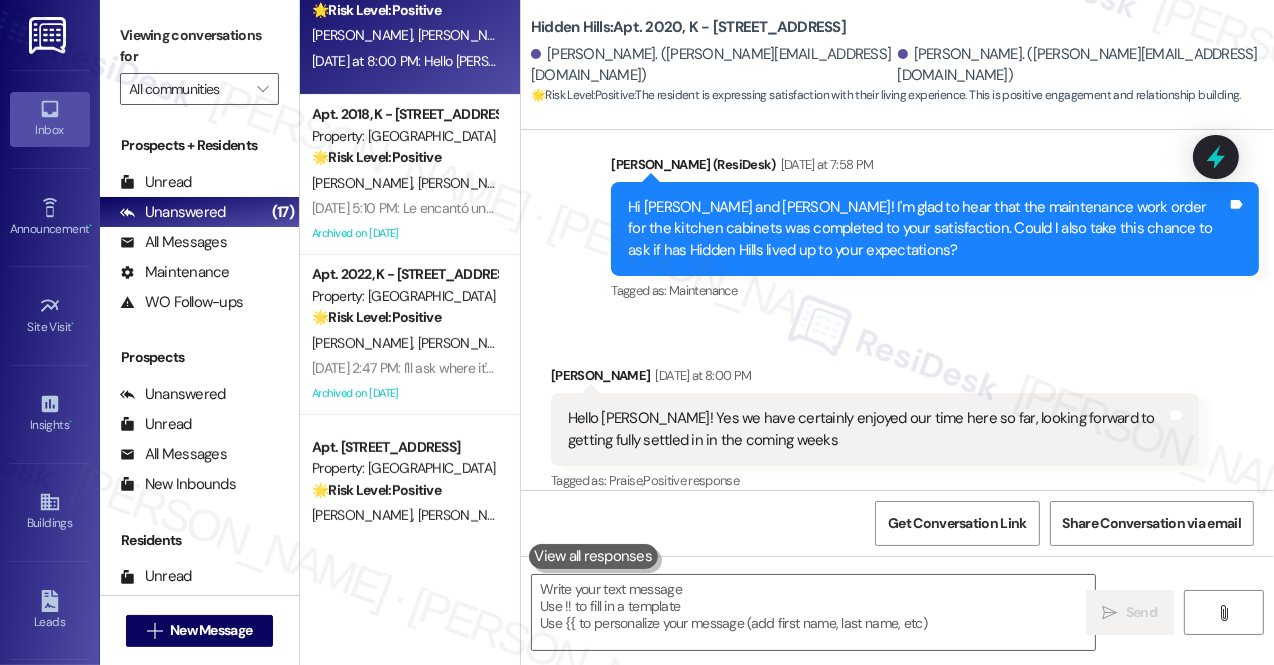 scroll, scrollTop: 0, scrollLeft: 0, axis: both 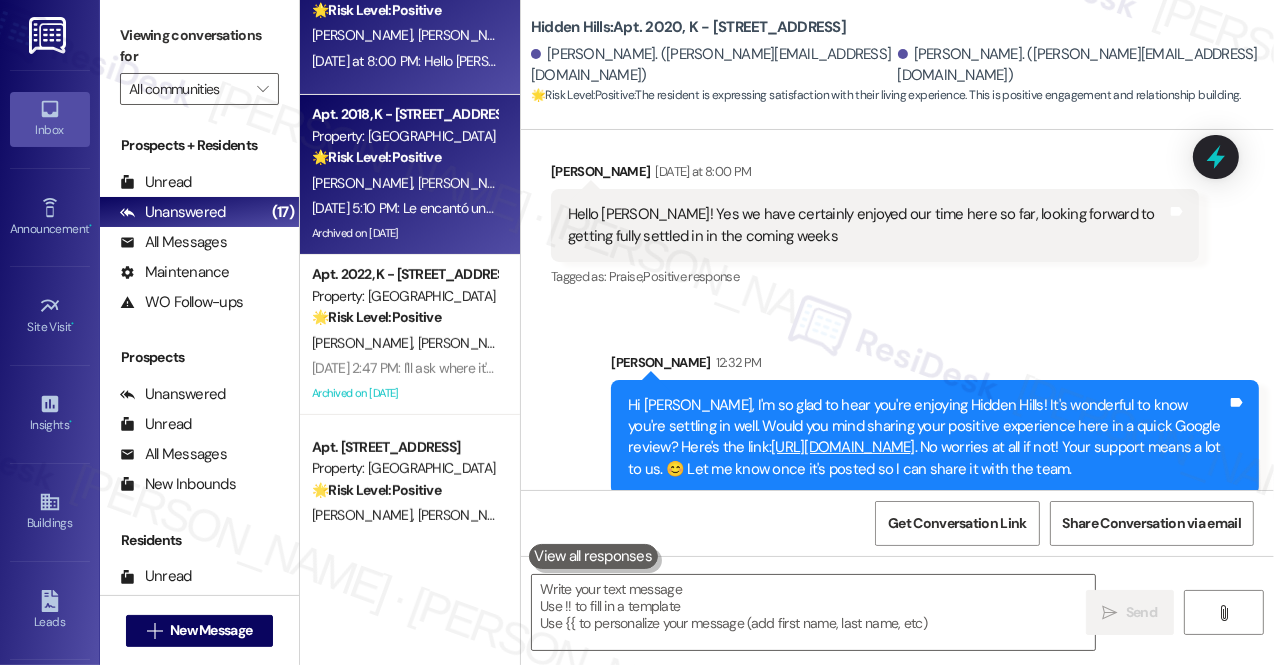click on "[DATE] 5:10 PM: Le encantó una imagen [DATE] 5:10 PM: Le encantó una imagen" at bounding box center (425, 208) 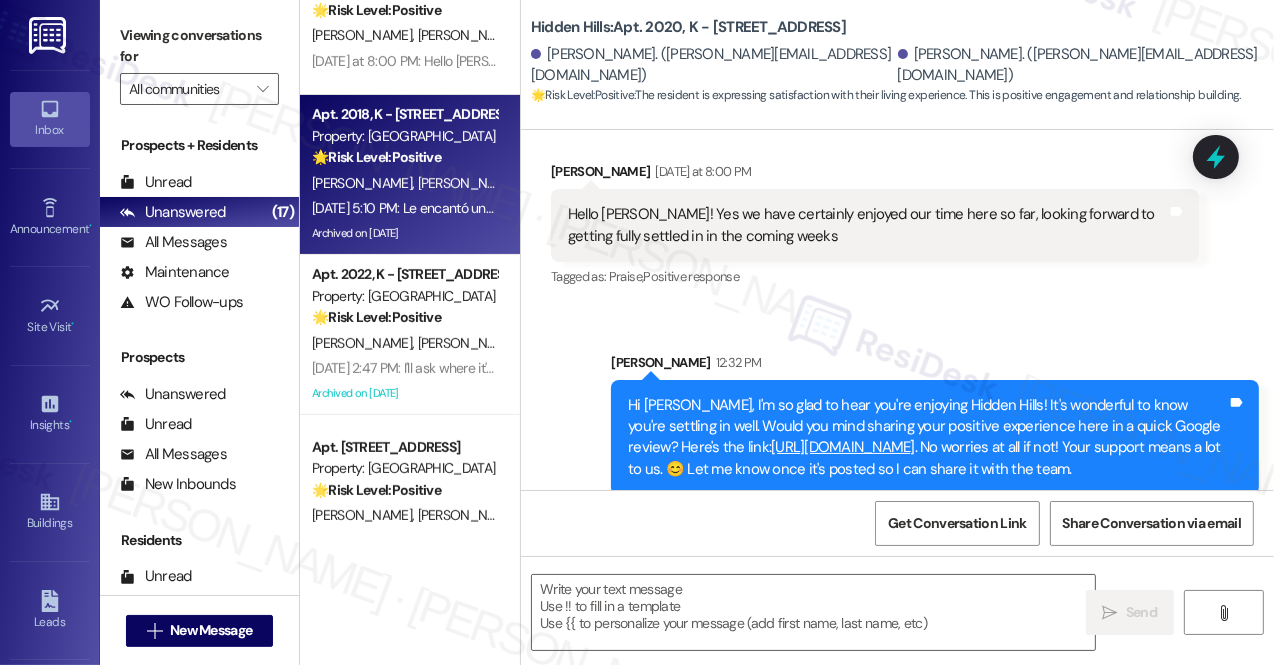 type on "Fetching suggested responses. Please feel free to read through the conversation in the meantime." 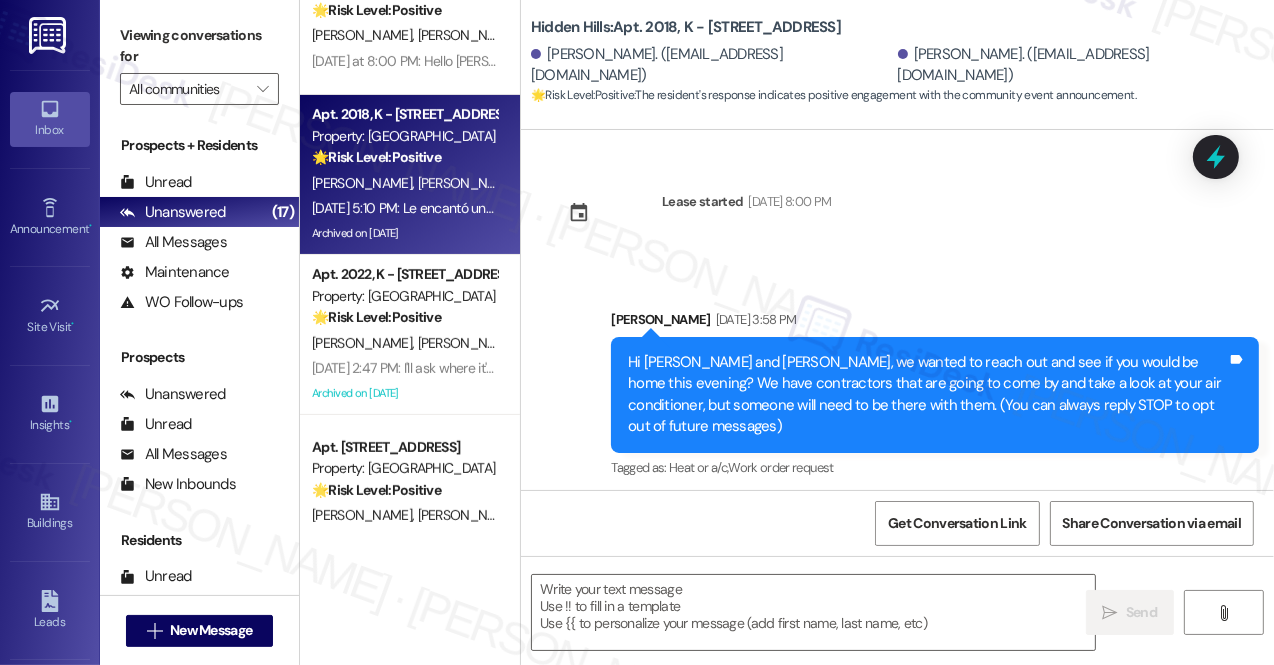 type on "Fetching suggested responses. Please feel free to read through the conversation in the meantime." 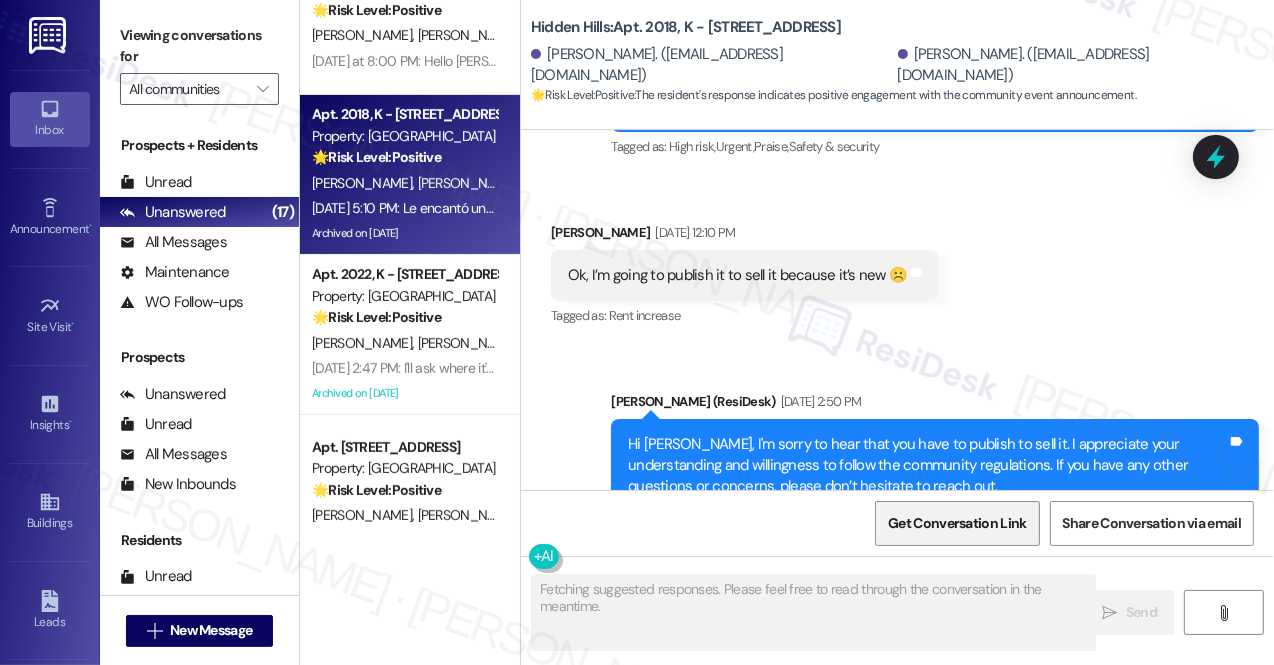 scroll, scrollTop: 47120, scrollLeft: 0, axis: vertical 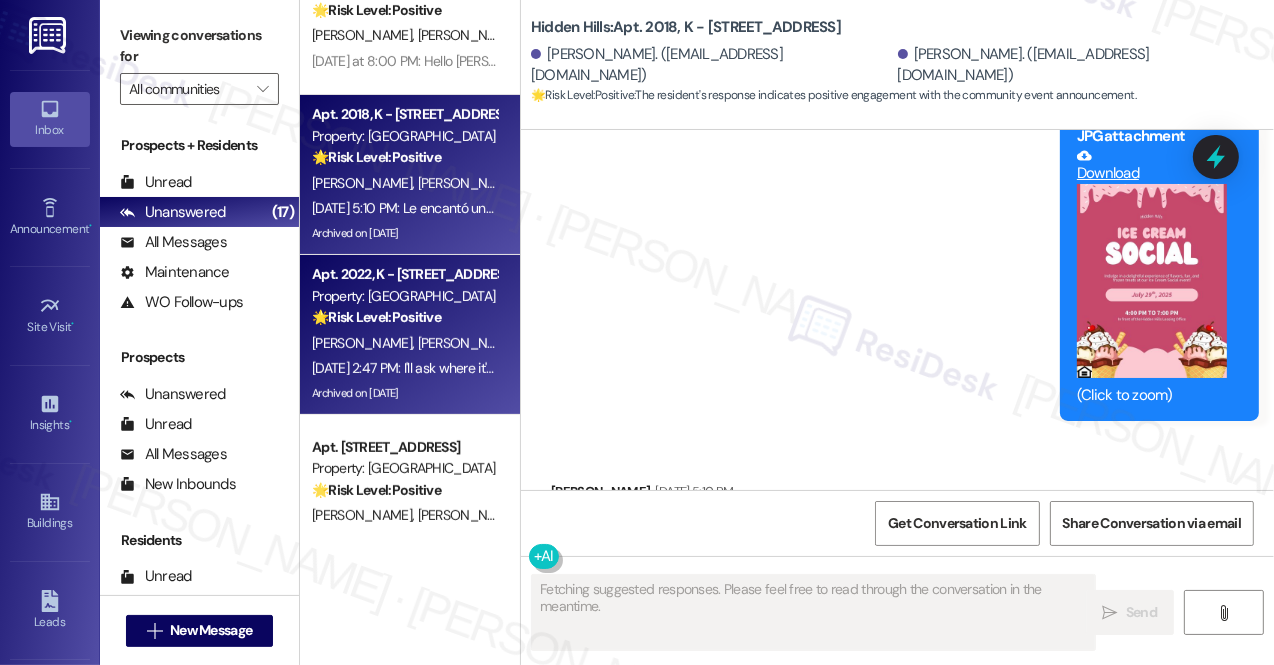 click on "[PERSON_NAME]" at bounding box center [576, 343] 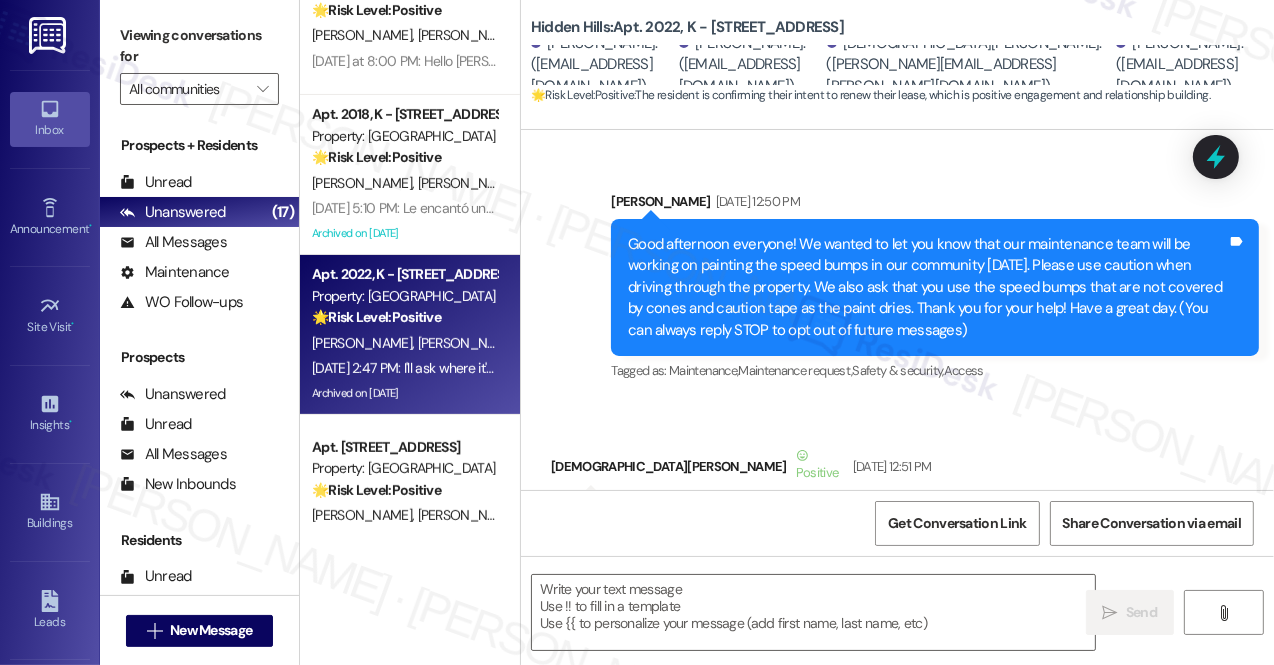 scroll, scrollTop: 50117, scrollLeft: 0, axis: vertical 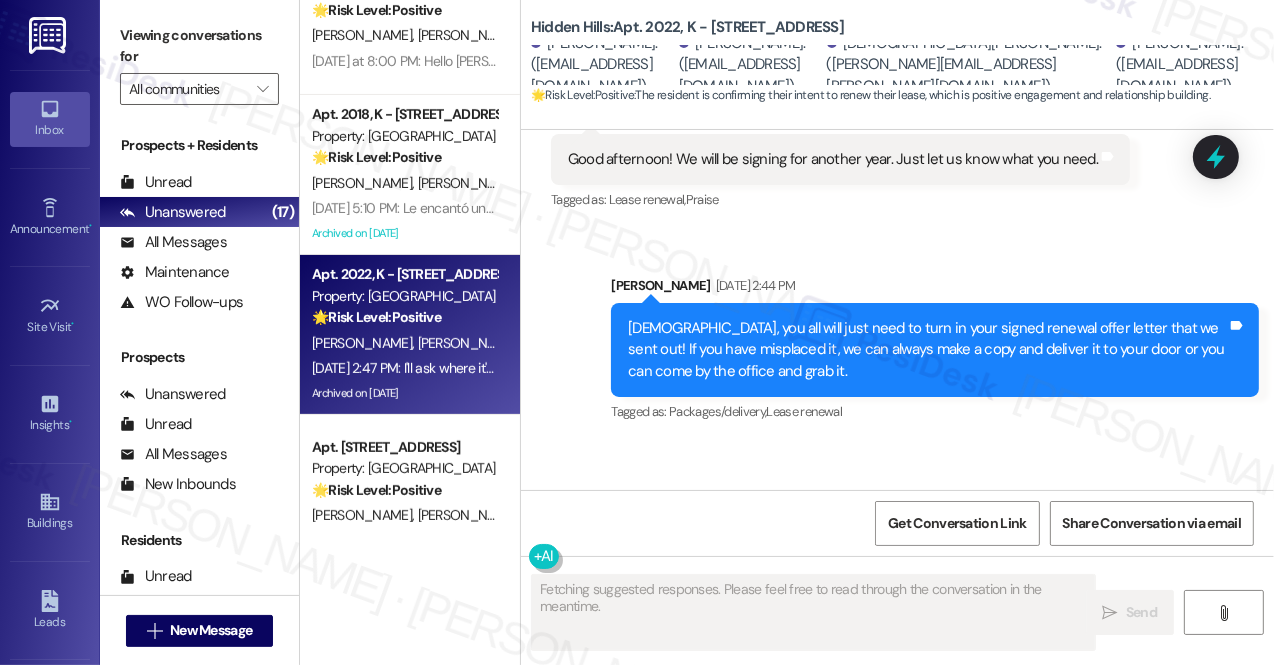 click on "I'll ask where it's been placed and get back to you if we can't find it. Thank you!" at bounding box center (810, 539) 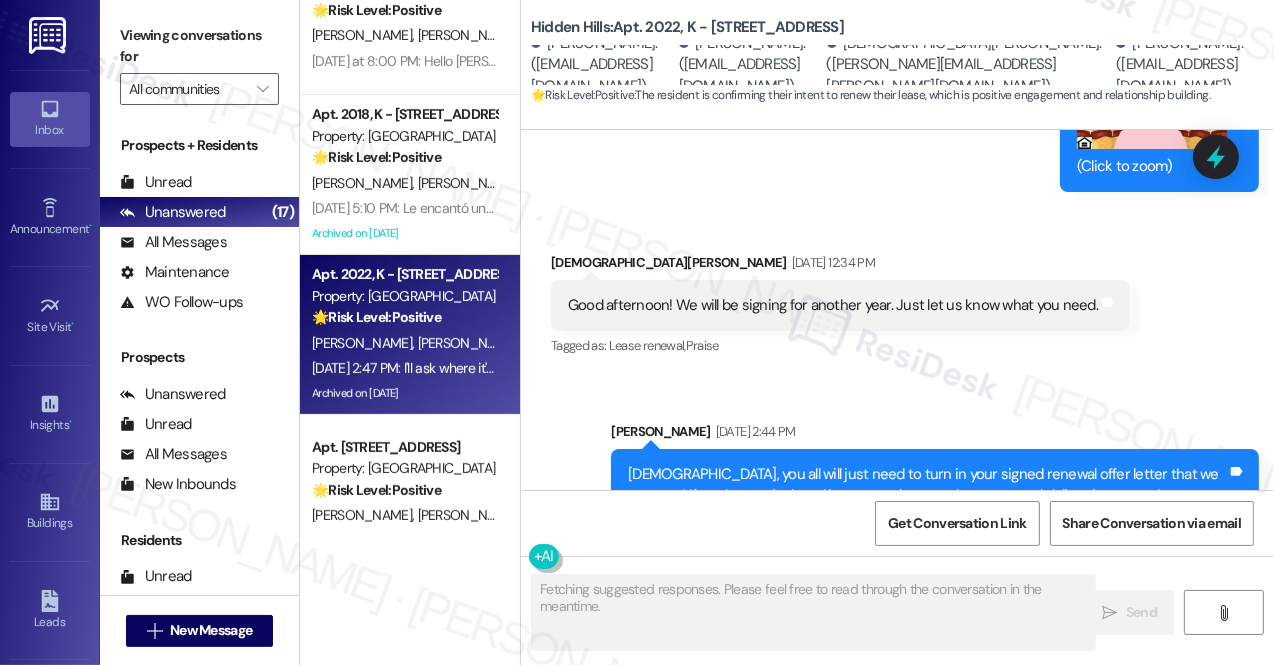 scroll, scrollTop: 49936, scrollLeft: 0, axis: vertical 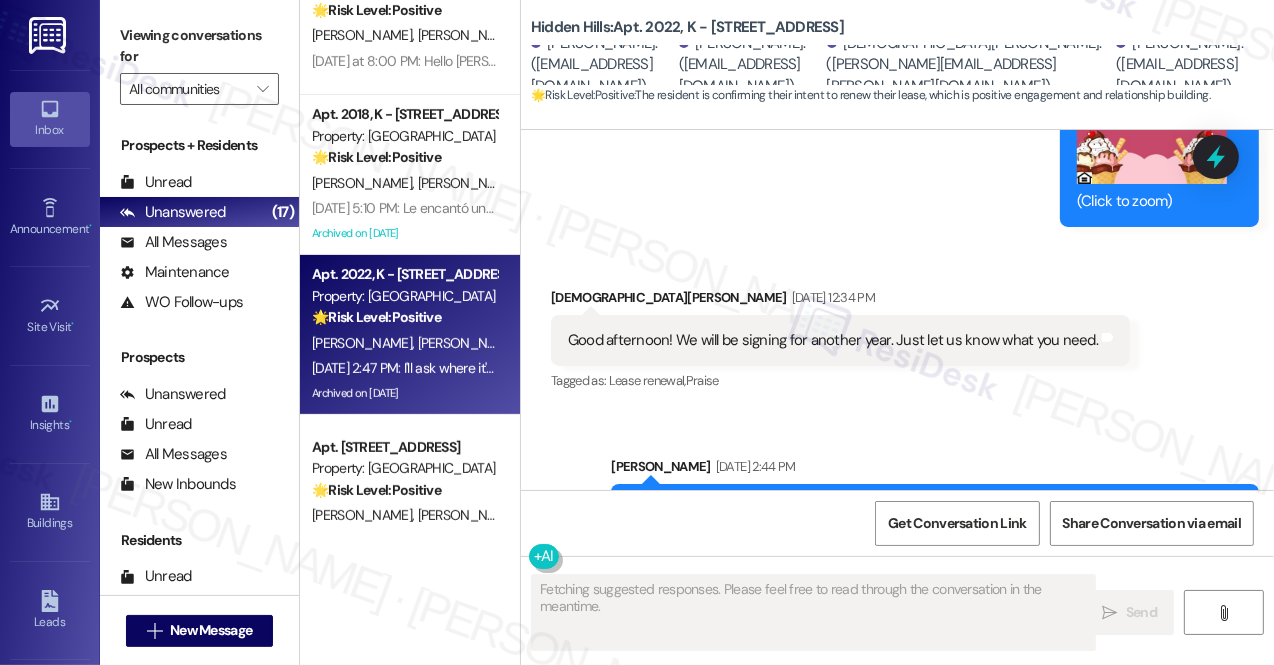 click on "[DEMOGRAPHIC_DATA], you all will just need to turn in your signed renewal offer letter that we sent out! If you have misplaced it, we can always make a copy and deliver it to your door or you can come by the office and grab it." at bounding box center [927, 531] 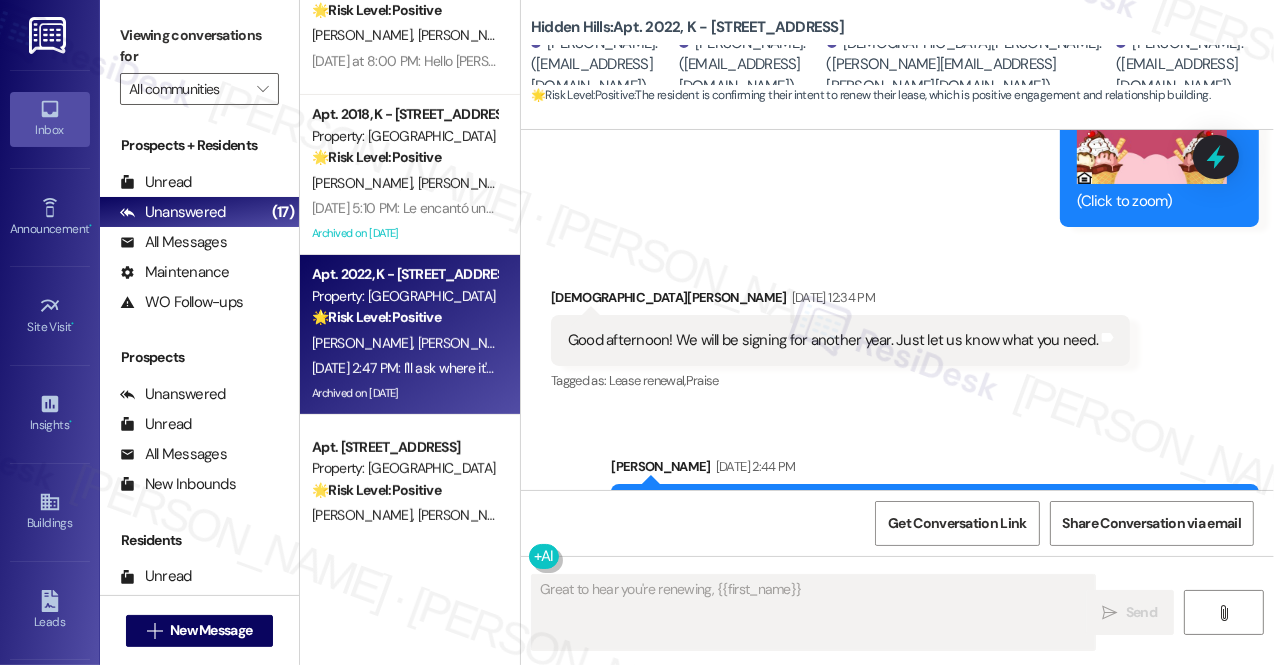 click on "[DEMOGRAPHIC_DATA], you all will just need to turn in your signed renewal offer letter that we sent out! If you have misplaced it, we can always make a copy and deliver it to your door or you can come by the office and grab it." at bounding box center (927, 531) 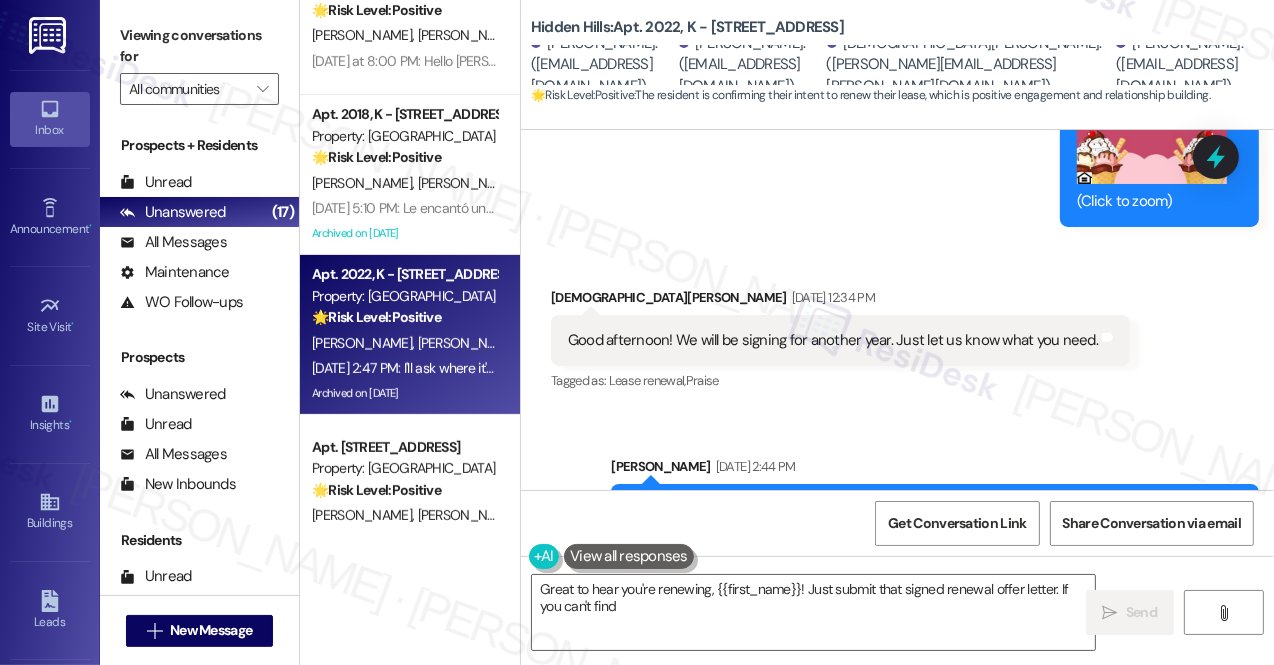 click on "[DEMOGRAPHIC_DATA], you all will just need to turn in your signed renewal offer letter that we sent out! If you have misplaced it, we can always make a copy and deliver it to your door or you can come by the office and grab it." at bounding box center [927, 531] 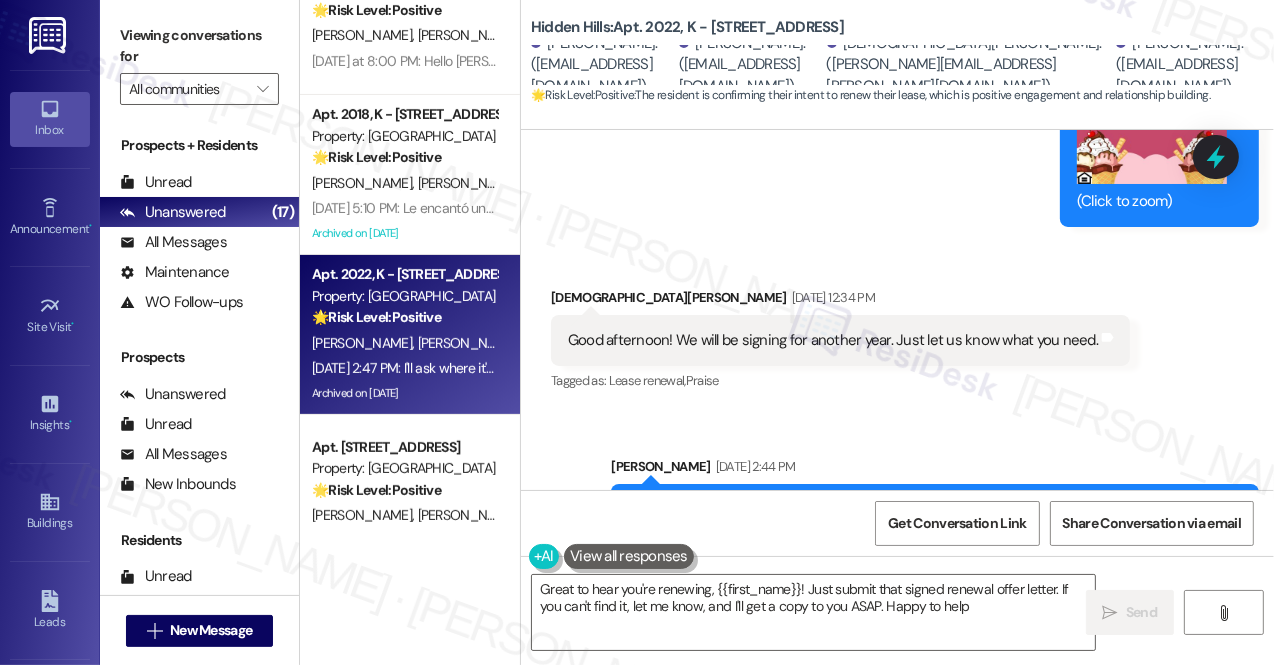 type on "Great to hear you're renewing, {{first_name}}! Just submit that signed renewal offer letter. If you can't find it, let me know, and I'll get a copy to you ASAP. Happy to help!" 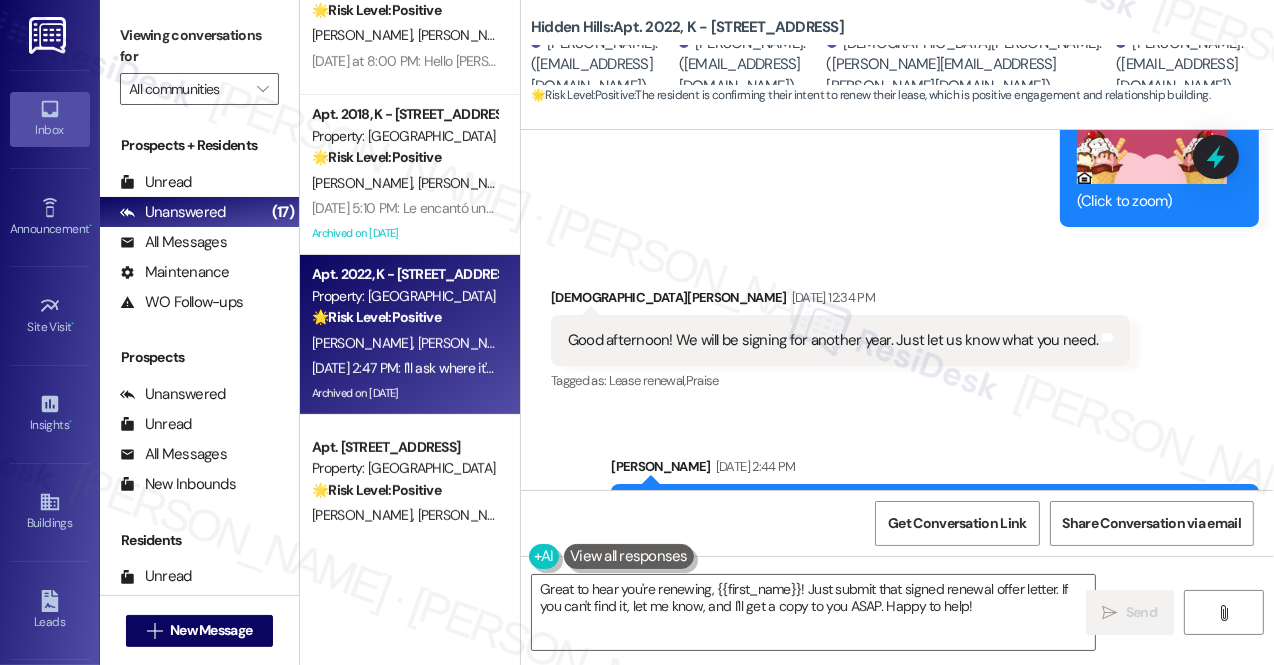 scroll, scrollTop: 50117, scrollLeft: 0, axis: vertical 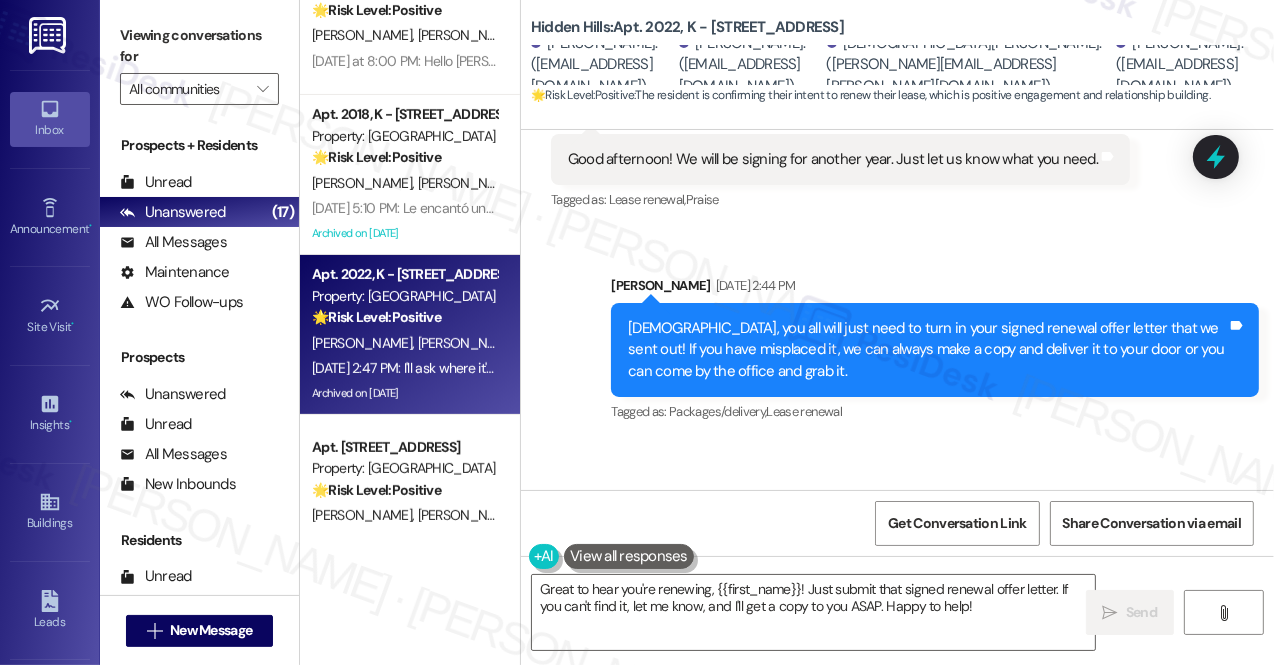 click on "I'll ask where it's been placed and get back to you if we can't find it. Thank you!" at bounding box center (810, 539) 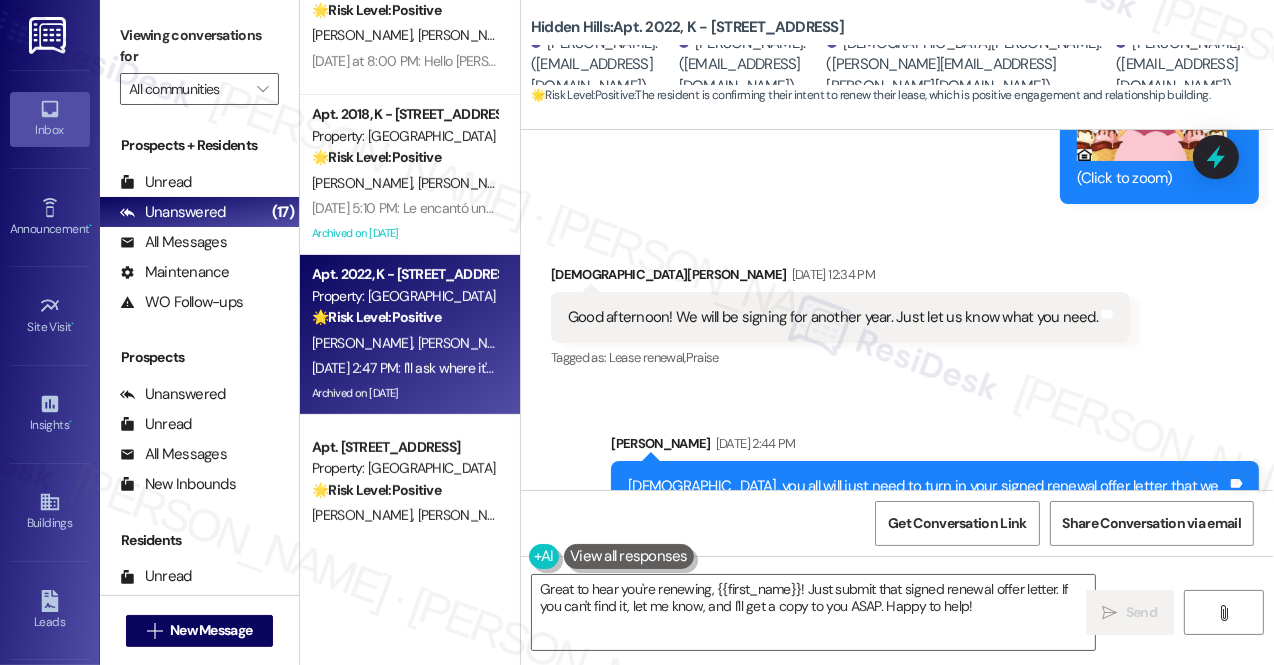 scroll, scrollTop: 49845, scrollLeft: 0, axis: vertical 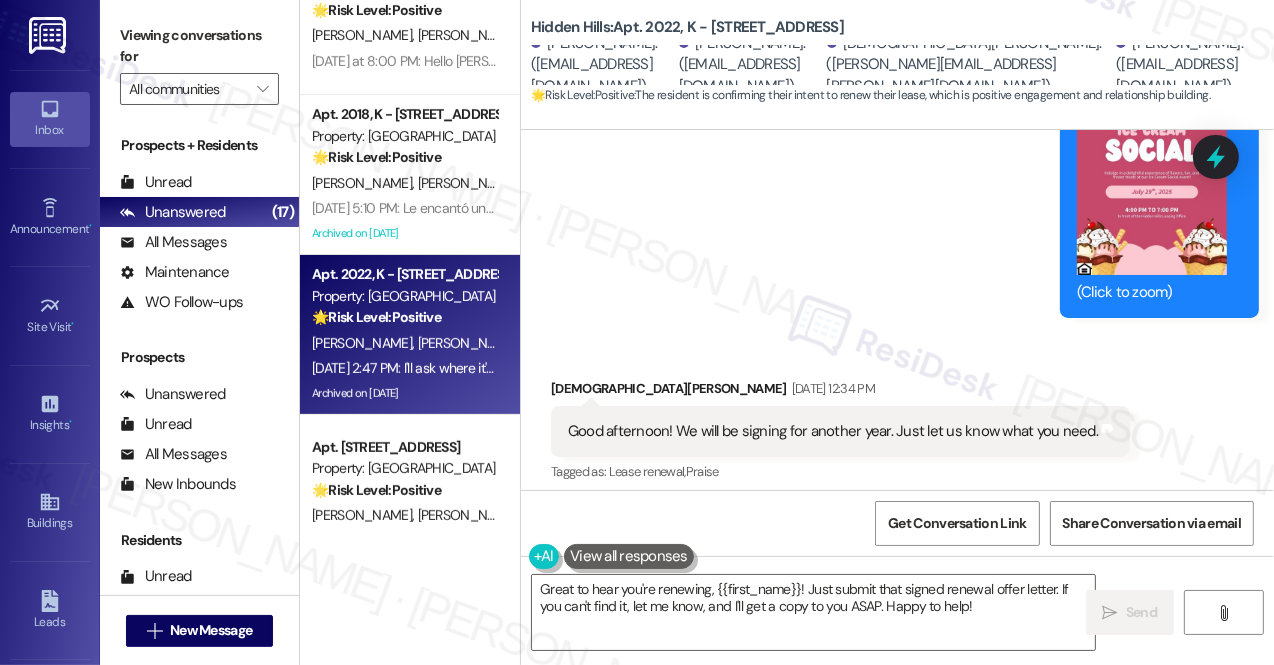 click on "Good afternoon! We will be signing for another year. Just let us know what you need." at bounding box center [833, 431] 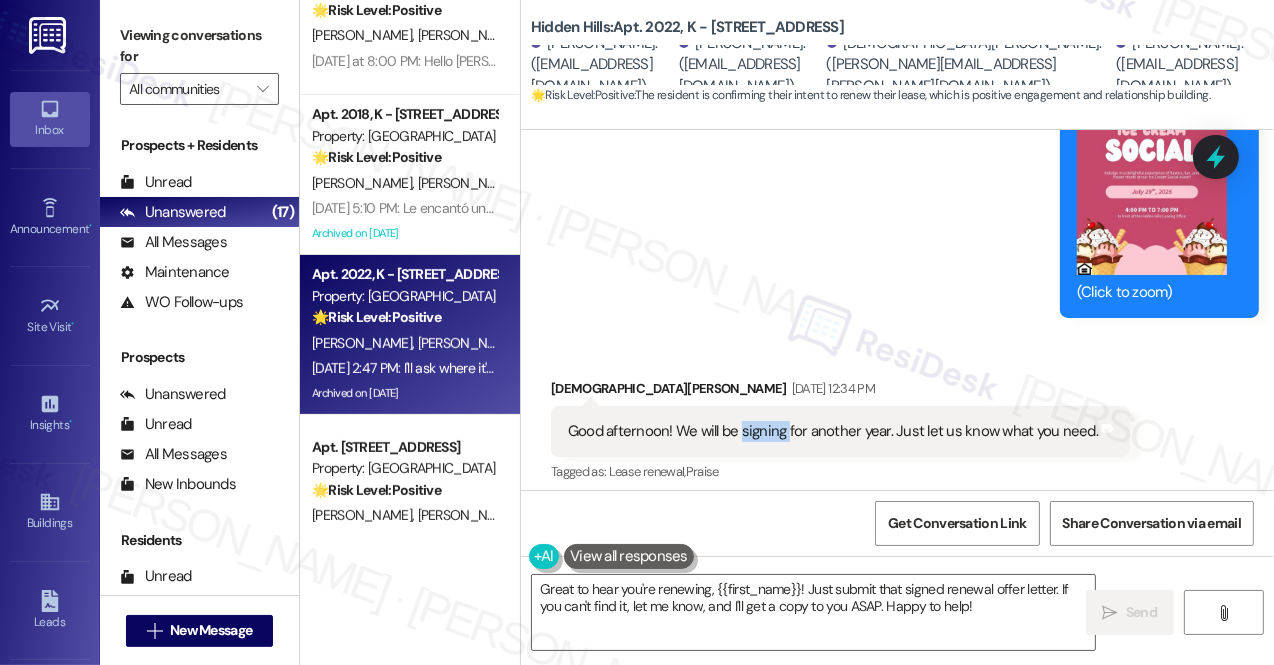 click on "Good afternoon! We will be signing for another year. Just let us know what you need." at bounding box center (833, 431) 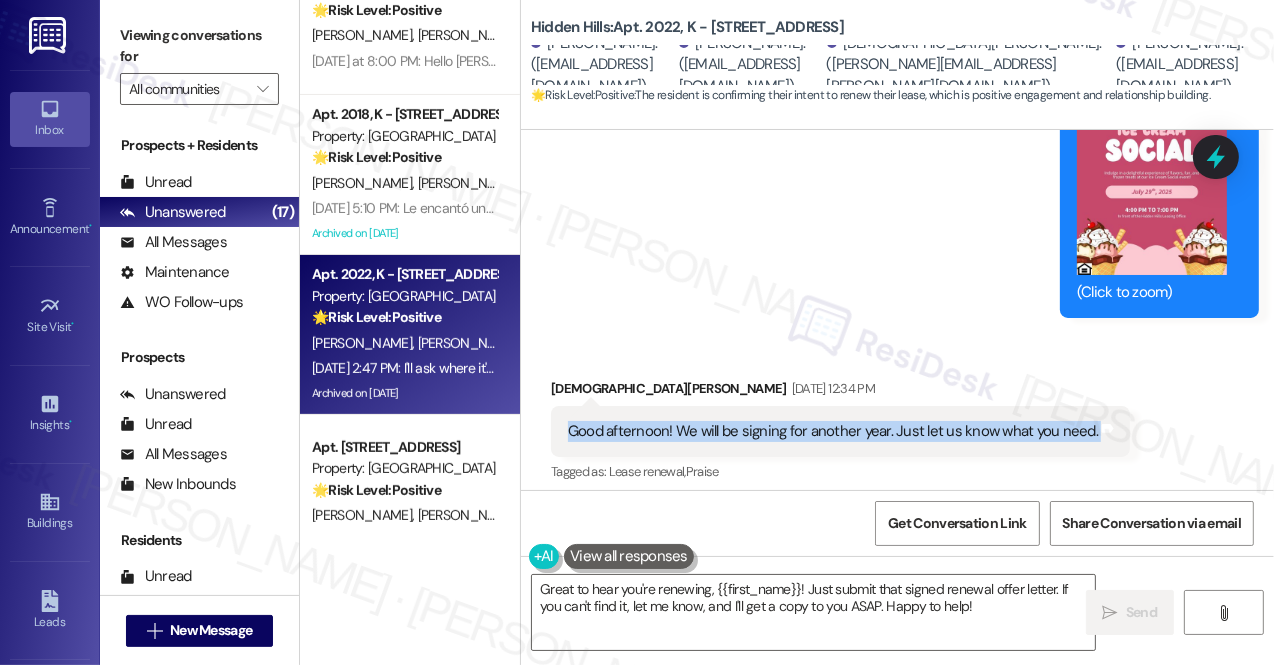 click on "Good afternoon! We will be signing for another year. Just let us know what you need." at bounding box center [833, 431] 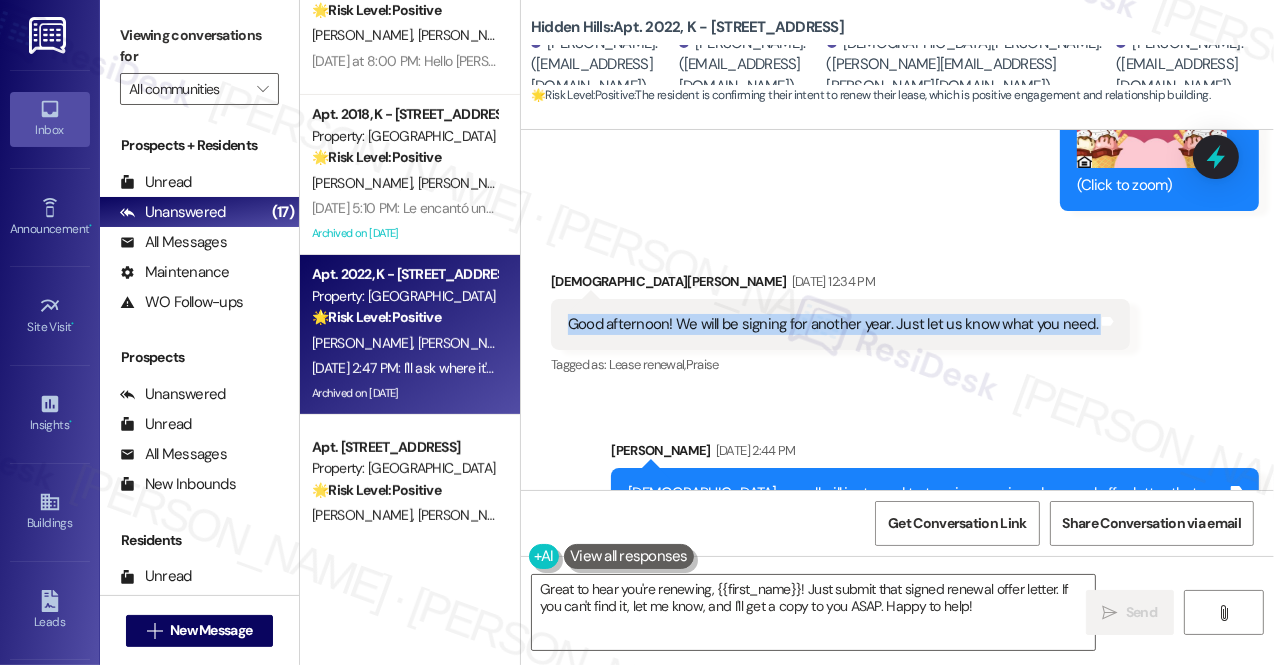scroll, scrollTop: 50117, scrollLeft: 0, axis: vertical 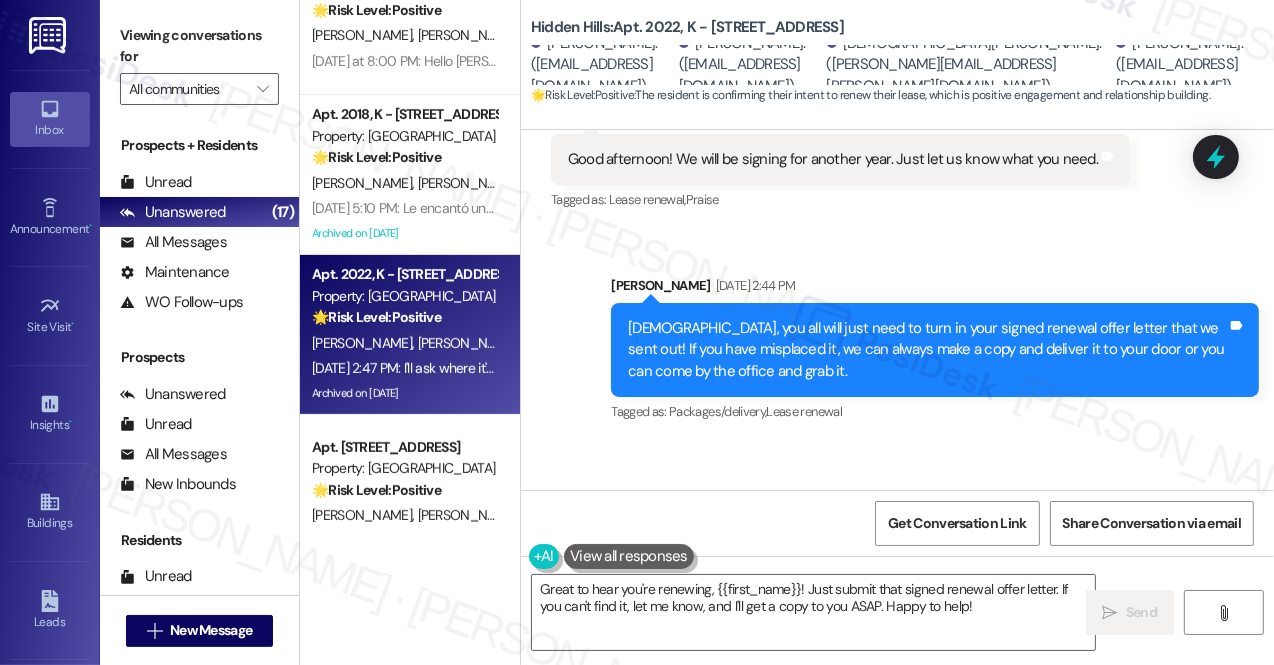 click on "[DEMOGRAPHIC_DATA], you all will just need to turn in your signed renewal offer letter that we sent out! If you have misplaced it, we can always make a copy and deliver it to your door or you can come by the office and grab it." at bounding box center [927, 350] 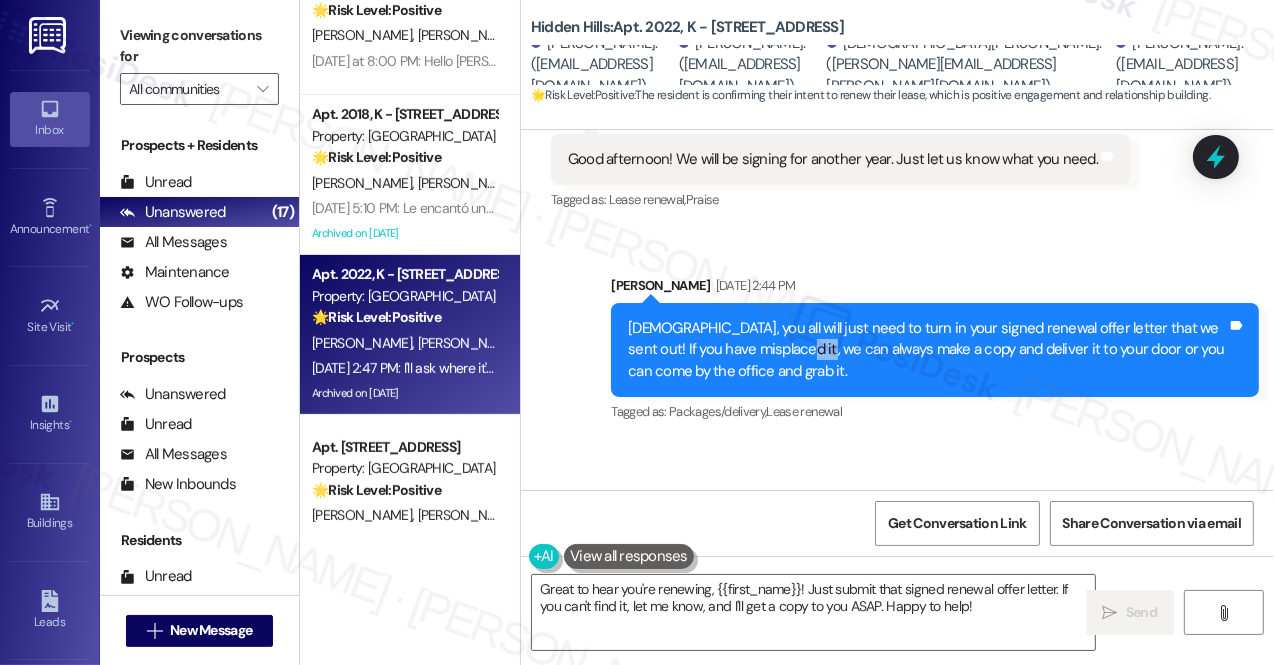 click on "[DEMOGRAPHIC_DATA], you all will just need to turn in your signed renewal offer letter that we sent out! If you have misplaced it, we can always make a copy and deliver it to your door or you can come by the office and grab it." at bounding box center (927, 350) 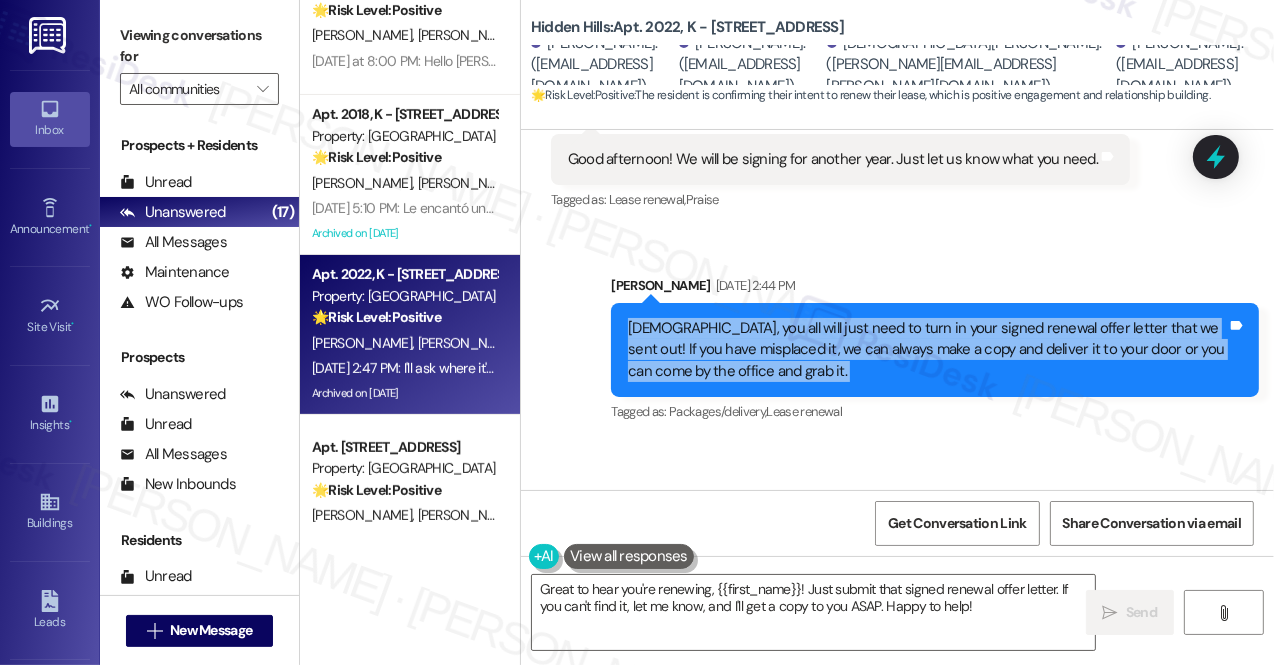 click on "[DEMOGRAPHIC_DATA], you all will just need to turn in your signed renewal offer letter that we sent out! If you have misplaced it, we can always make a copy and deliver it to your door or you can come by the office and grab it." at bounding box center [927, 350] 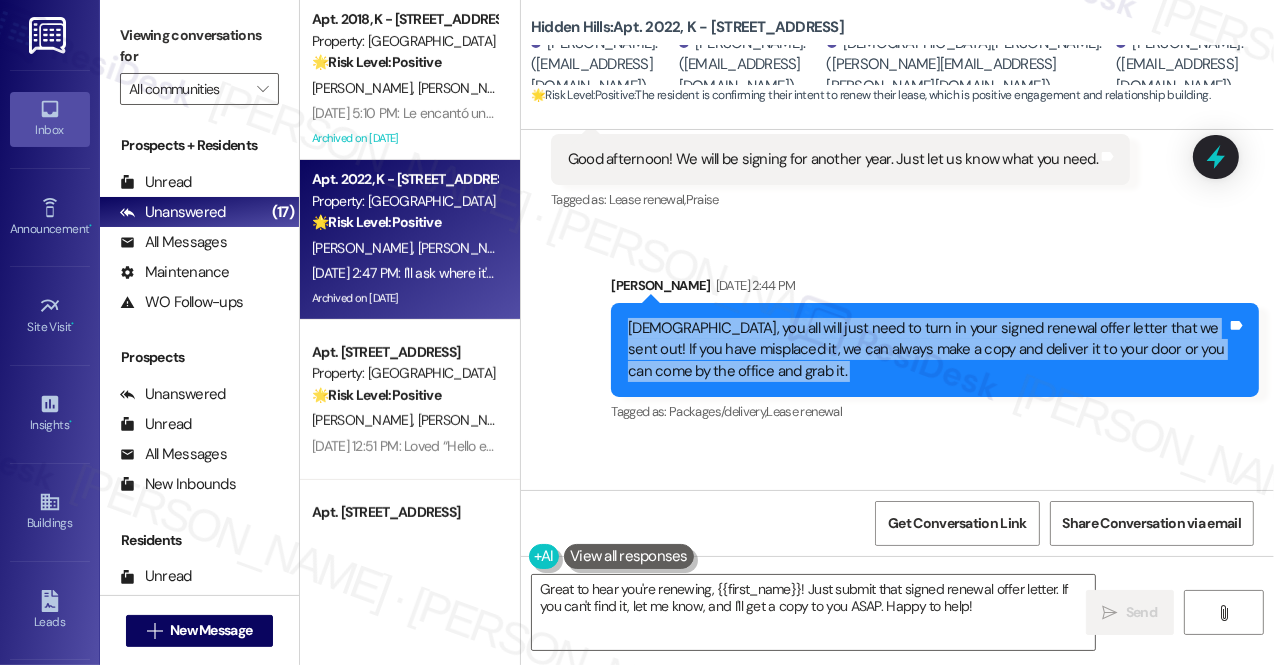scroll, scrollTop: 727, scrollLeft: 0, axis: vertical 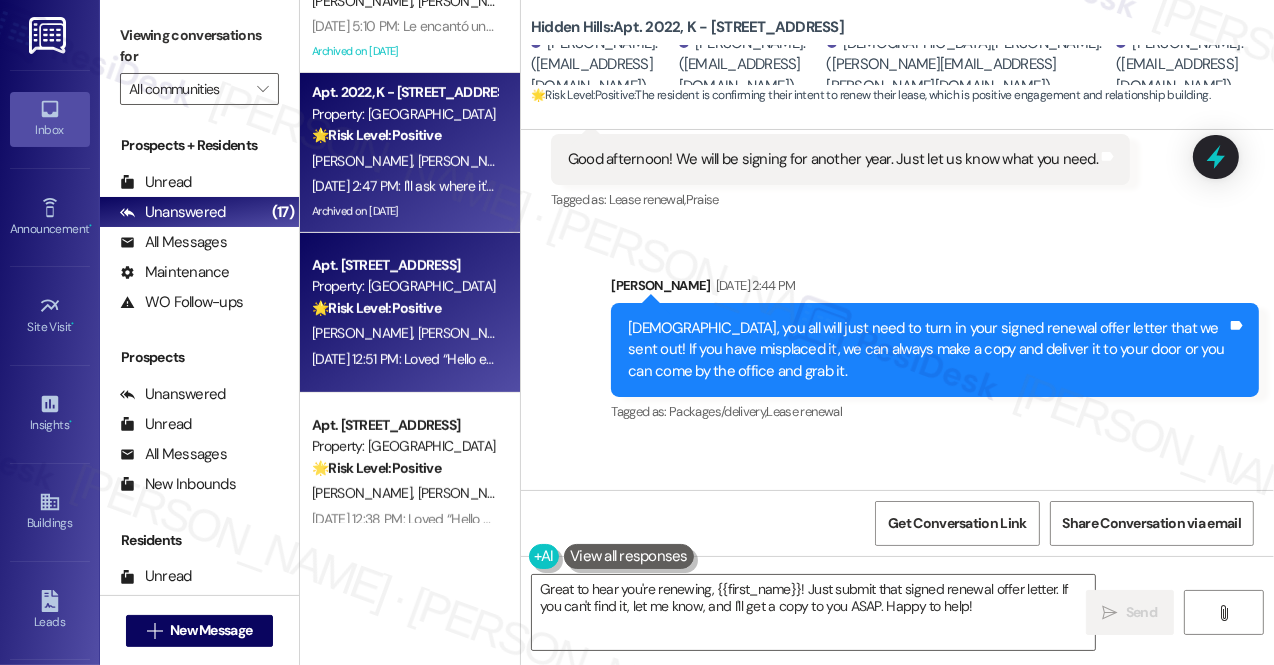 click on "Property: [GEOGRAPHIC_DATA]" at bounding box center [404, 286] 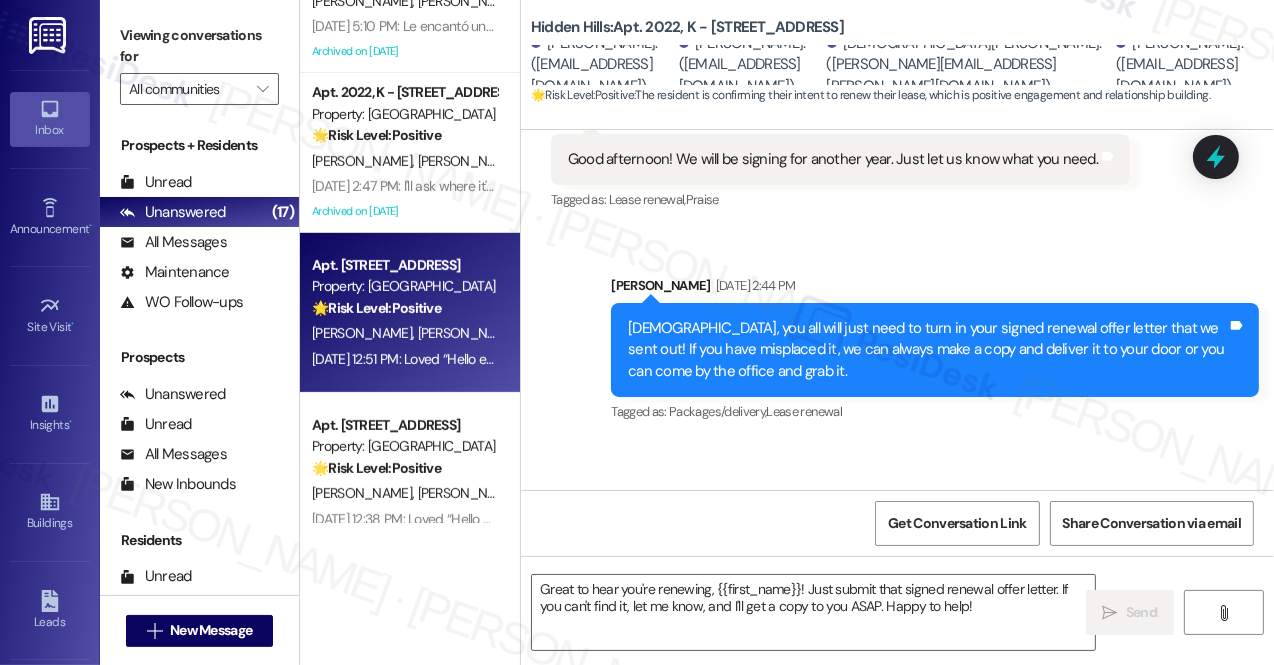type on "Fetching suggested responses. Please feel free to read through the conversation in the meantime." 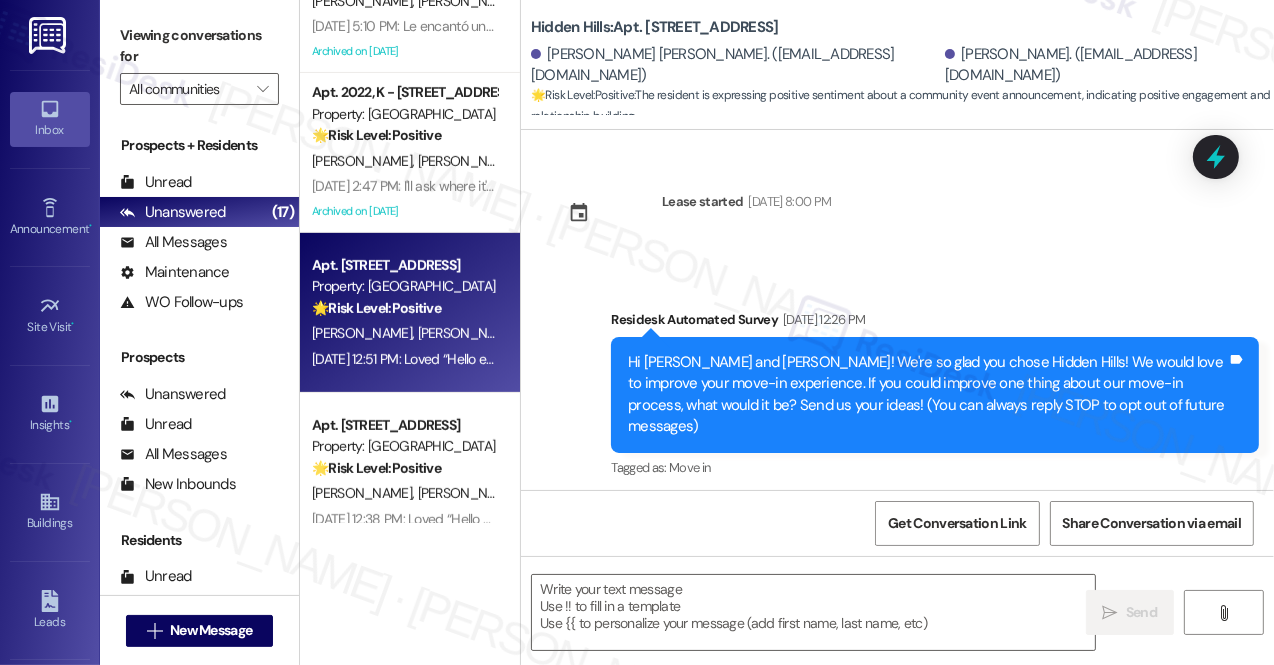 scroll, scrollTop: 4005, scrollLeft: 0, axis: vertical 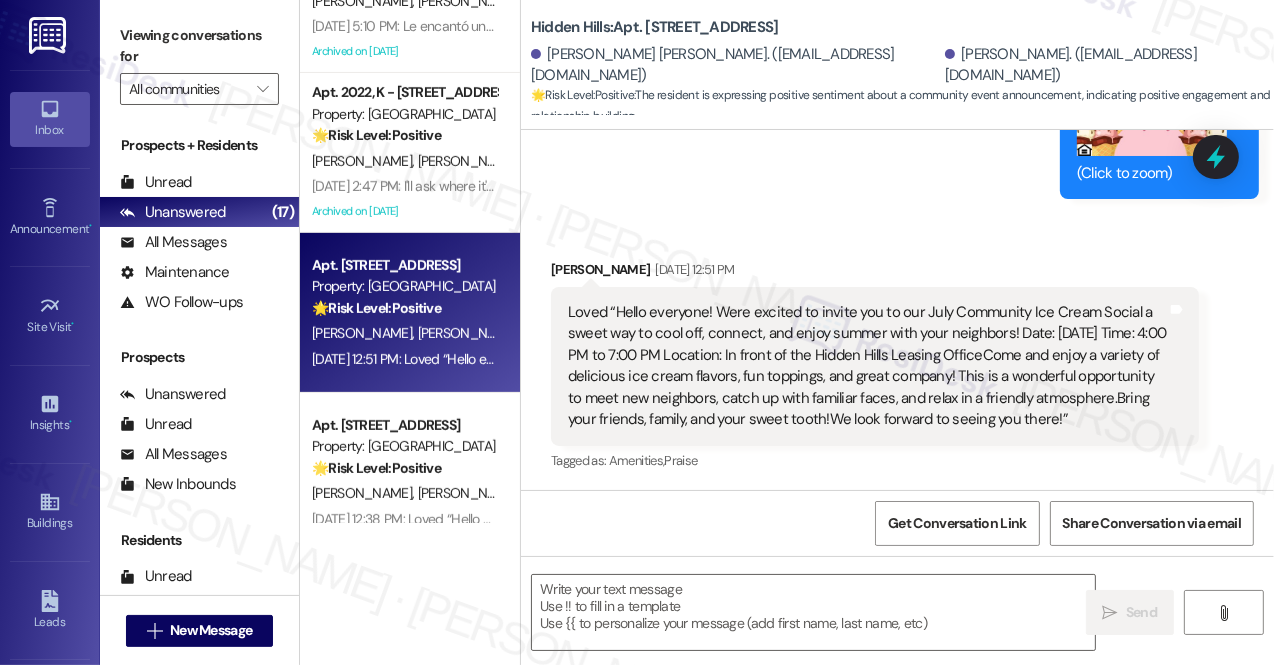 type on "Fetching suggested responses. Please feel free to read through the conversation in the meantime." 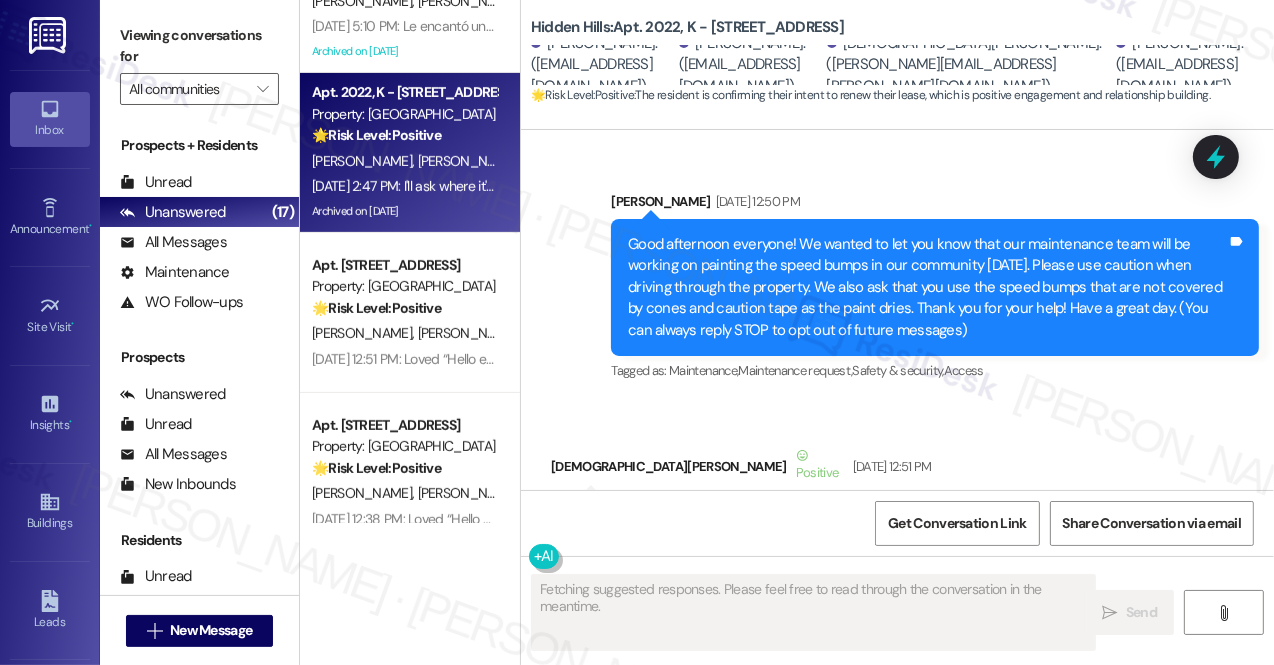 scroll, scrollTop: 50117, scrollLeft: 0, axis: vertical 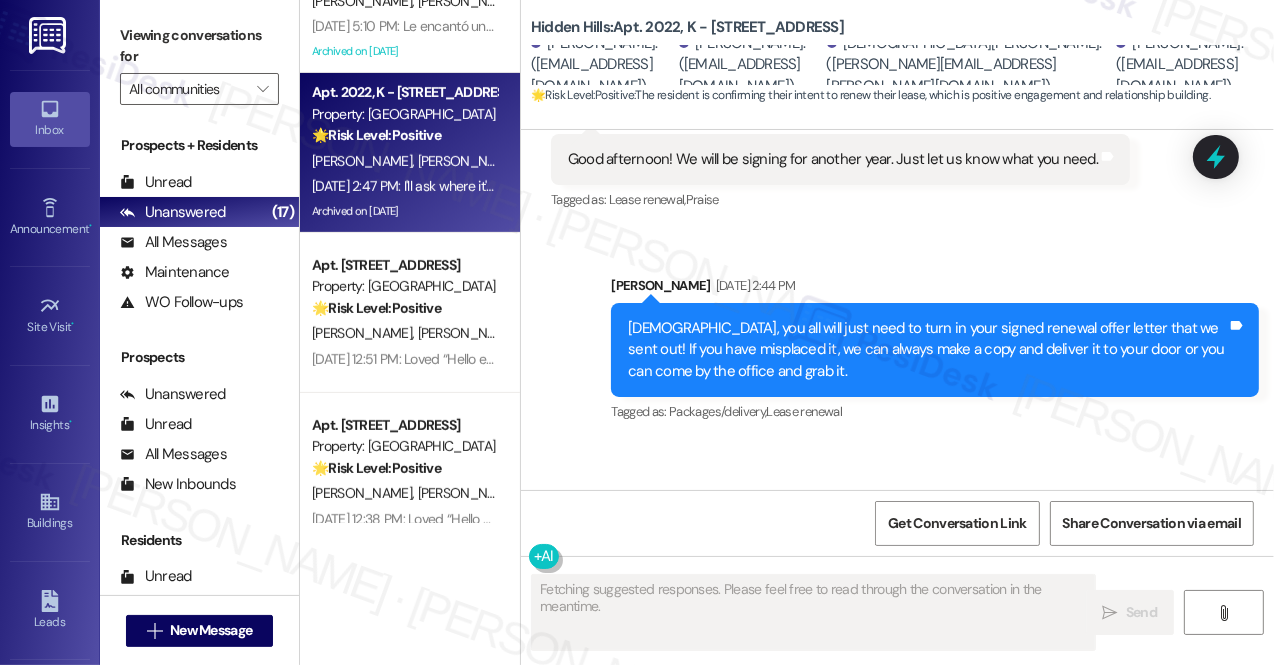 click on "I'll ask where it's been placed and get back to you if we can't find it. Thank you!" at bounding box center [810, 539] 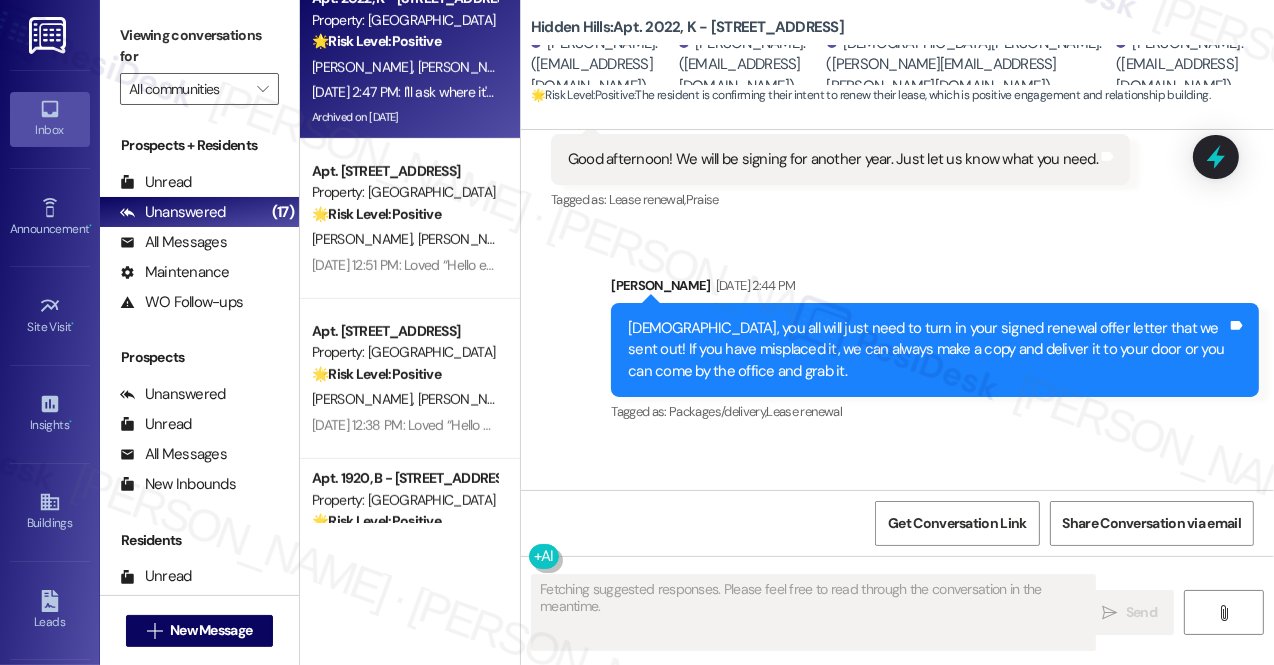 scroll, scrollTop: 909, scrollLeft: 0, axis: vertical 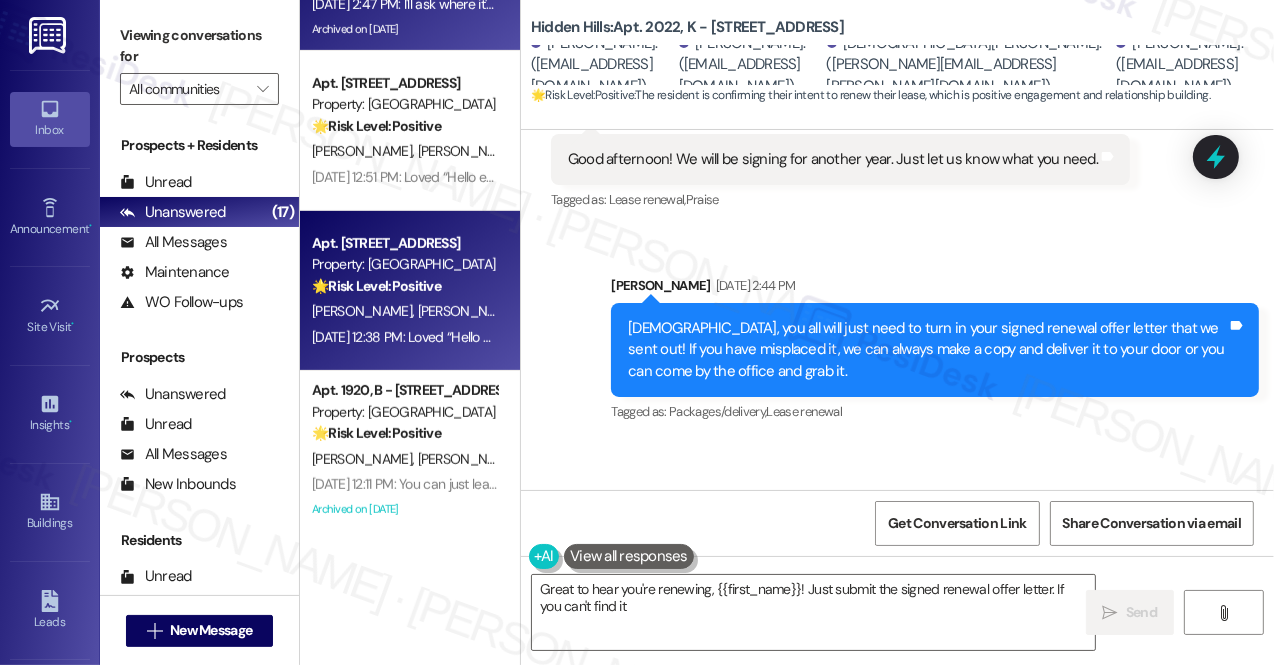 type on "Great to hear you're renewing, {{first_name}}! Just submit the signed renewal offer letter. If you can't find it," 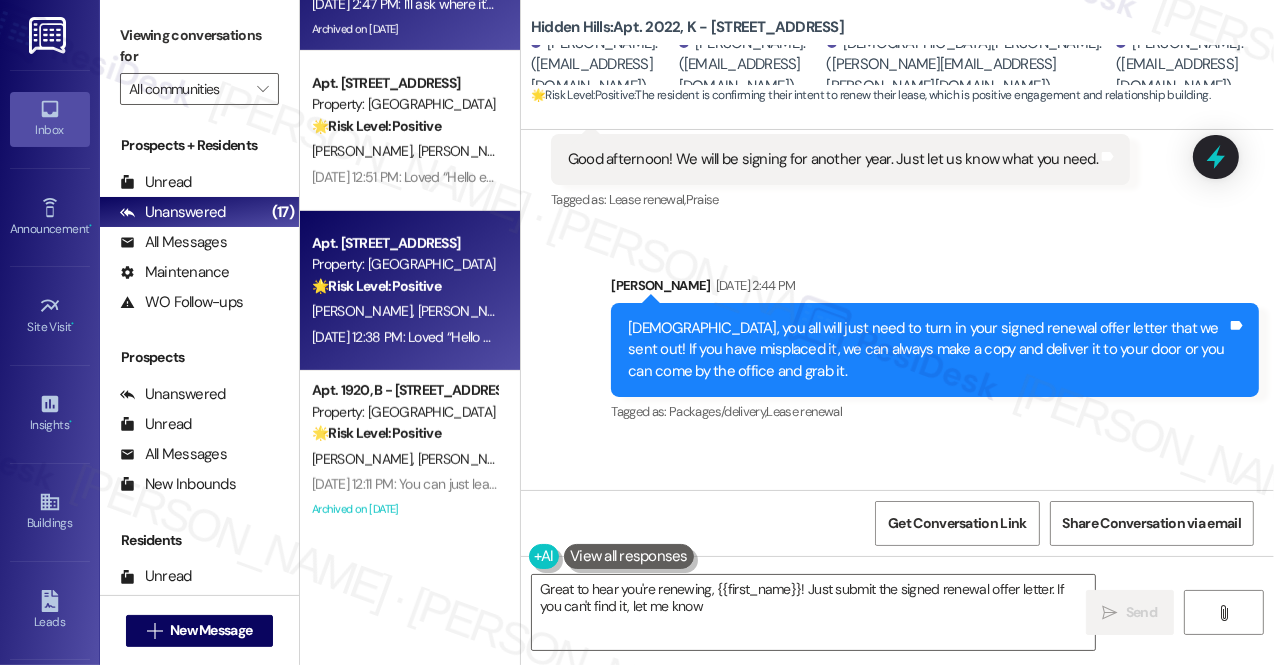 click on "[PERSON_NAME]" at bounding box center (468, 311) 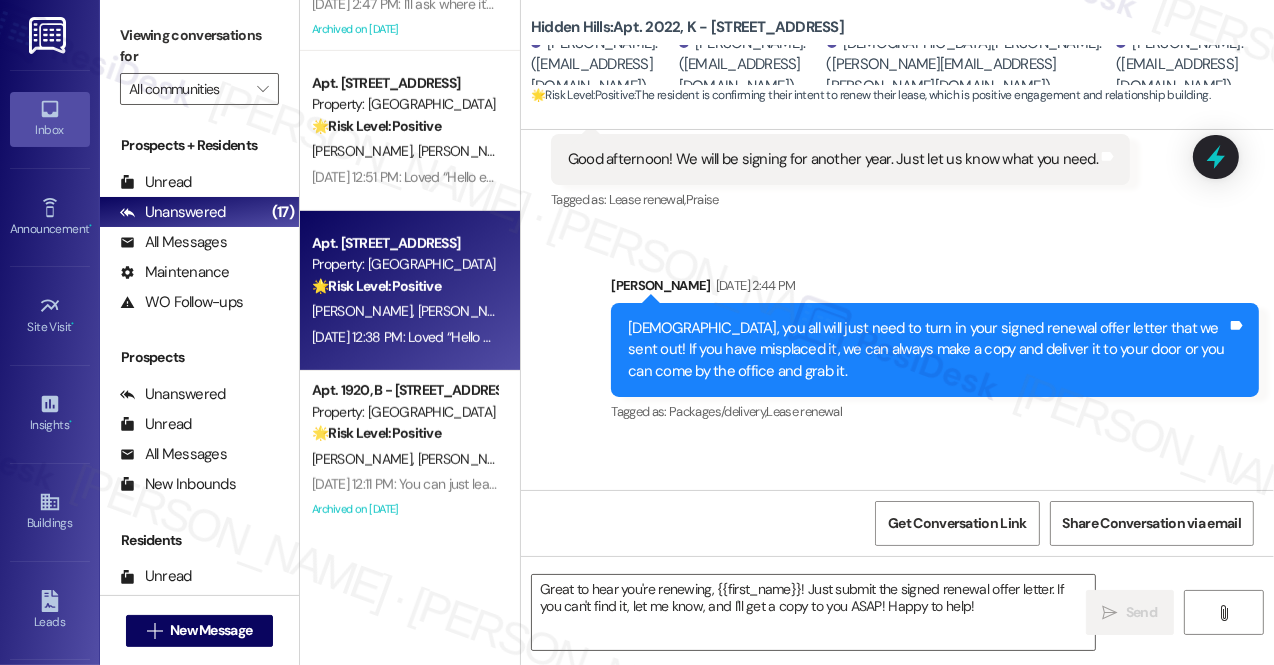 type on "Fetching suggested responses. Please feel free to read through the conversation in the meantime." 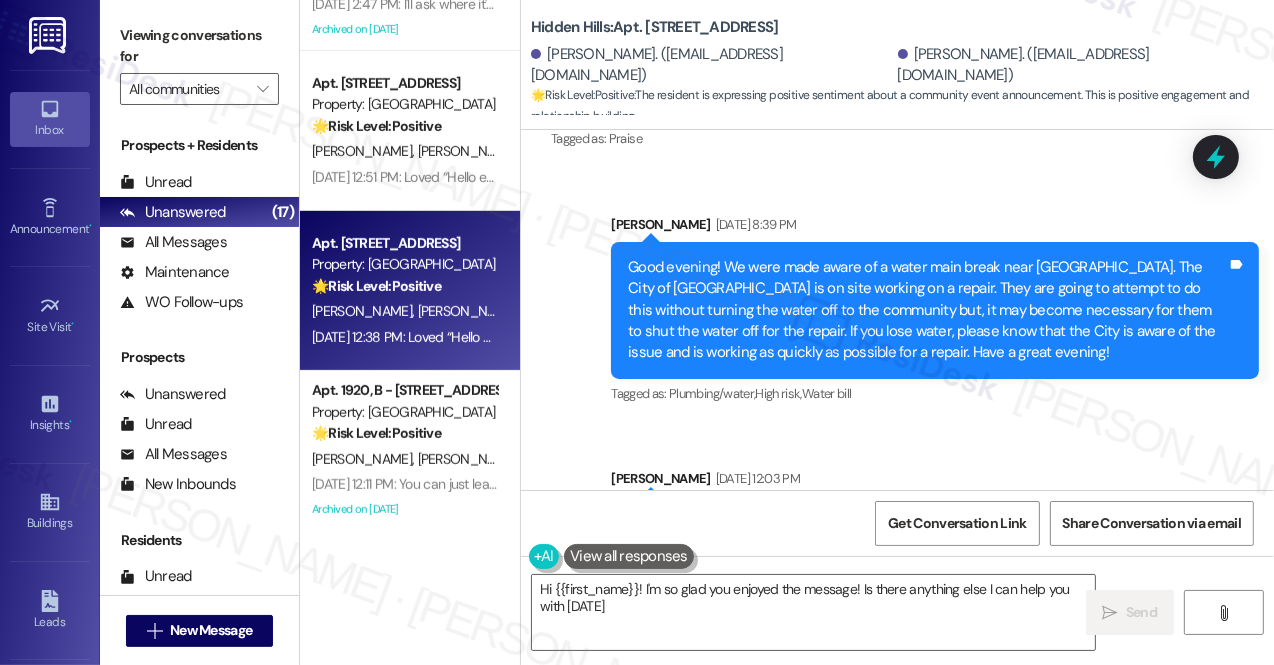 type on "Hi {{first_name}}! I'm so glad you enjoyed the message! Is there anything else I can help you with [DATE]?" 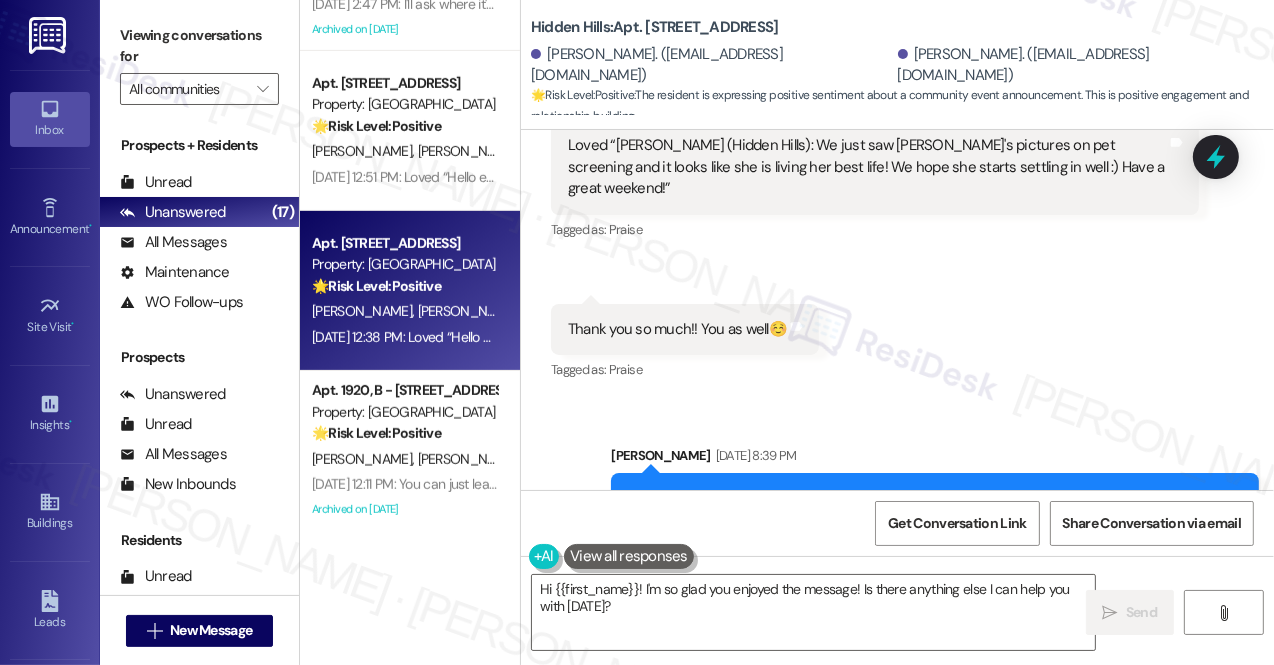 scroll, scrollTop: 881, scrollLeft: 0, axis: vertical 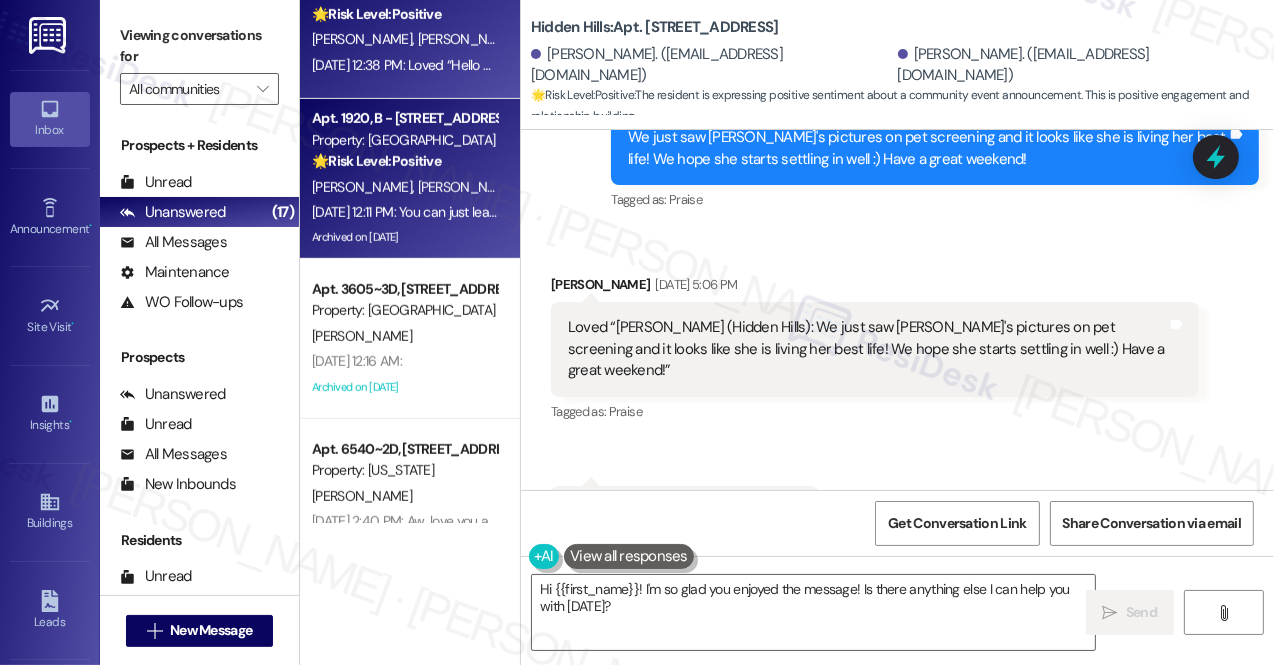 click on "Archived on [DATE]" at bounding box center (404, 237) 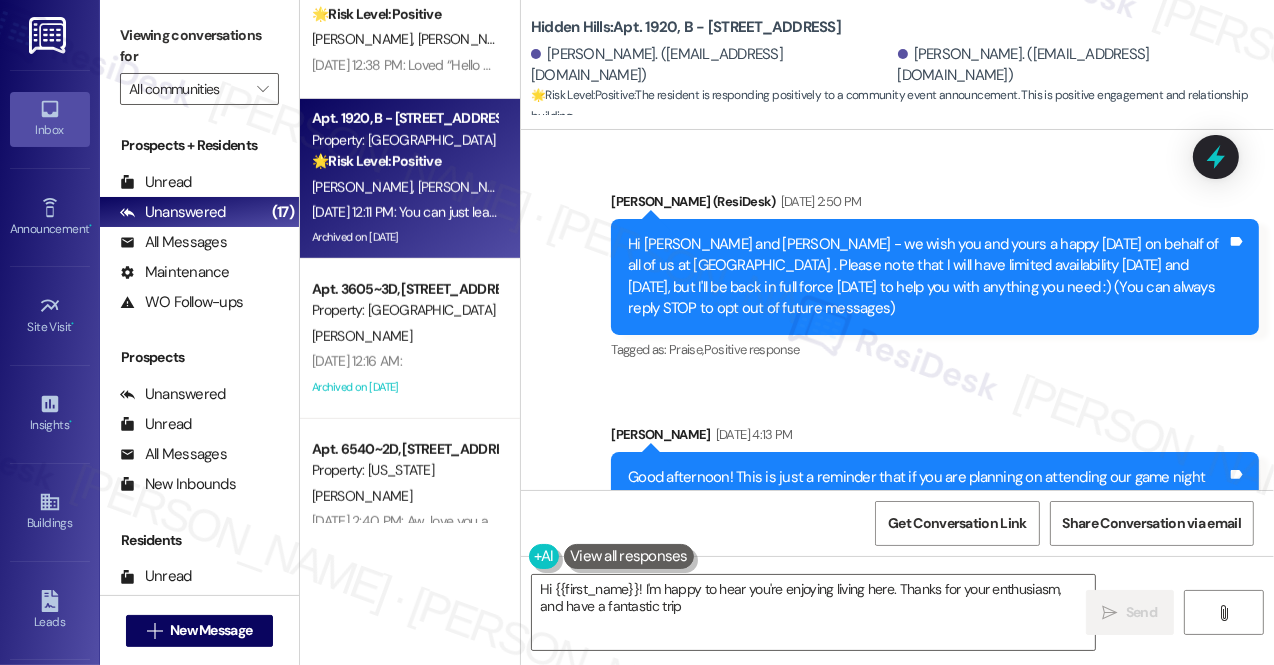type on "Hi {{first_name}}! I'm happy to hear you're enjoying living here. Thanks for your enthusiasm, and have a fantastic trip!" 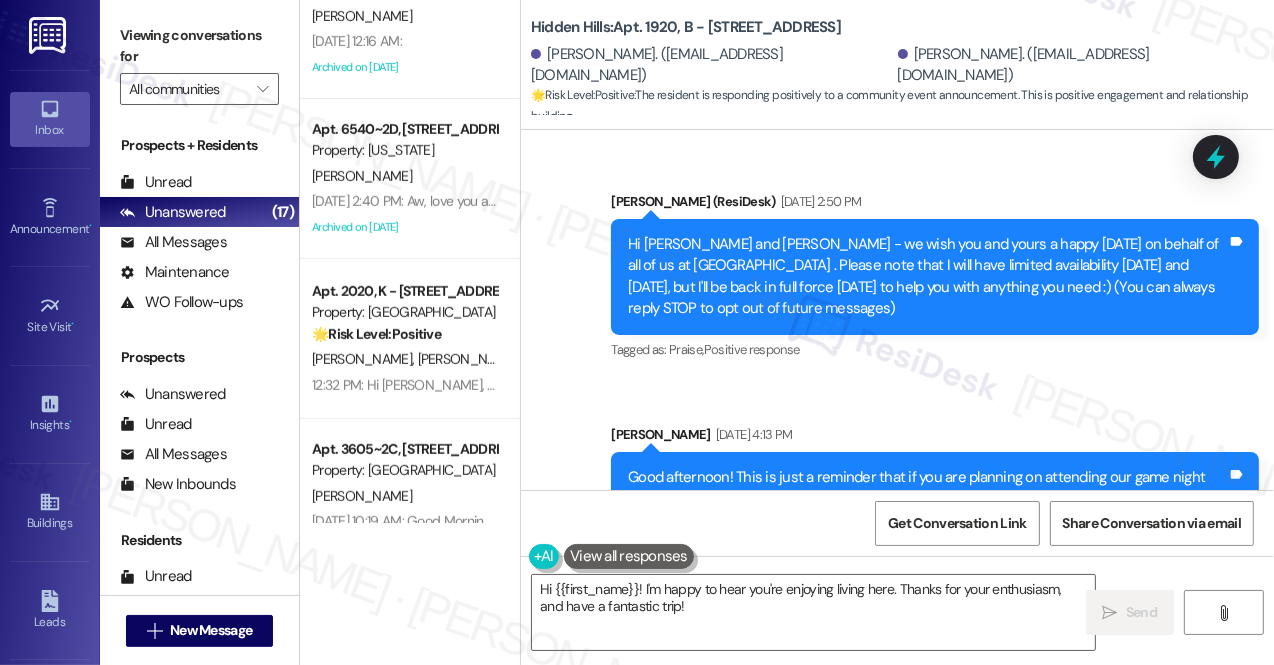 scroll, scrollTop: 37679, scrollLeft: 0, axis: vertical 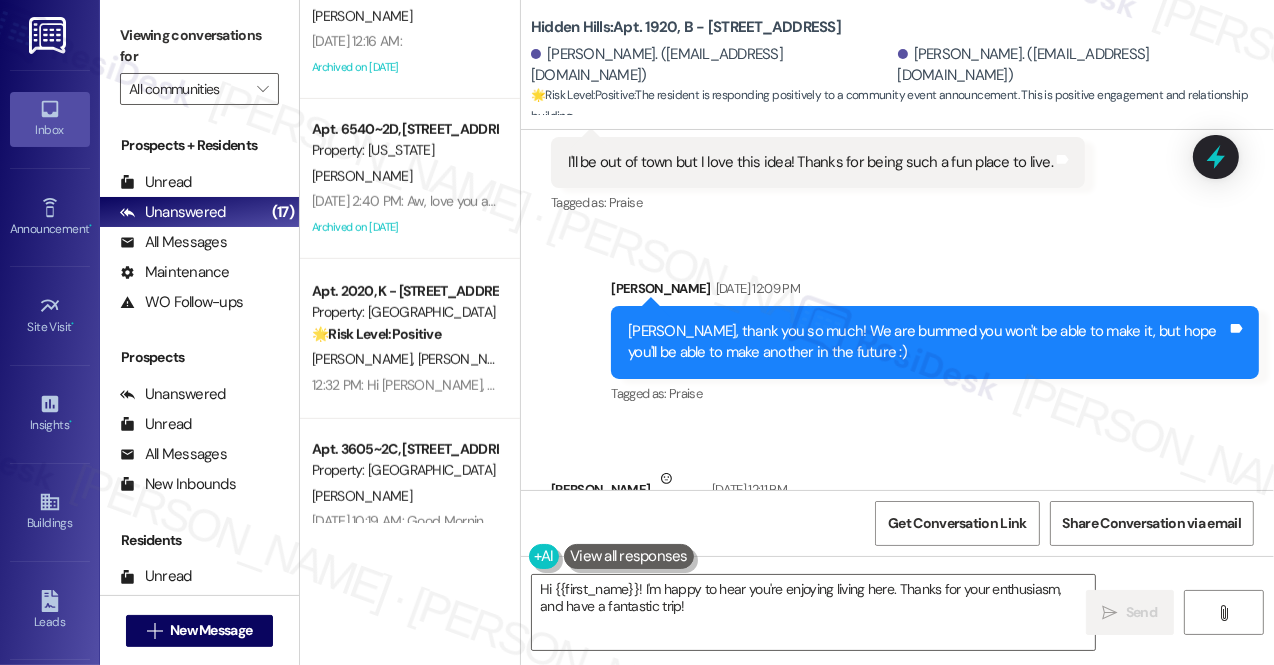 click on "You can just leave it at my door and I'll get it the next day (kidding! 😝) Tags and notes" at bounding box center (795, 542) 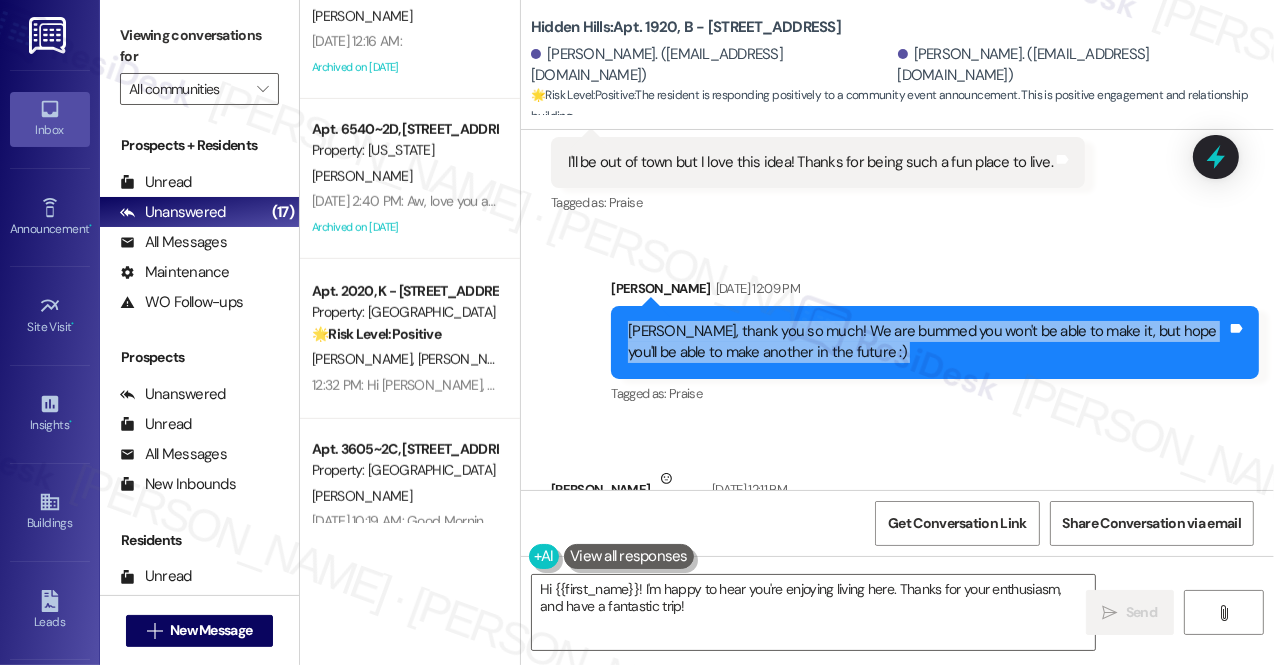 click on "[PERSON_NAME], thank you so much! We are bummed you won't be able to make it, but hope you'll be able to make another in the future :)" at bounding box center [927, 342] 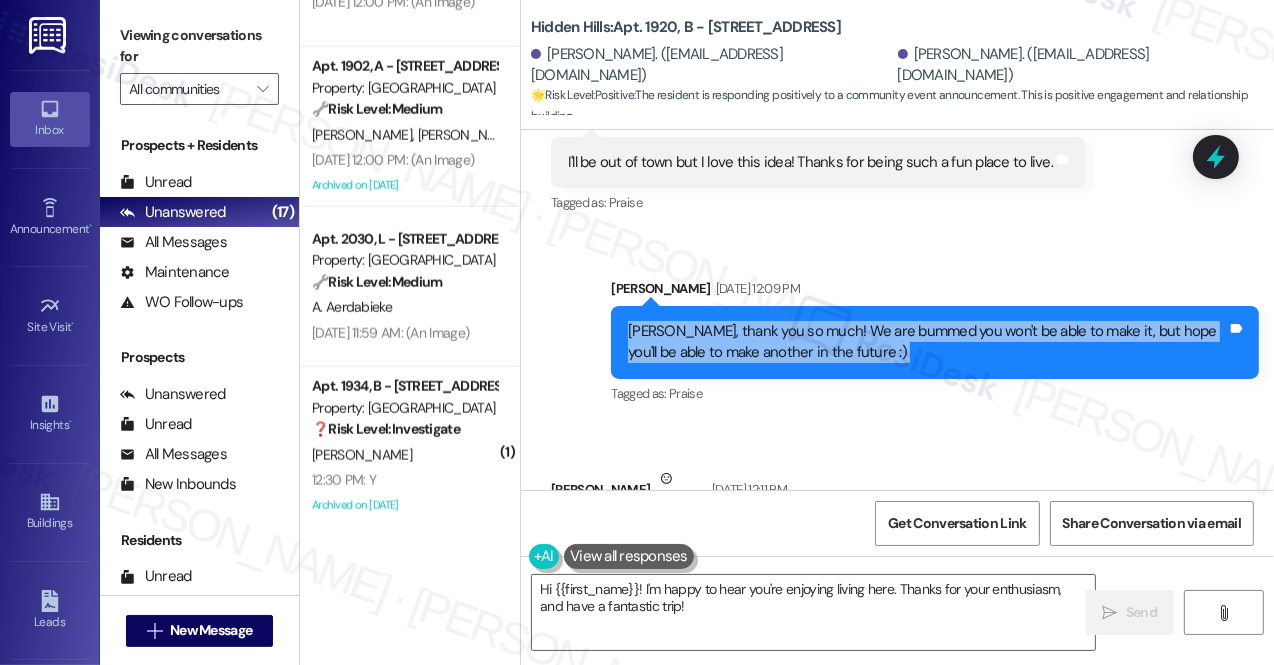 scroll, scrollTop: 2197, scrollLeft: 0, axis: vertical 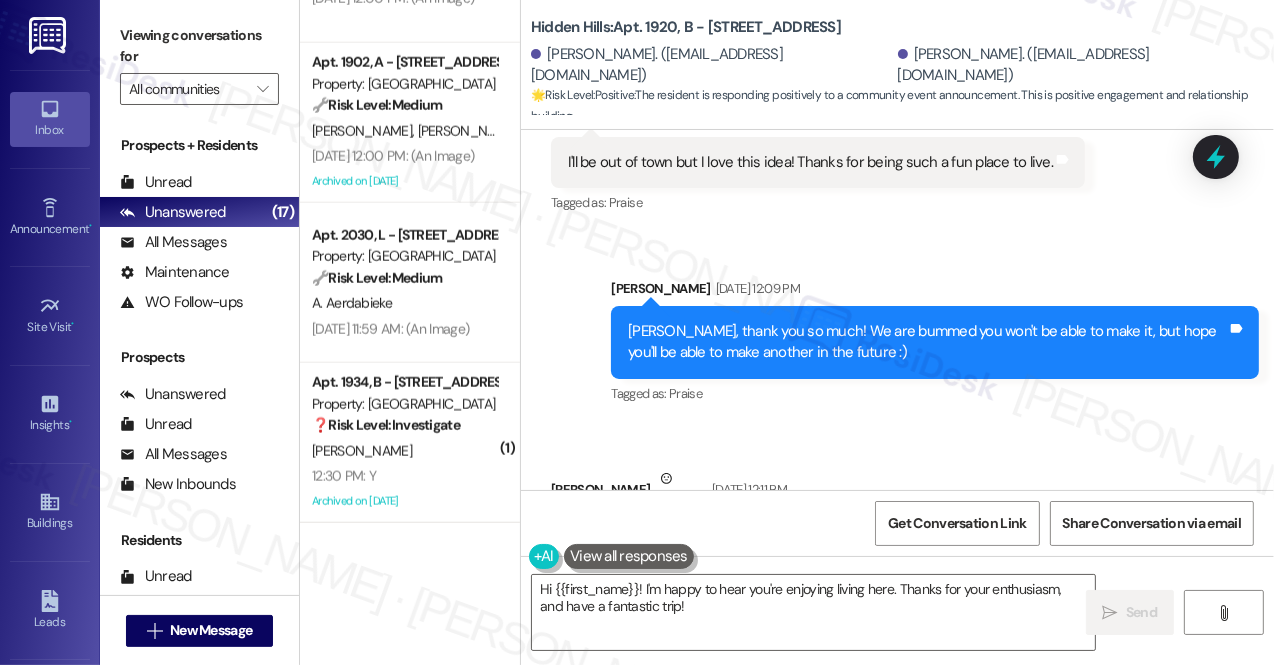 click on "[PERSON_NAME]" at bounding box center [404, 451] 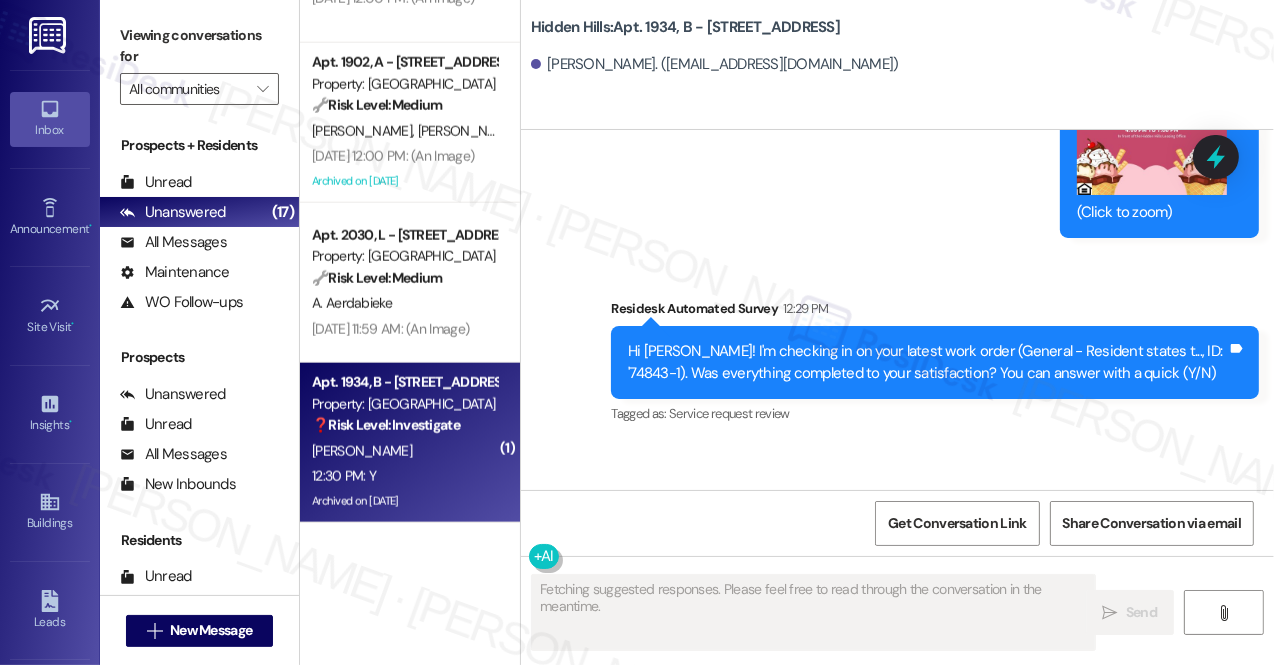 scroll, scrollTop: 38296, scrollLeft: 0, axis: vertical 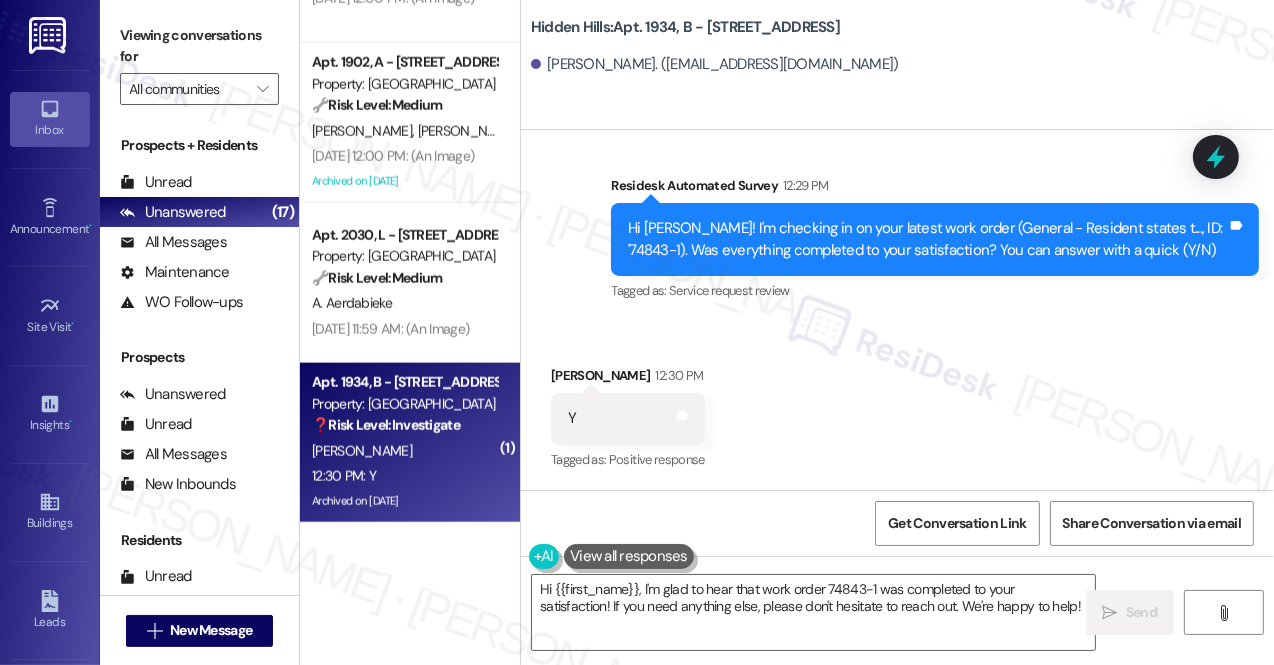 click on "Tagged as:   Service request review Click to highlight conversations about Service request review" at bounding box center (935, 290) 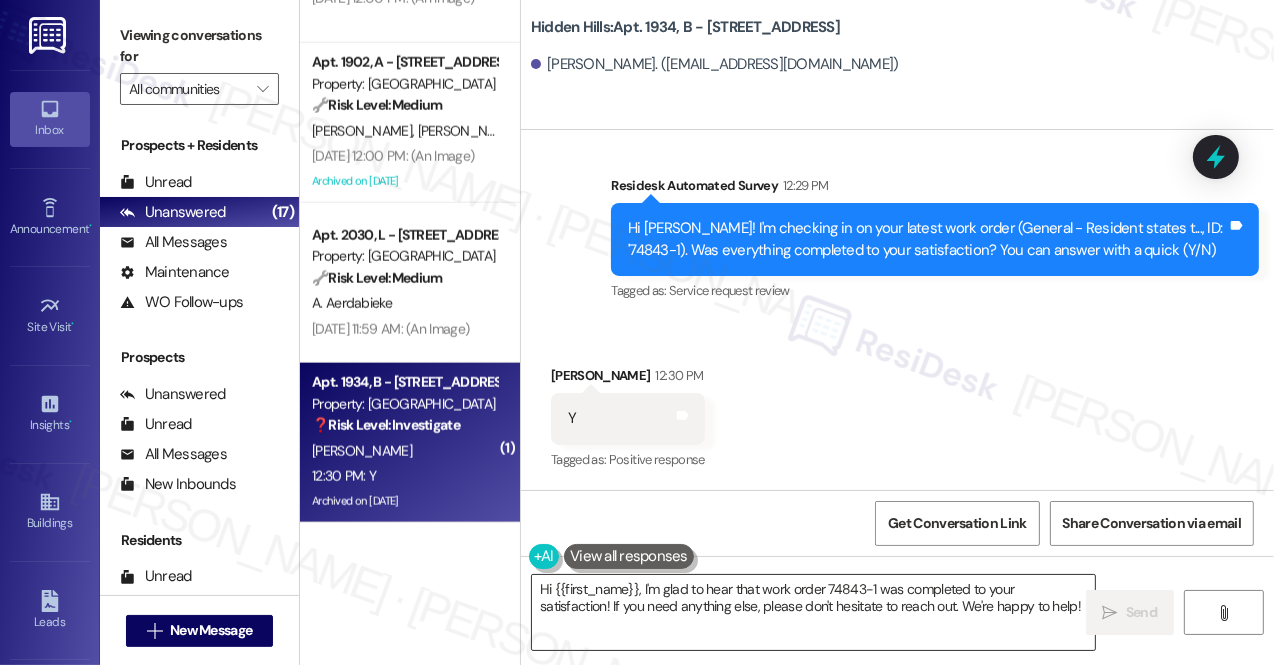 click on "Hi {{first_name}}, I'm glad to hear that work order 74843-1 was completed to your satisfaction! If you need anything else, please don't hesitate to reach out. We're happy to help!" at bounding box center (813, 612) 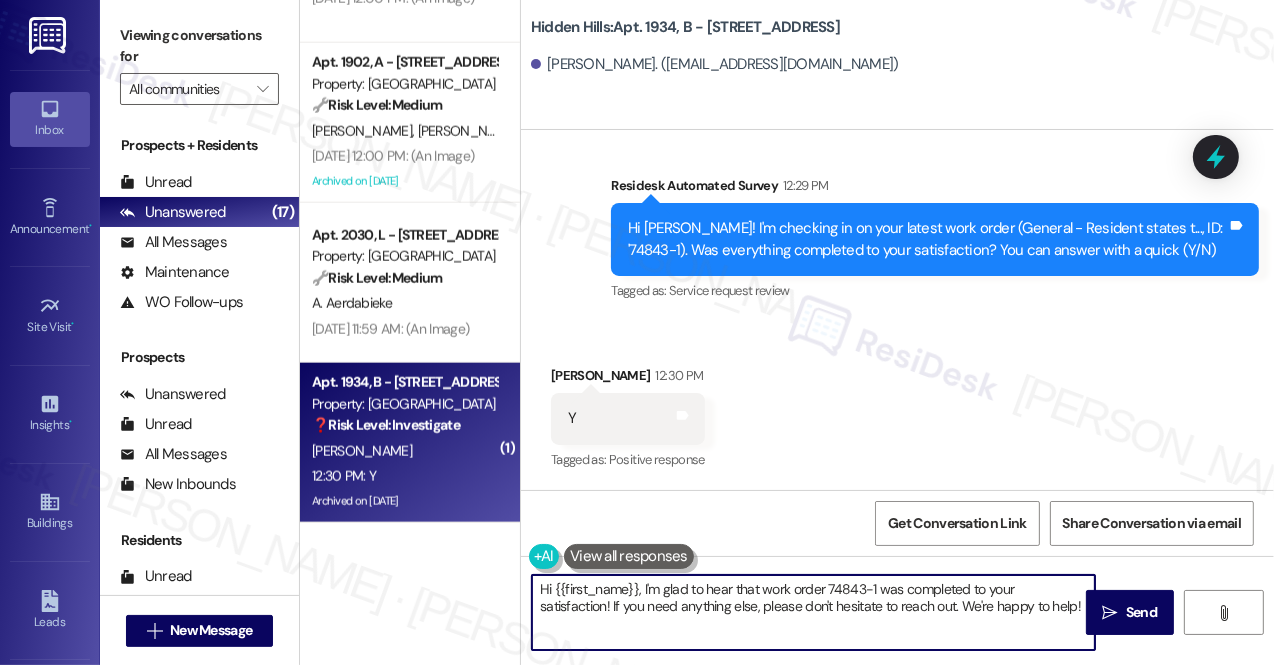 drag, startPoint x: 1032, startPoint y: 607, endPoint x: 505, endPoint y: 611, distance: 527.0152 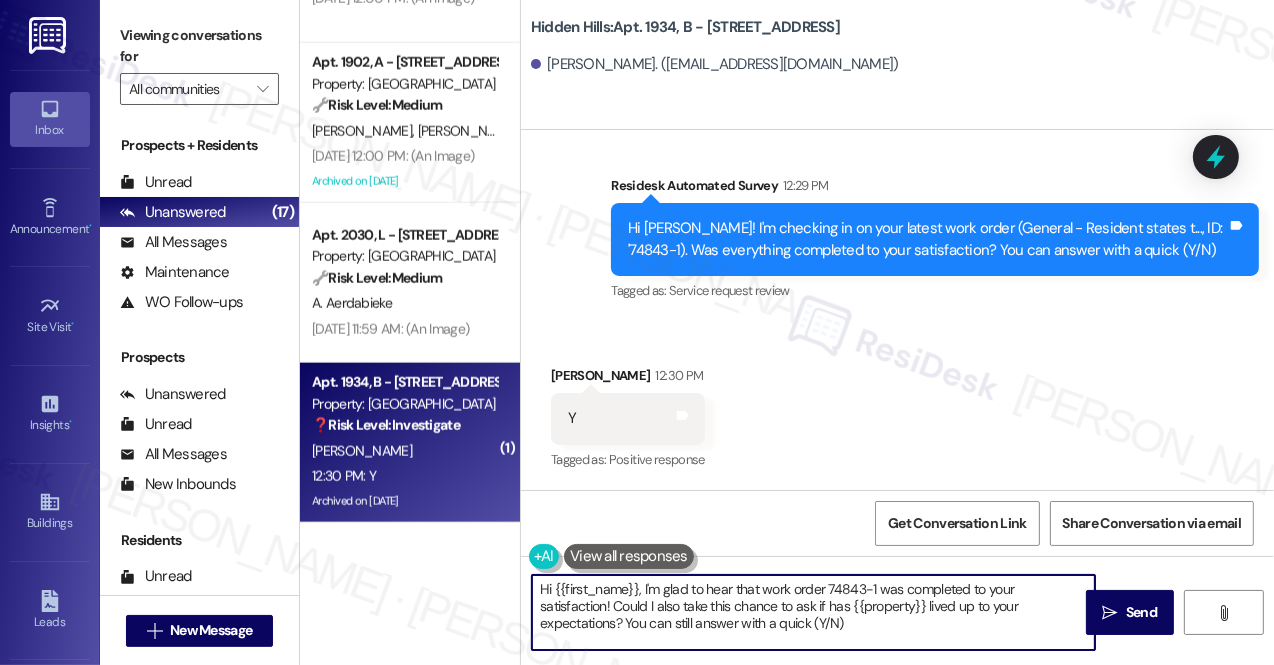click on "Hi {{first_name}}, I'm glad to hear that work order 74843-1 was completed to your satisfaction! Could I also take this chance to ask if has {{property}} lived up to your expectations? You can still answer with a quick (Y/N)" at bounding box center (813, 612) 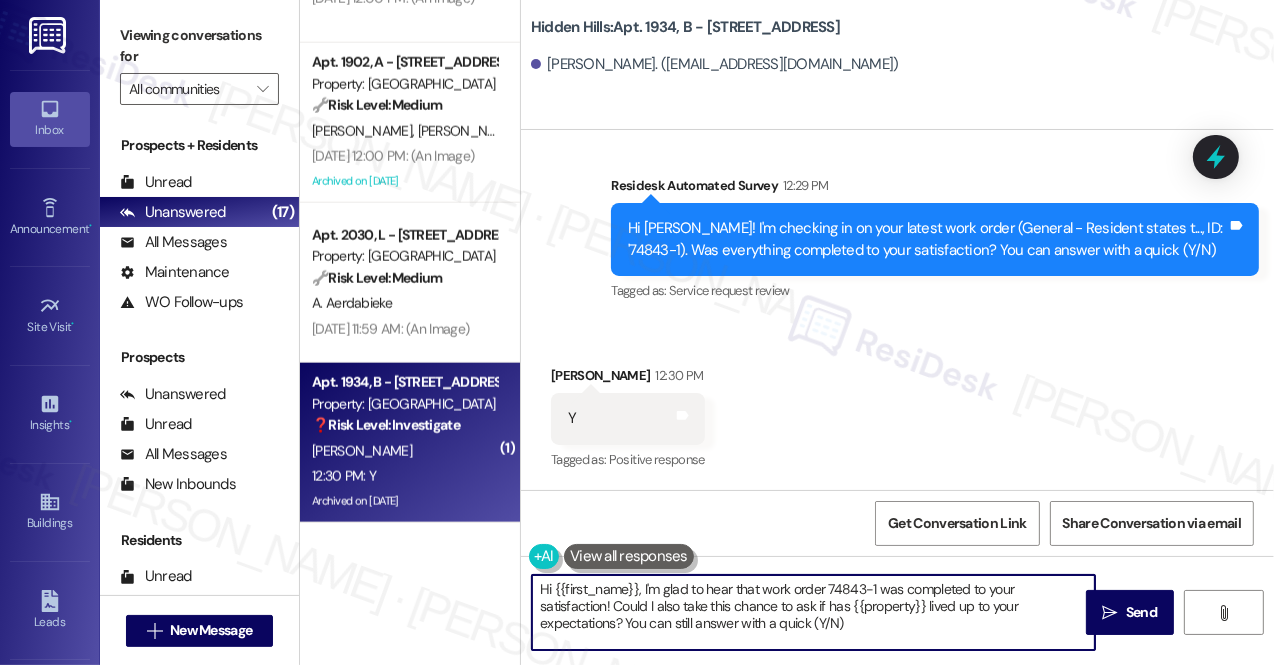 drag, startPoint x: 1032, startPoint y: 611, endPoint x: 1057, endPoint y: 630, distance: 31.400637 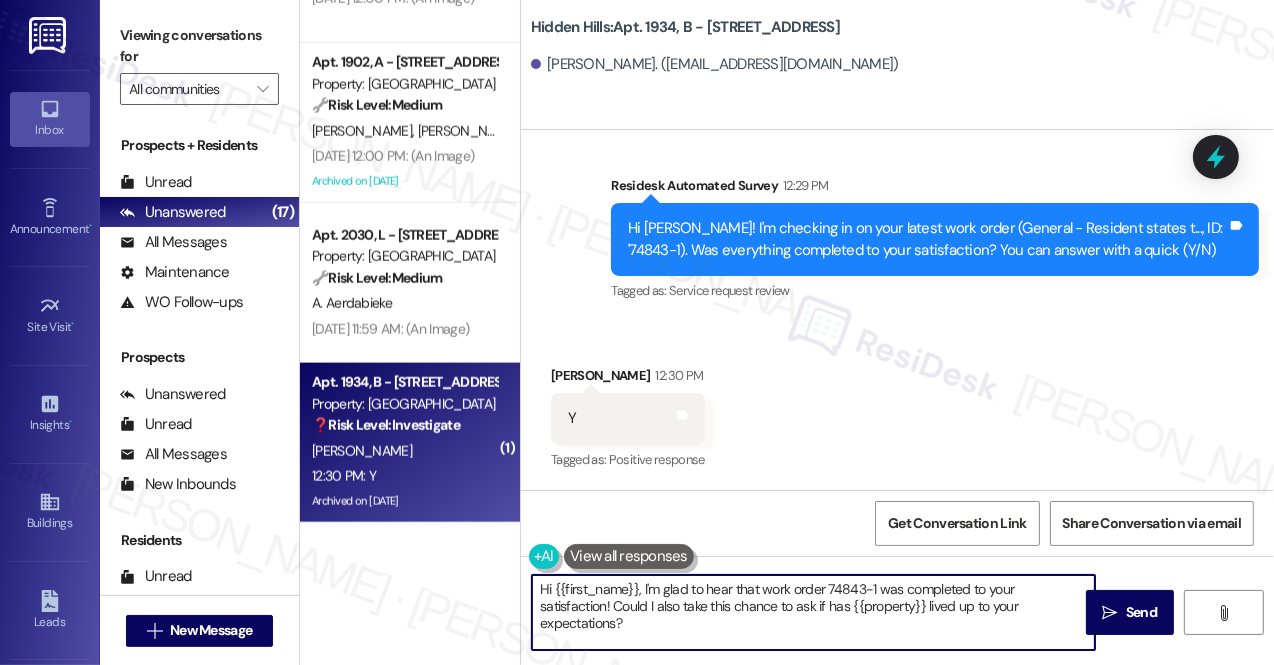 type on "Hi {{first_name}}, I'm glad to hear that work order 74843-1 was completed to your satisfaction! Could I also take this chance to ask if has {{property}} lived up to your expectations?" 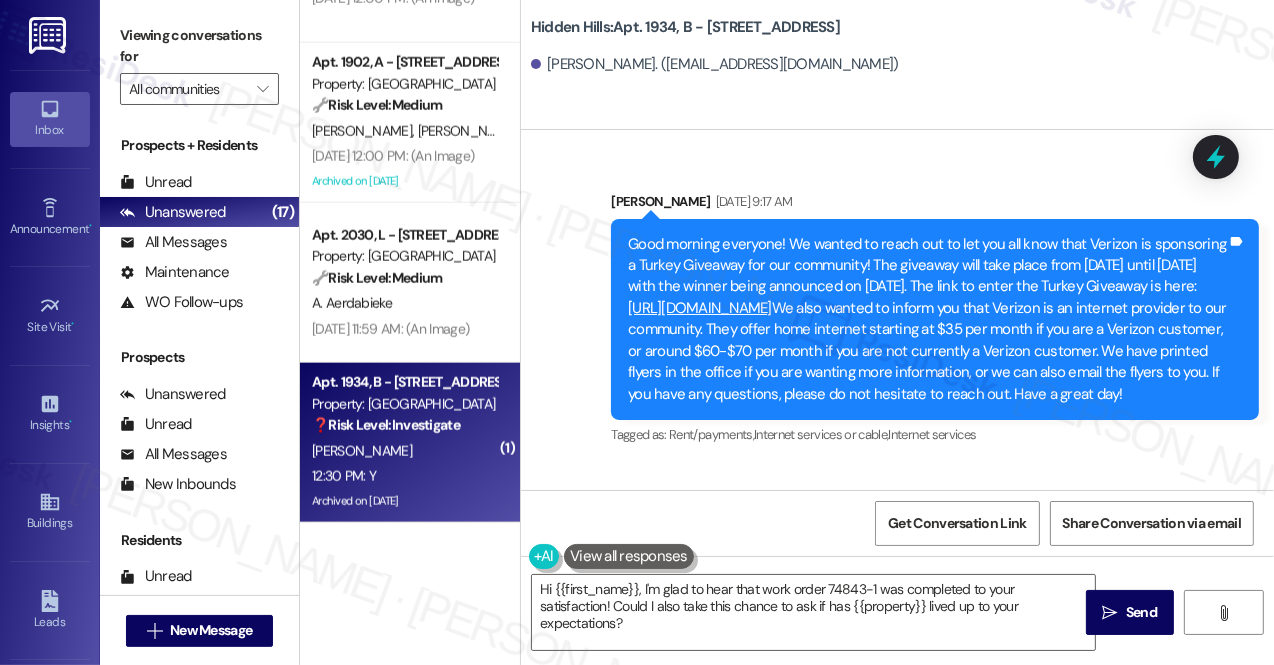 scroll, scrollTop: 17077, scrollLeft: 0, axis: vertical 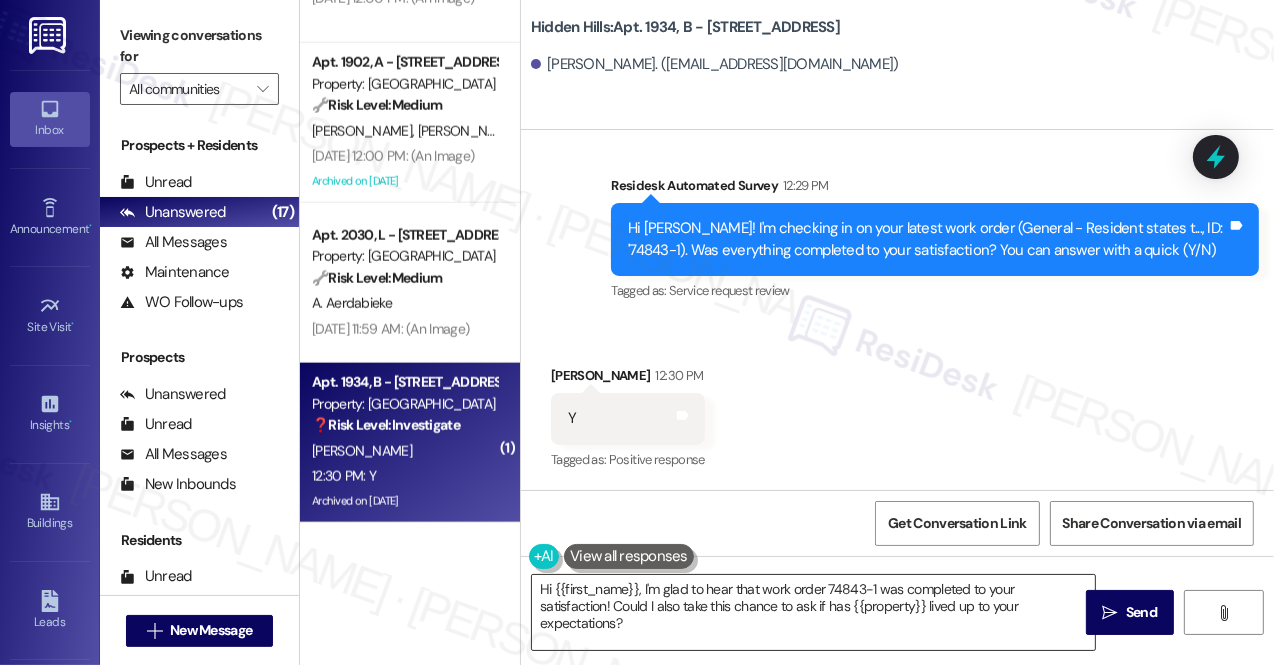 click on "Hi {{first_name}}, I'm glad to hear that work order 74843-1 was completed to your satisfaction! Could I also take this chance to ask if has {{property}} lived up to your expectations?" at bounding box center (813, 612) 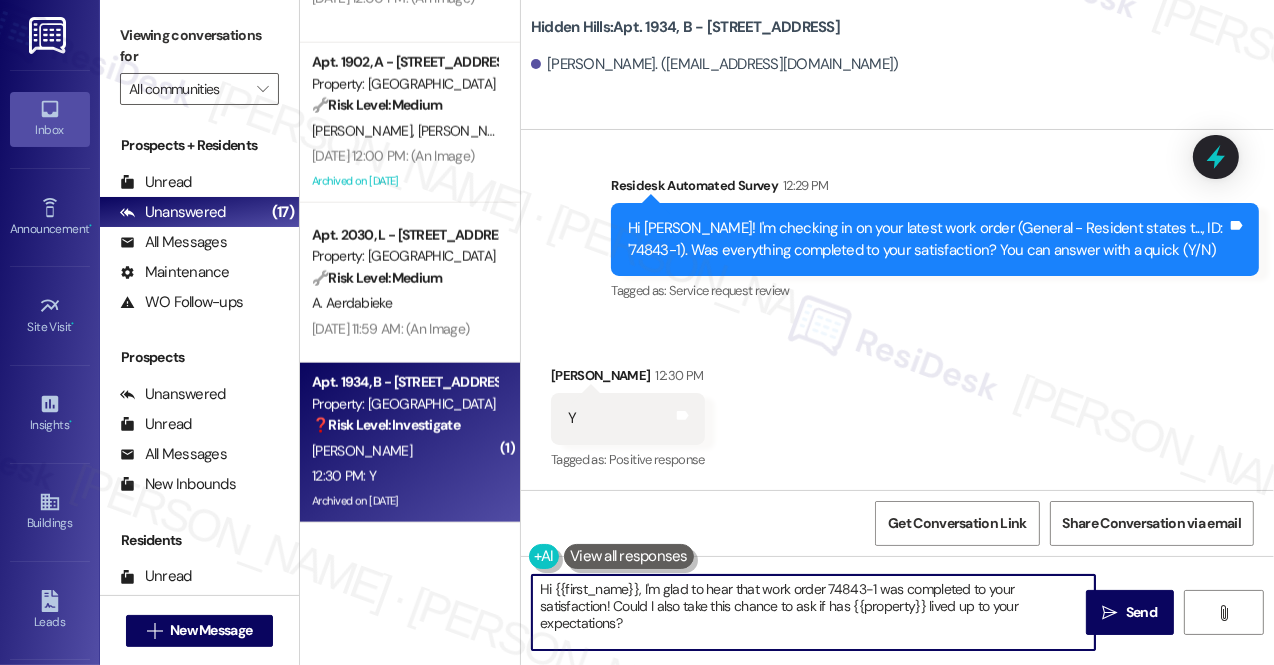 click on "Hi {{first_name}}, I'm glad to hear that work order 74843-1 was completed to your satisfaction! Could I also take this chance to ask if has {{property}} lived up to your expectations?" at bounding box center [813, 612] 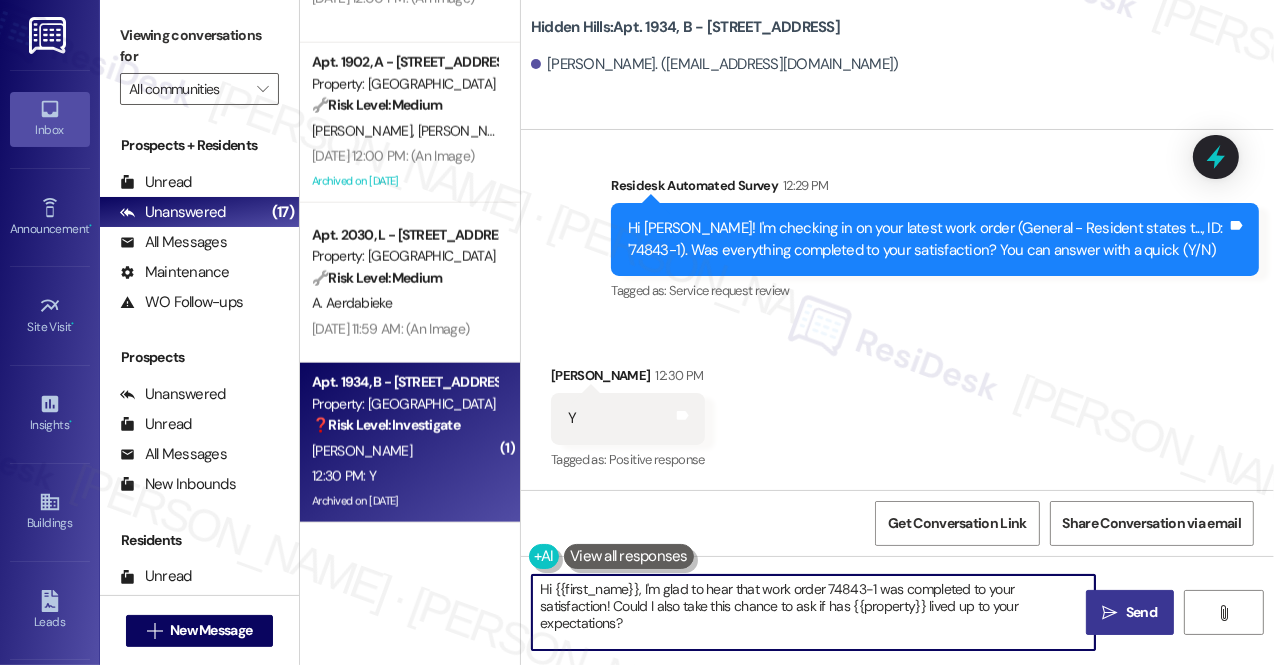 click on " Send" at bounding box center [1130, 612] 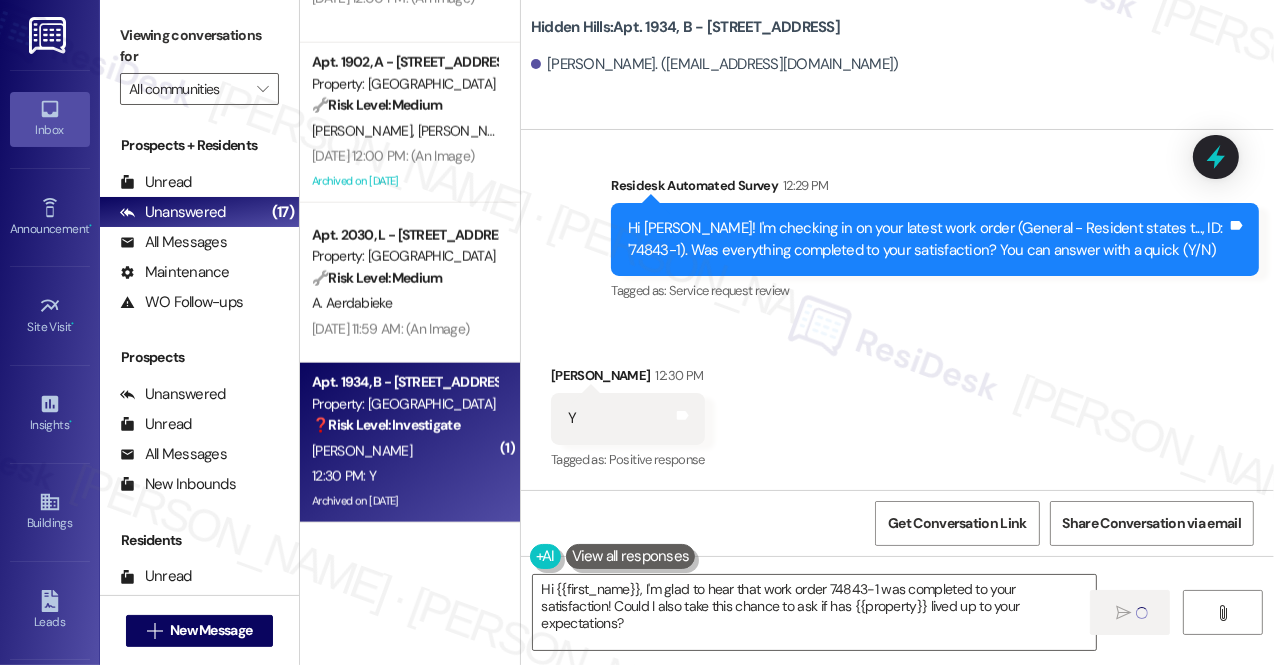 type 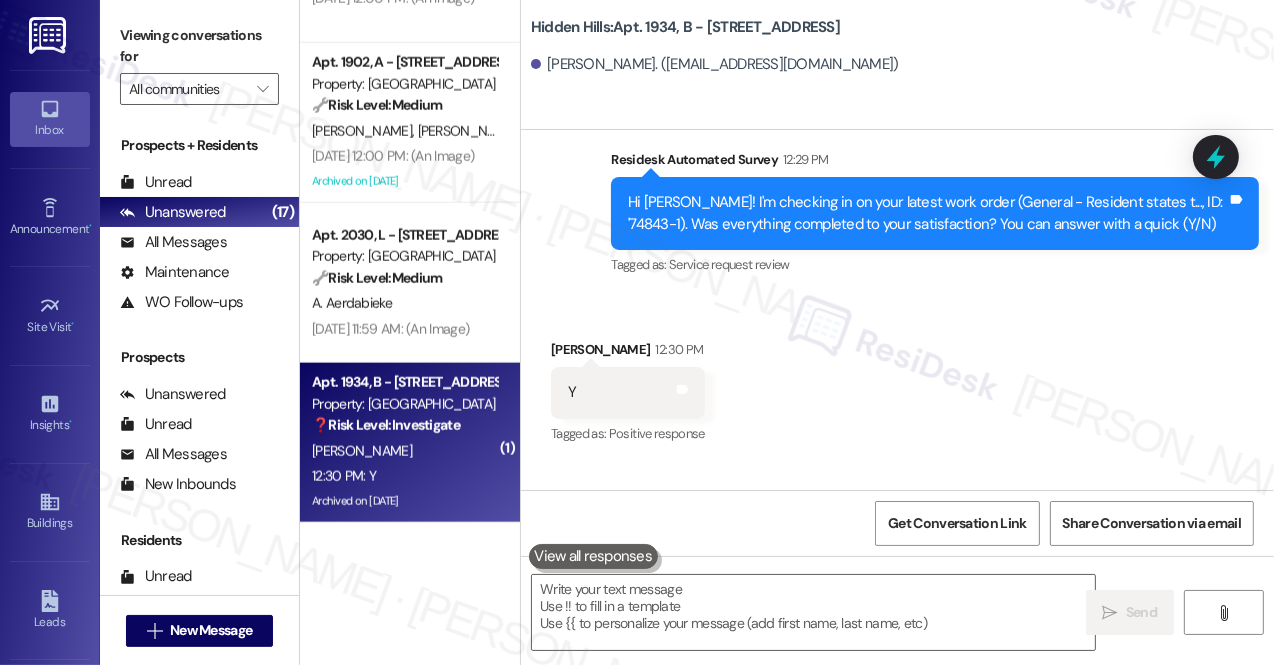 scroll, scrollTop: 38296, scrollLeft: 0, axis: vertical 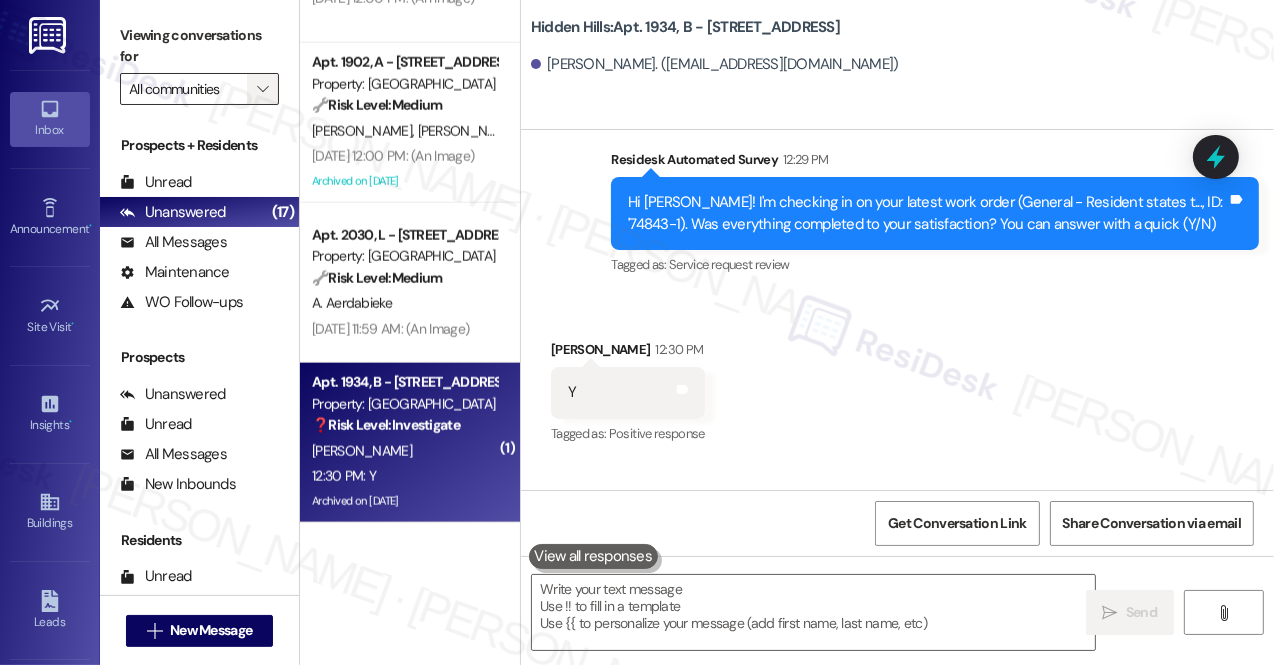 click on "" at bounding box center [262, 89] 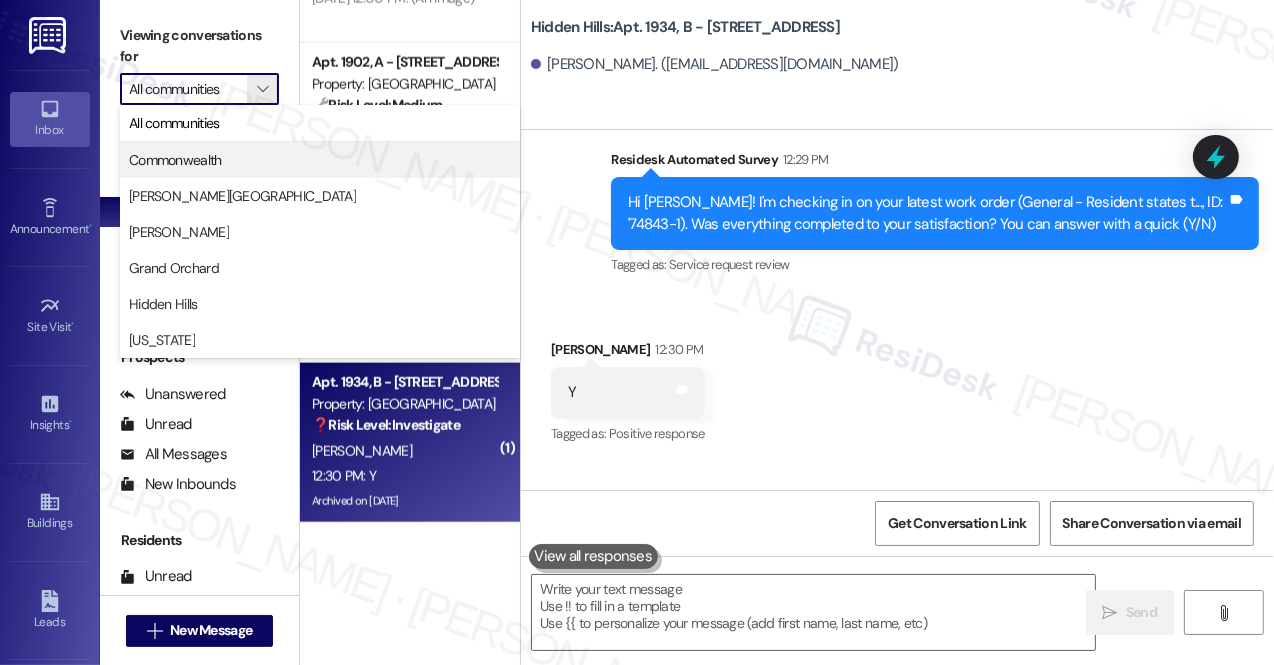 click on "Commonwealth" at bounding box center (320, 160) 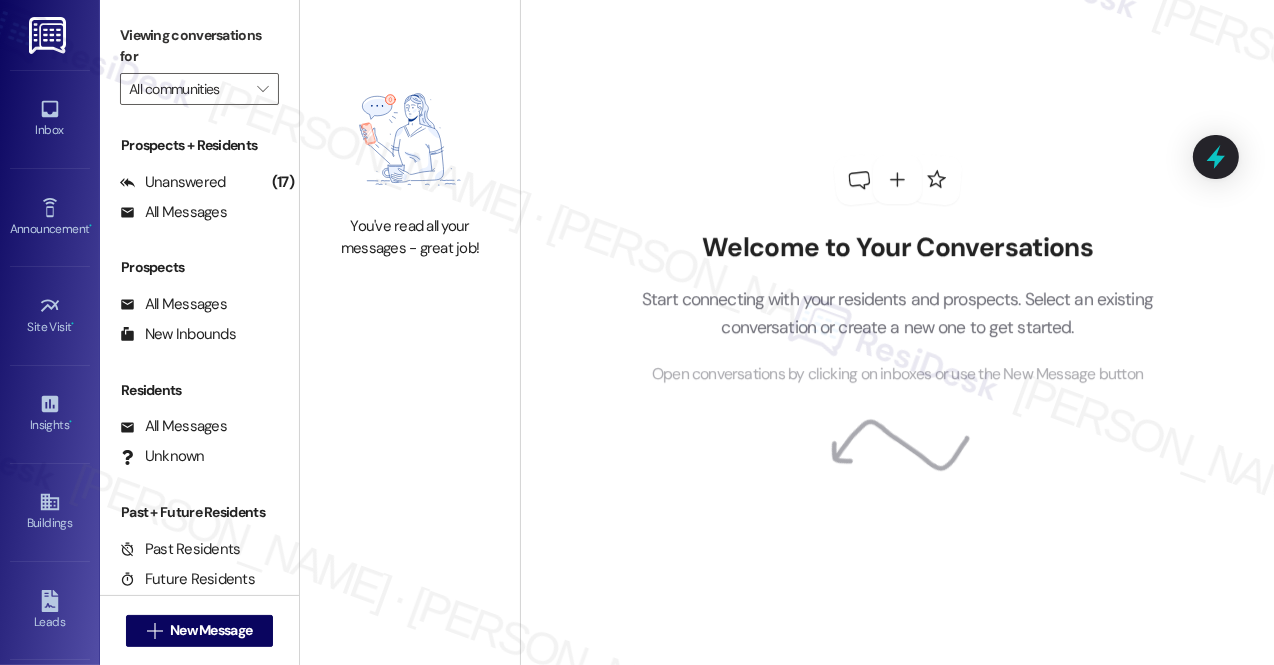 type on "Commonwealth" 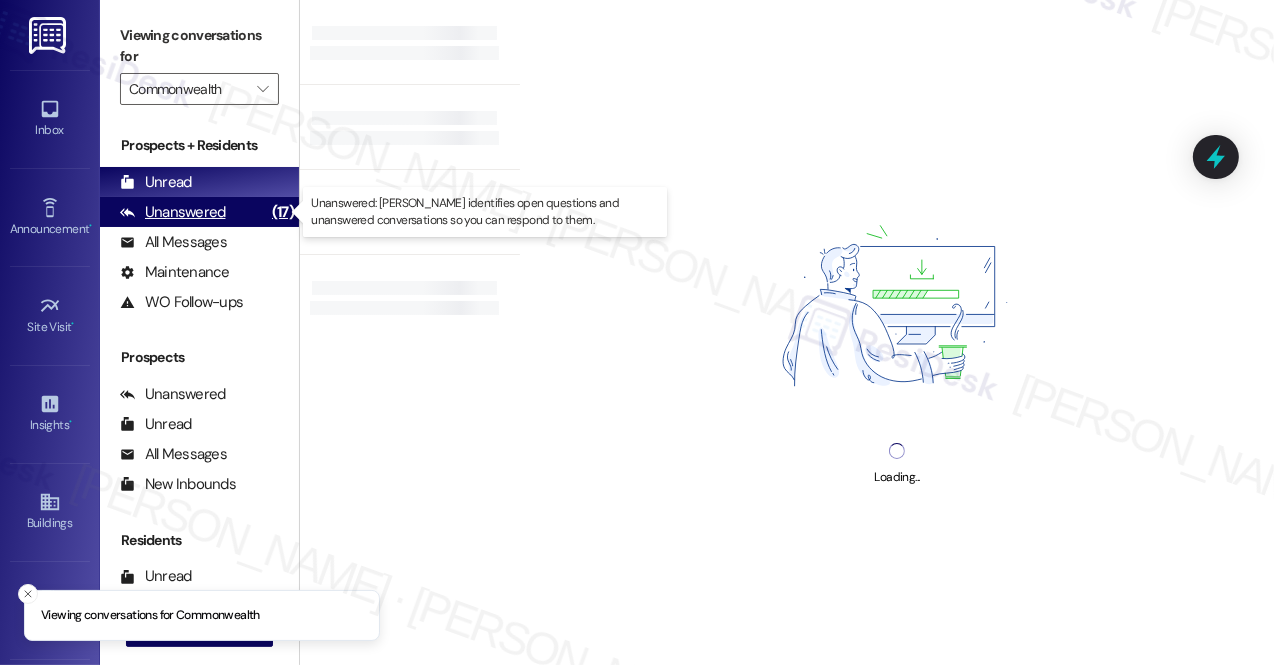 click on "Unanswered (17)" at bounding box center [199, 212] 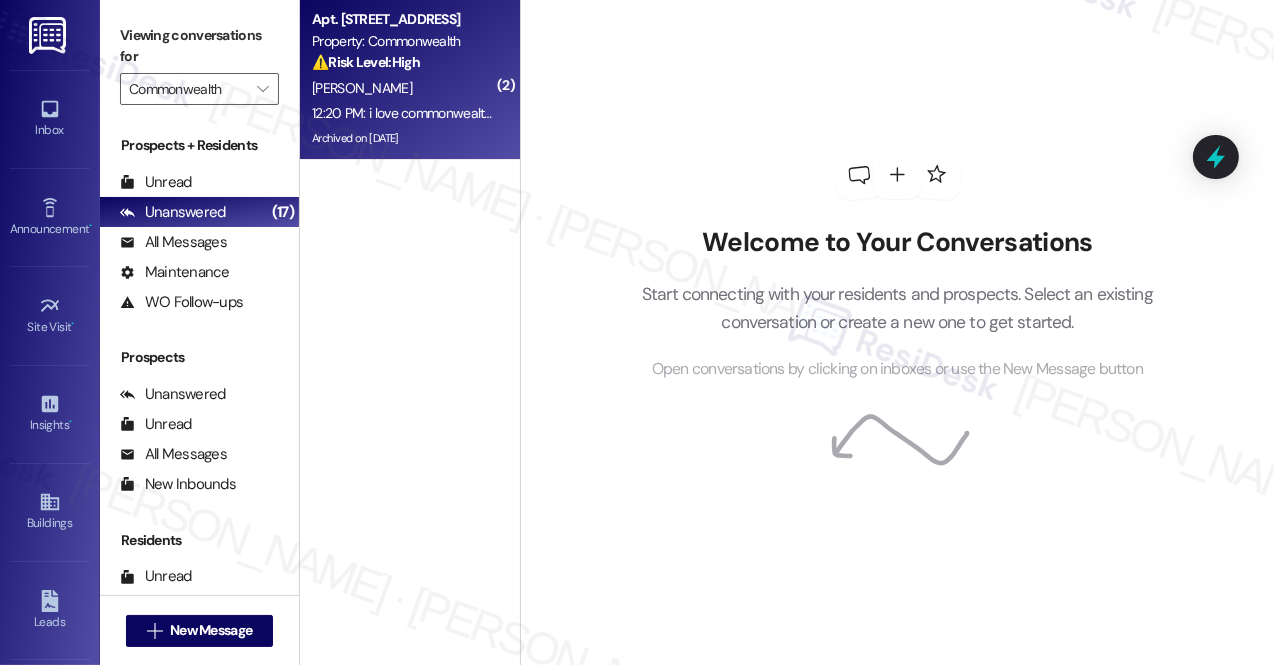 click on "12:20 PM: i love commonwealth but cheaper rent will help me achieve some current goals of mine 12:20 PM: i love commonwealth but cheaper rent will help me achieve some current goals of mine" at bounding box center (593, 113) 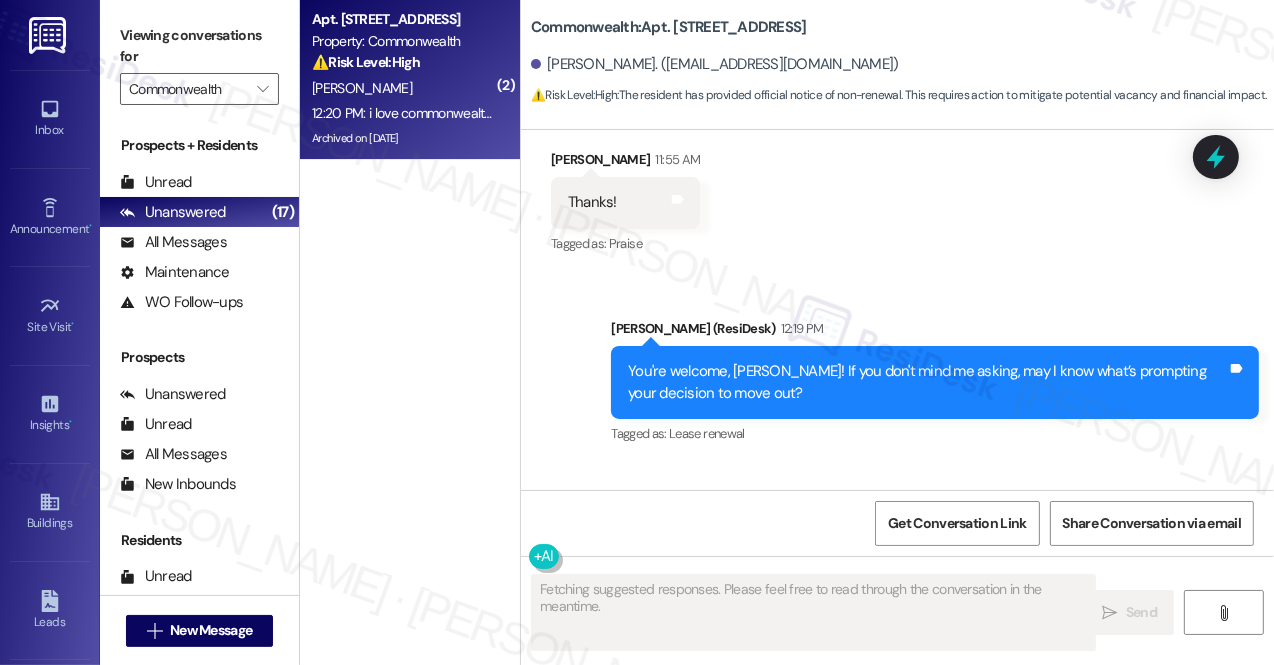 scroll, scrollTop: 40264, scrollLeft: 0, axis: vertical 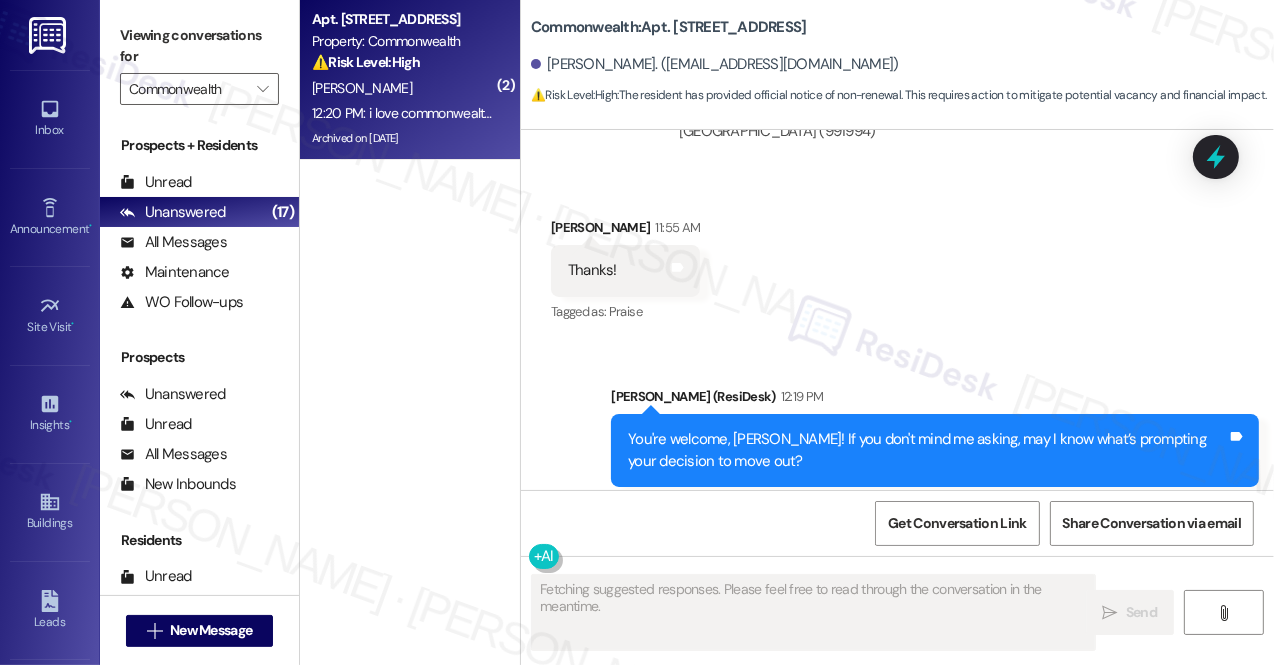 click on "You're welcome, [PERSON_NAME]! If you don't mind me asking, may I know what’s prompting your decision to move out?" at bounding box center (927, 450) 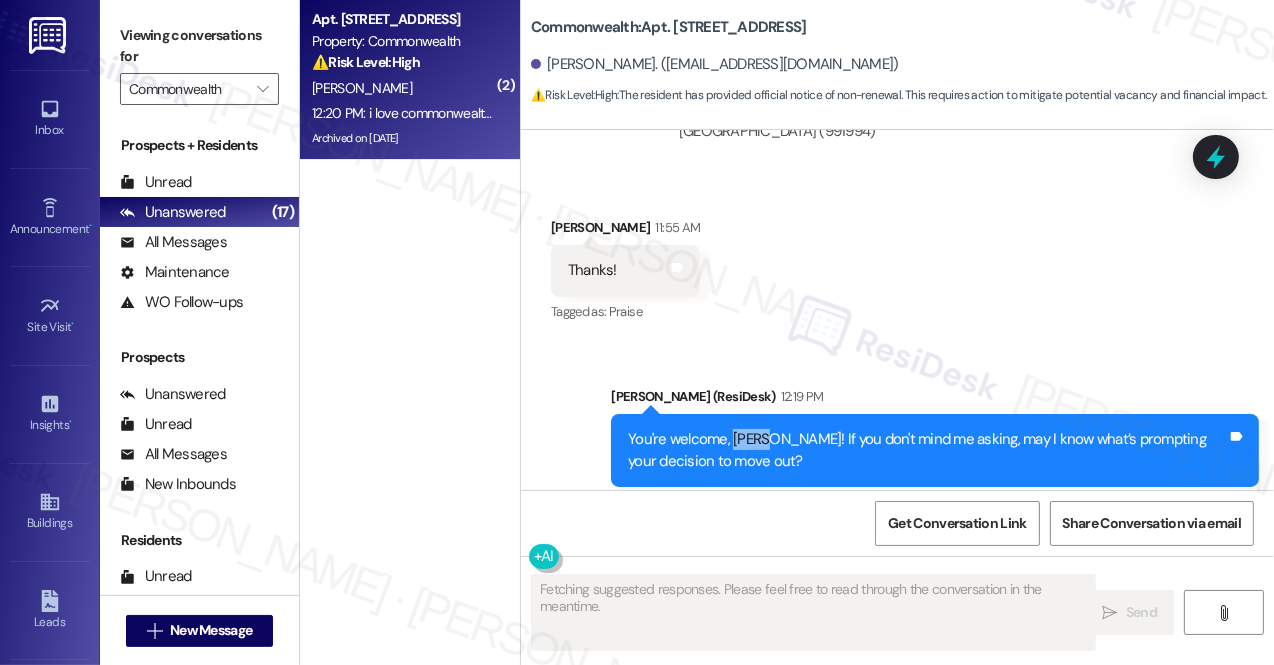 click on "You're welcome, [PERSON_NAME]! If you don't mind me asking, may I know what’s prompting your decision to move out?" at bounding box center (927, 450) 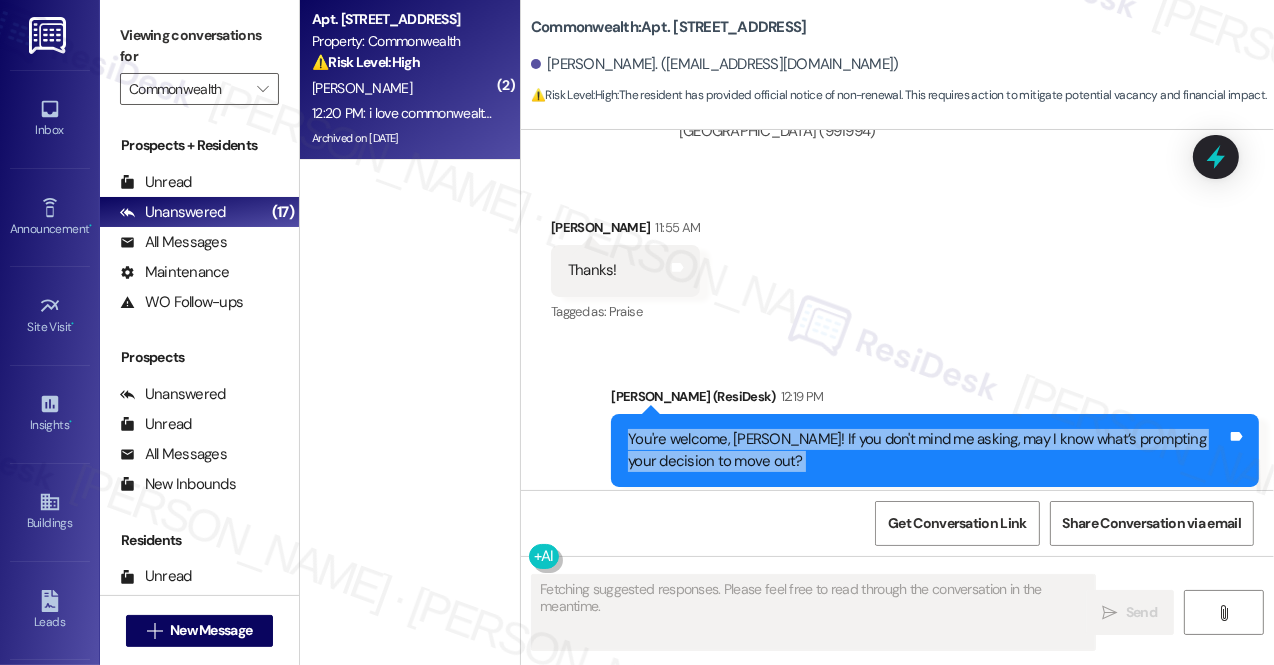 click on "You're welcome, [PERSON_NAME]! If you don't mind me asking, may I know what’s prompting your decision to move out?" at bounding box center (927, 450) 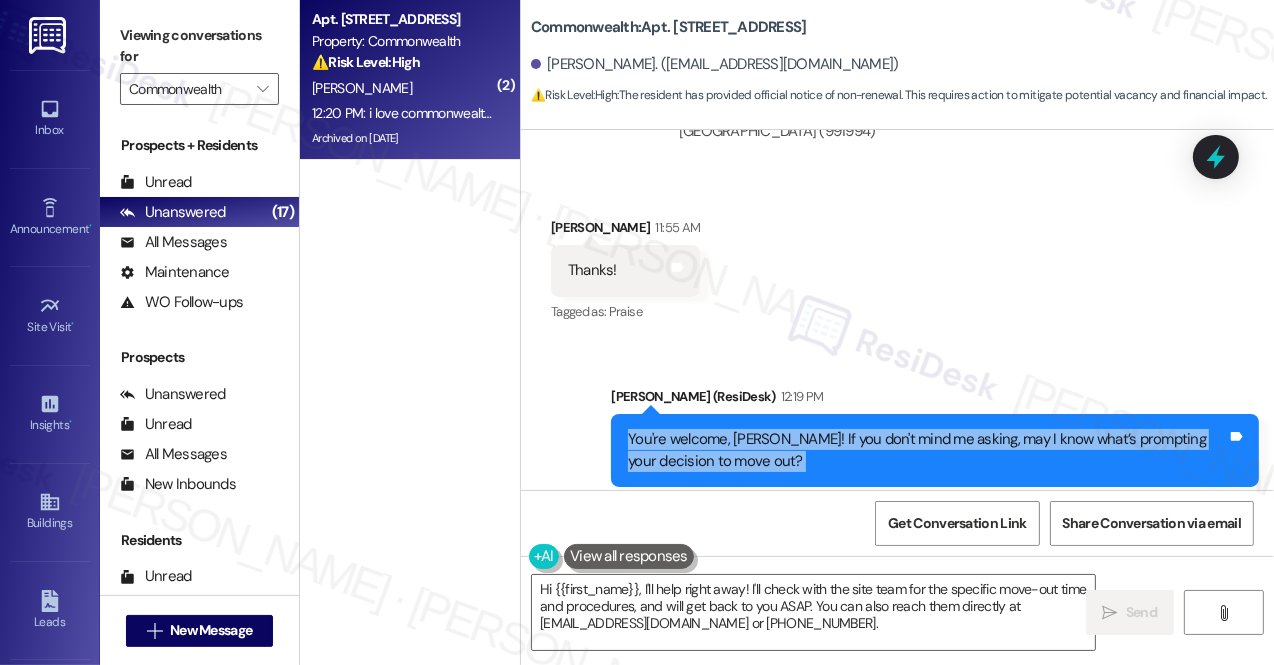 scroll, scrollTop: 40446, scrollLeft: 0, axis: vertical 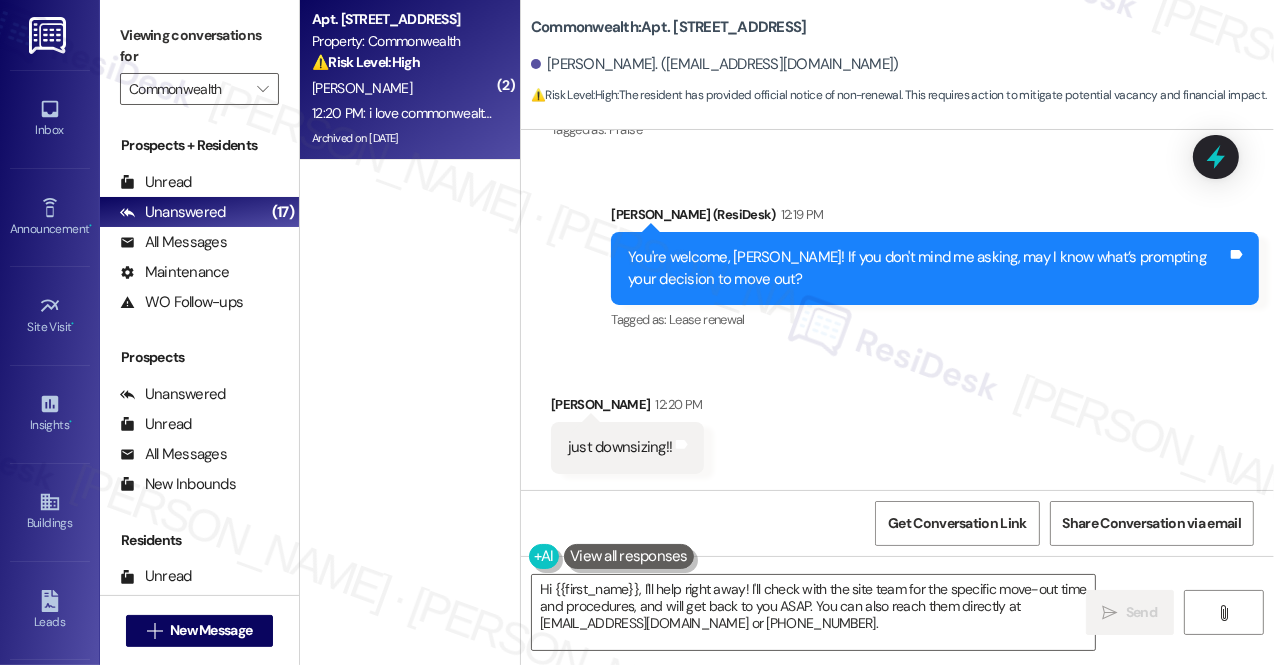 click on "i love commonwealth but cheaper rent will help me achieve some current goals of mine" at bounding box center [845, 559] 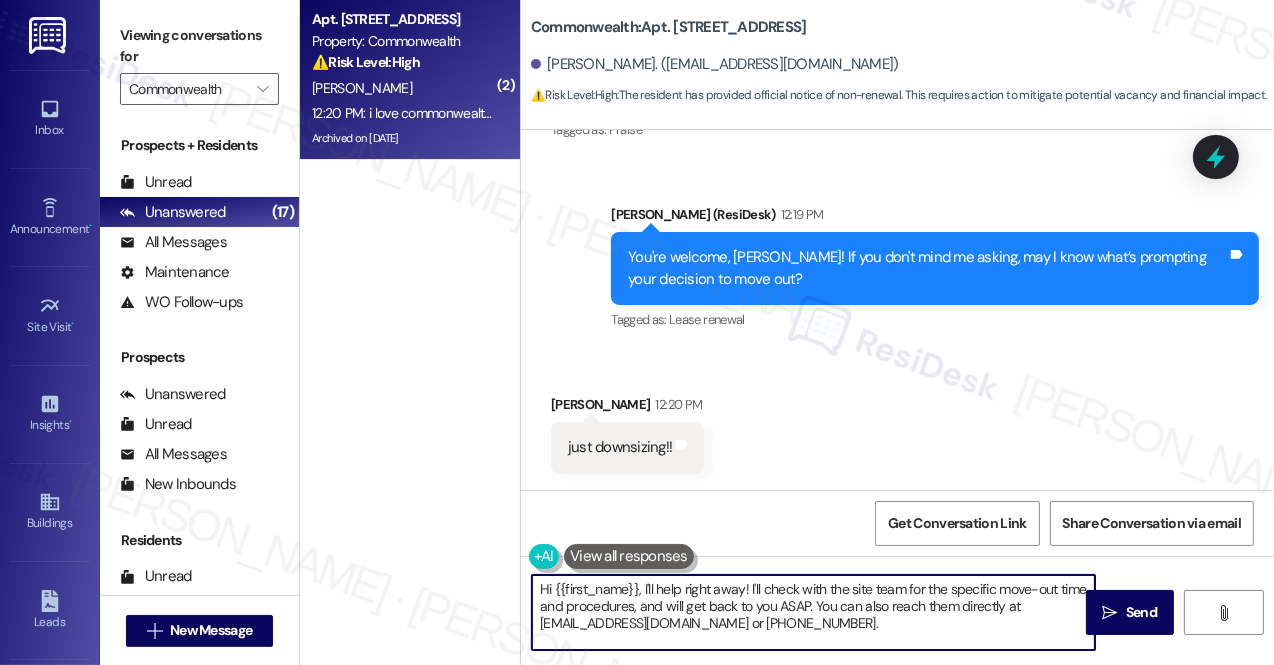 click on "Hi {{first_name}}, I'll help right away! I'll check with the site team for the specific move-out time and procedures, and will get back to you ASAP. You can also reach them directly at [EMAIL_ADDRESS][DOMAIN_NAME] or [PHONE_NUMBER]." at bounding box center [813, 612] 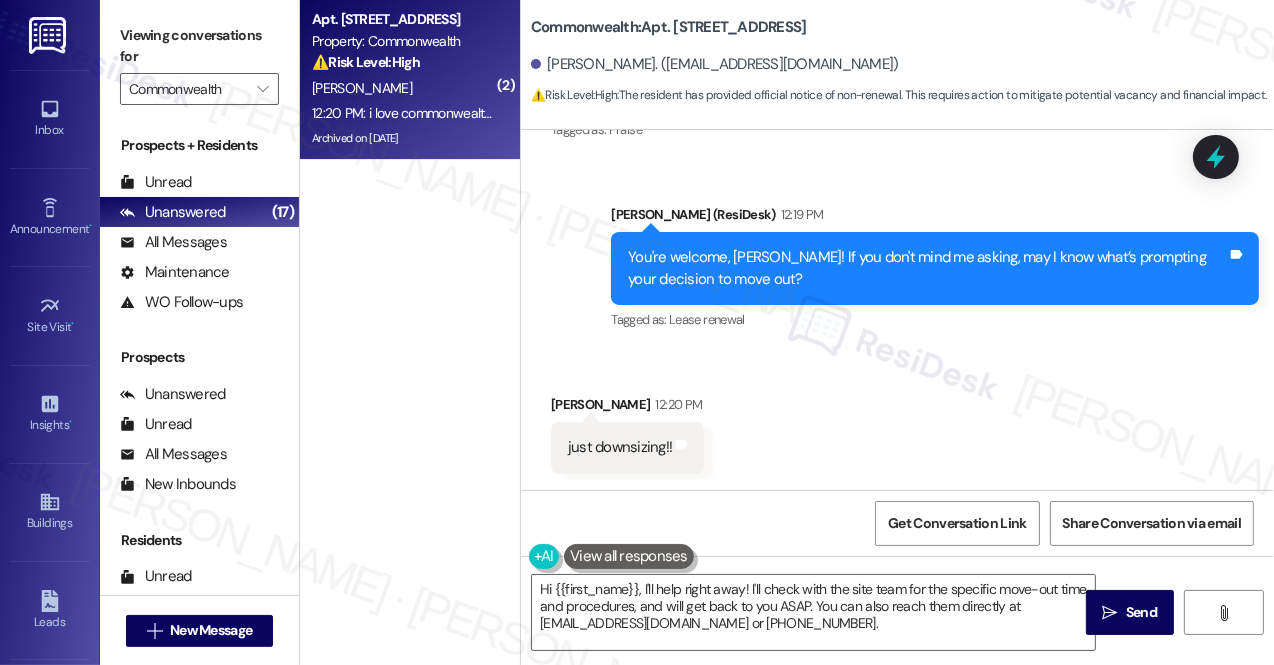 drag, startPoint x: 1202, startPoint y: 318, endPoint x: 1128, endPoint y: 338, distance: 76.655075 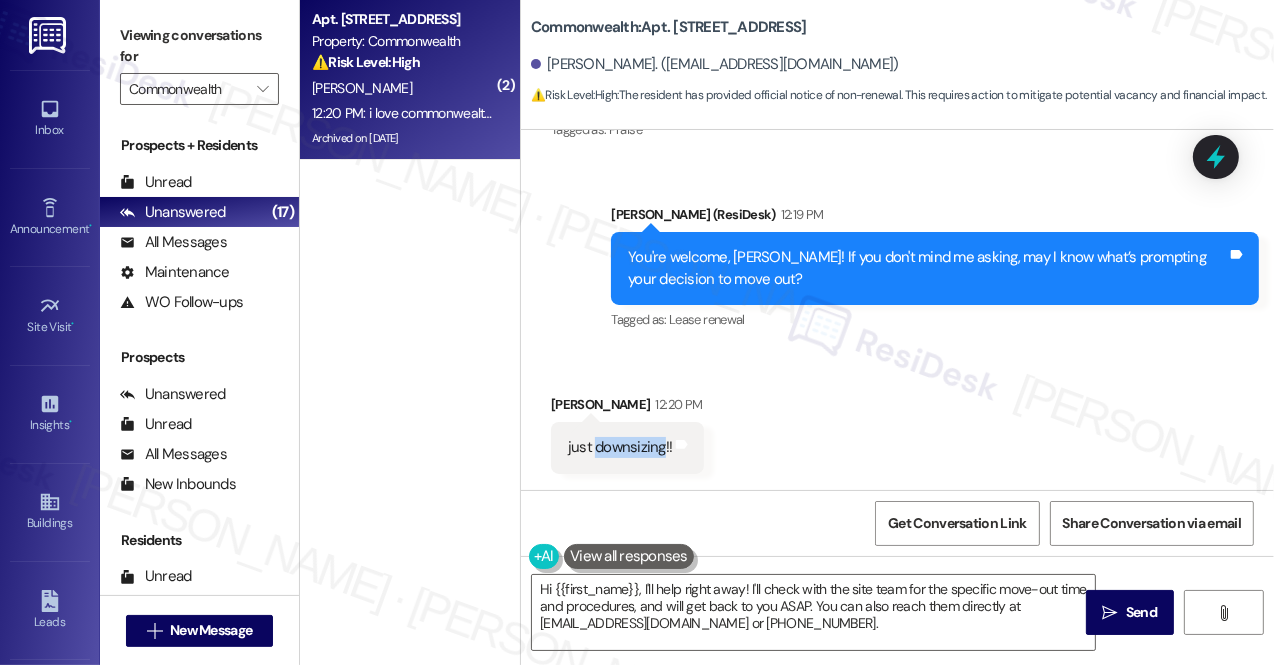 click on "just downsizing!!" at bounding box center [620, 447] 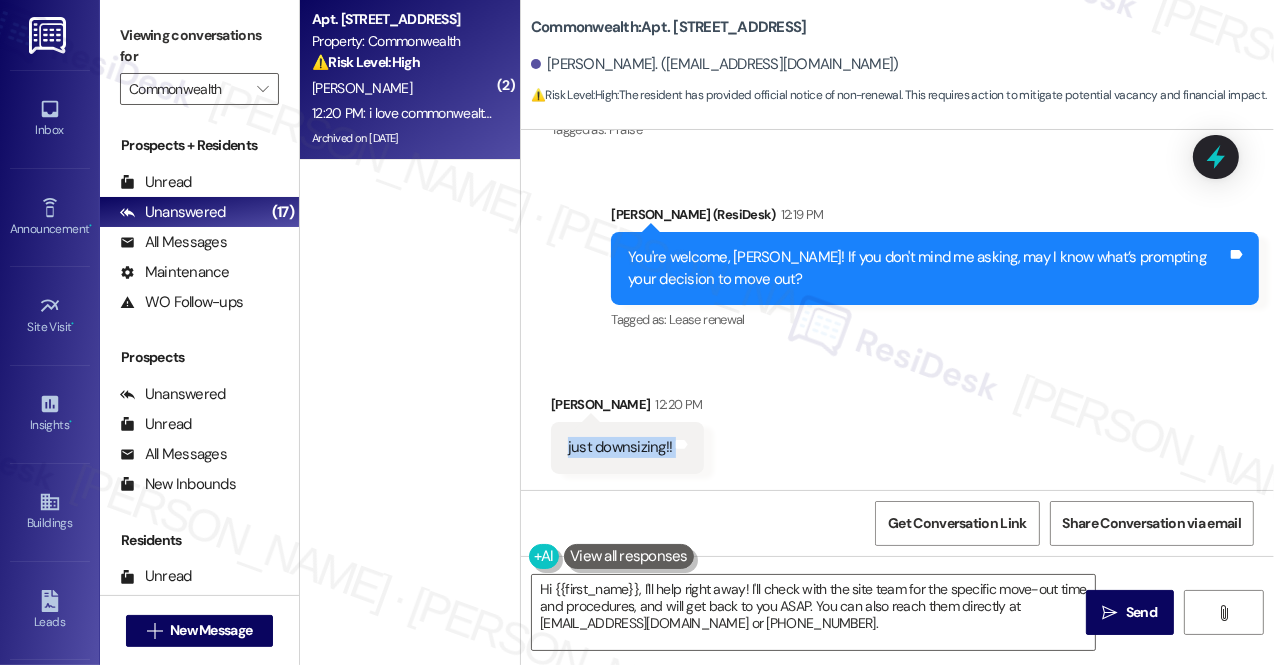 click on "just downsizing!!" at bounding box center (620, 447) 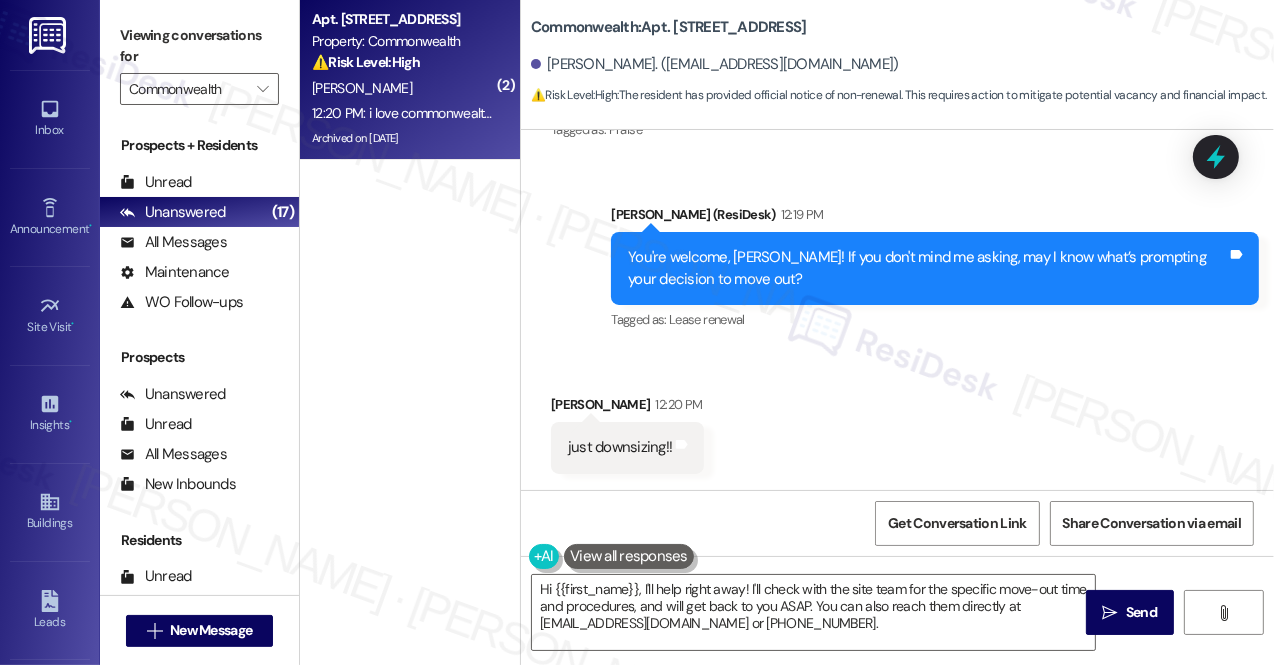 click on "i love commonwealth but cheaper rent will help me achieve some current goals of mine" at bounding box center (845, 559) 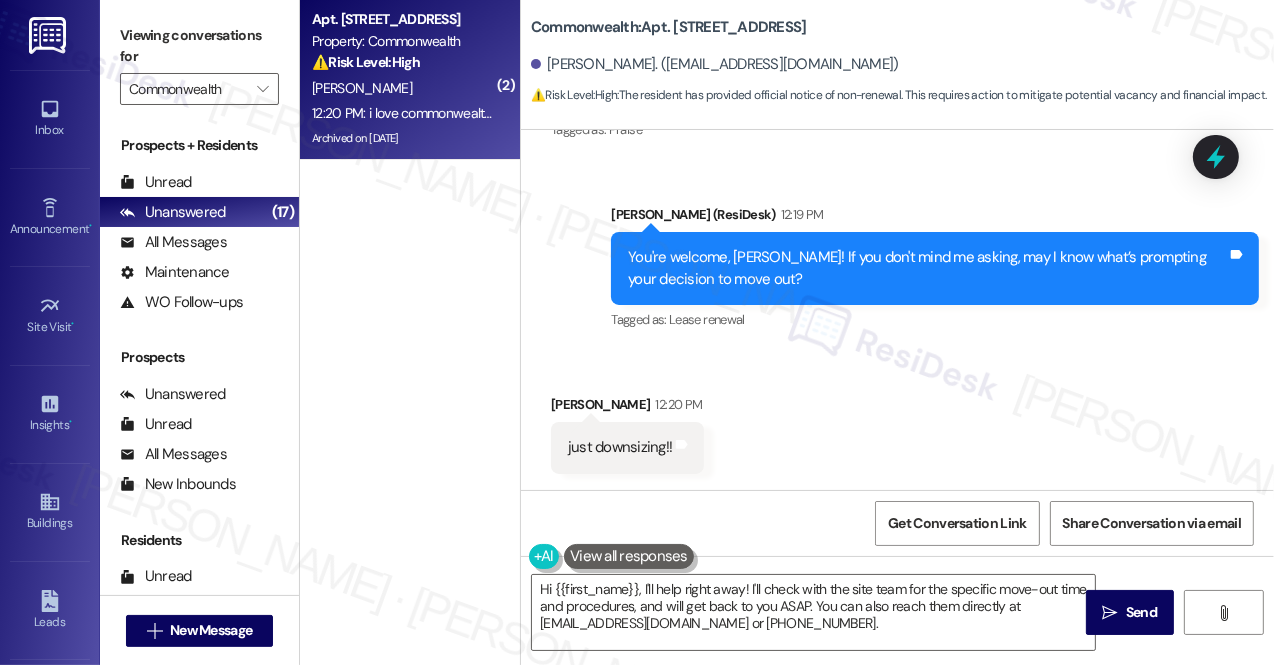 drag, startPoint x: 1194, startPoint y: 371, endPoint x: 1061, endPoint y: 363, distance: 133.24039 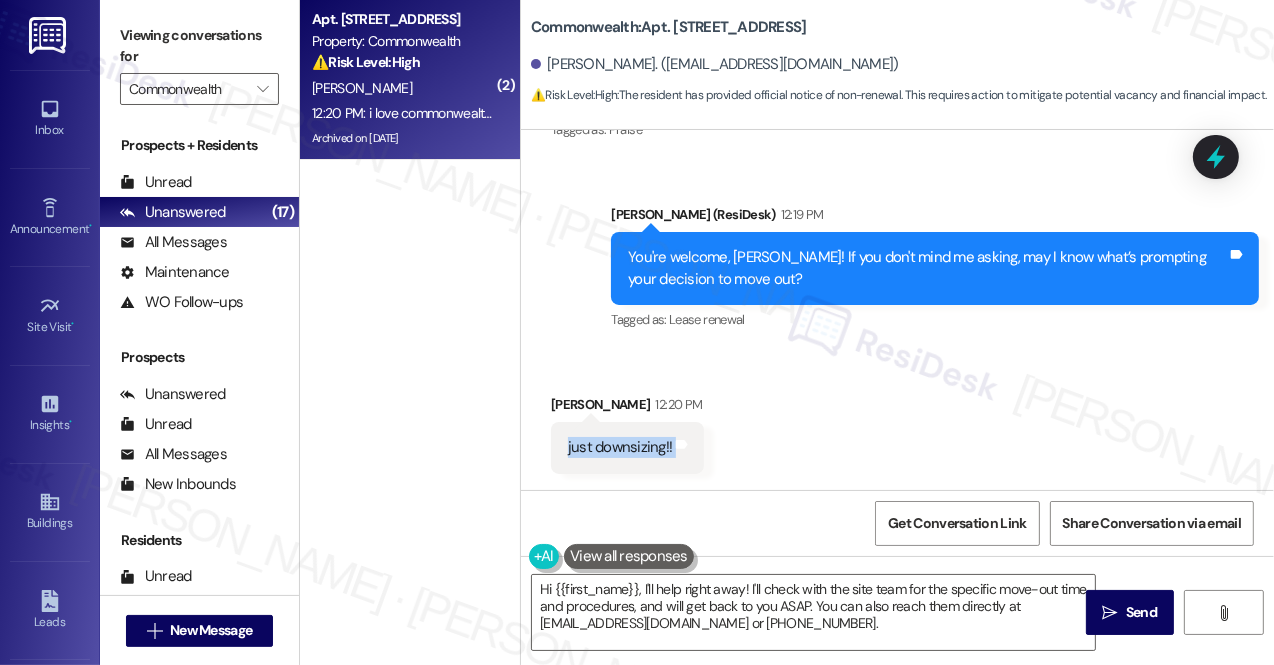 click on "just downsizing!!" at bounding box center (620, 447) 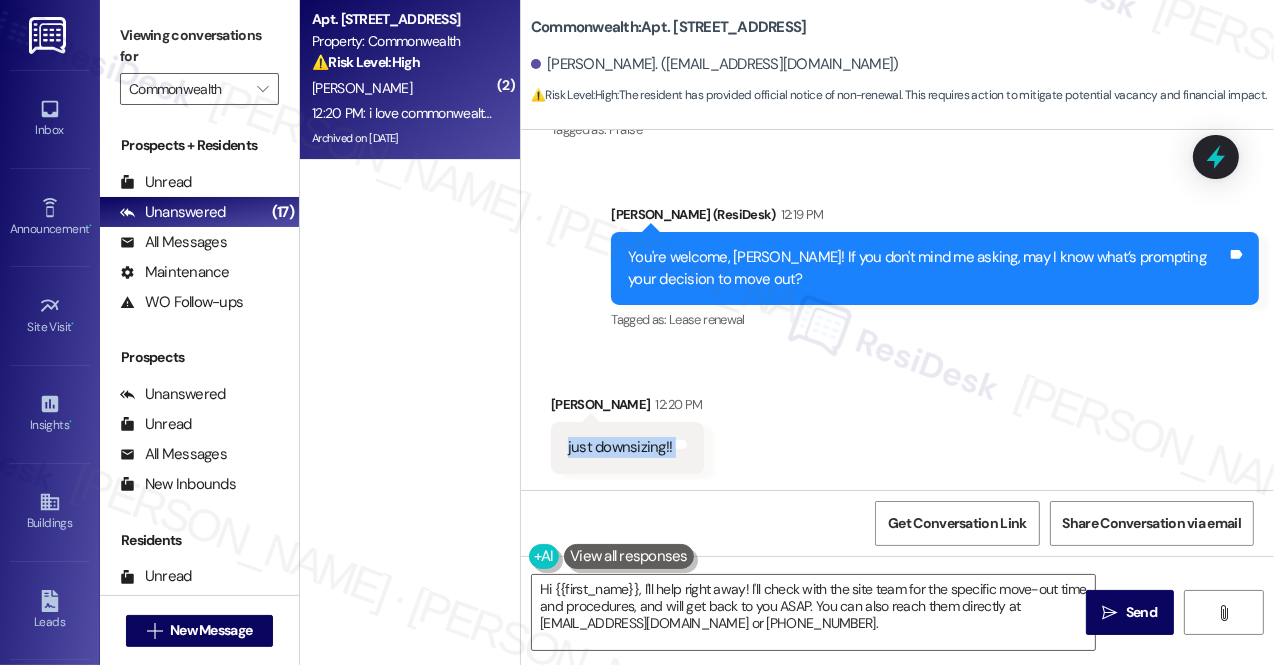 copy on "just downsizing!!  Tags and notes Received via SMS 12:20 PM [PERSON_NAME] 12:20 PM" 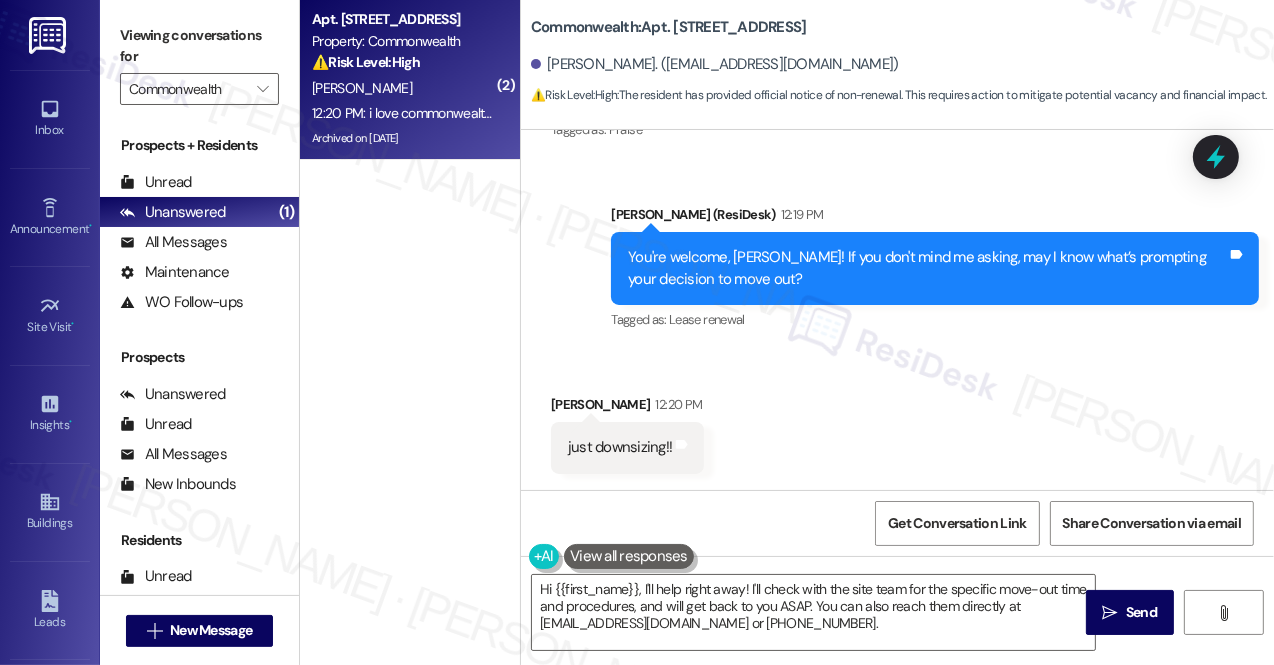 click on "Received via SMS [PERSON_NAME] 12:20 PM just downsizing!!  Tags and notes Received via SMS 12:20 PM [PERSON_NAME] 12:20 PM i love commonwealth but cheaper rent will help me achieve some current goals of mine Tags and notes Tagged as:   Rent/payments ,  Click to highlight conversations about Rent/payments Rent increase ,  Click to highlight conversations about Rent increase Praise Click to highlight conversations about Praise" at bounding box center (897, 489) 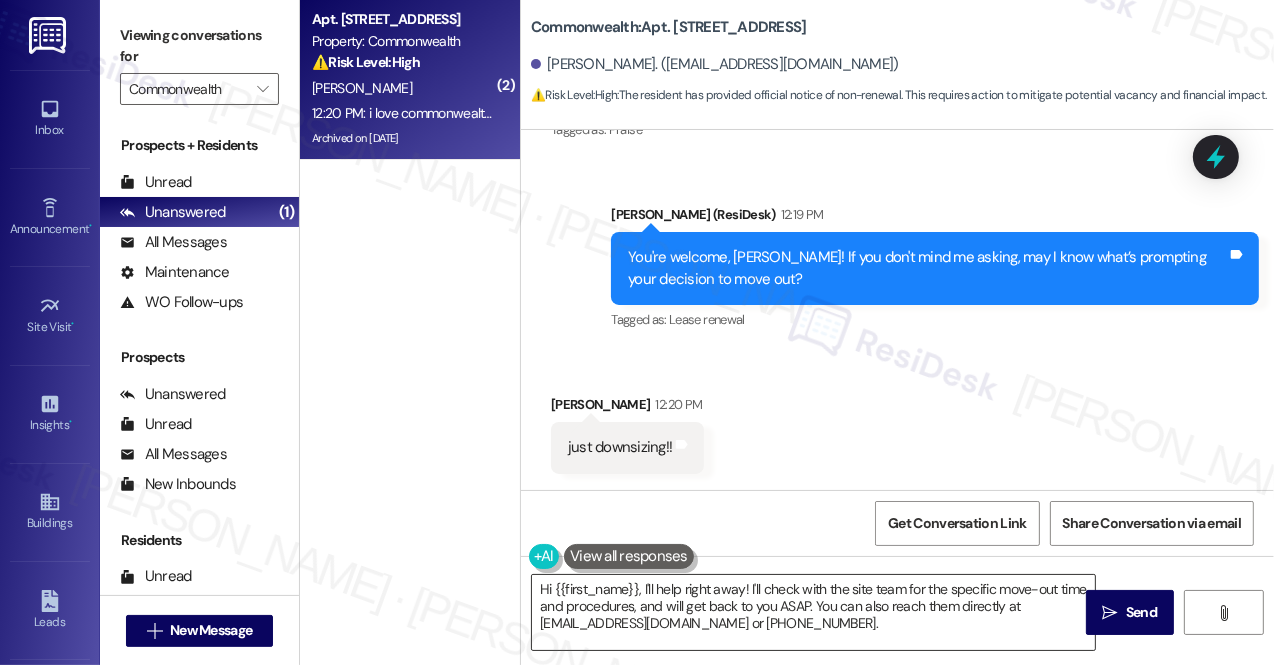 click on "Hi {{first_name}}, I'll help right away! I'll check with the site team for the specific move-out time and procedures, and will get back to you ASAP. You can also reach them directly at [EMAIL_ADDRESS][DOMAIN_NAME] or [PHONE_NUMBER]." at bounding box center (813, 612) 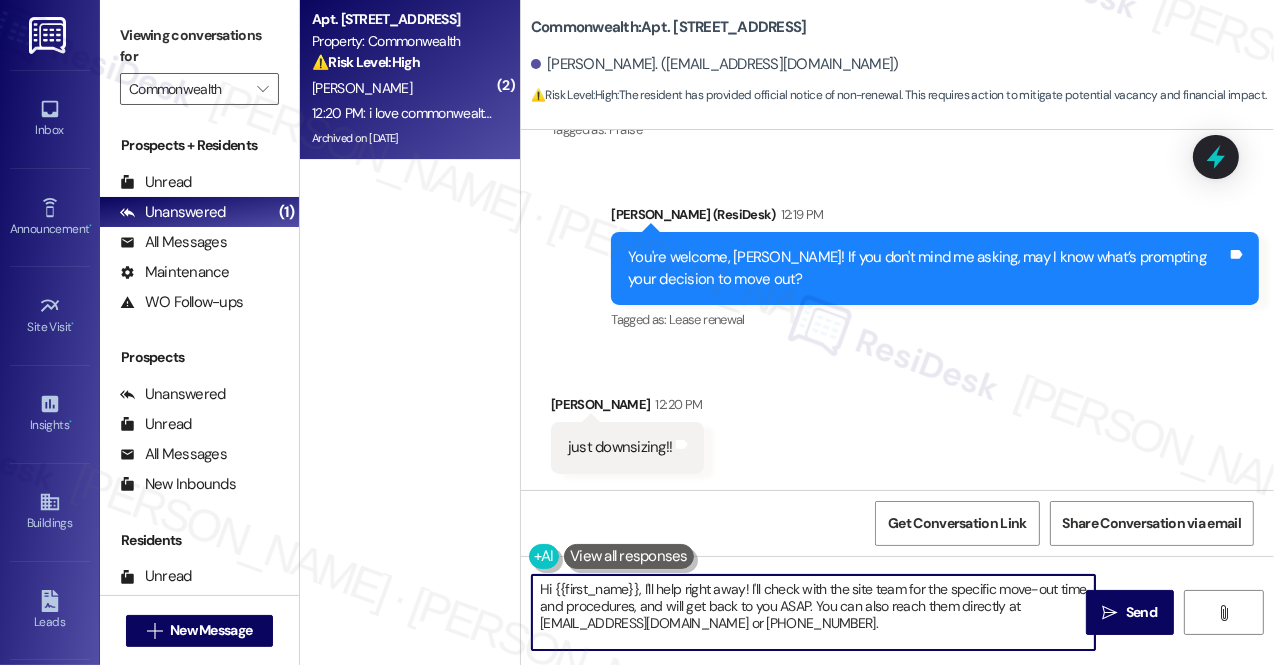 click on "Hi {{first_name}}, I'll help right away! I'll check with the site team for the specific move-out time and procedures, and will get back to you ASAP. You can also reach them directly at [EMAIL_ADDRESS][DOMAIN_NAME] or [PHONE_NUMBER]." at bounding box center (813, 612) 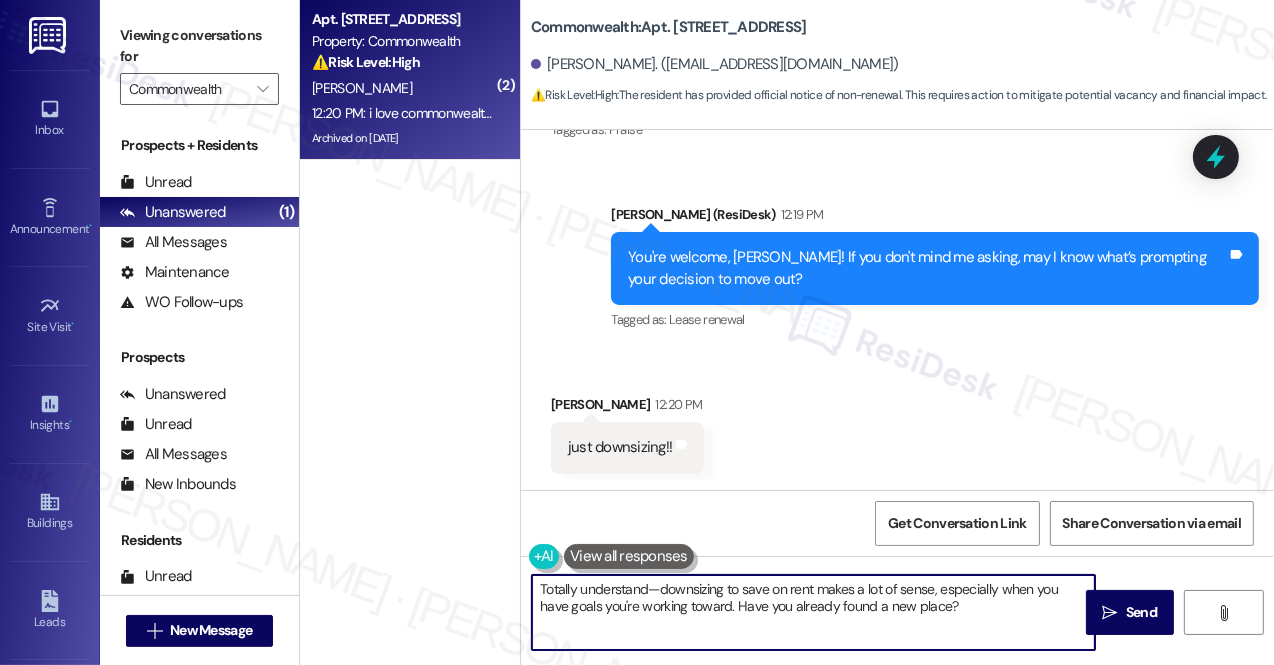 click on "Totally understand—downsizing to save on rent makes a lot of sense, especially when you have goals you're working toward. Have you already found a new place?" at bounding box center (813, 612) 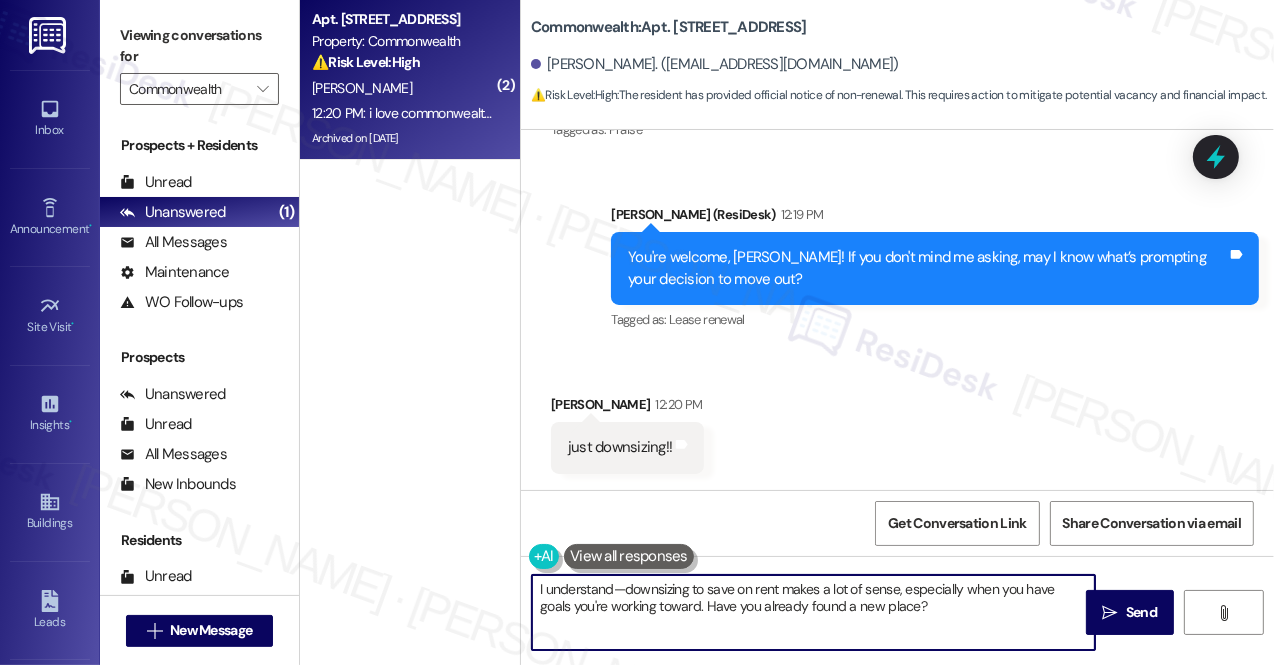 click on "I understand—downsizing to save on rent makes a lot of sense, especially when you have goals you're working toward. Have you already found a new place?" at bounding box center (813, 612) 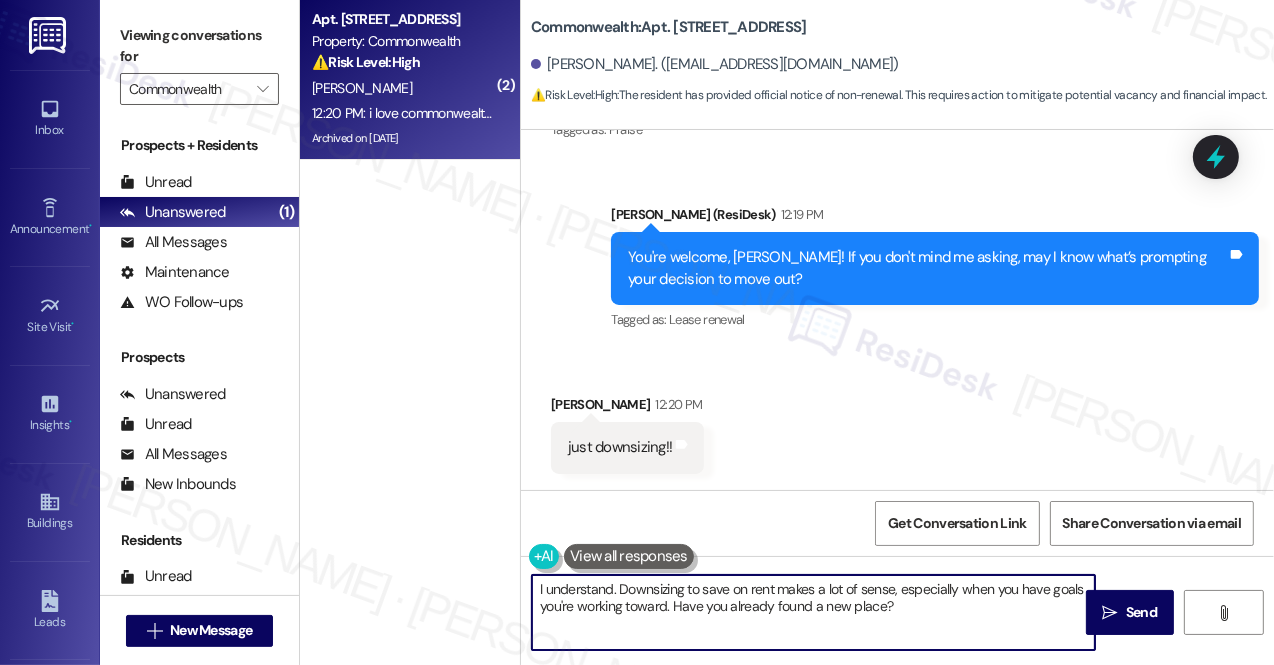 click on "I understand. Downsizing to save on rent makes a lot of sense, especially when you have goals you're working toward. Have you already found a new place?" at bounding box center (813, 612) 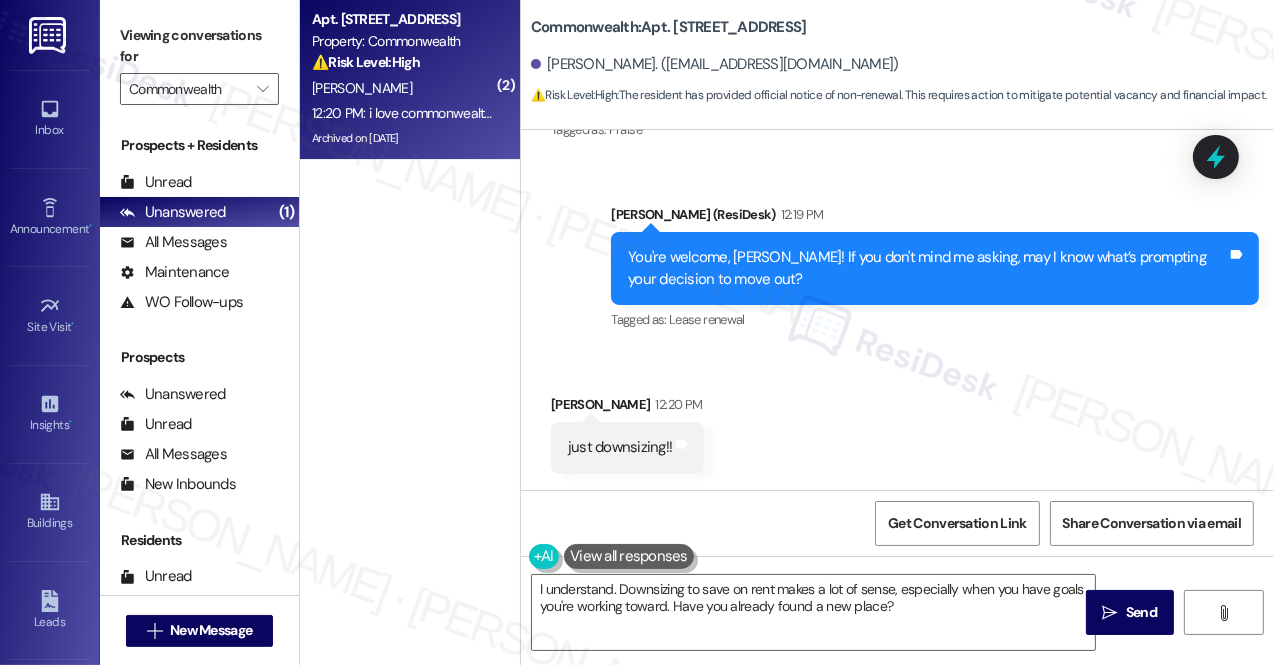 drag, startPoint x: 1211, startPoint y: 312, endPoint x: 1176, endPoint y: 331, distance: 39.824615 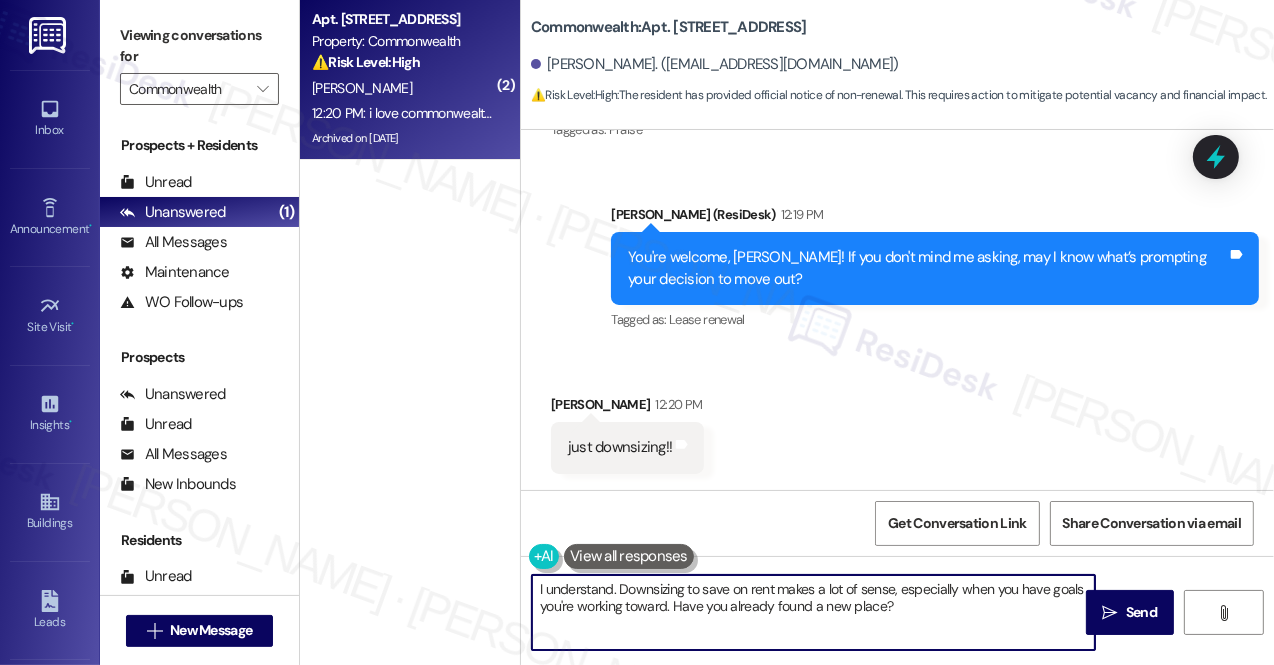 drag, startPoint x: 917, startPoint y: 601, endPoint x: 674, endPoint y: 610, distance: 243.16661 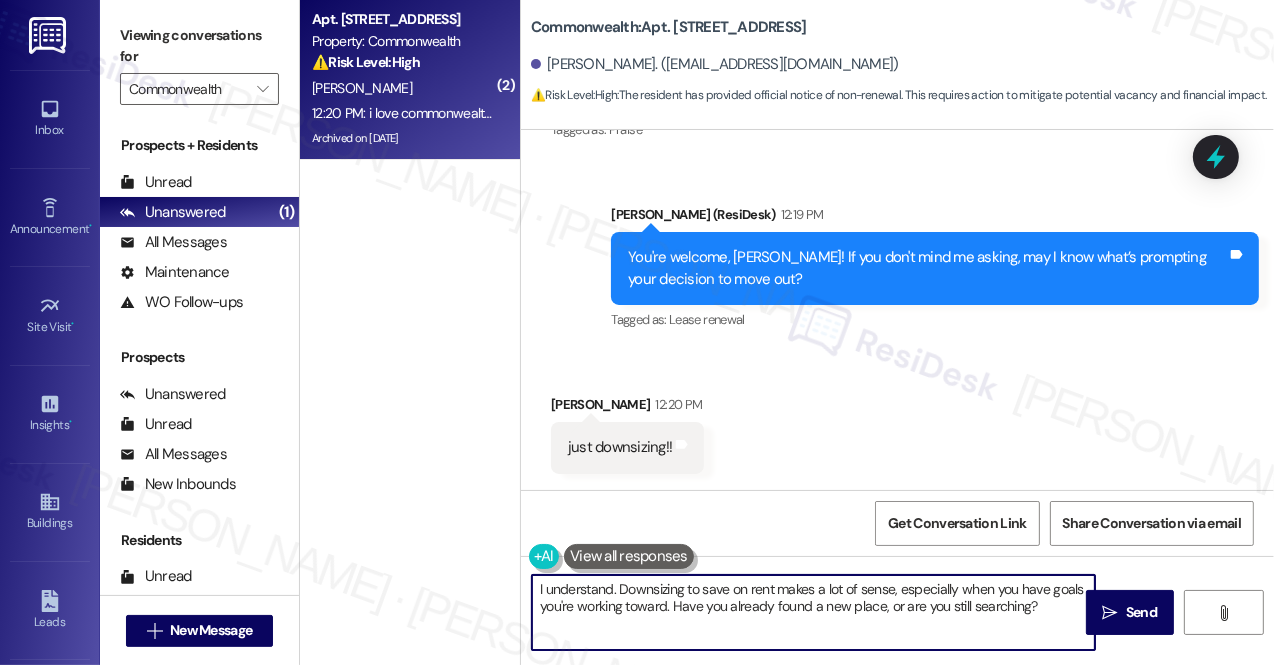 type on "I understand. Downsizing to save on rent makes a lot of sense, especially when you have goals you're working toward. Have you already found a new place, or are you still searching?" 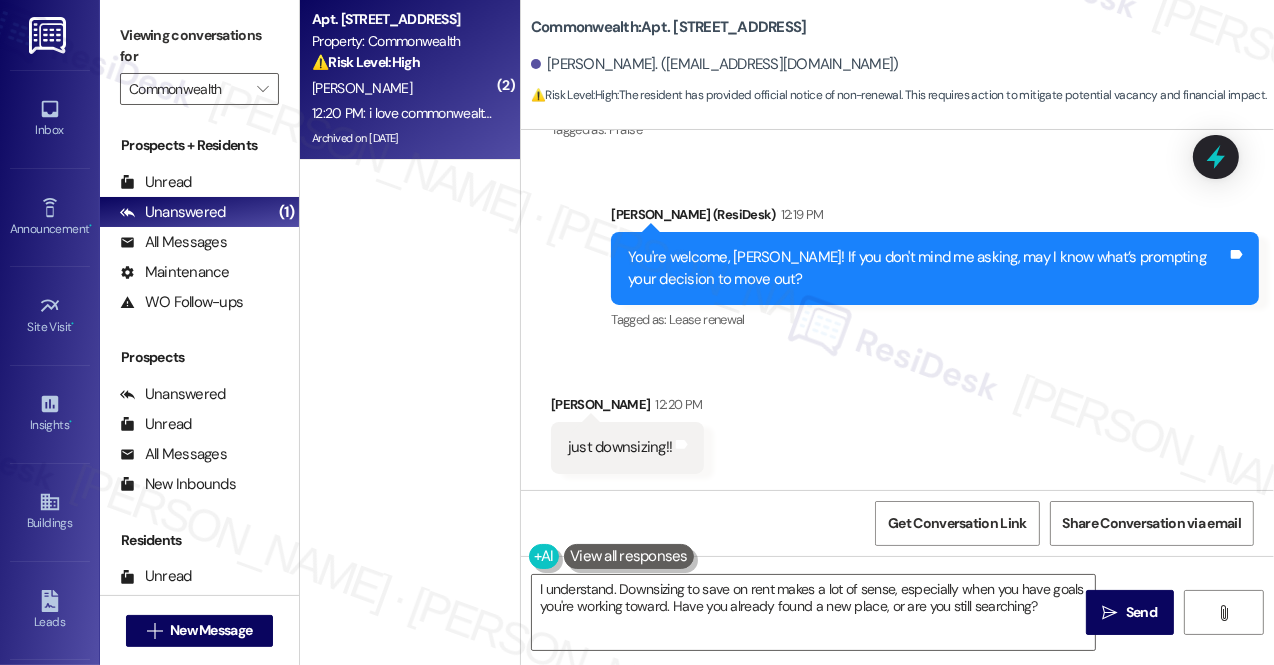 click on "Received via SMS [PERSON_NAME] 12:20 PM just downsizing!!  Tags and notes Received via SMS 12:20 PM [PERSON_NAME] 12:20 PM i love commonwealth but cheaper rent will help me achieve some current goals of mine Tags and notes Tagged as:   Rent/payments ,  Click to highlight conversations about Rent/payments Rent increase ,  Click to highlight conversations about Rent increase Praise Click to highlight conversations about Praise" at bounding box center (897, 489) 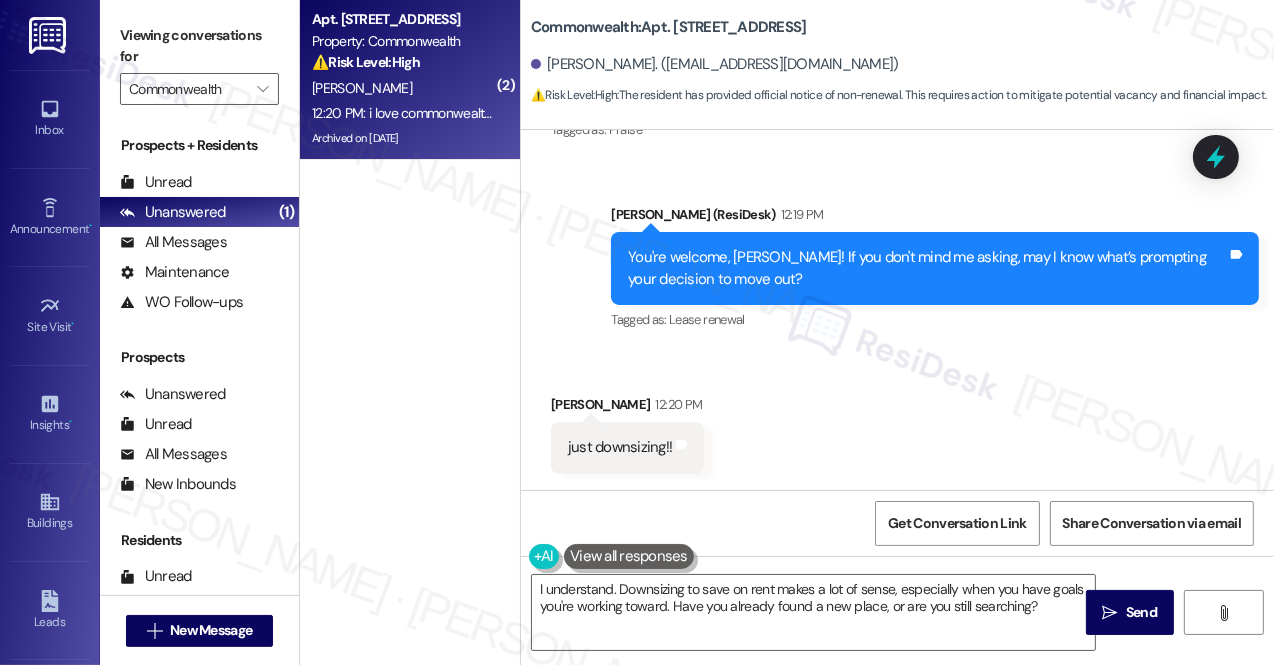 click on "Received via SMS [PERSON_NAME] 12:20 PM just downsizing!!  Tags and notes Received via SMS 12:20 PM [PERSON_NAME] 12:20 PM i love commonwealth but cheaper rent will help me achieve some current goals of mine Tags and notes Tagged as:   Rent/payments ,  Click to highlight conversations about Rent/payments Rent increase ,  Click to highlight conversations about Rent increase Praise Click to highlight conversations about Praise" at bounding box center (897, 489) 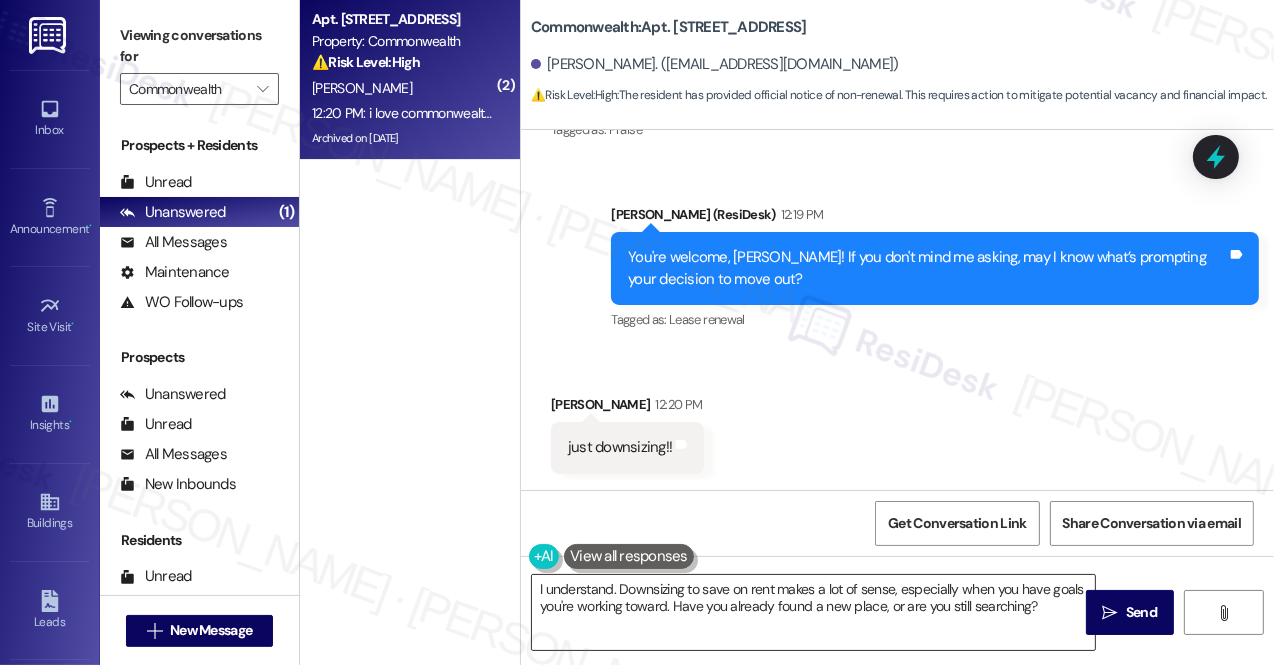 click on "I understand. Downsizing to save on rent makes a lot of sense, especially when you have goals you're working toward. Have you already found a new place, or are you still searching?" at bounding box center (813, 612) 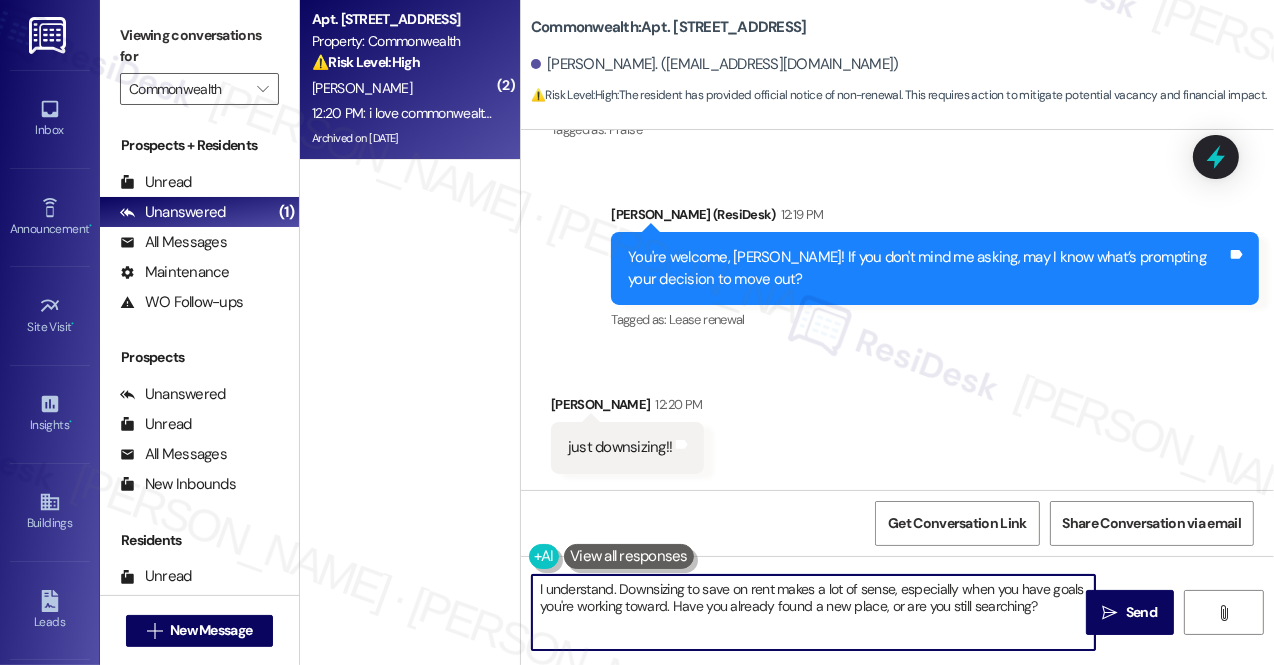 click on "I understand. Downsizing to save on rent makes a lot of sense, especially when you have goals you're working toward. Have you already found a new place, or are you still searching?" at bounding box center (813, 612) 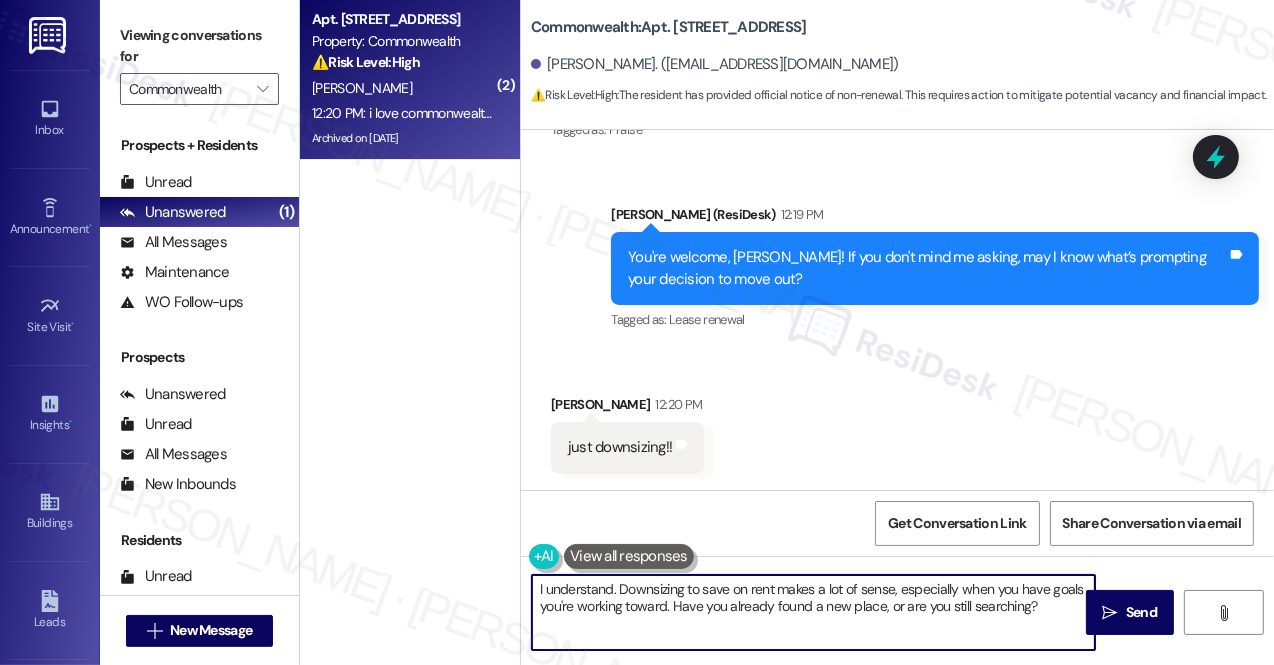 click on "I understand. Downsizing to save on rent makes a lot of sense, especially when you have goals you're working toward. Have you already found a new place, or are you still searching?" at bounding box center (813, 612) 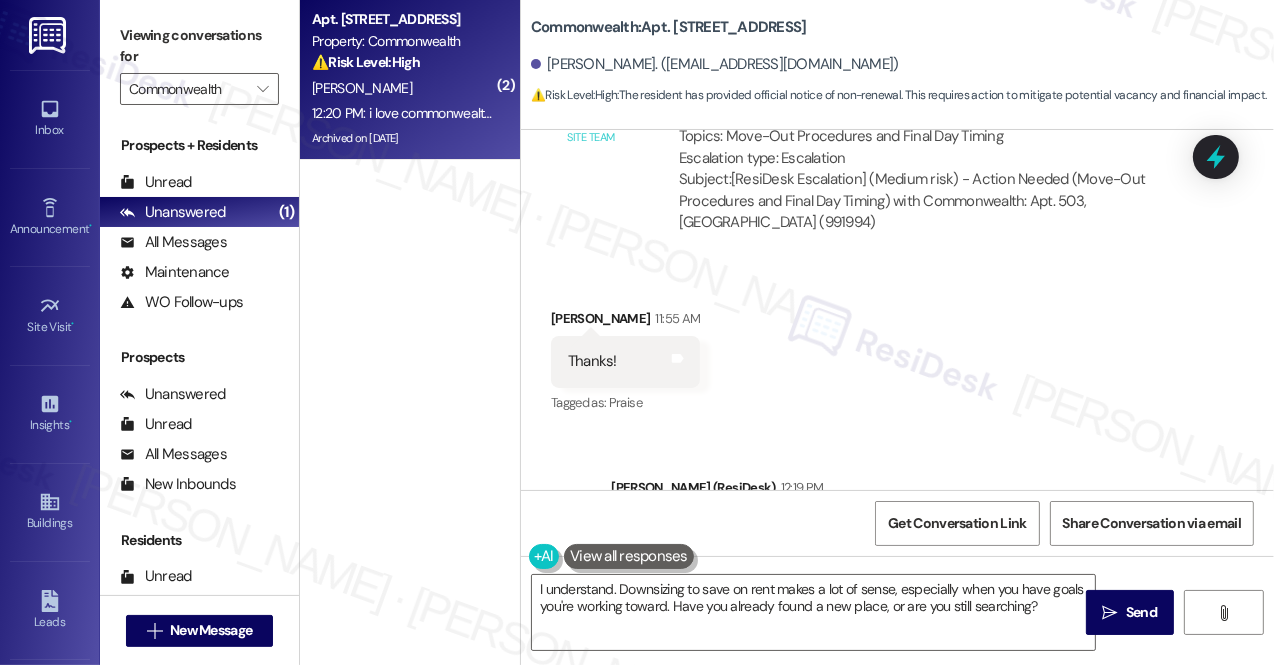 click on "You're welcome, [PERSON_NAME]! If you don't mind me asking, may I know what’s prompting your decision to move out?" at bounding box center [927, 541] 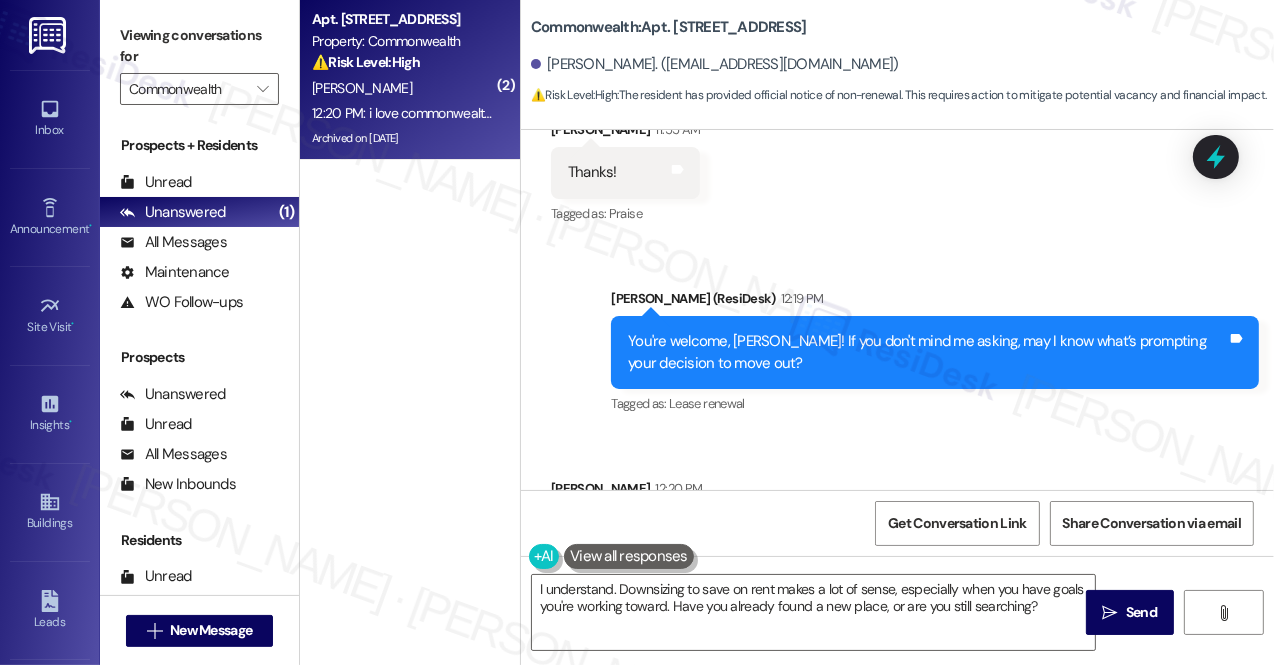 scroll, scrollTop: 40446, scrollLeft: 0, axis: vertical 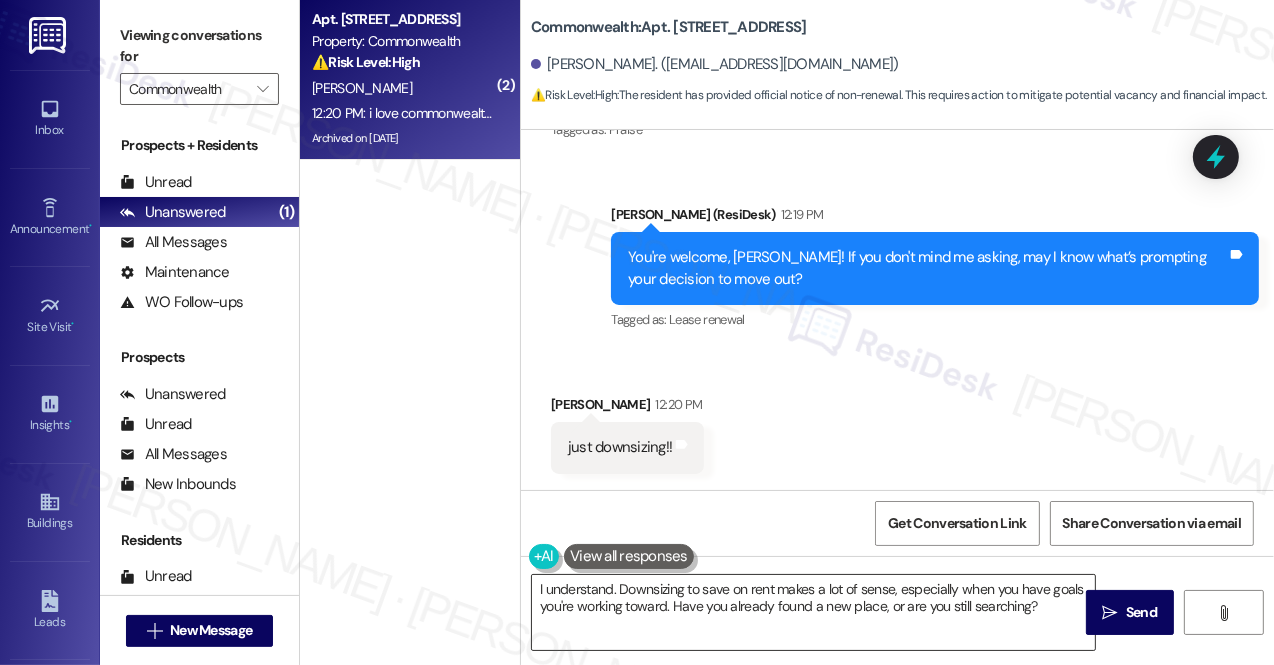 click on "I understand. Downsizing to save on rent makes a lot of sense, especially when you have goals you're working toward. Have you already found a new place, or are you still searching?" at bounding box center (813, 612) 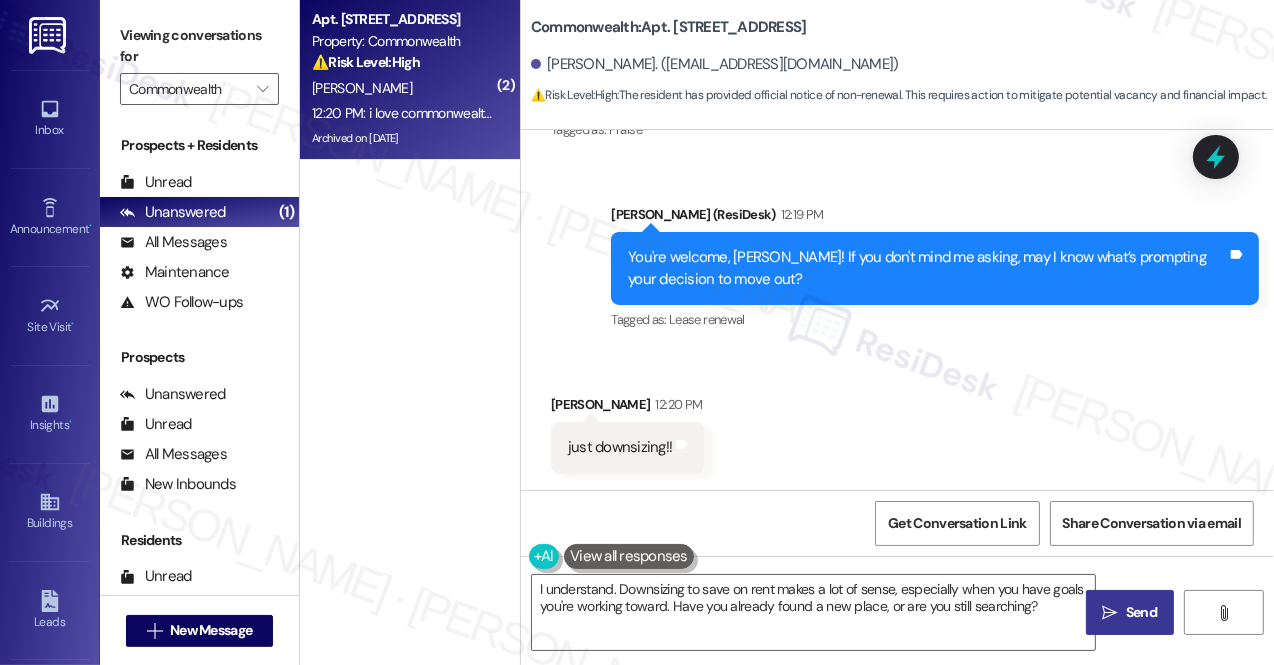 click on " Send" at bounding box center (1130, 612) 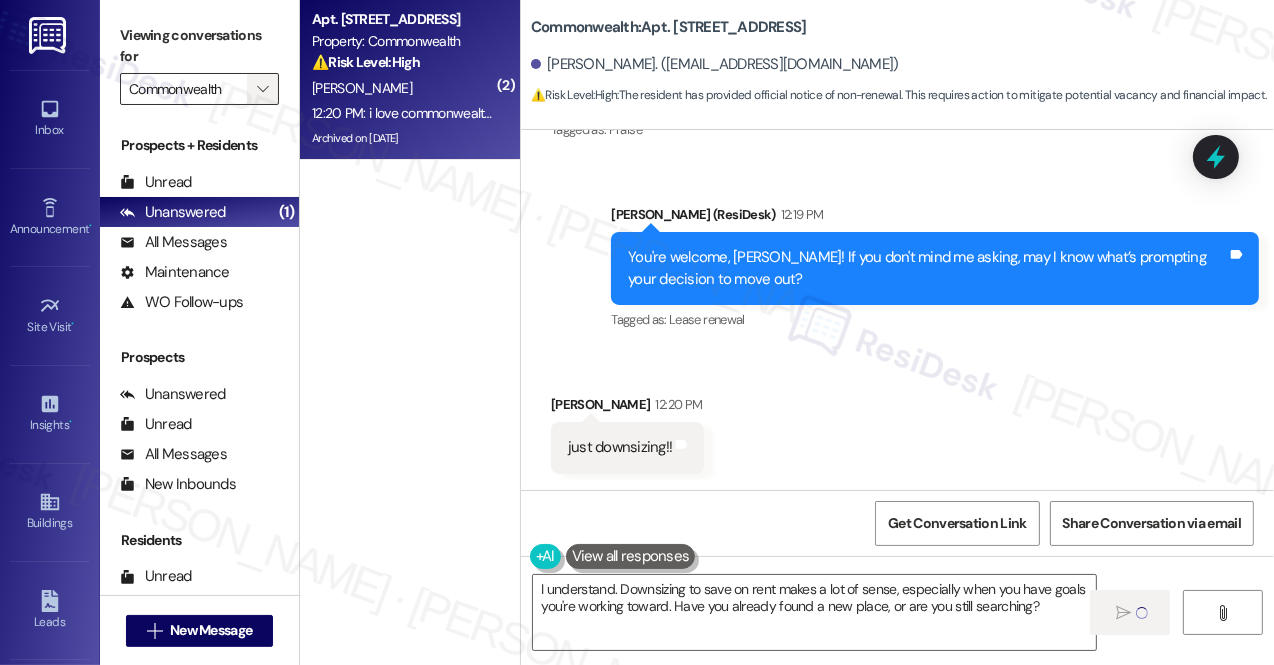 click on "" at bounding box center [262, 89] 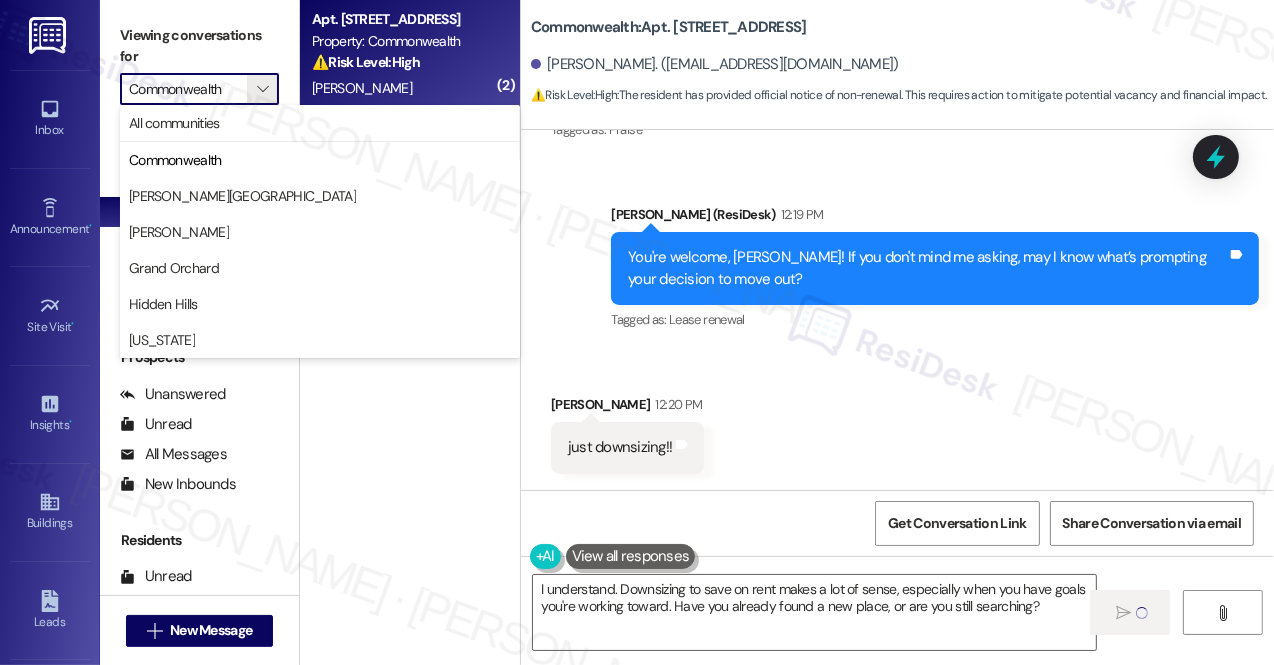 type 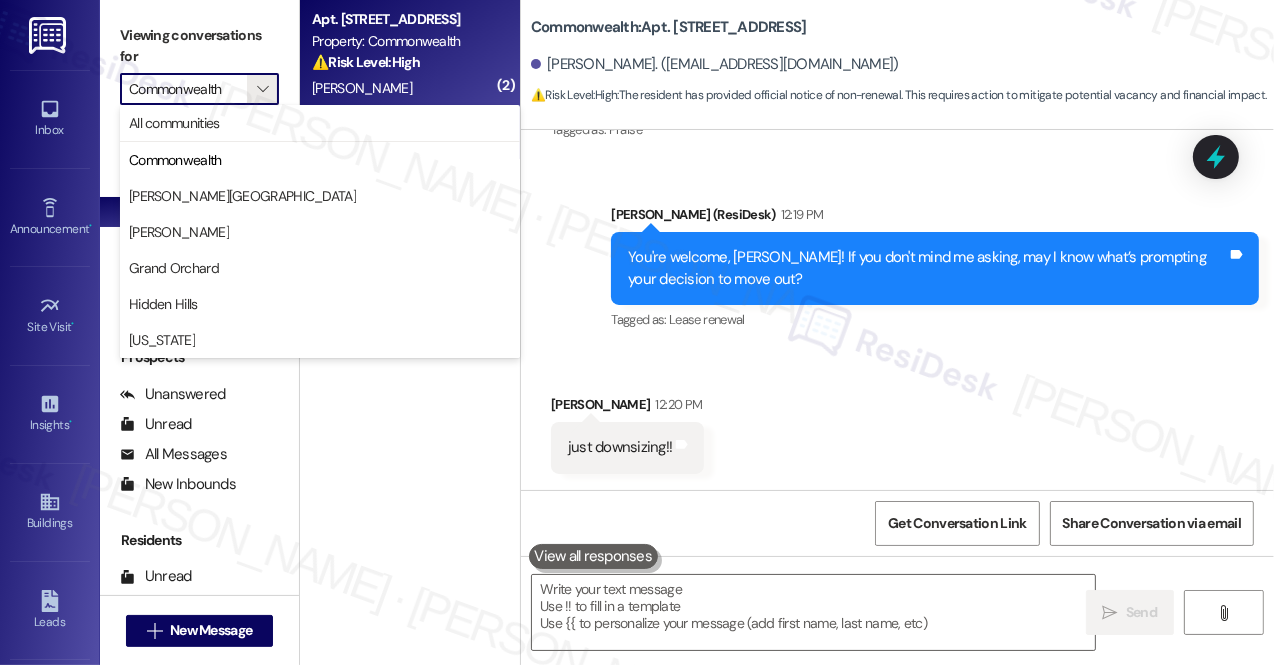click on "Received via SMS [PERSON_NAME] 12:20 PM just downsizing!!  Tags and notes Received via SMS 12:20 PM [PERSON_NAME] 12:20 PM i love commonwealth but cheaper rent will help me achieve some current goals of mine Tags and notes Tagged as:   Rent/payments ,  Click to highlight conversations about Rent/payments Rent increase ,  Click to highlight conversations about Rent increase Praise Click to highlight conversations about Praise" at bounding box center (897, 489) 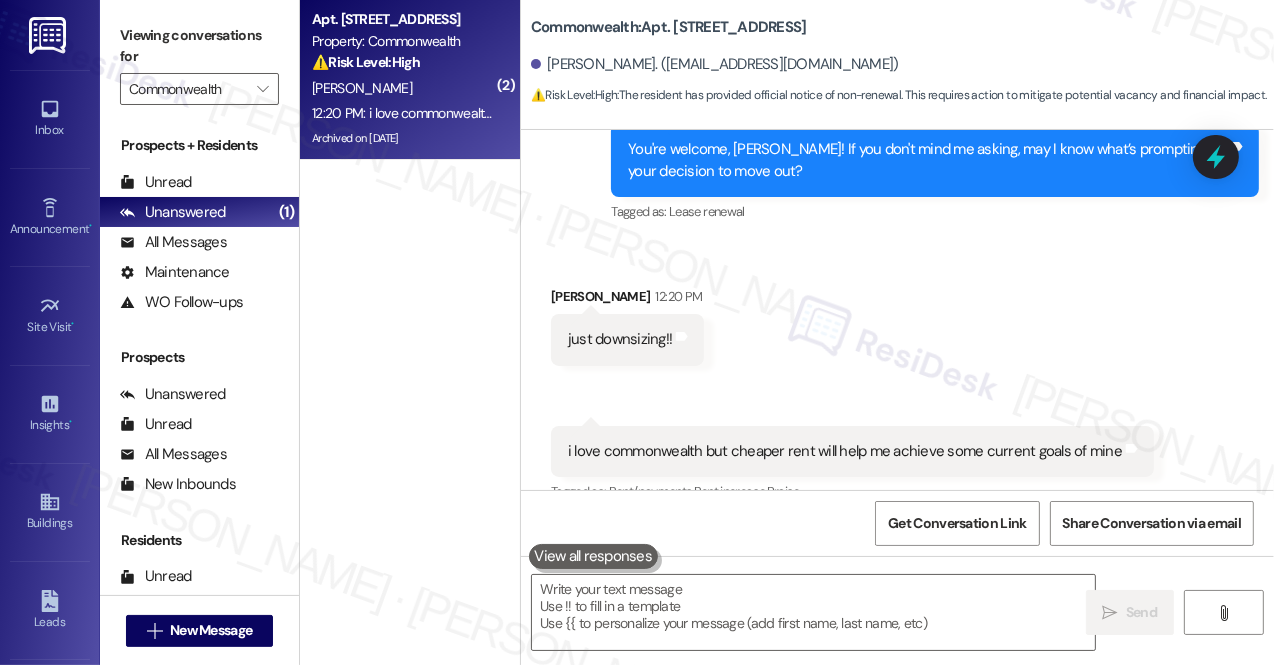 scroll, scrollTop: 40607, scrollLeft: 0, axis: vertical 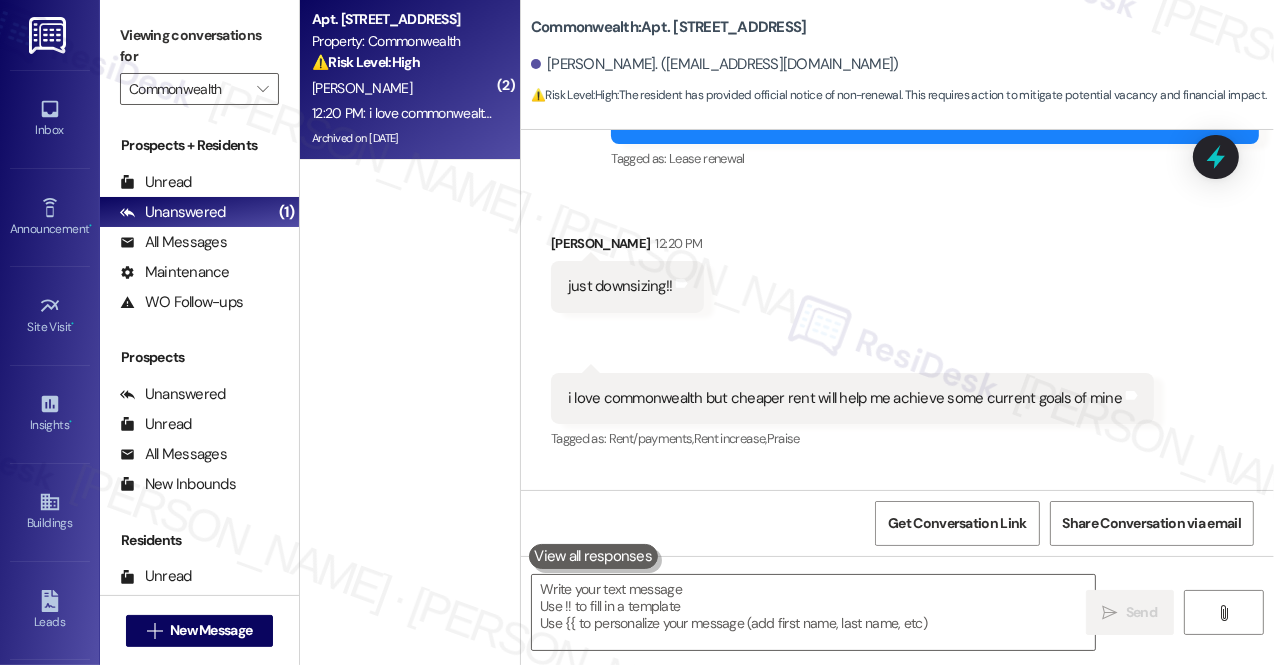 click on "Viewing conversations for" at bounding box center [199, 46] 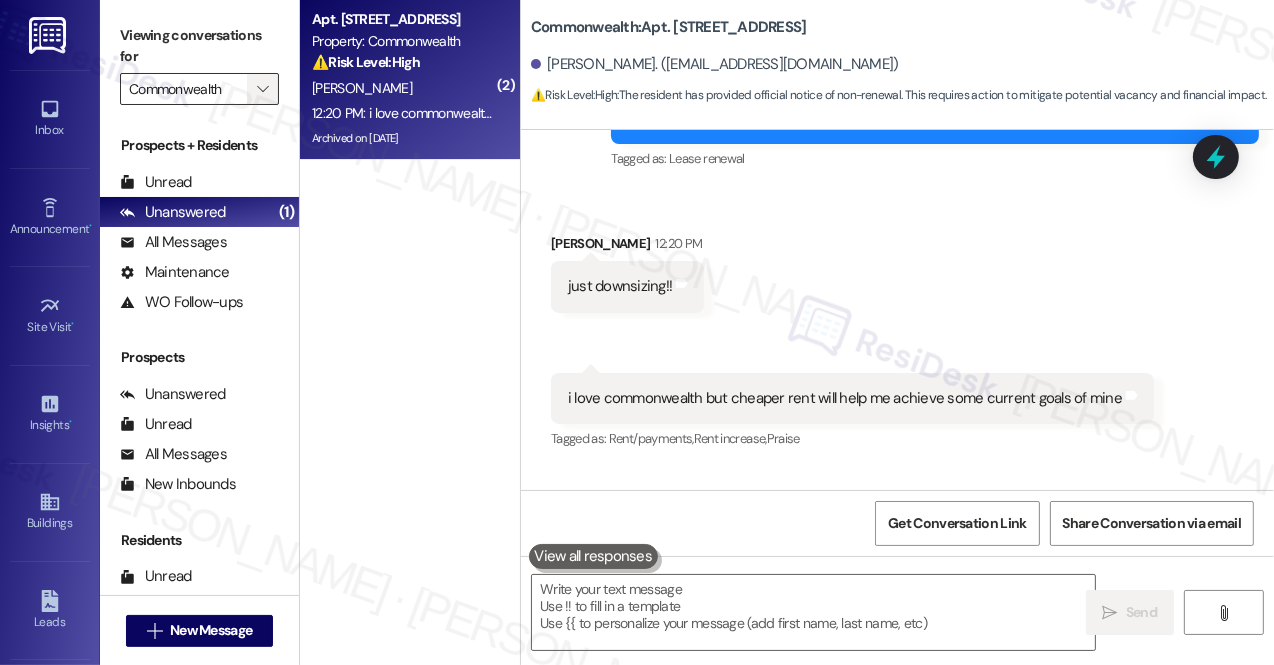 click on "" at bounding box center (263, 89) 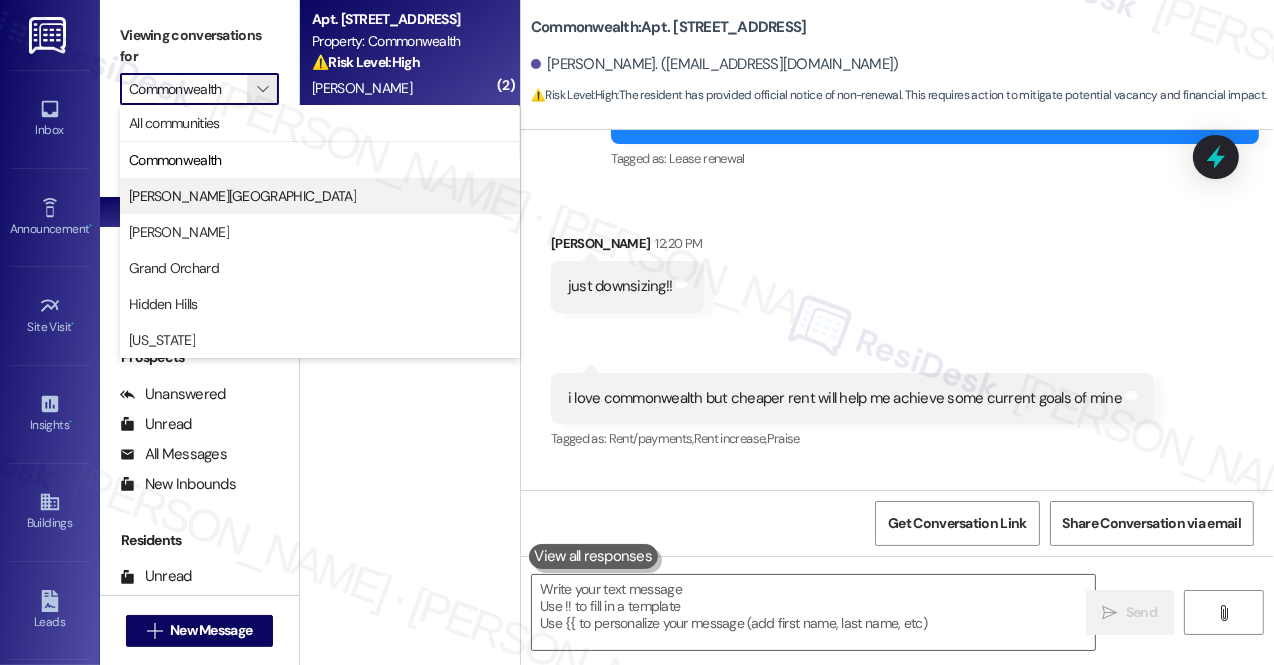 click on "[PERSON_NAME][GEOGRAPHIC_DATA]" at bounding box center [320, 196] 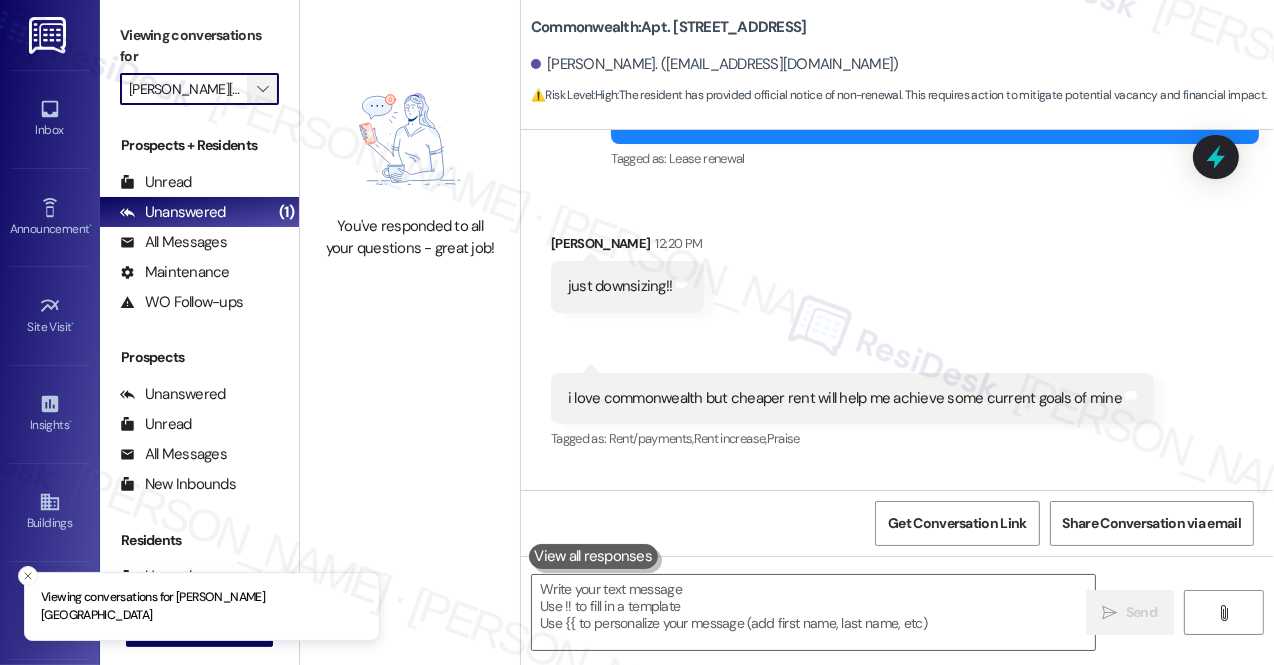 click on "" at bounding box center [262, 89] 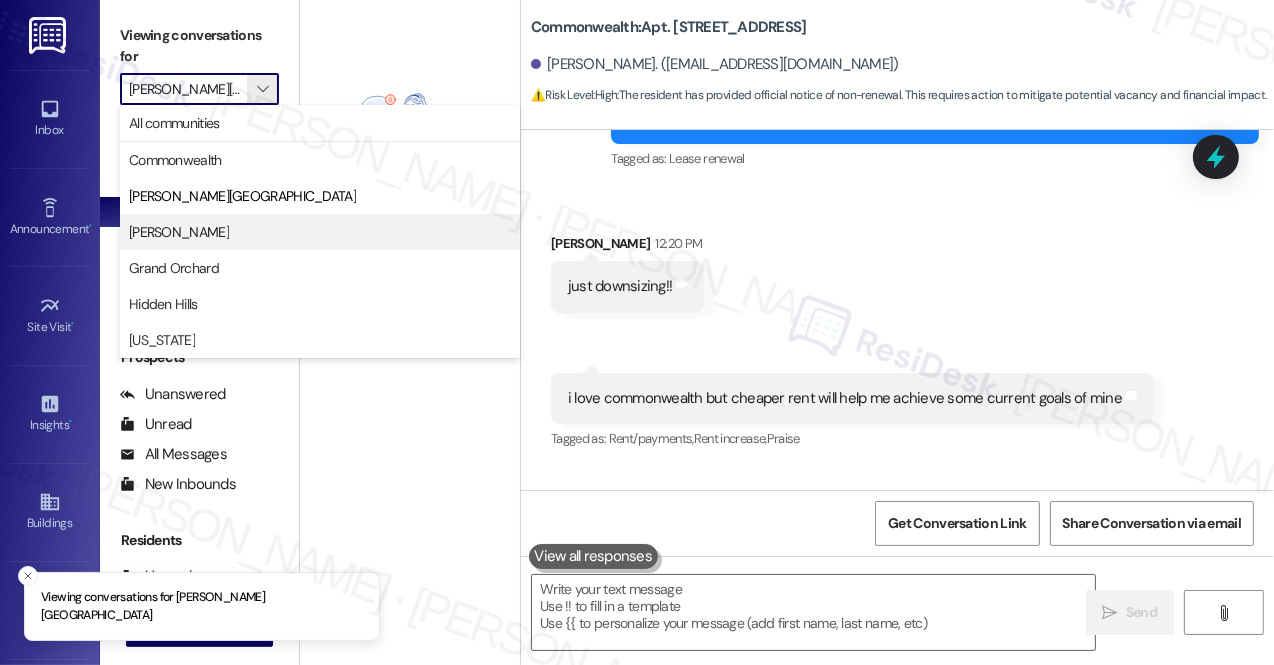 click on "[PERSON_NAME]" at bounding box center (320, 232) 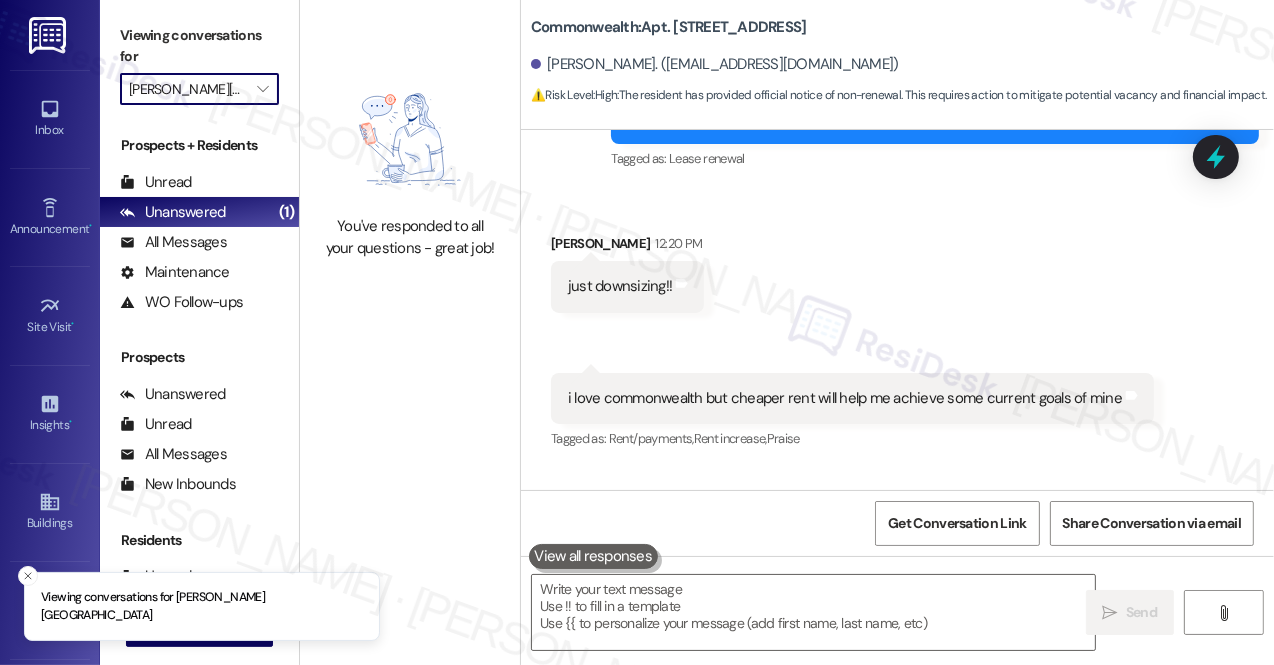 type on "[PERSON_NAME]" 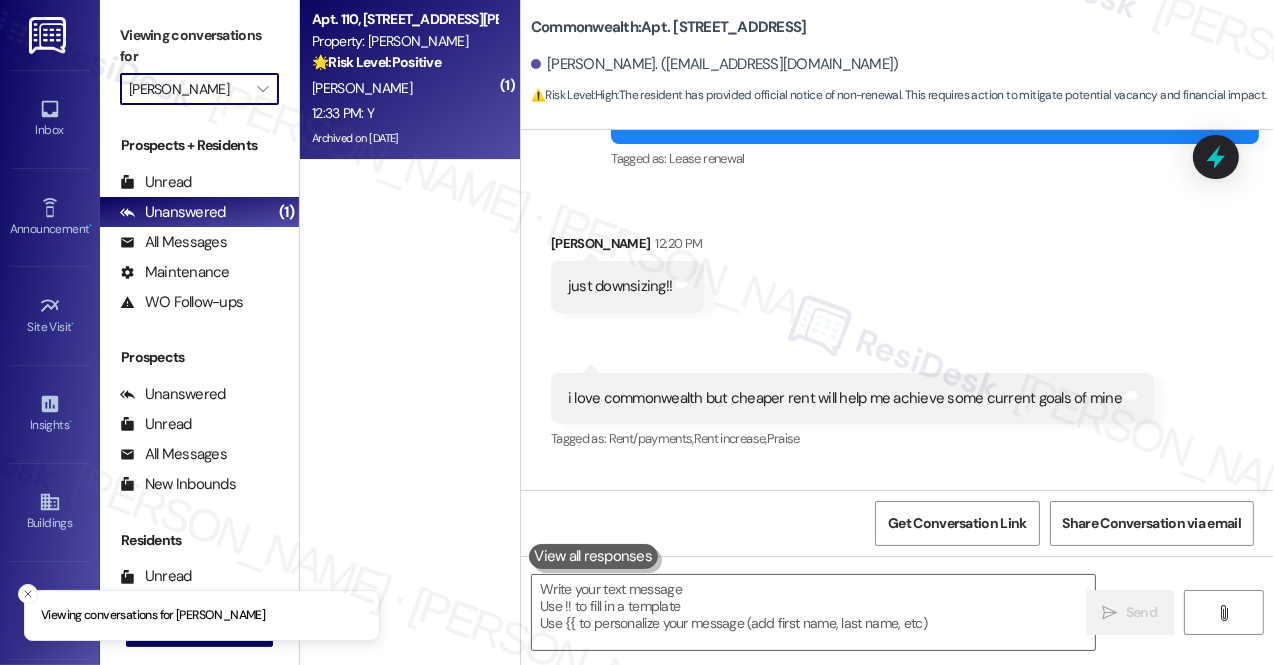 click on "[PERSON_NAME]" at bounding box center (404, 88) 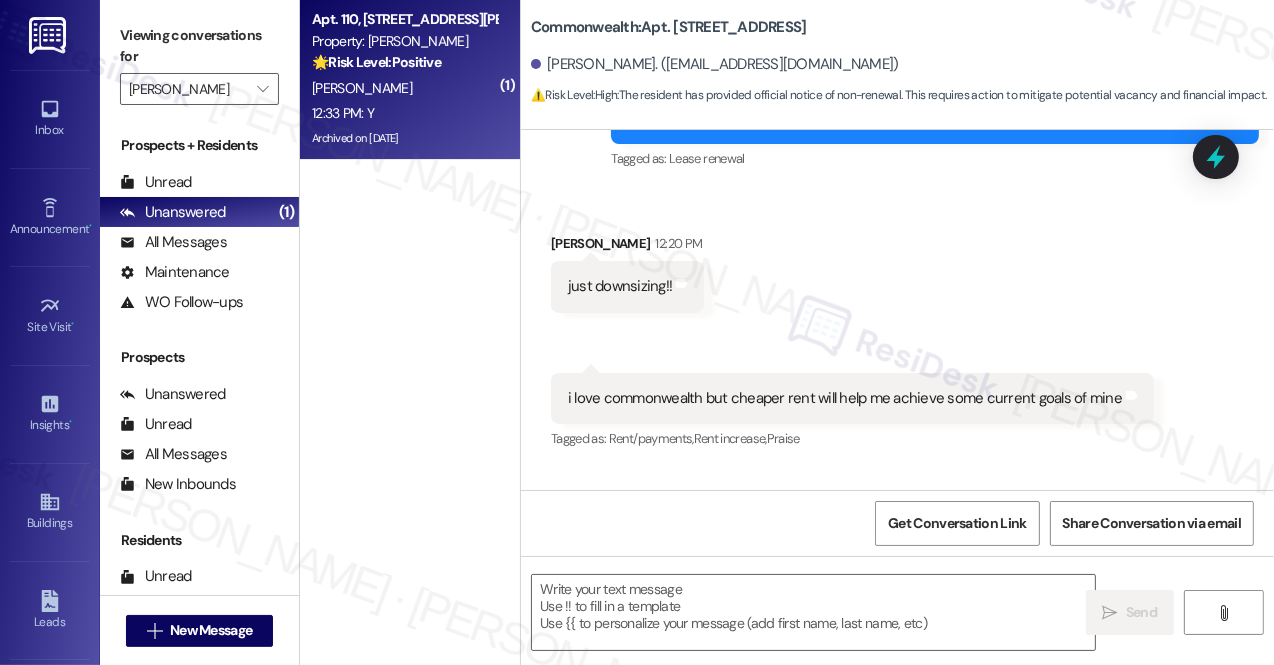 type on "Fetching suggested responses. Please feel free to read through the conversation in the meantime." 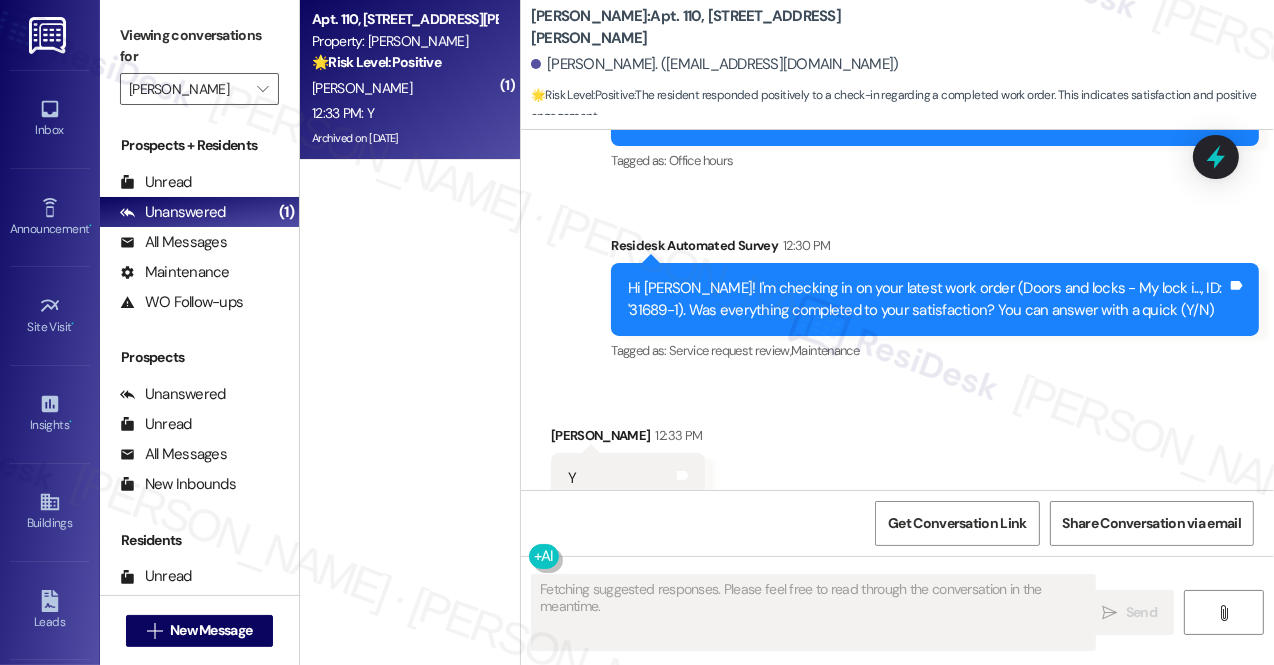 scroll, scrollTop: 21418, scrollLeft: 0, axis: vertical 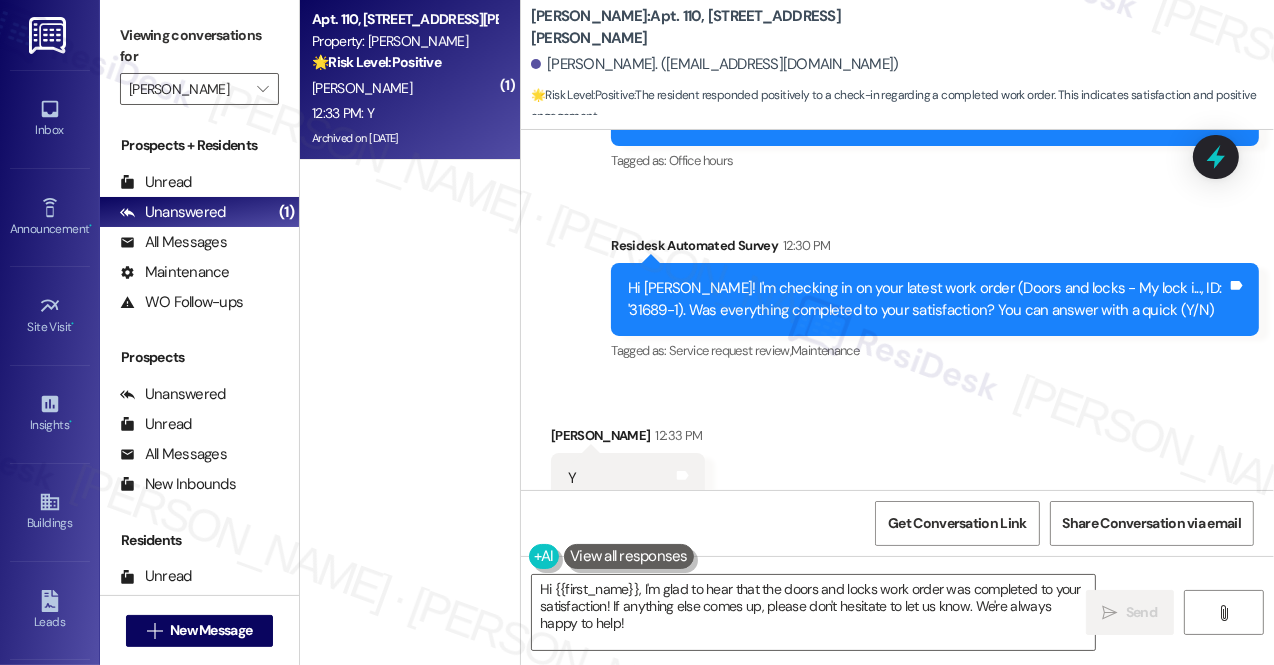click on "Received via SMS [PERSON_NAME] 12:33 PM Y Tags and notes Tagged as:   Positive response Click to highlight conversations about Positive response" at bounding box center (897, 464) 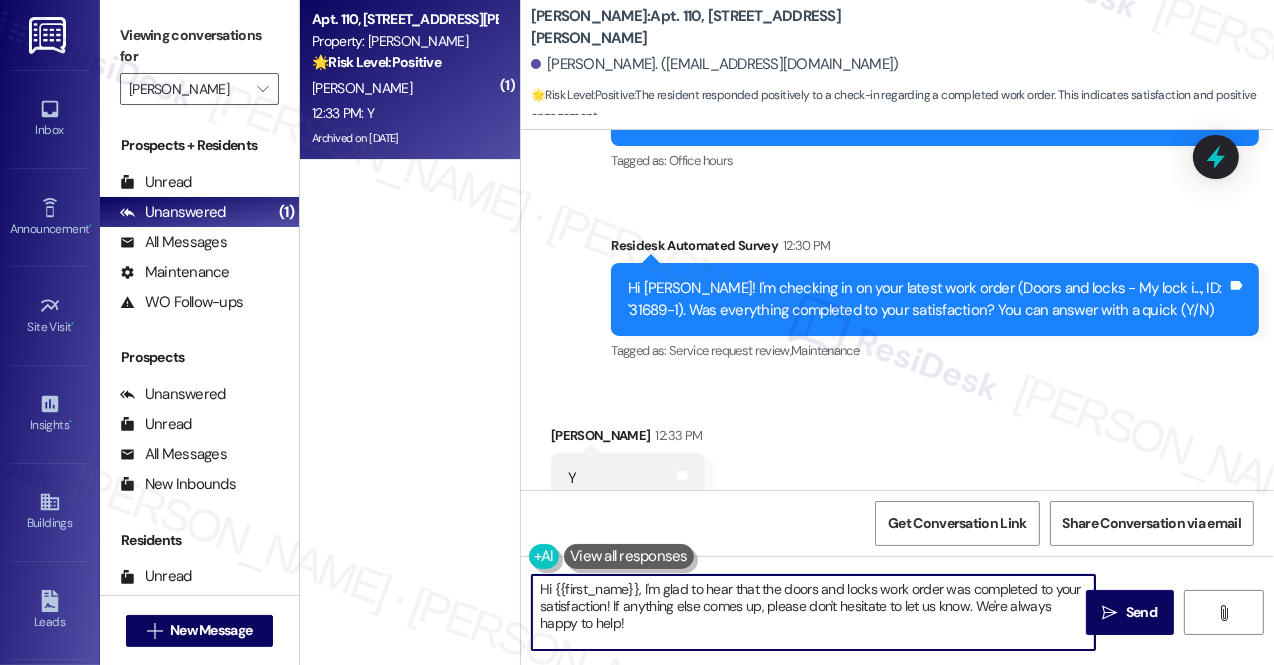 drag, startPoint x: 768, startPoint y: 627, endPoint x: 610, endPoint y: 608, distance: 159.1383 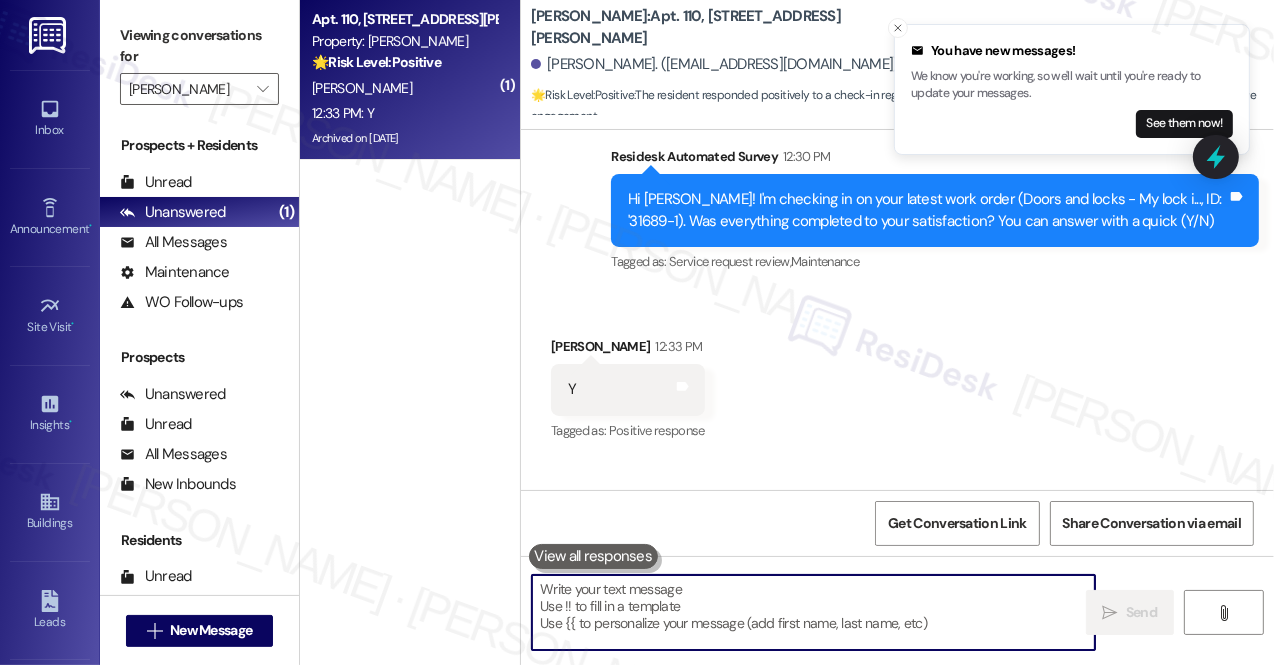 scroll, scrollTop: 21579, scrollLeft: 0, axis: vertical 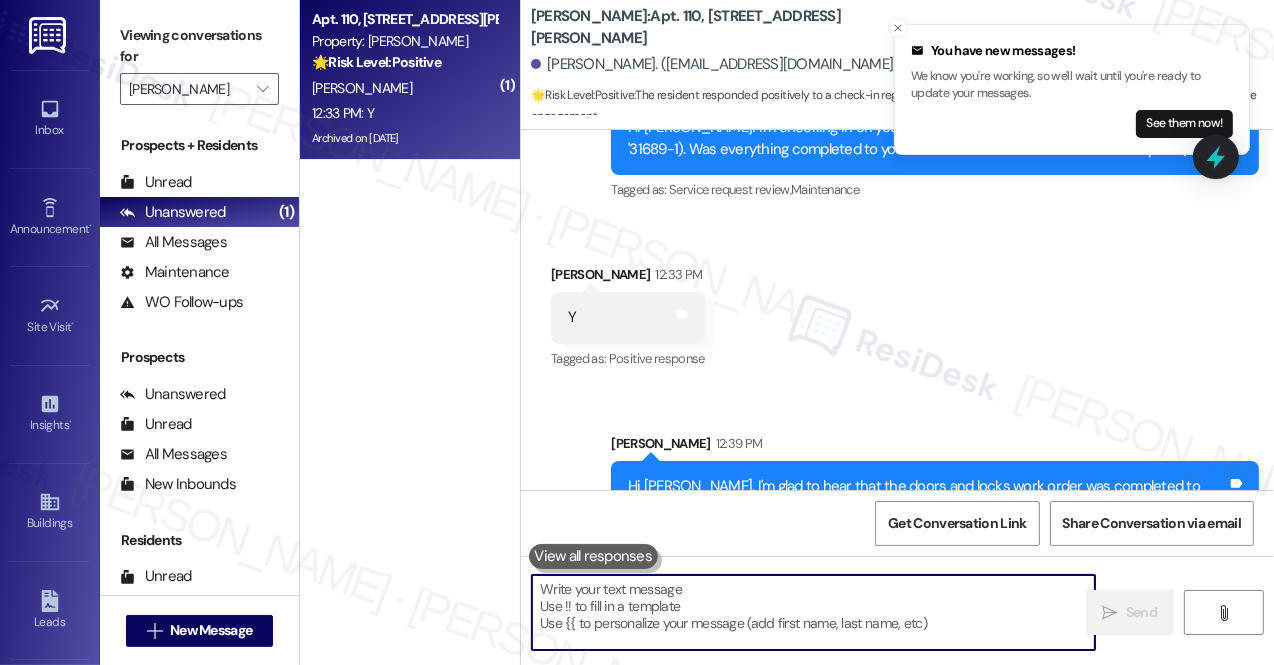 type 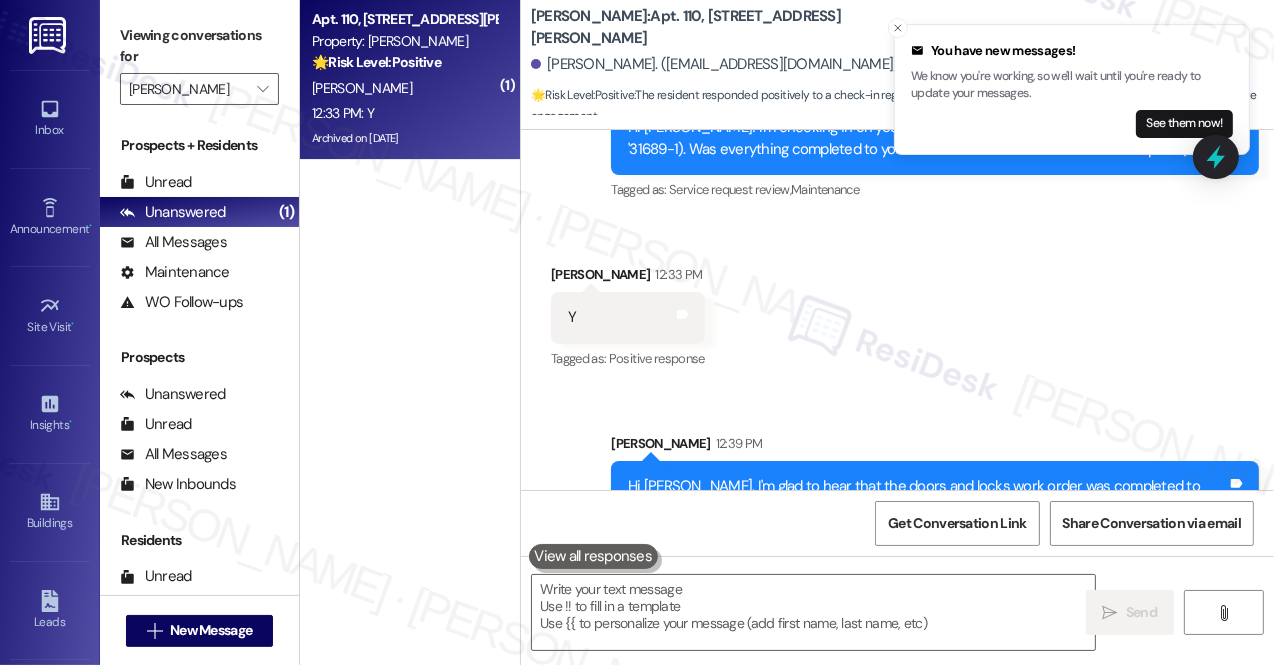 click on "Hi [PERSON_NAME], I'm glad to hear that the doors and locks work order was completed to your satisfaction! If I may also ask....has [PERSON_NAME] lived up to your expectations?" at bounding box center [927, 497] 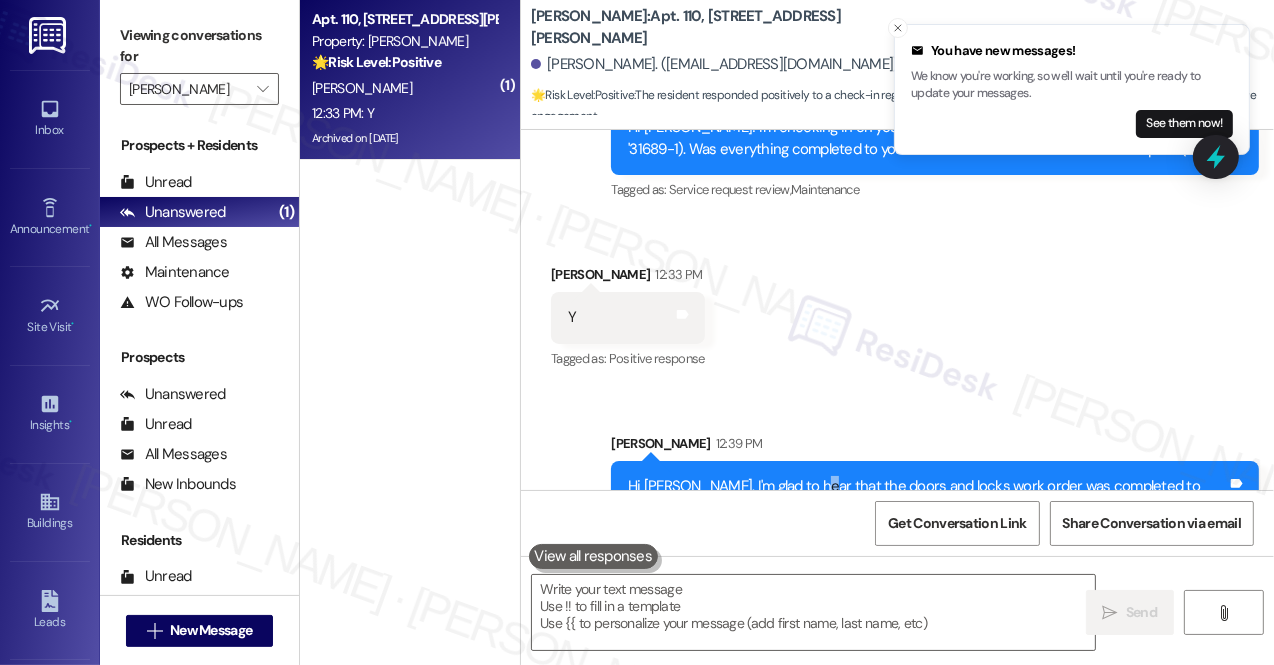 click on "Hi [PERSON_NAME], I'm glad to hear that the doors and locks work order was completed to your satisfaction! If I may also ask....has [PERSON_NAME] lived up to your expectations?" at bounding box center (927, 497) 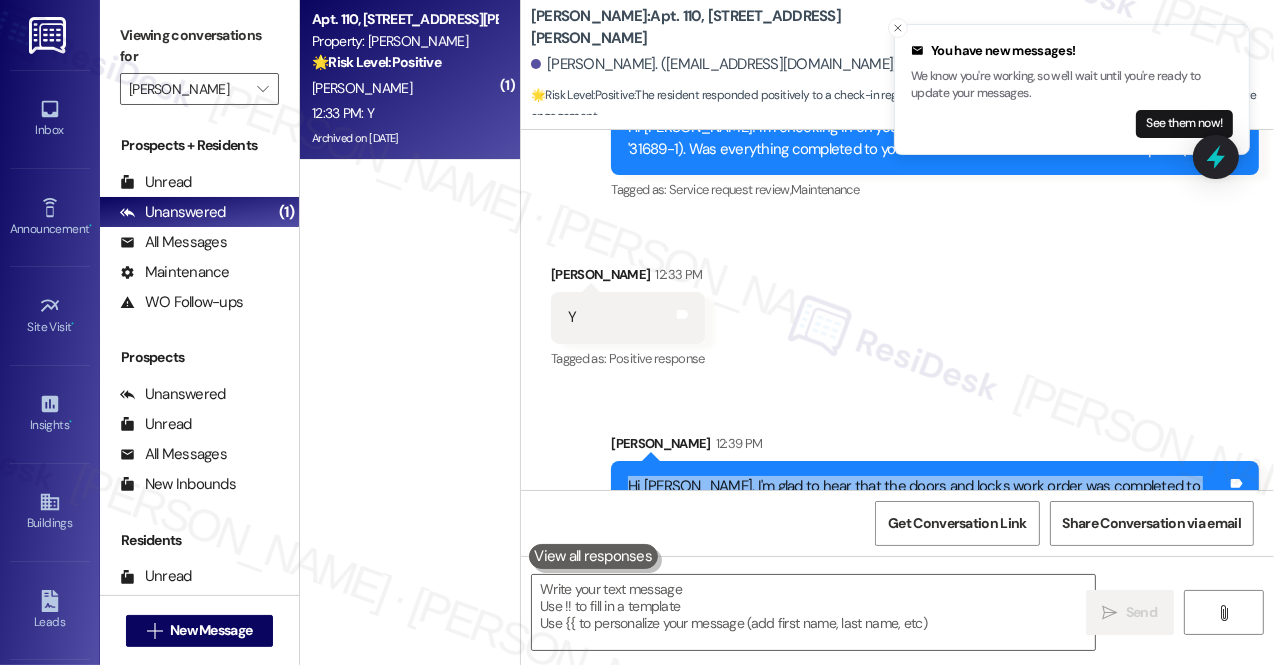 click on "Hi [PERSON_NAME], I'm glad to hear that the doors and locks work order was completed to your satisfaction! If I may also ask....has [PERSON_NAME] lived up to your expectations?" at bounding box center (927, 497) 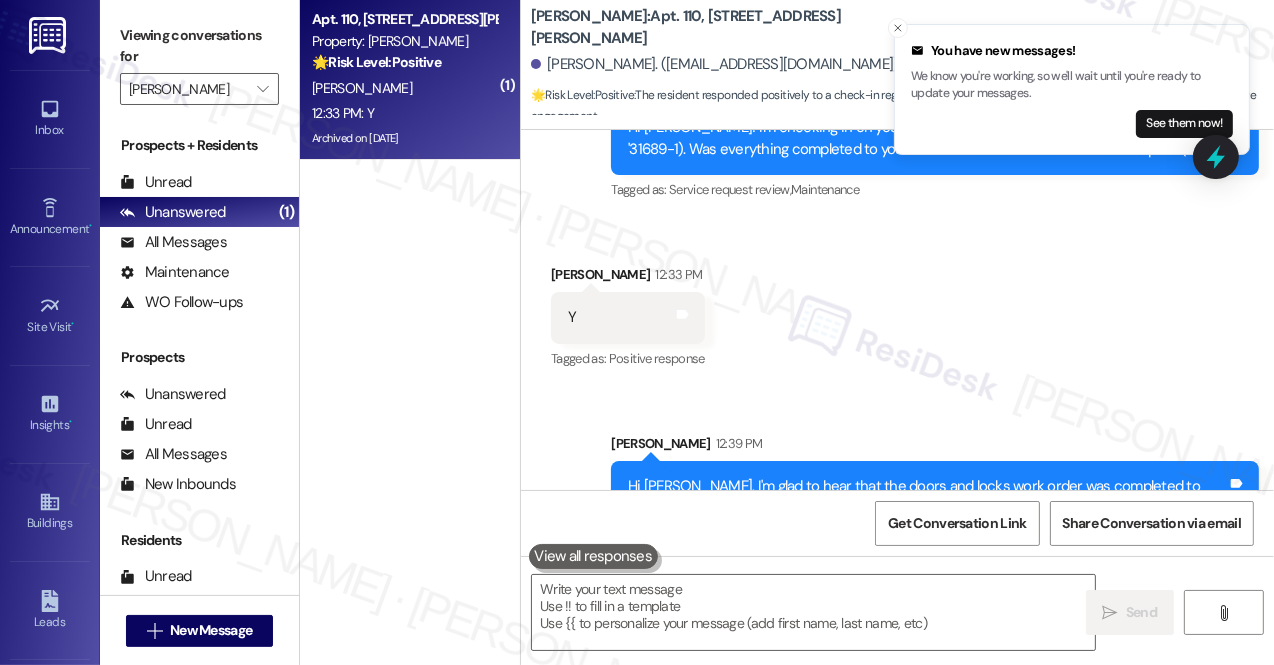 click on "Sent via SMS [PERSON_NAME] 12:39 PM Hi [PERSON_NAME], I'm glad to hear that the doors and locks work order was completed to your satisfaction! If I may also ask....has [PERSON_NAME] lived up to your expectations? Tags and notes" at bounding box center (935, 483) 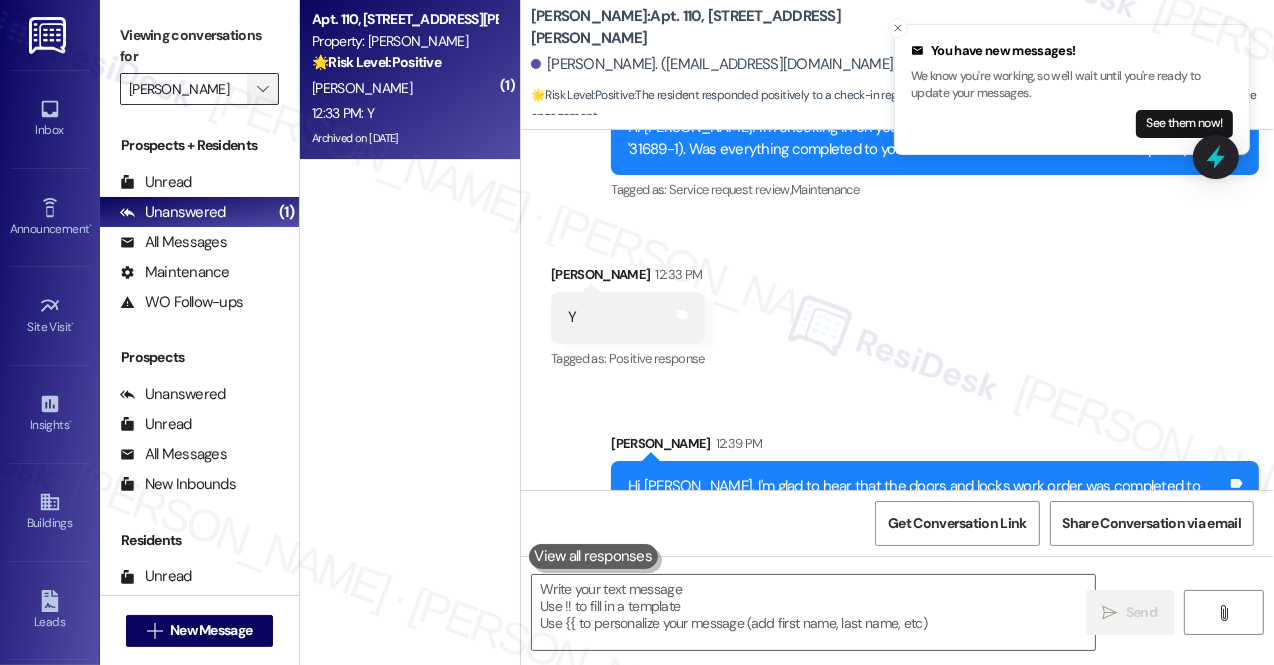 click on "" at bounding box center [262, 89] 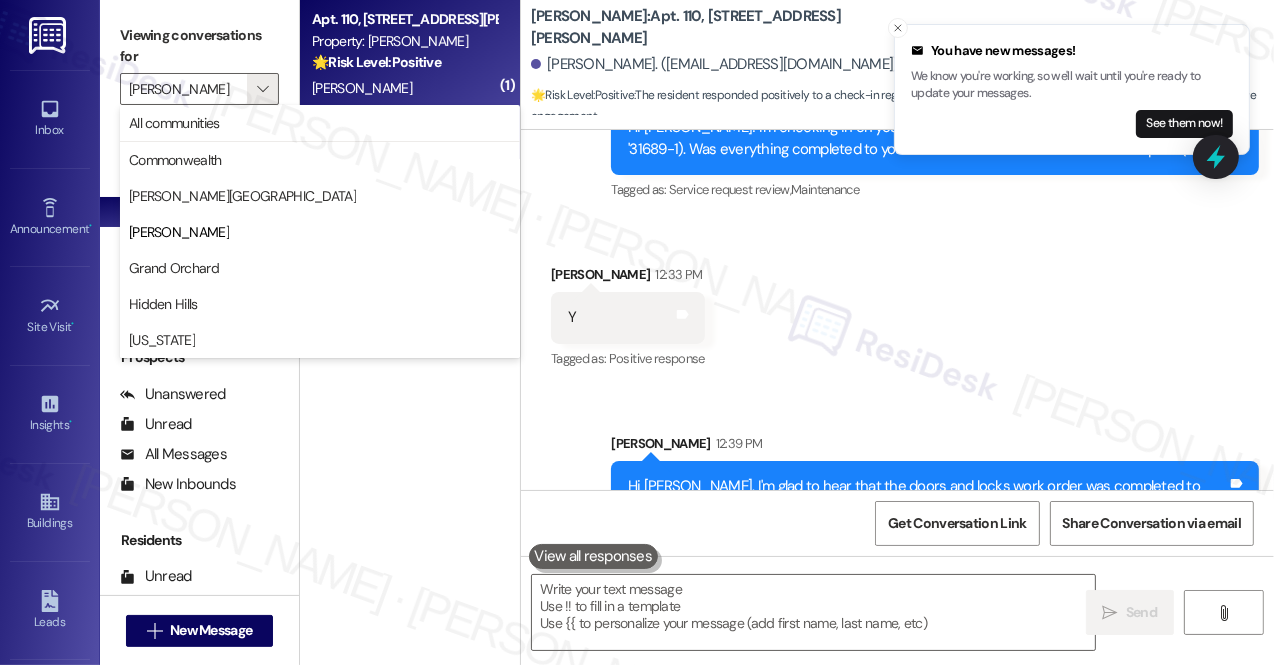 click on "Received via SMS [PERSON_NAME] 12:33 PM Y Tags and notes Tagged as:   Positive response Click to highlight conversations about Positive response" at bounding box center [897, 303] 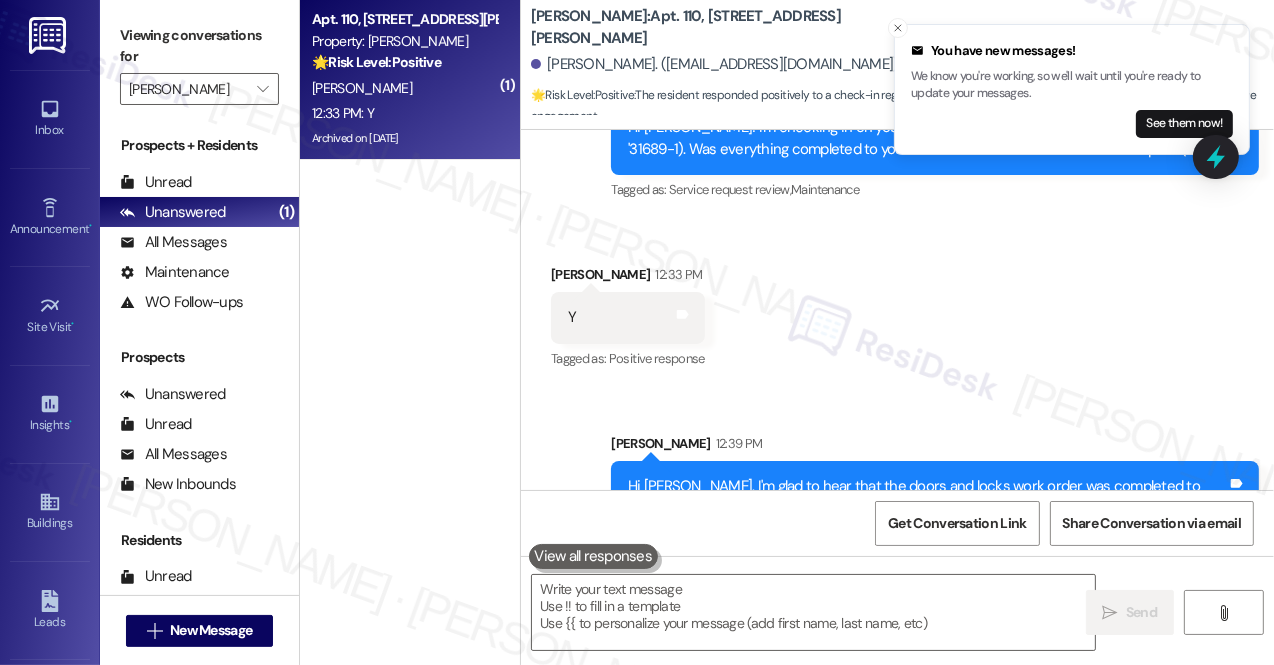 click on "Hi [PERSON_NAME], I'm glad to hear that the doors and locks work order was completed to your satisfaction! If I may also ask....has [PERSON_NAME] lived up to your expectations?" at bounding box center [927, 497] 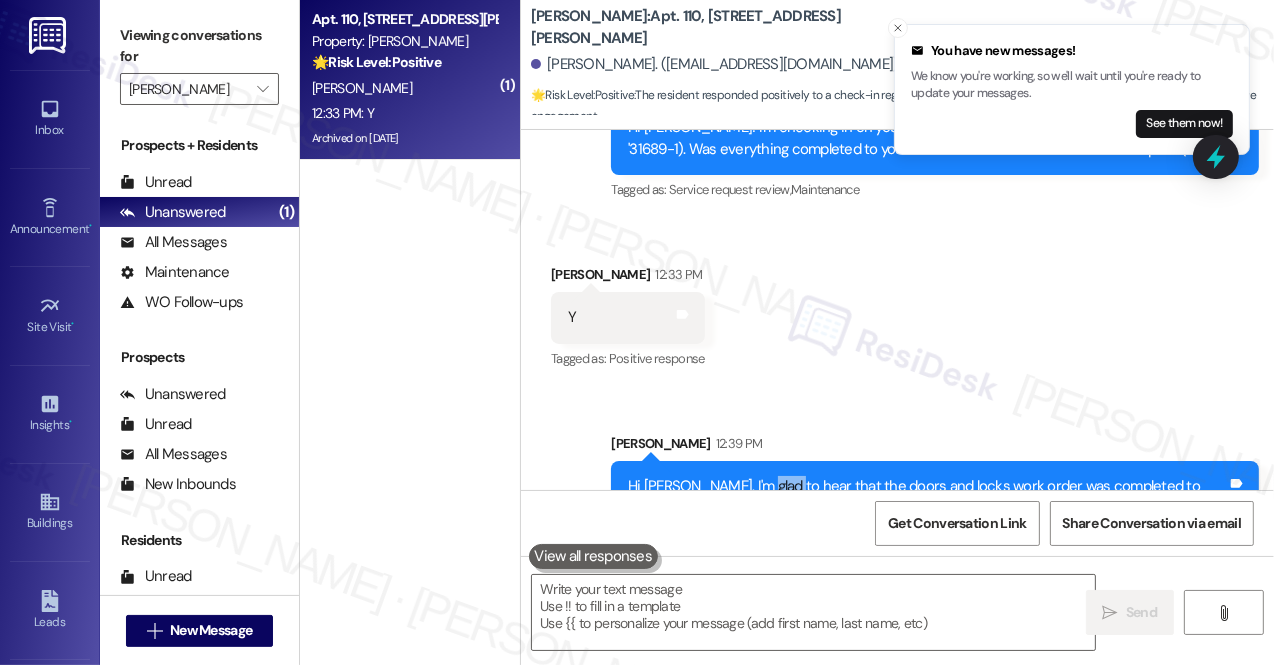 click on "Hi [PERSON_NAME], I'm glad to hear that the doors and locks work order was completed to your satisfaction! If I may also ask....has [PERSON_NAME] lived up to your expectations?" at bounding box center [927, 497] 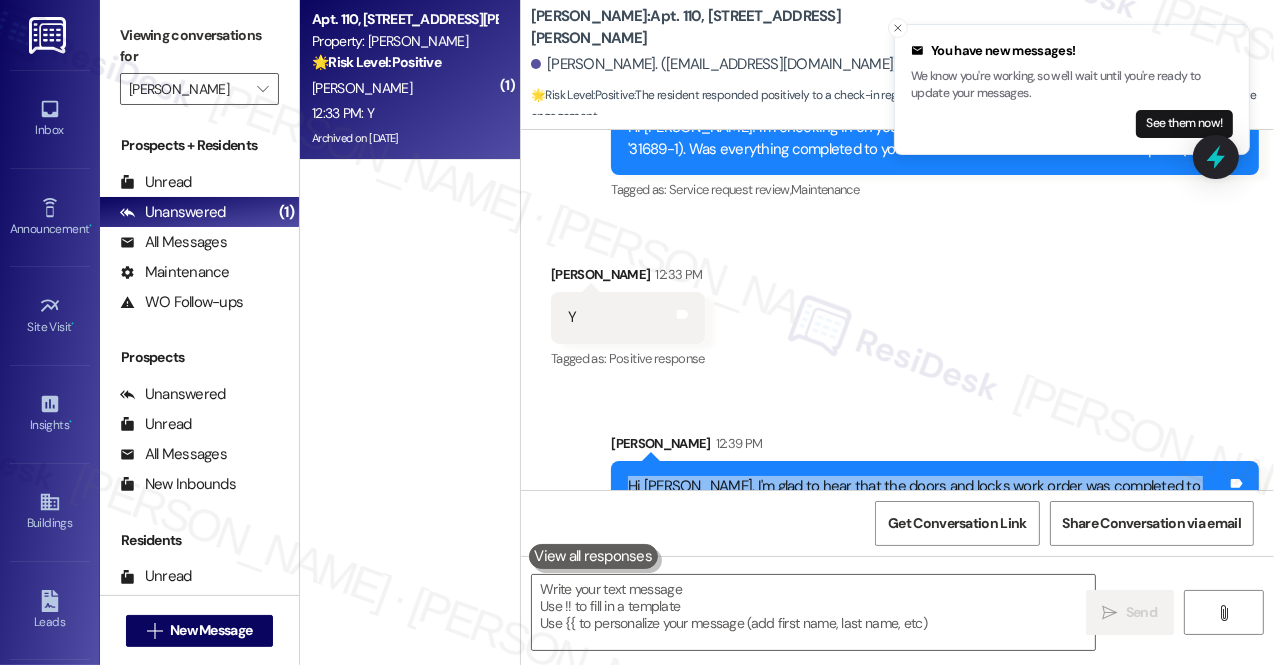 click on "Hi [PERSON_NAME], I'm glad to hear that the doors and locks work order was completed to your satisfaction! If I may also ask....has [PERSON_NAME] lived up to your expectations?" at bounding box center (927, 497) 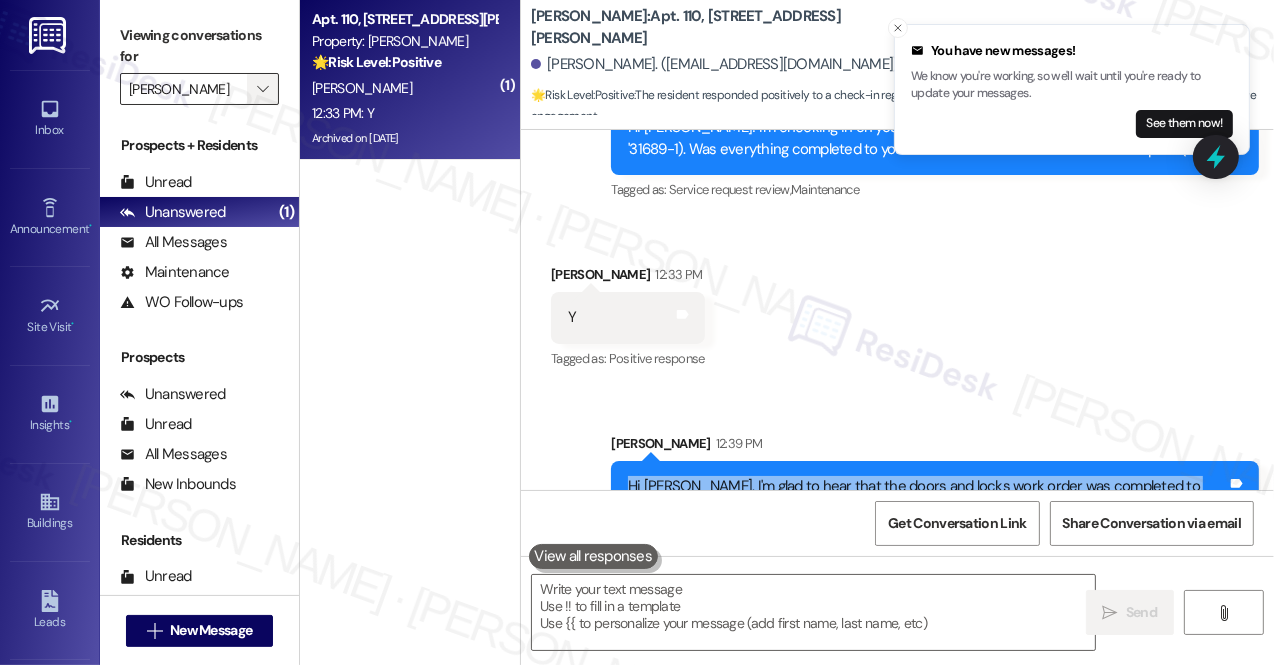 click on "" at bounding box center (262, 89) 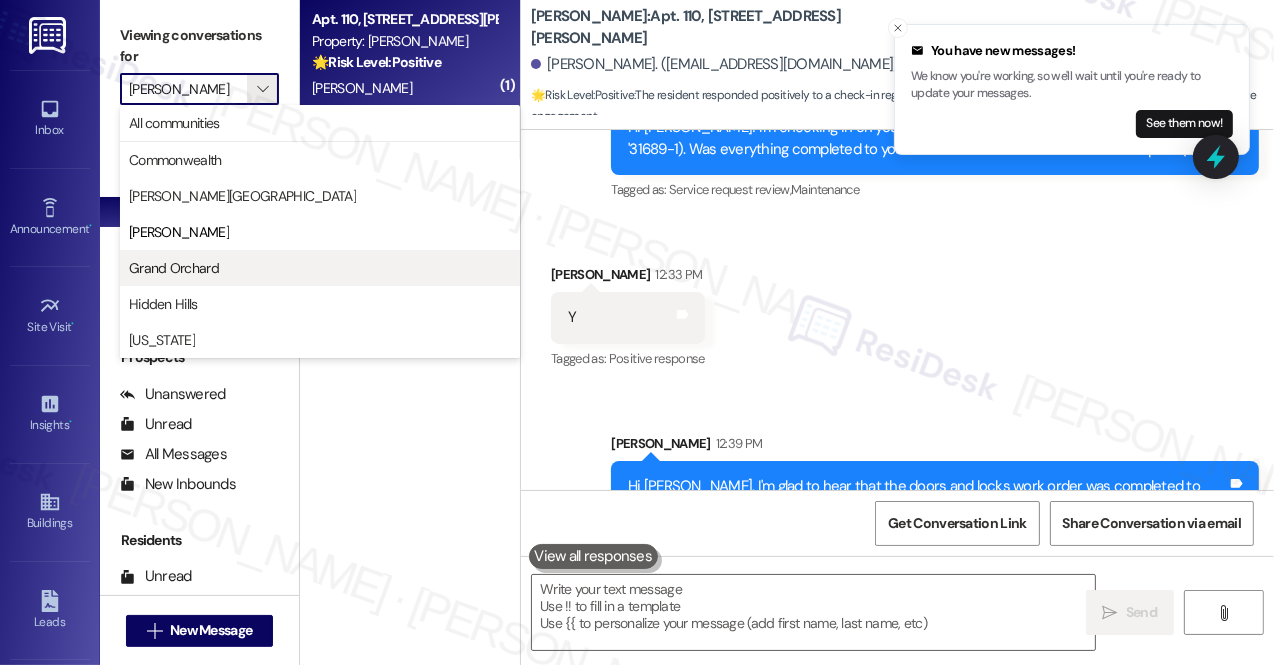 click on "Grand Orchard" at bounding box center (320, 268) 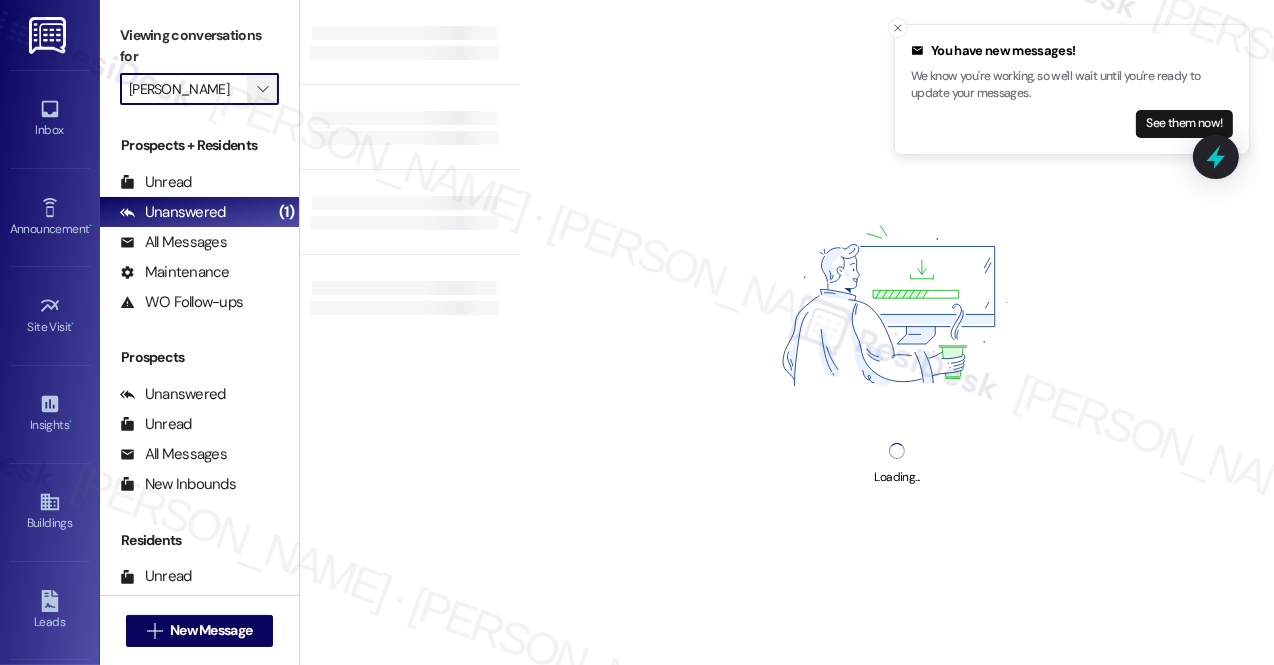 type on "Grand Orchard" 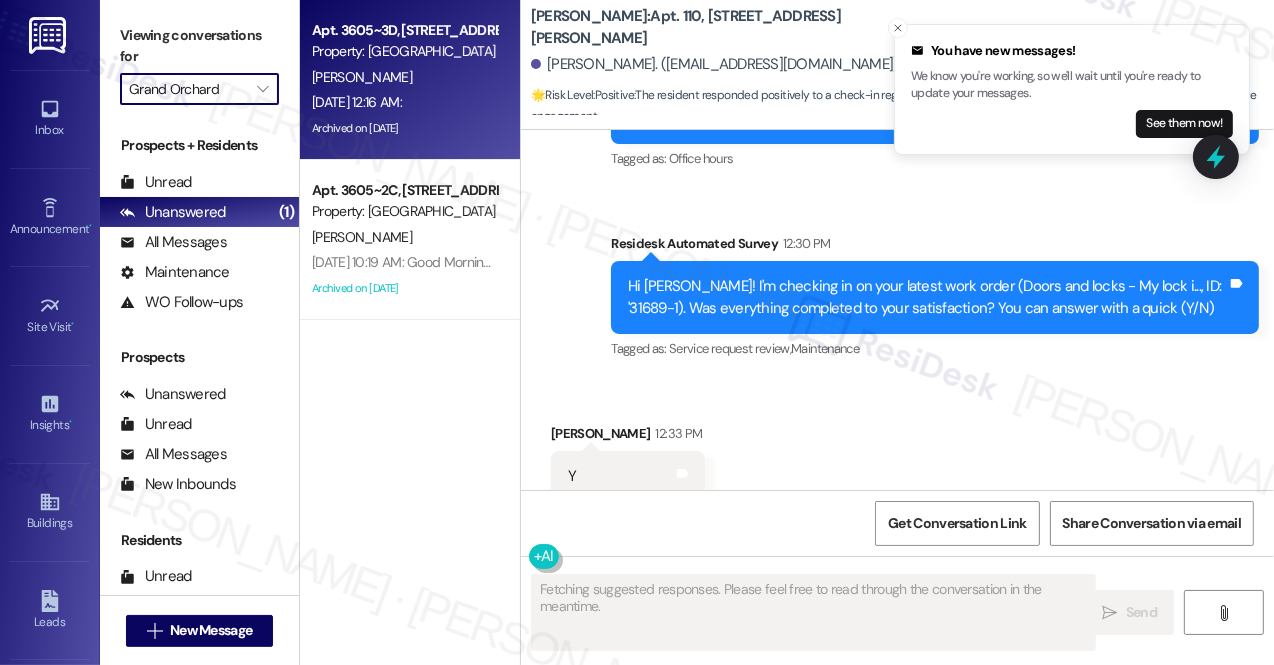 type on "Fetching suggested responses. Please feel free to read through the conversation in the meantime." 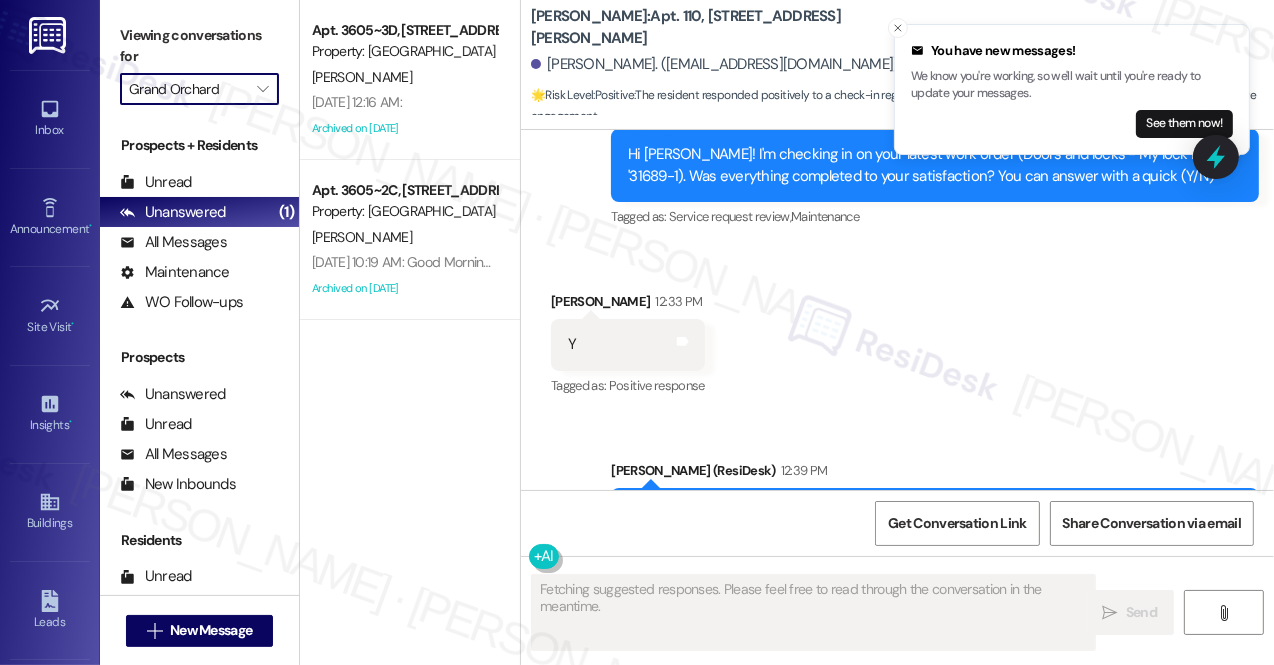scroll, scrollTop: 21608, scrollLeft: 0, axis: vertical 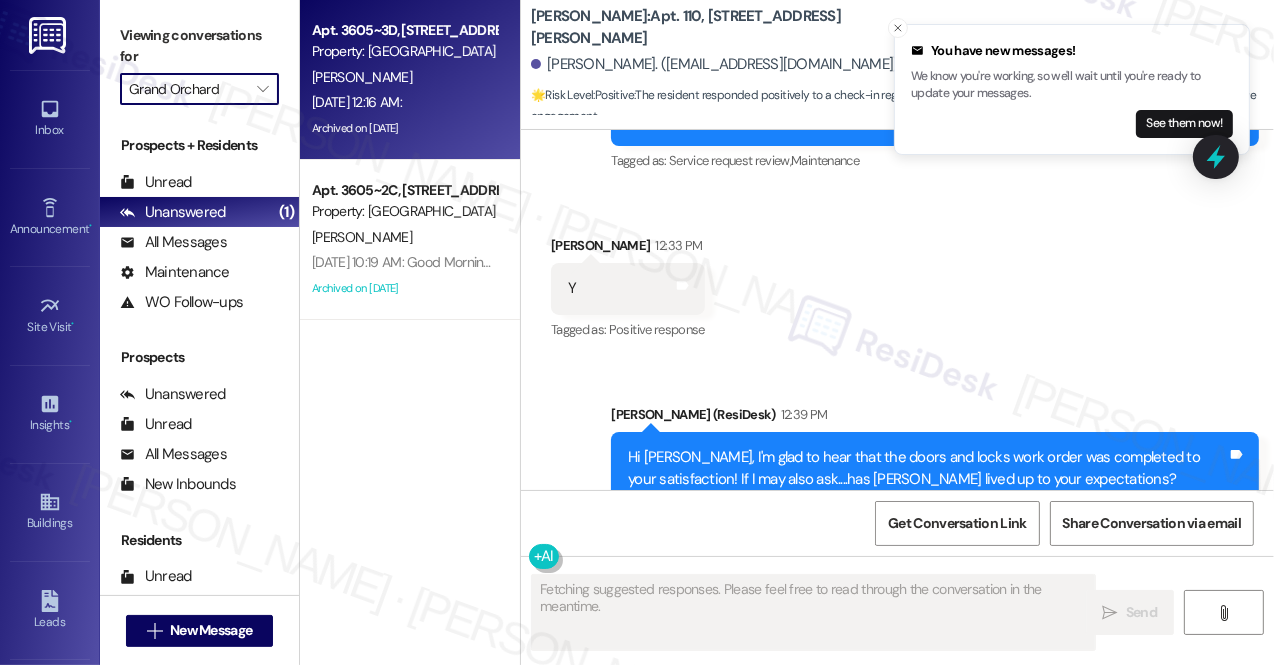 click on "Archived on [DATE]" at bounding box center [404, 128] 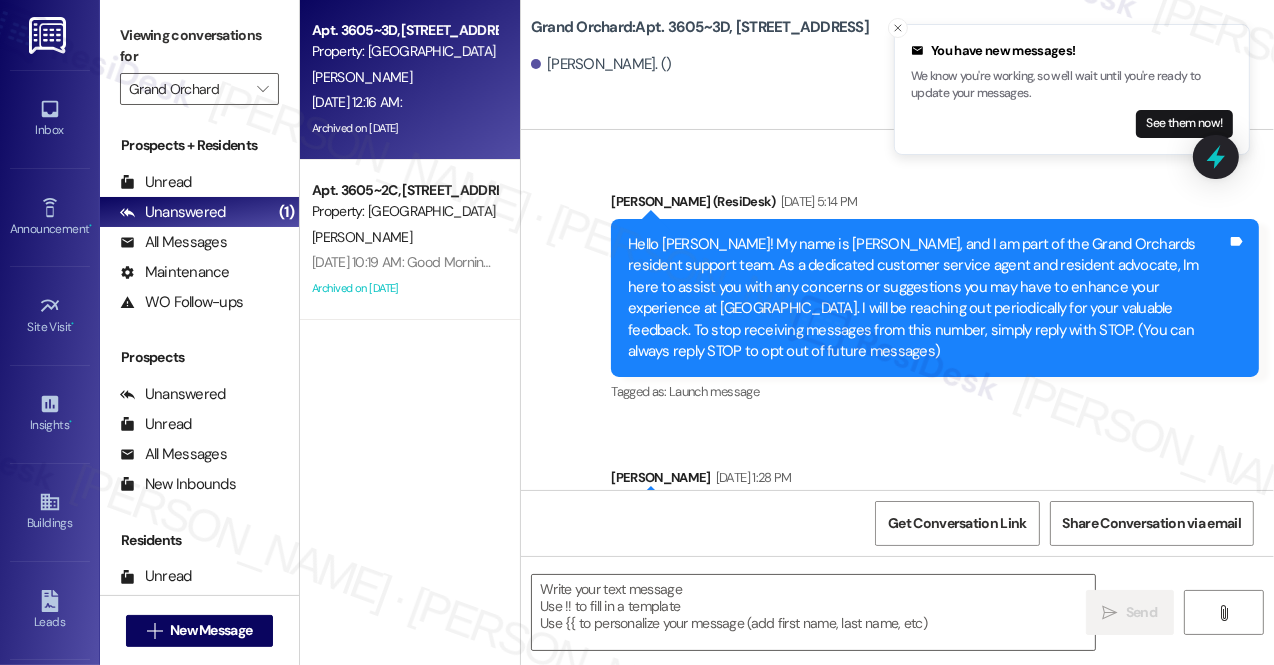 type on "Fetching suggested responses. Please feel free to read through the conversation in the meantime." 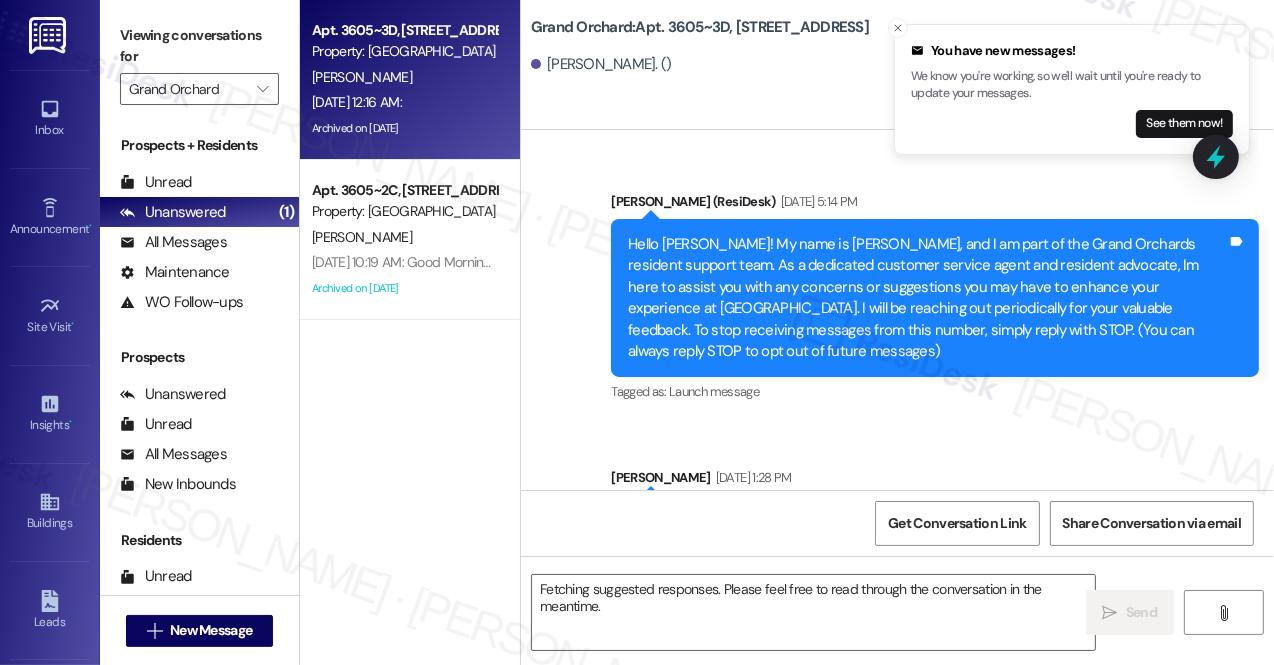 scroll, scrollTop: 14207, scrollLeft: 0, axis: vertical 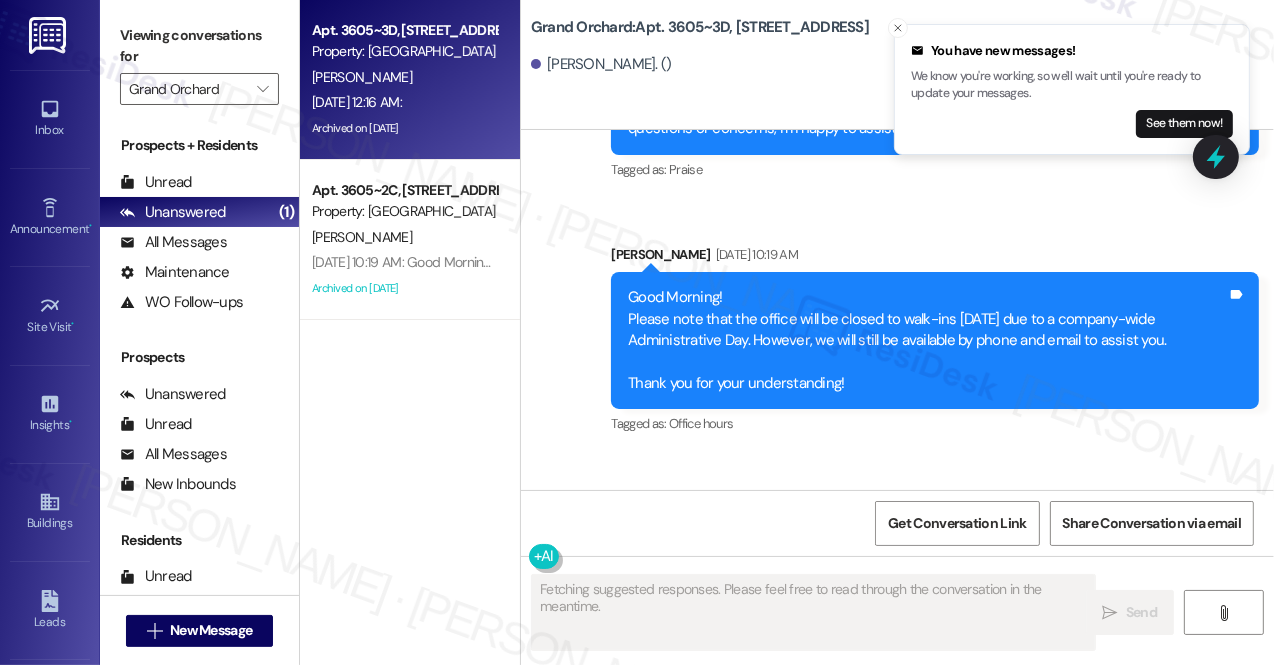 type 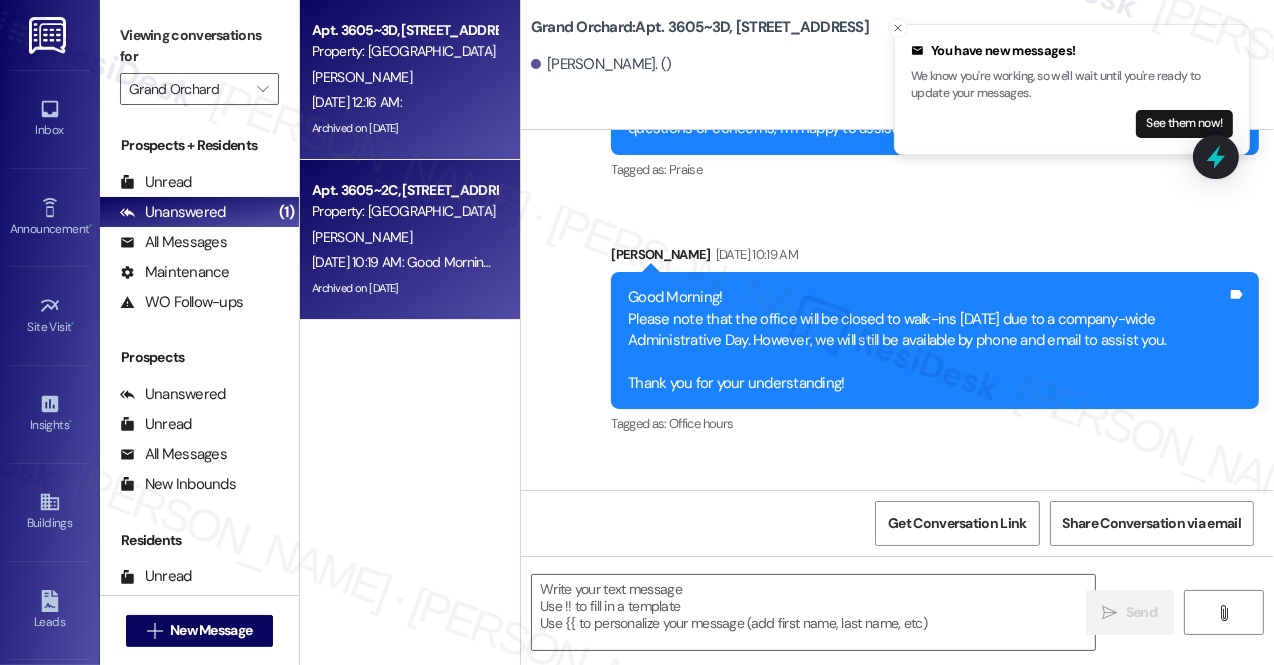 click on "Apt. 3605~2C, [STREET_ADDRESS] Property: [GEOGRAPHIC_DATA] [PERSON_NAME] [DATE] 10:19 AM: Good Morning!
Please note that the office will be closed to walk-ins [DATE] due to a company-wide Administrative Day. However, we will still be available by phone and email to assist you.
Thank you for your understanding! [DATE] 10:19 AM: Good Morning!
Please note that the office will be closed to walk-ins [DATE] due to a company-wide Administrative Day. However, we will still be available by phone and email to assist you.
Thank you for your understanding! Archived on [DATE]" at bounding box center [410, 240] 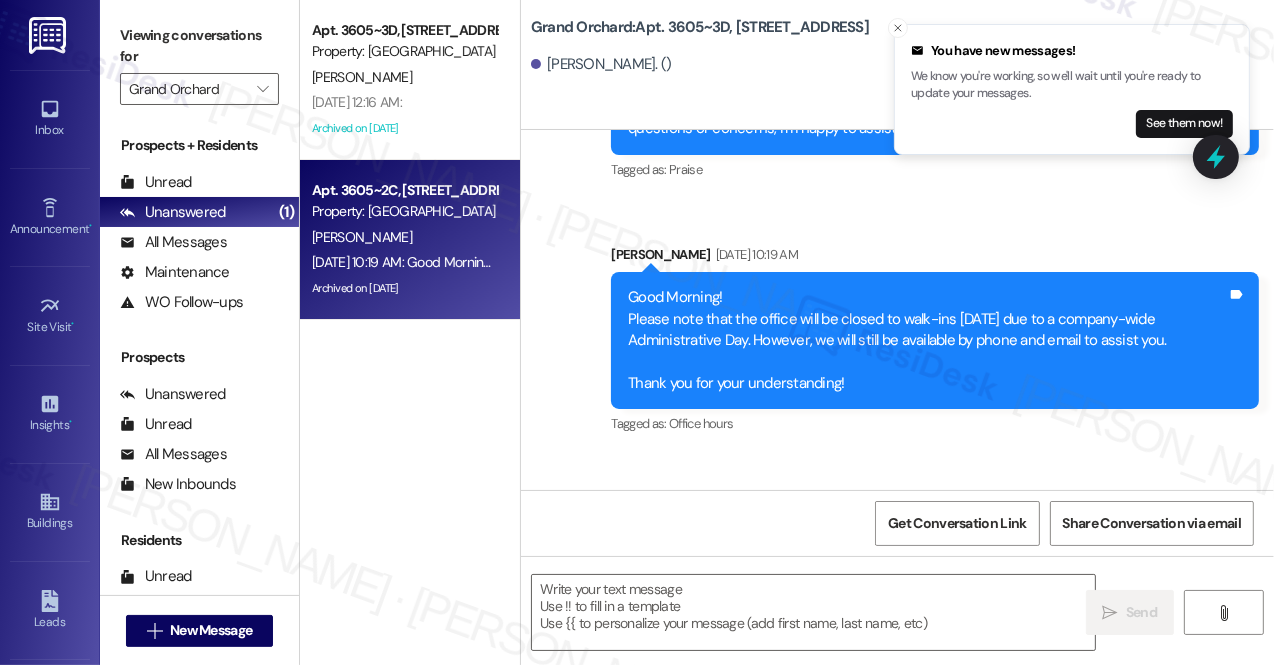type on "Fetching suggested responses. Please feel free to read through the conversation in the meantime." 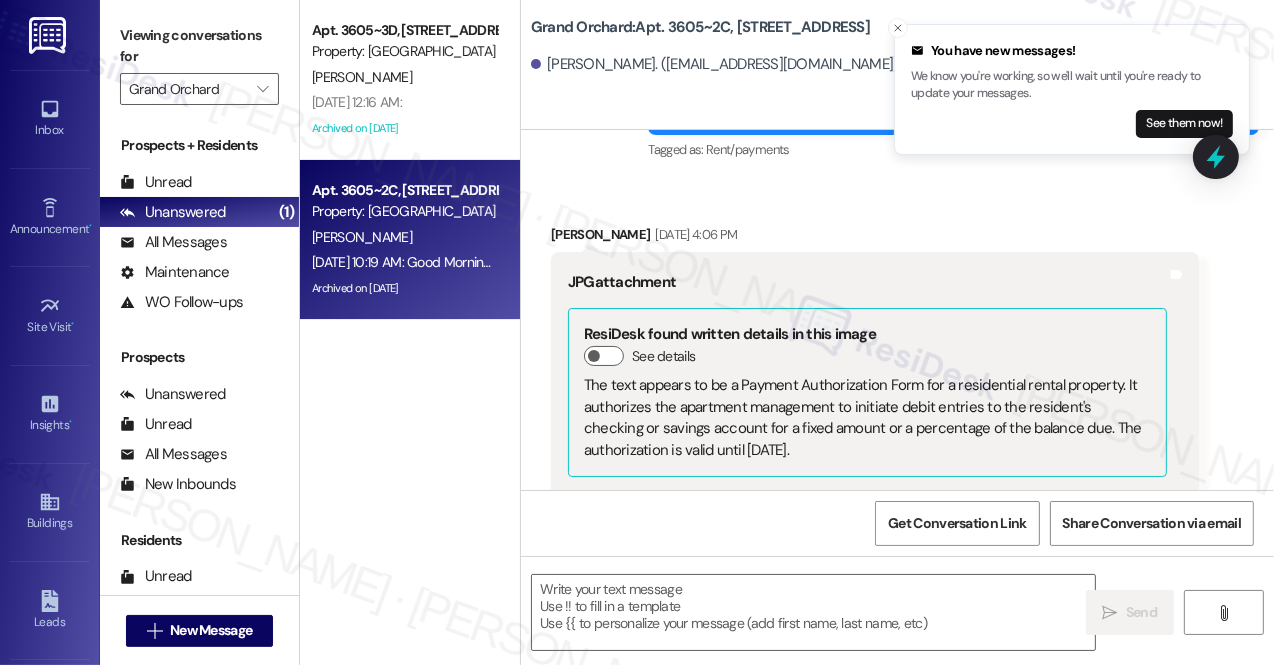 type on "Fetching suggested responses. Please feel free to read through the conversation in the meantime." 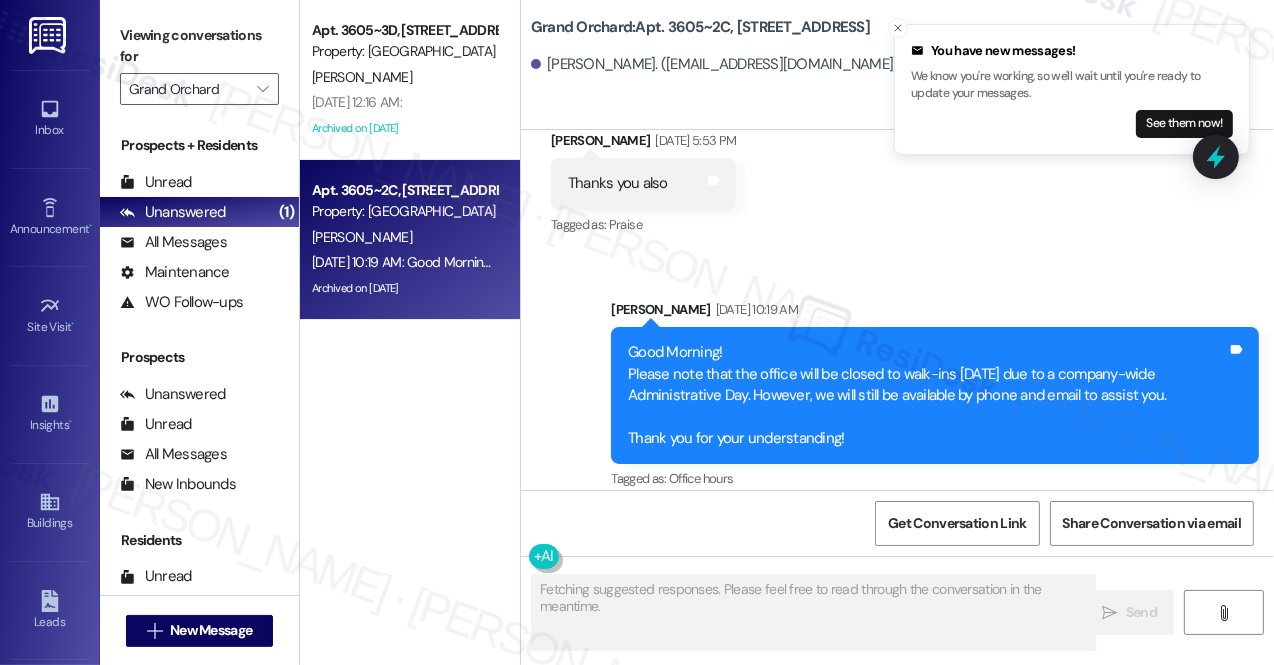 type 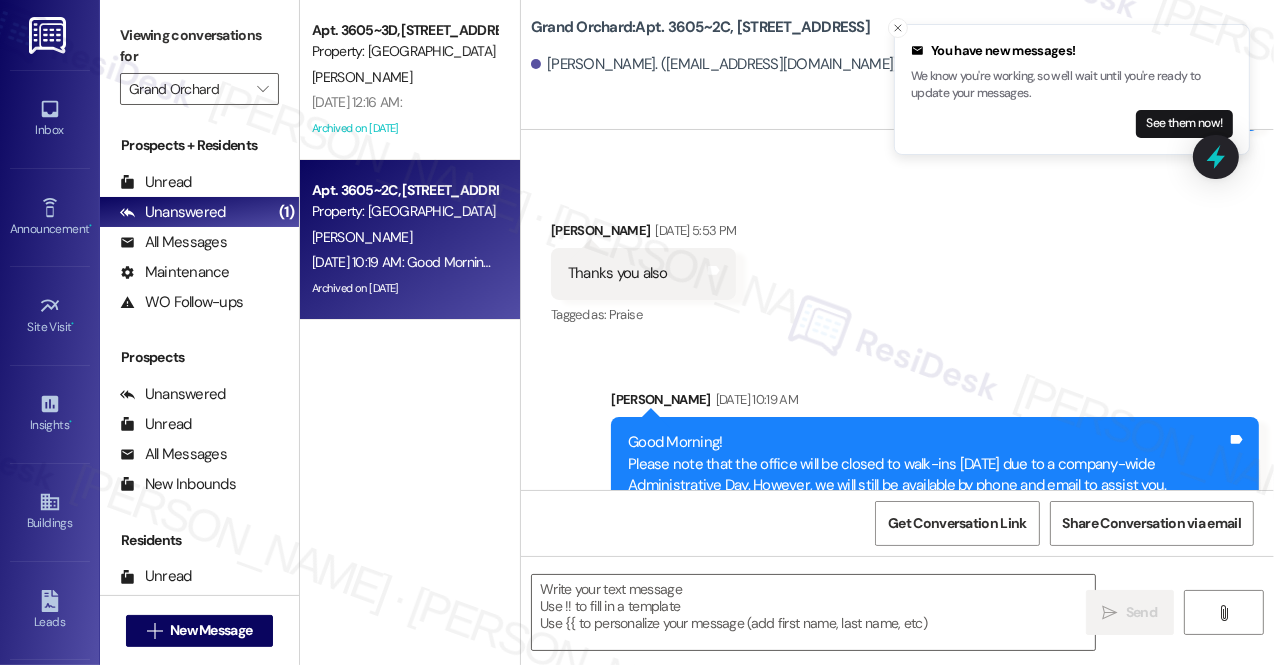 scroll, scrollTop: 12678, scrollLeft: 0, axis: vertical 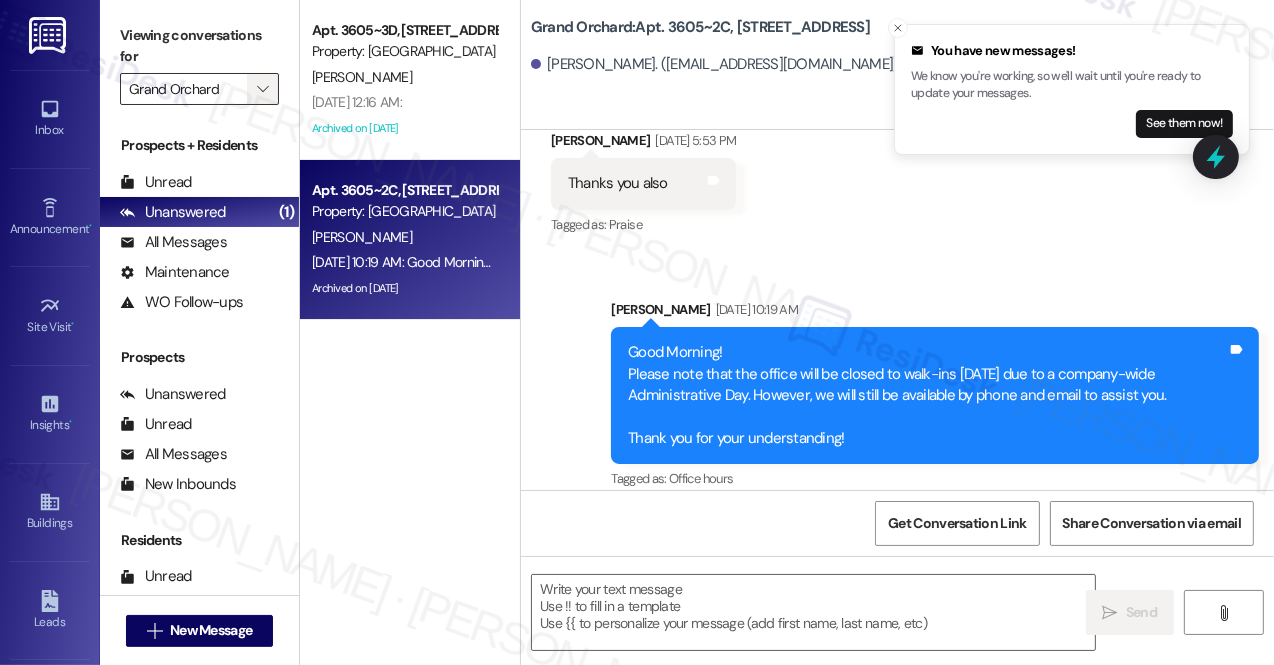 click on "" at bounding box center (262, 89) 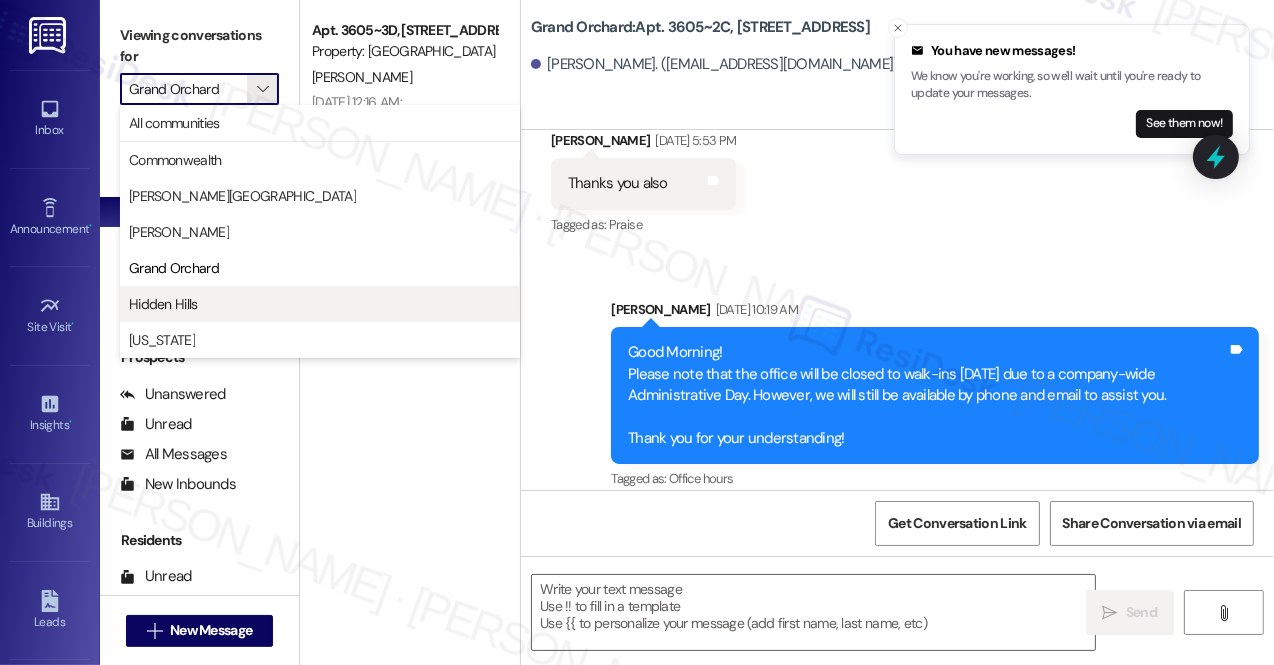 click on "Hidden Hills" at bounding box center [320, 304] 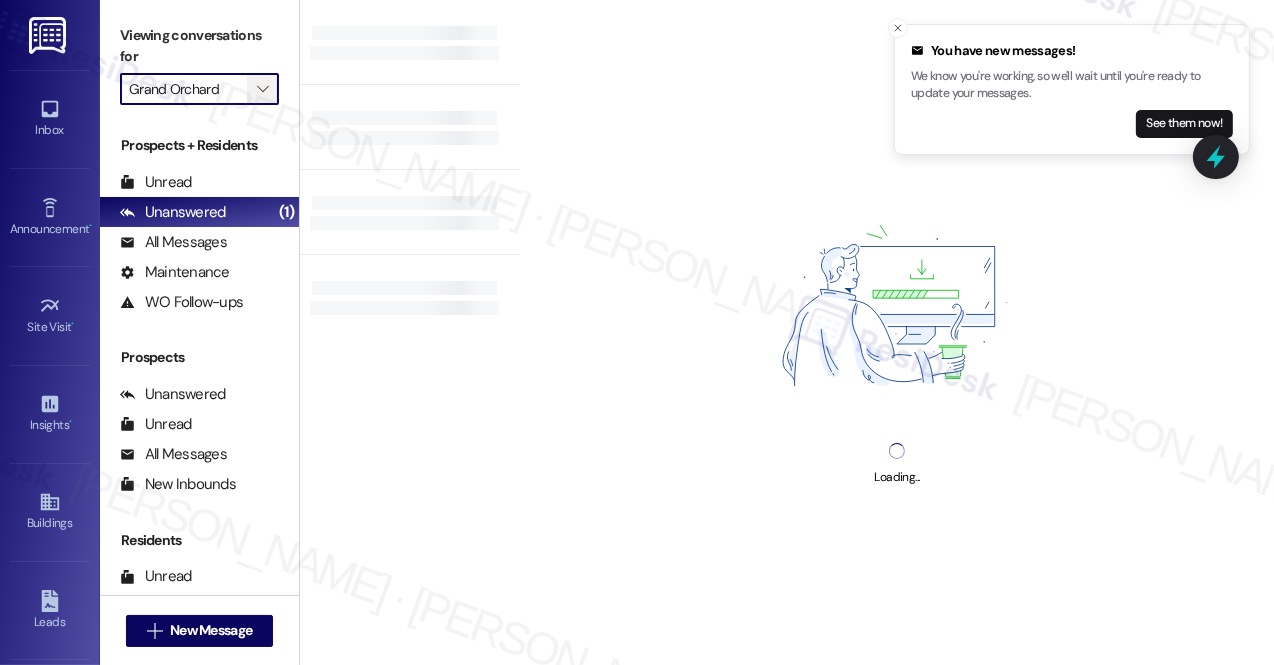 type on "Hidden Hills" 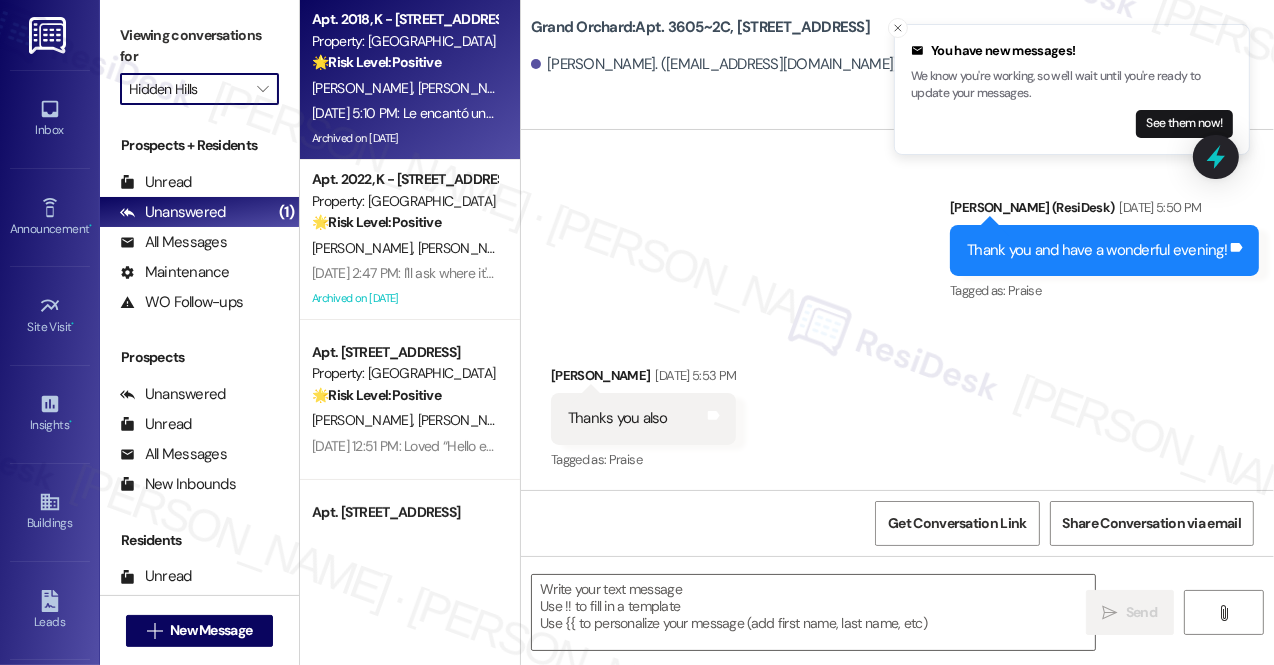type on "Fetching suggested responses. Please feel free to read through the conversation in the meantime." 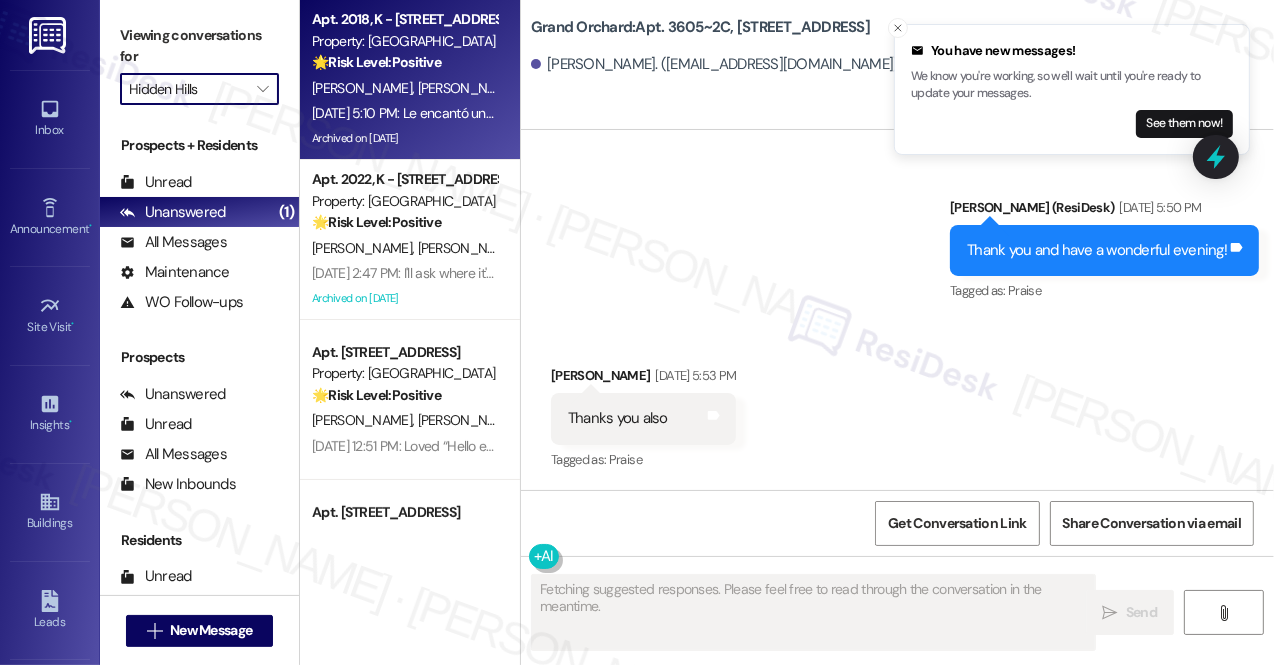 scroll, scrollTop: 12423, scrollLeft: 0, axis: vertical 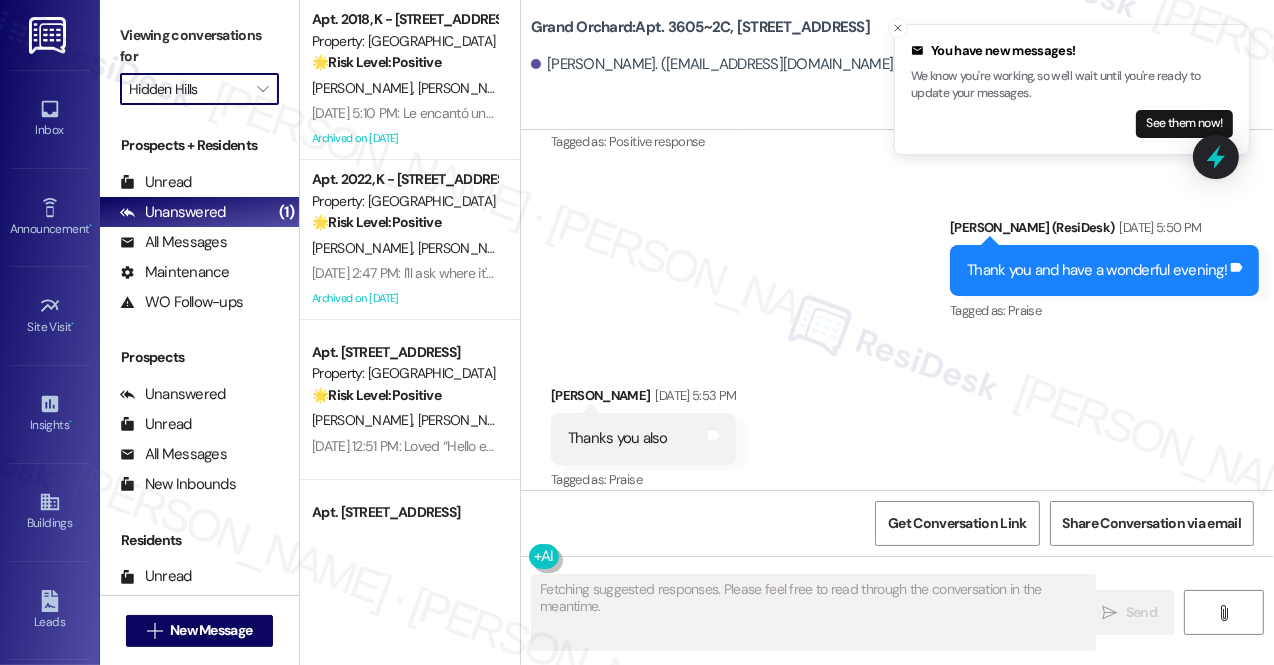 type 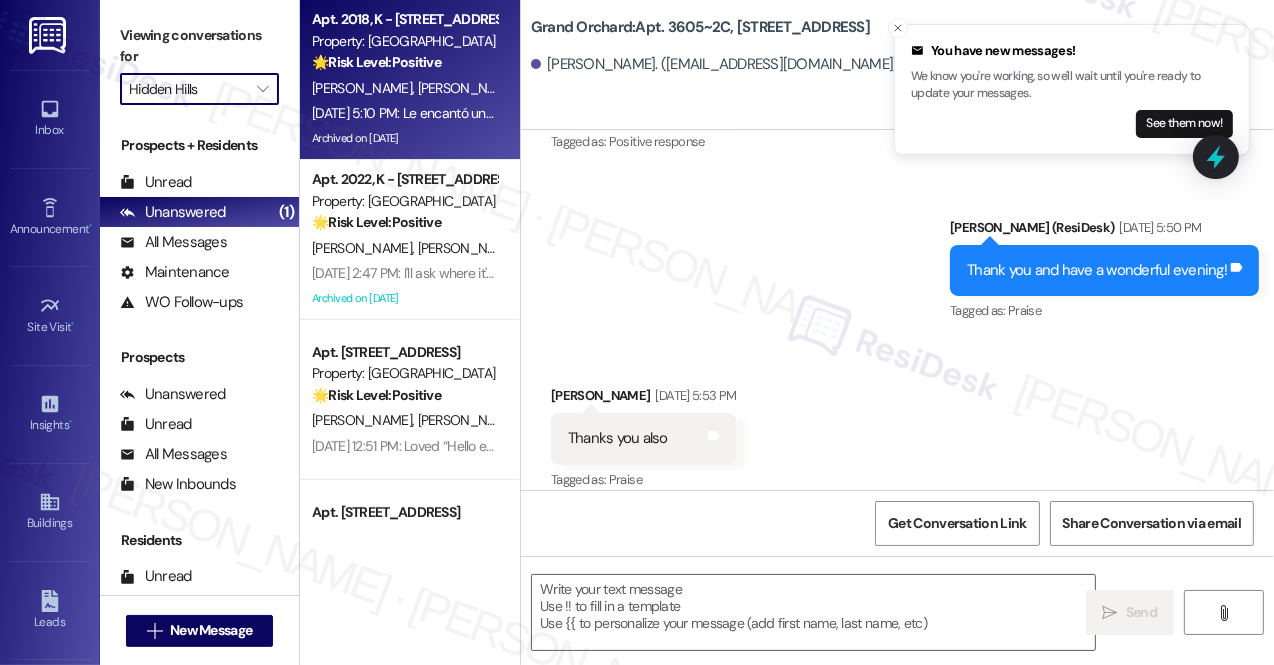 click on "[PERSON_NAME]" at bounding box center [468, 88] 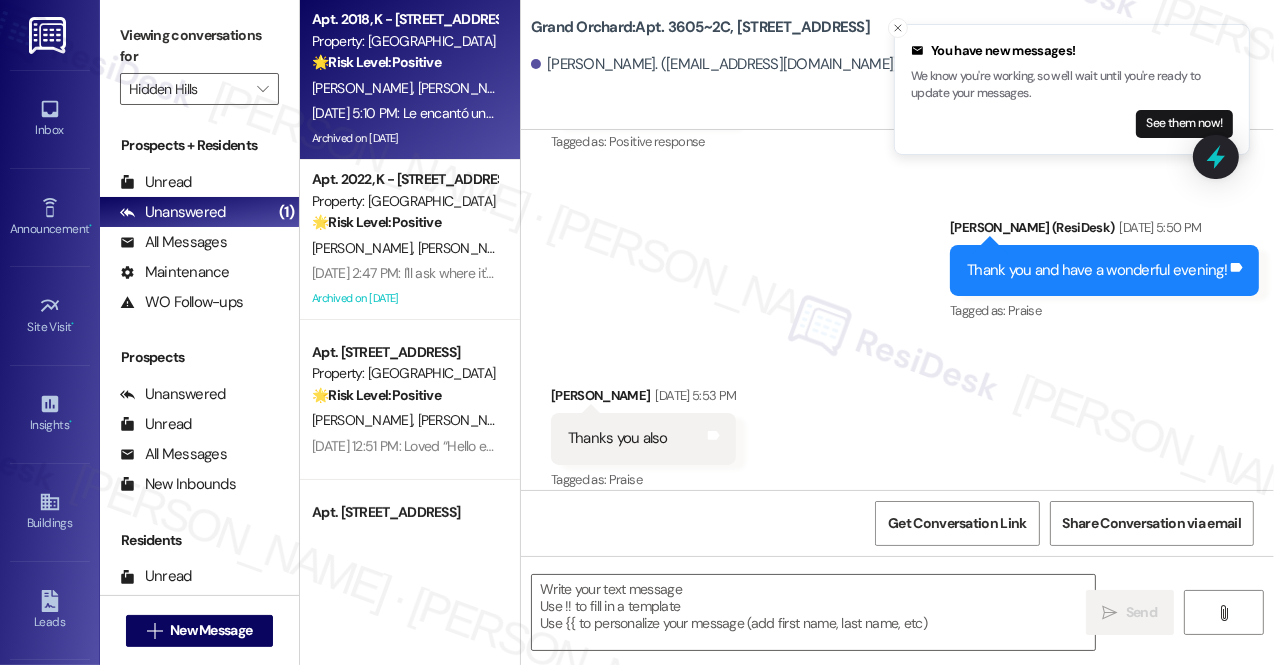 type on "Fetching suggested responses. Please feel free to read through the conversation in the meantime." 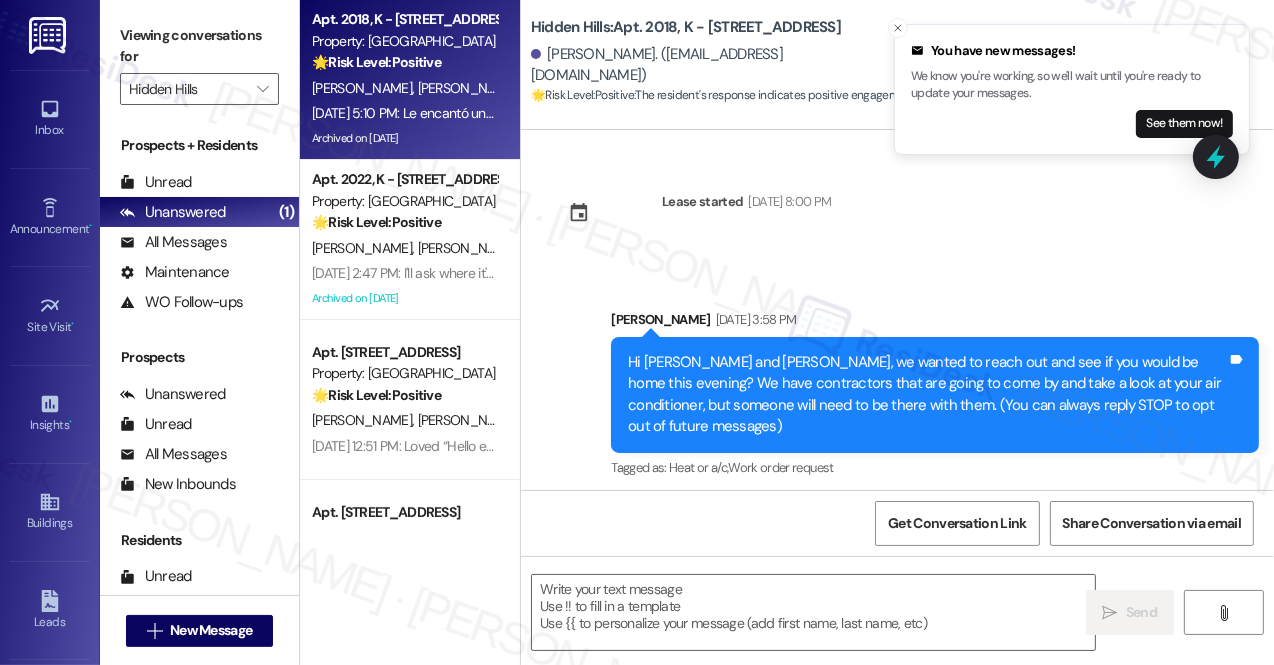 type on "Fetching suggested responses. Please feel free to read through the conversation in the meantime." 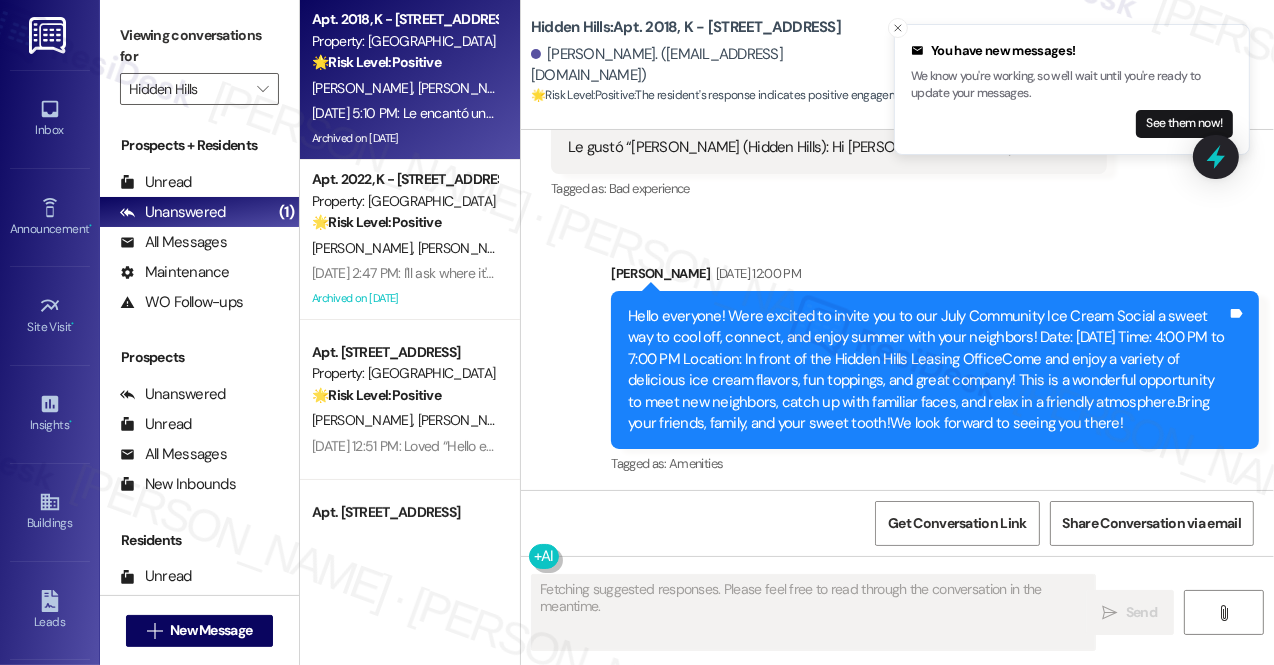 scroll, scrollTop: 47120, scrollLeft: 0, axis: vertical 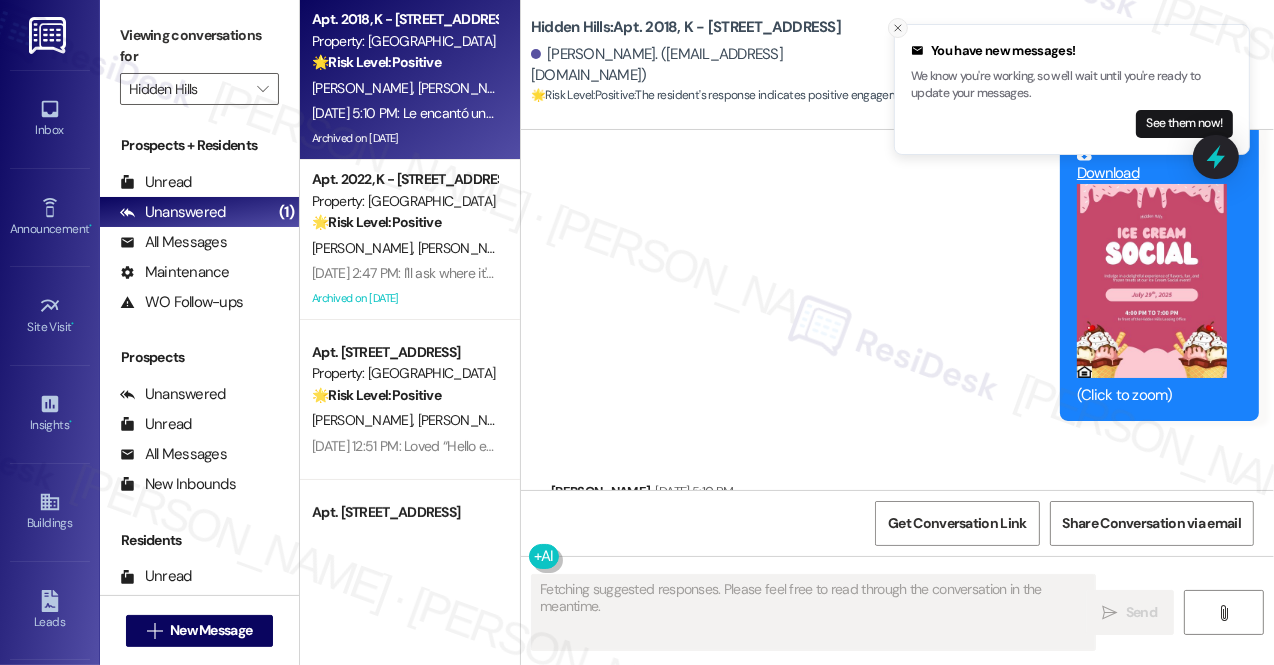 click 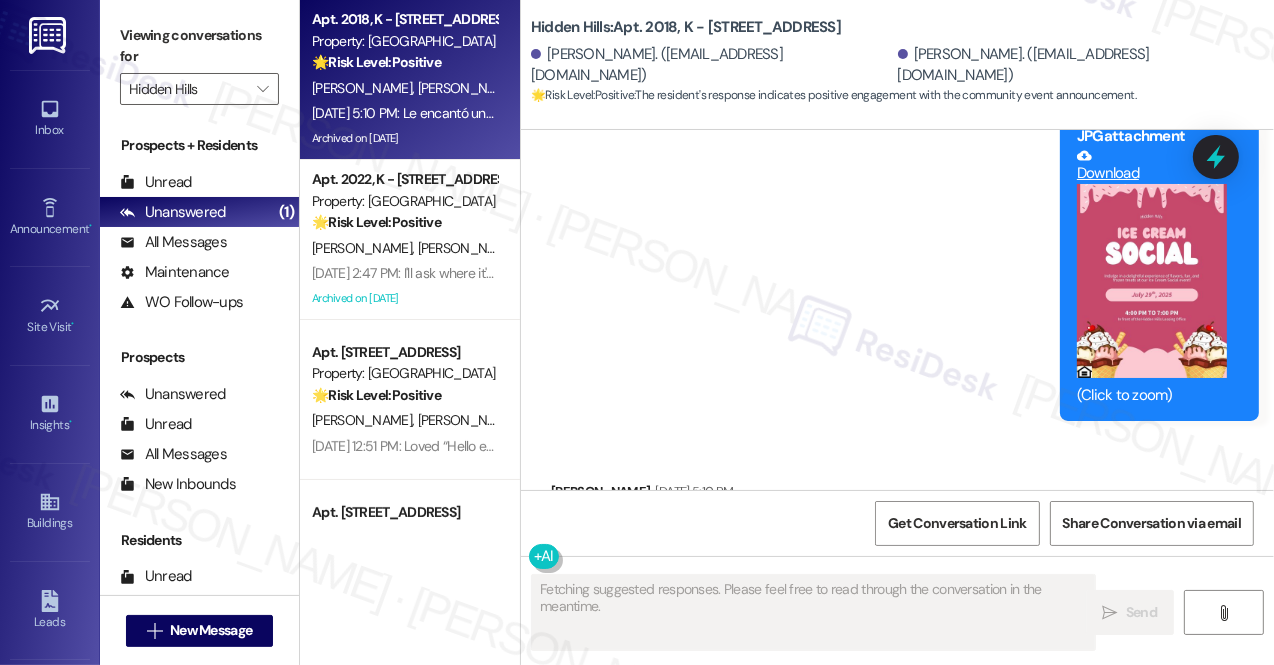 click on "Announcement, sent via SMS [PERSON_NAME] [DATE] 12:00 PM Hello everyone! Were excited to invite you to our July Community Ice Cream Social  a sweet way to cool off, connect, and enjoy summer with your neighbors! Date: [DATE] Time: 4:00 PM to 7:00 PM Location: In front of the Hidden Hills Leasing OfficeCome and enjoy a variety of delicious ice cream flavors, fun toppings, and great company! This is a wonderful opportunity to meet new neighbors, catch up with familiar faces, and relax in a friendly atmosphere.Bring your friends, family, and your sweet tooth!We look forward to seeing you there! Tags and notes Tagged as:   Amenities Click to highlight conversations about Amenities Announcement, sent via SMS 12:01 PM [PERSON_NAME] [DATE] 12:01 PM Announcement:
JPG  attachment   Download   (Click to zoom) Tags and notes" at bounding box center [897, 100] 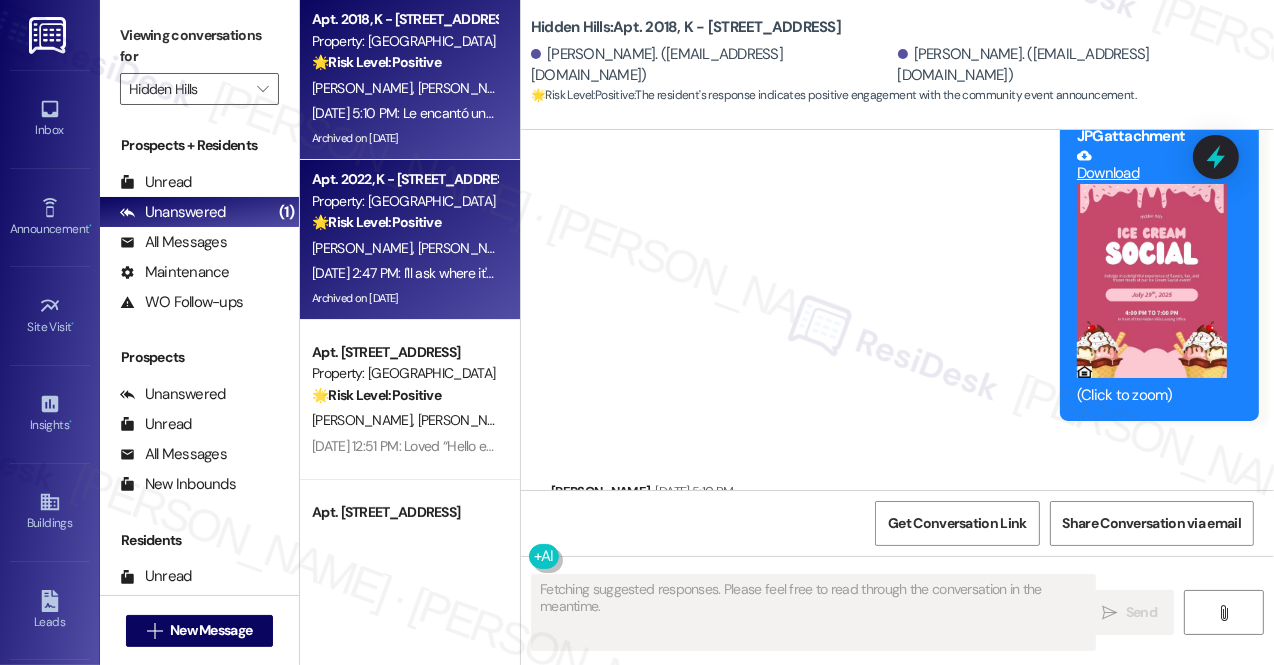 click on "Archived on [DATE]" at bounding box center [404, 298] 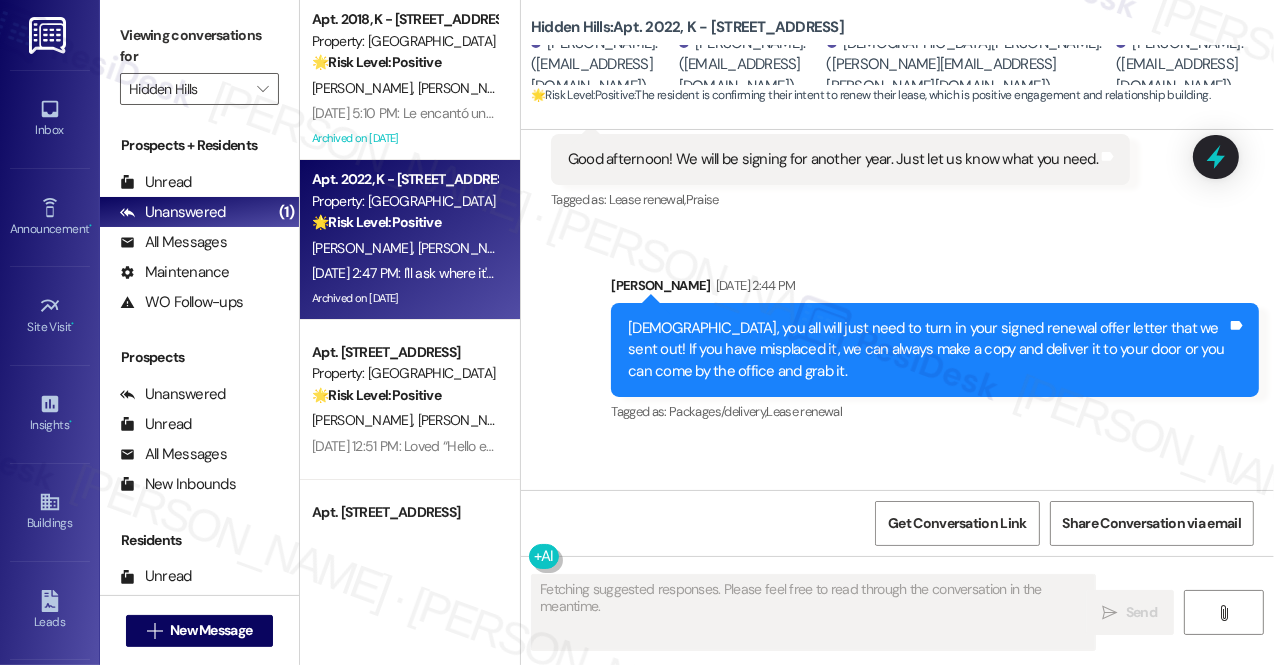 scroll, scrollTop: 50117, scrollLeft: 0, axis: vertical 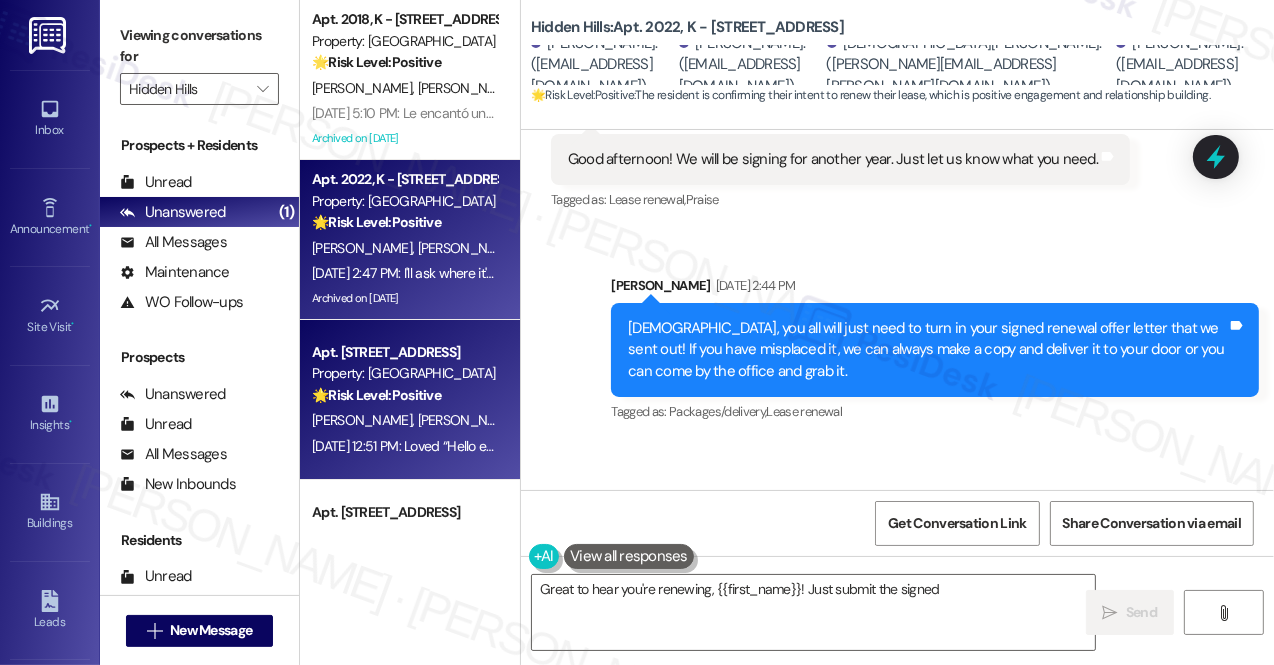type on "Great to hear you're renewing, {{first_name}}! Just submit the signed" 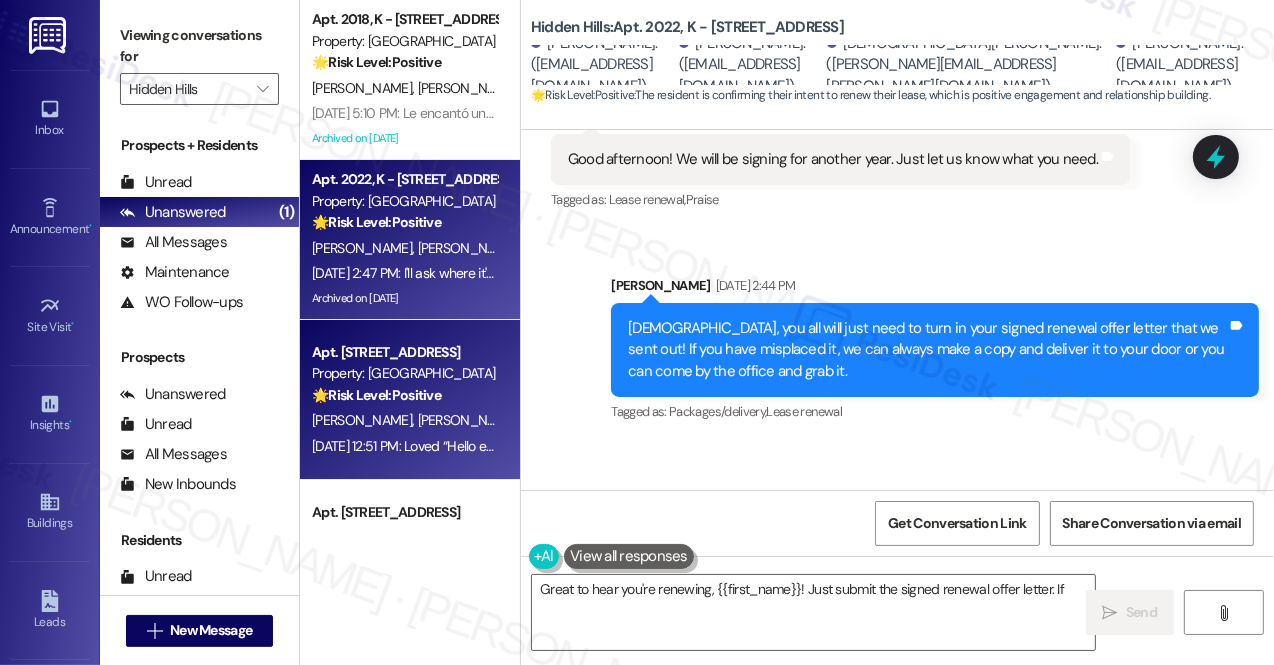 click on "🌟  Risk Level:  Positive The resident is expressing positive sentiment about a community event announcement, indicating positive engagement and relationship building." at bounding box center (404, 395) 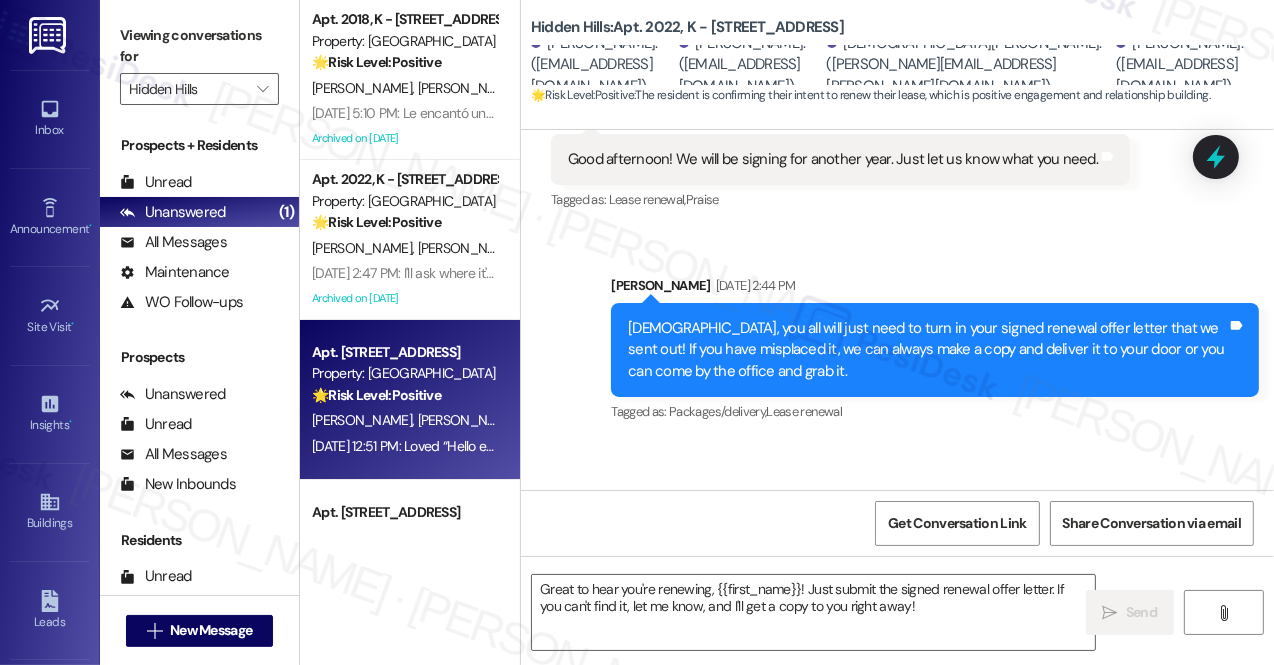 type on "Fetching suggested responses. Please feel free to read through the conversation in the meantime." 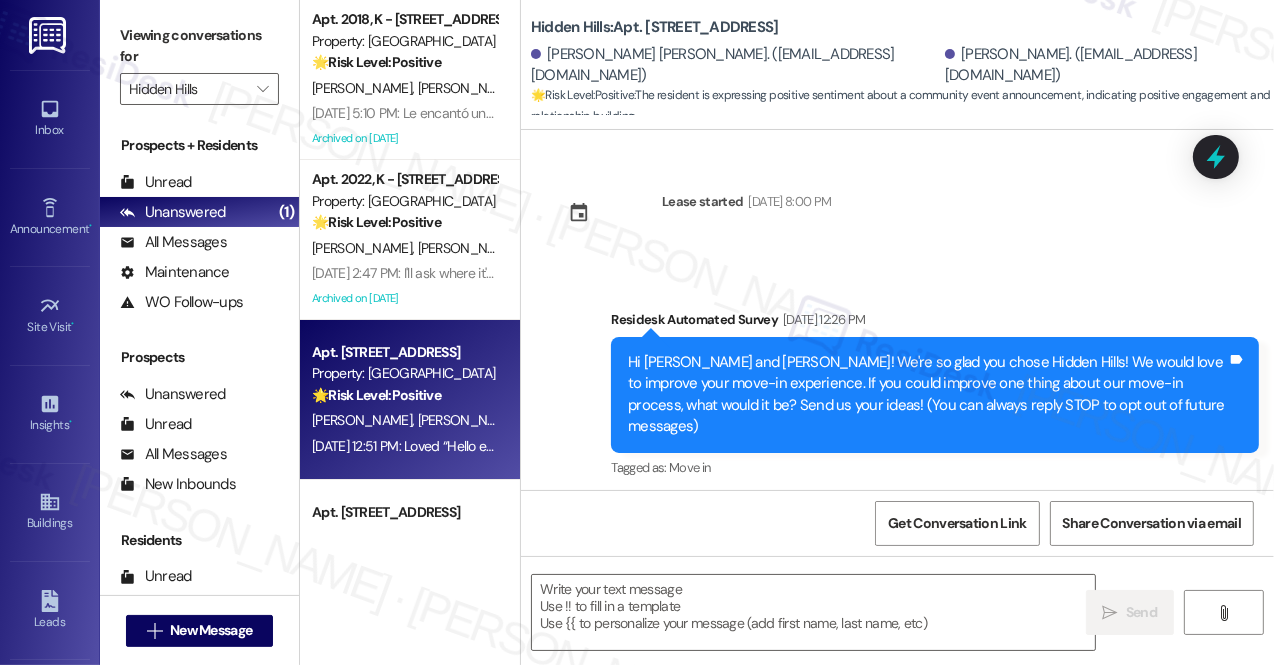 scroll, scrollTop: 4005, scrollLeft: 0, axis: vertical 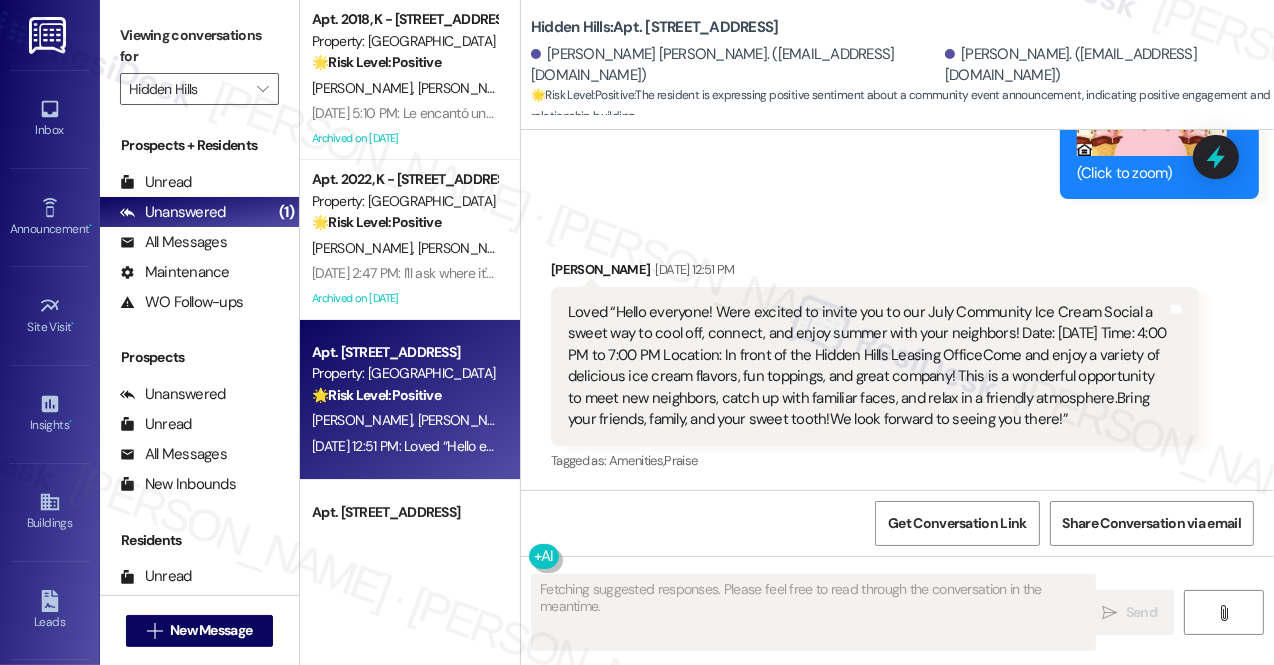 click on "Loved “Hello everyone! Were excited to invite you to our July Community Ice Cream Social  a sweet way to cool off, connect, and enjoy summer with your neighbors! Date: [DATE] Time: 4:00 PM to 7:00 PM Location: In front of the Hidden Hills Leasing OfficeCome and enjoy a variety of delicious ice cream flavors, fun toppings, and great company! This is a wonderful opportunity to meet new neighbors, catch up with familiar faces, and relax in a friendly atmosphere.Bring your friends, family, and your sweet tooth!We look forward to seeing you there!”" at bounding box center [867, 366] 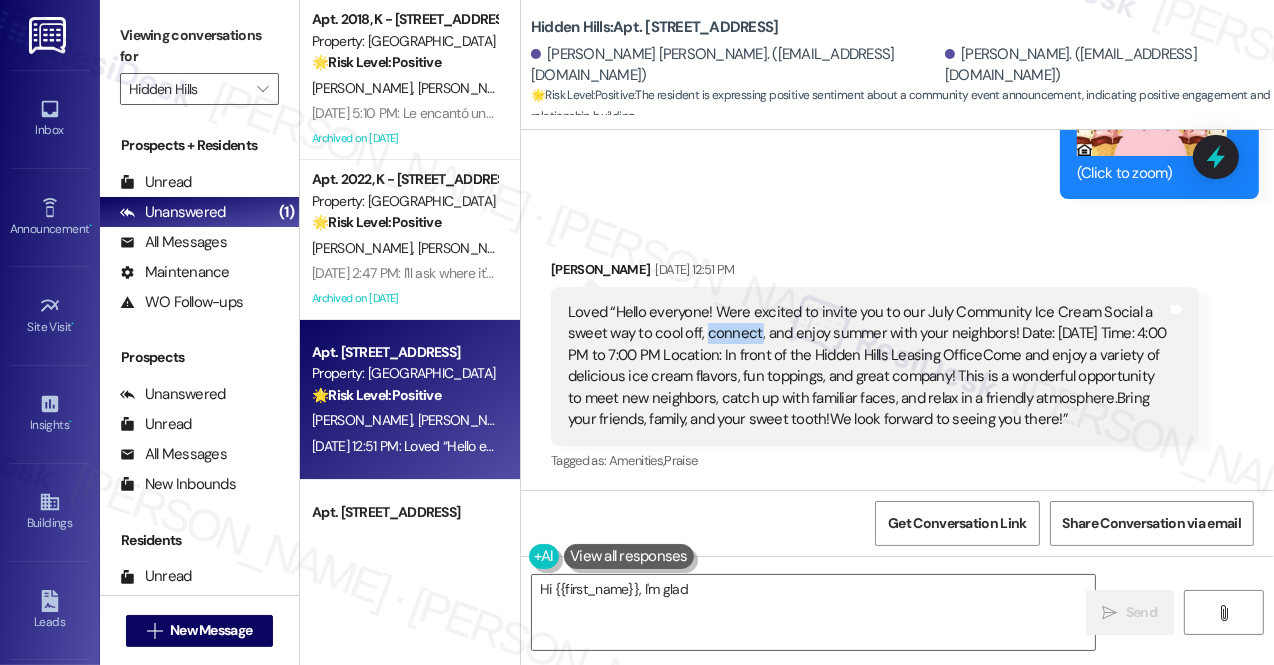 click on "Loved “Hello everyone! Were excited to invite you to our July Community Ice Cream Social  a sweet way to cool off, connect, and enjoy summer with your neighbors! Date: [DATE] Time: 4:00 PM to 7:00 PM Location: In front of the Hidden Hills Leasing OfficeCome and enjoy a variety of delicious ice cream flavors, fun toppings, and great company! This is a wonderful opportunity to meet new neighbors, catch up with familiar faces, and relax in a friendly atmosphere.Bring your friends, family, and your sweet tooth!We look forward to seeing you there!”" at bounding box center [867, 366] 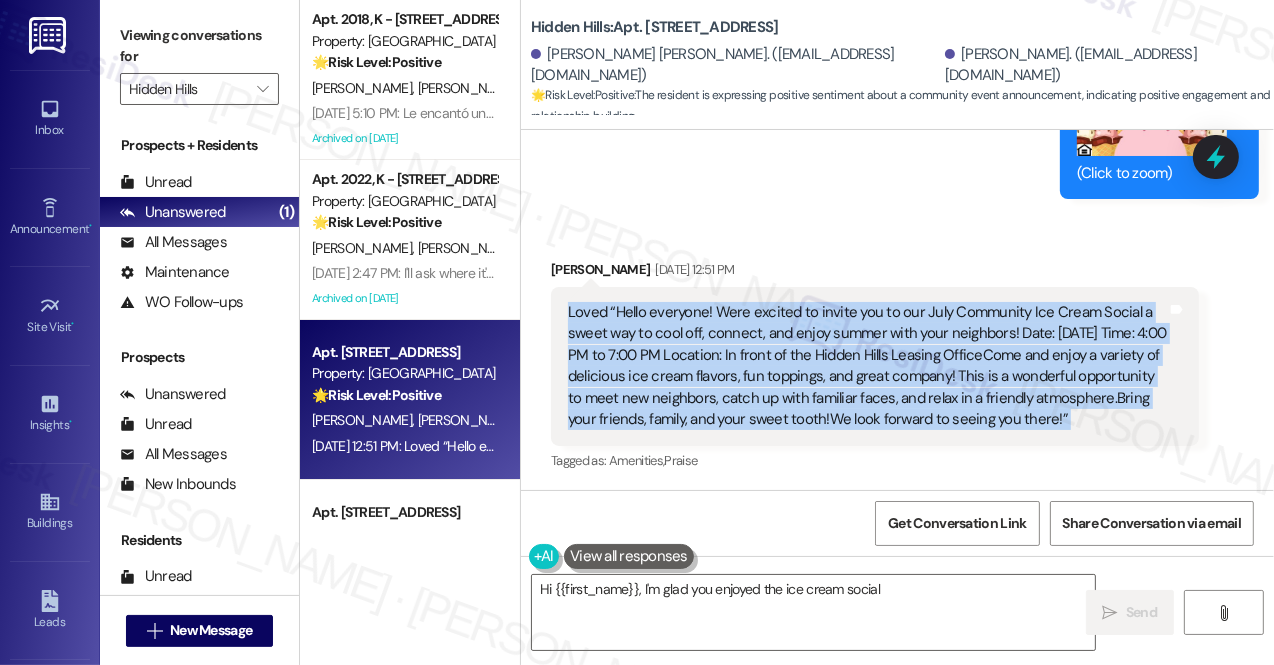 click on "Loved “Hello everyone! Were excited to invite you to our July Community Ice Cream Social  a sweet way to cool off, connect, and enjoy summer with your neighbors! Date: [DATE] Time: 4:00 PM to 7:00 PM Location: In front of the Hidden Hills Leasing OfficeCome and enjoy a variety of delicious ice cream flavors, fun toppings, and great company! This is a wonderful opportunity to meet new neighbors, catch up with familiar faces, and relax in a friendly atmosphere.Bring your friends, family, and your sweet tooth!We look forward to seeing you there!”" at bounding box center (867, 366) 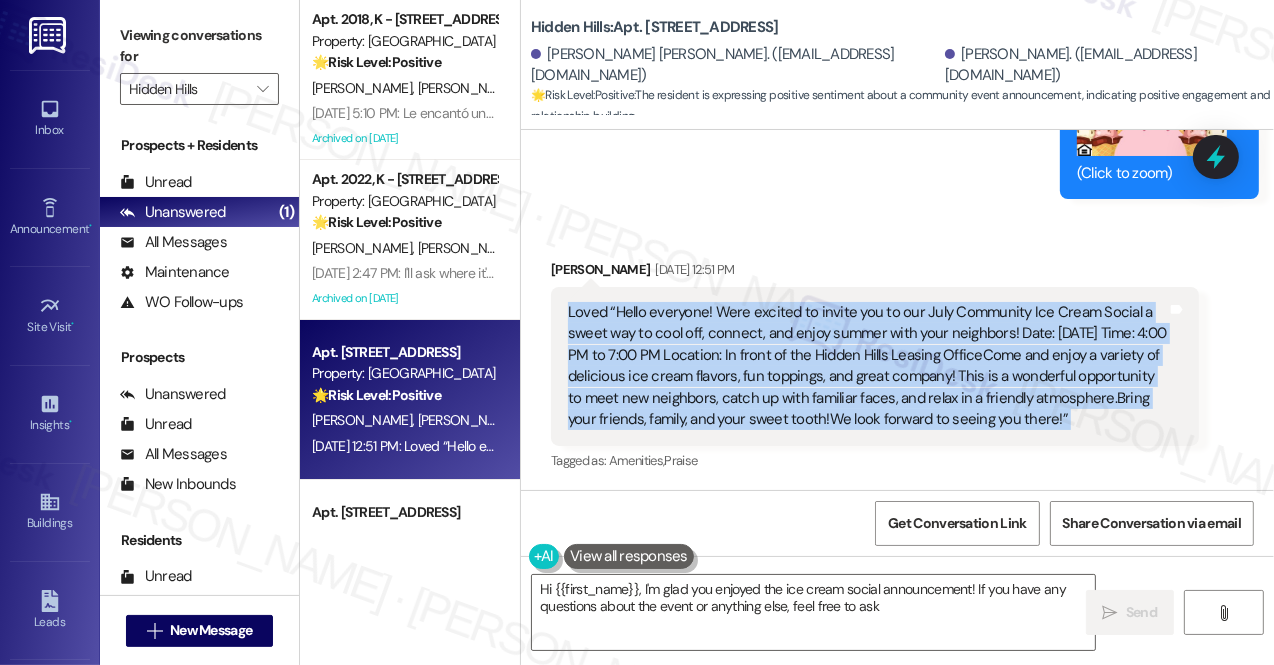 type on "Hi {{first_name}}, I'm glad you enjoyed the ice cream social announcement! If you have any questions about the event or anything else, feel free to ask!" 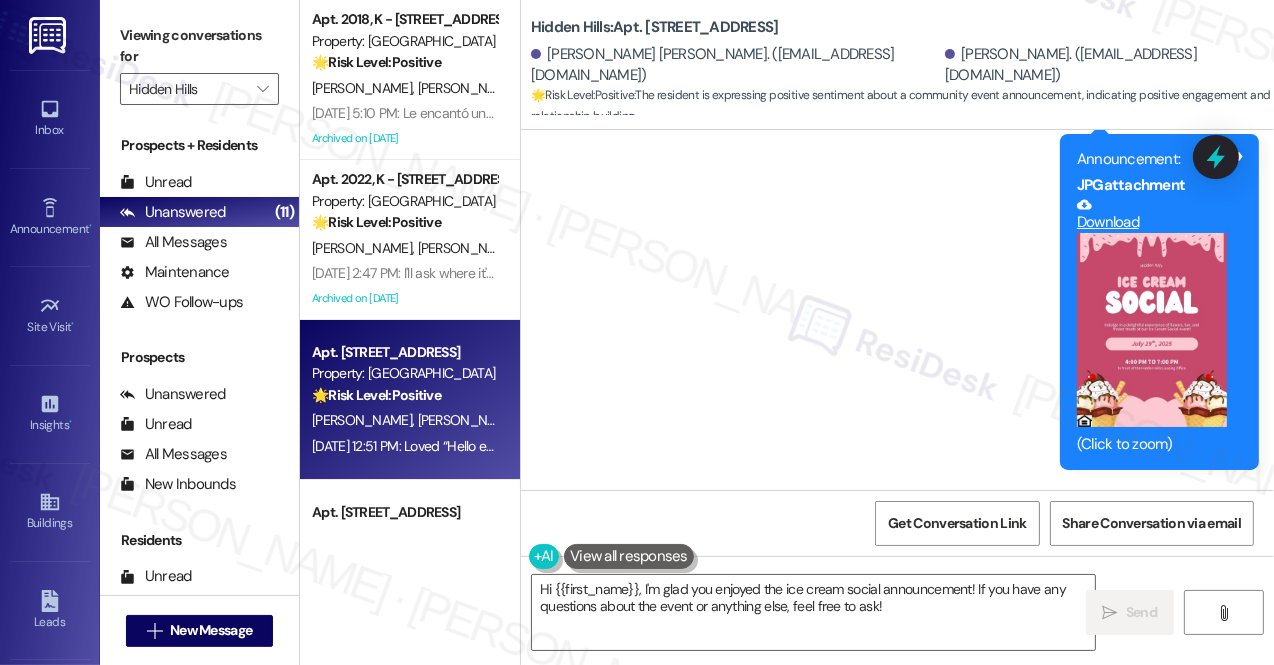 scroll, scrollTop: 4006, scrollLeft: 0, axis: vertical 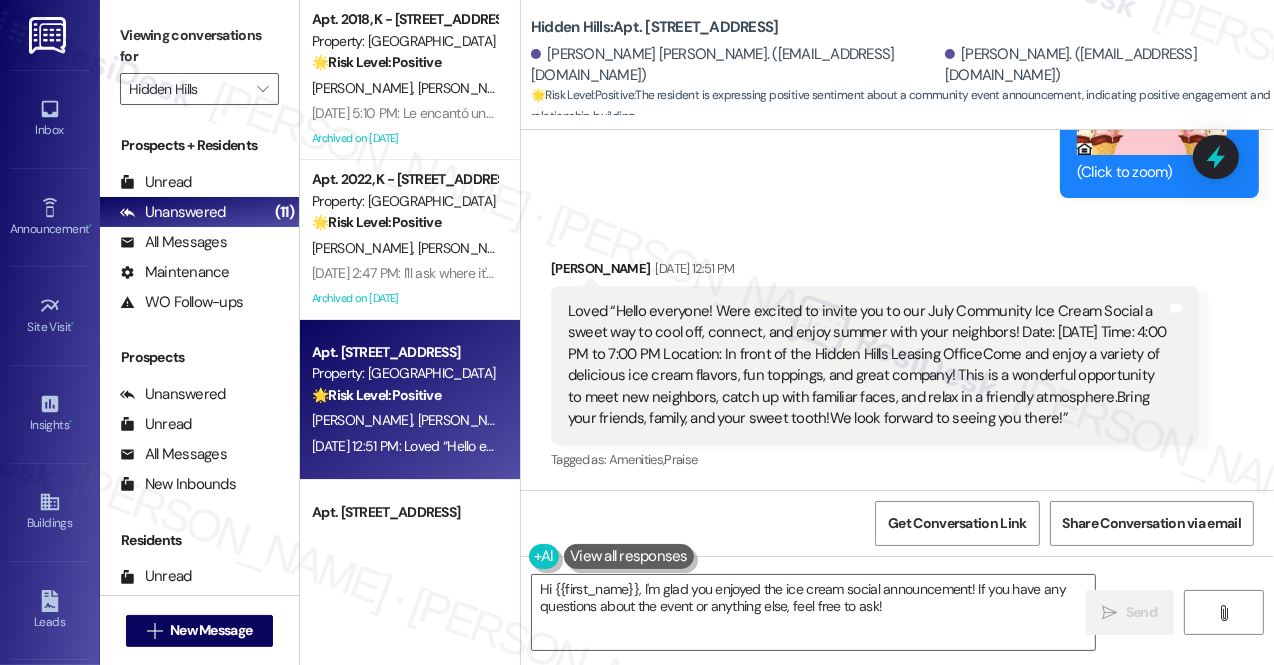 click on "Received via SMS [PERSON_NAME] [DATE] 12:51 PM Loved “Hello everyone! Were excited to invite you to our July Community Ice Cream Social  a sweet way to cool off, connect, and enjoy summer with your neighbors! Date: [DATE] Time: 4:00 PM to 7:00 PM Location: In front of the Hidden Hills Leasing OfficeCome and enjoy a variety of delicious ice cream flavors, fun toppings, and great company! This is a wonderful opportunity to meet new neighbors, catch up with familiar faces, and relax in a friendly atmosphere.Bring your friends, family, and your sweet tooth!We look forward to seeing you there!” Tags and notes Tagged as:   Amenities ,  Click to highlight conversations about Amenities Praise Click to highlight conversations about Praise" at bounding box center [875, 366] 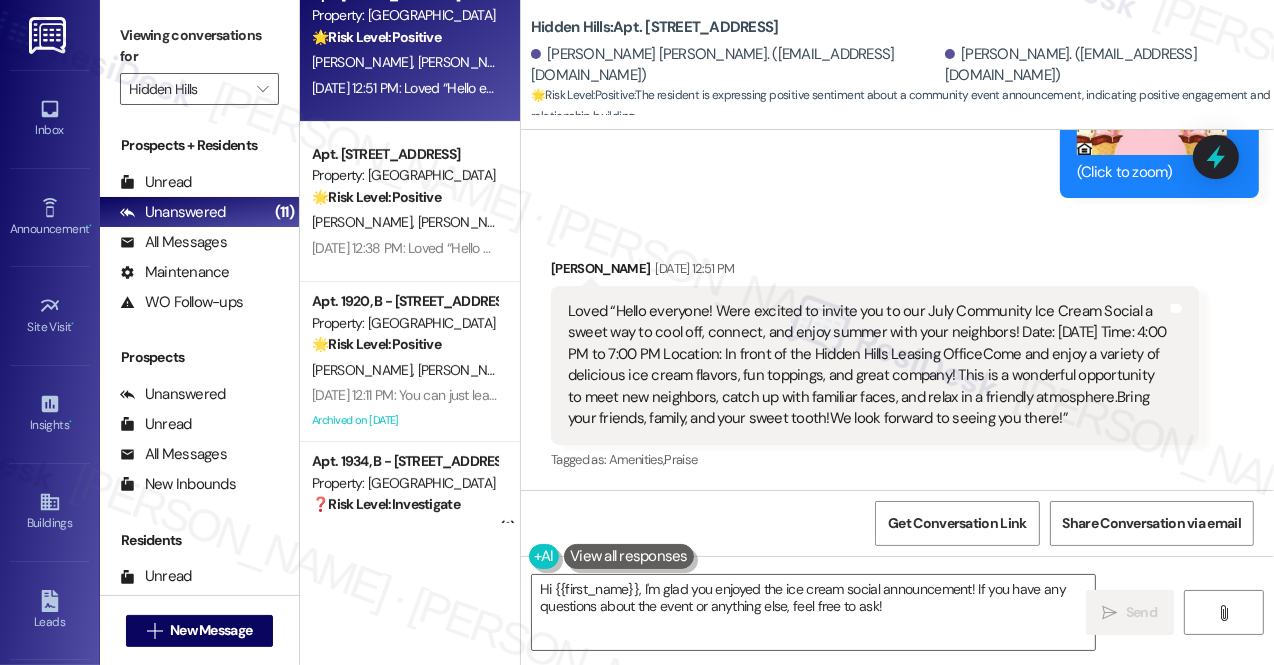scroll, scrollTop: 454, scrollLeft: 0, axis: vertical 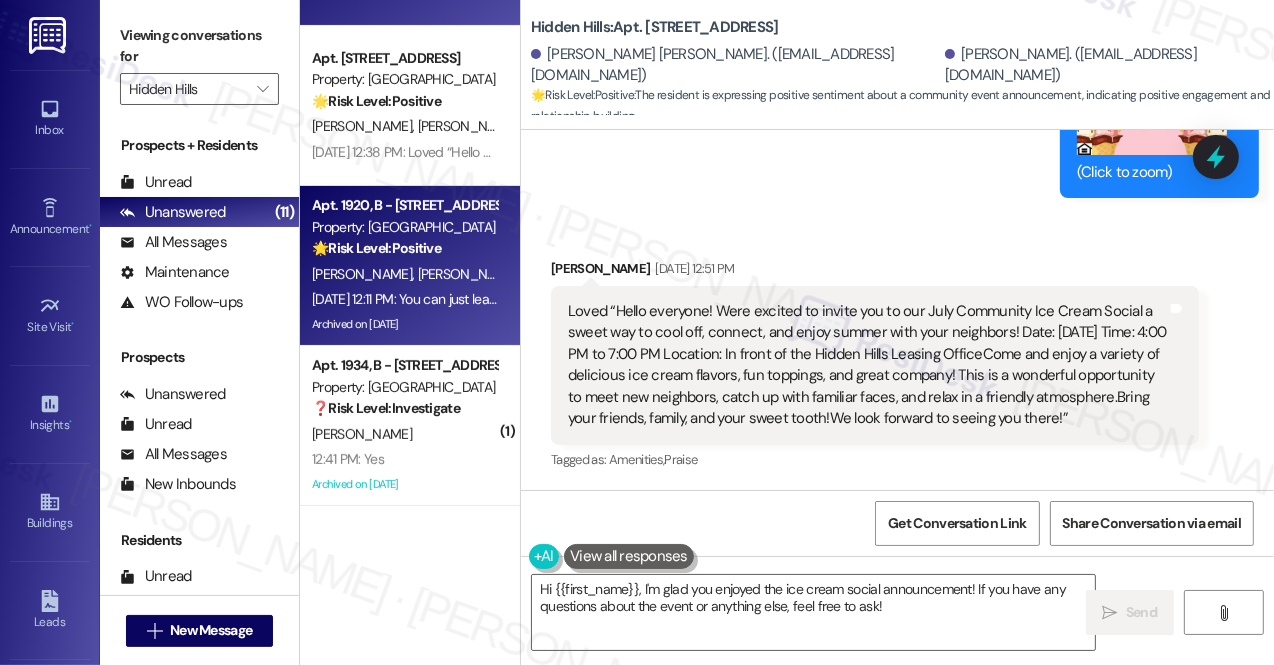 click on "Apt. [STREET_ADDRESS] Property: Hidden Hills 🌟  Risk Level:  Positive The resident is responding positively to a community event announcement. This is positive engagement and relationship building. [PERSON_NAME] [PERSON_NAME] [DATE] 12:11 PM: You can just leave it at my door and I'll get it the next day (kidding! 😝) [DATE] 12:11 PM: You can just leave it at my door and I'll get it the next day (kidding! 😝) Archived on [DATE]" at bounding box center [410, 266] 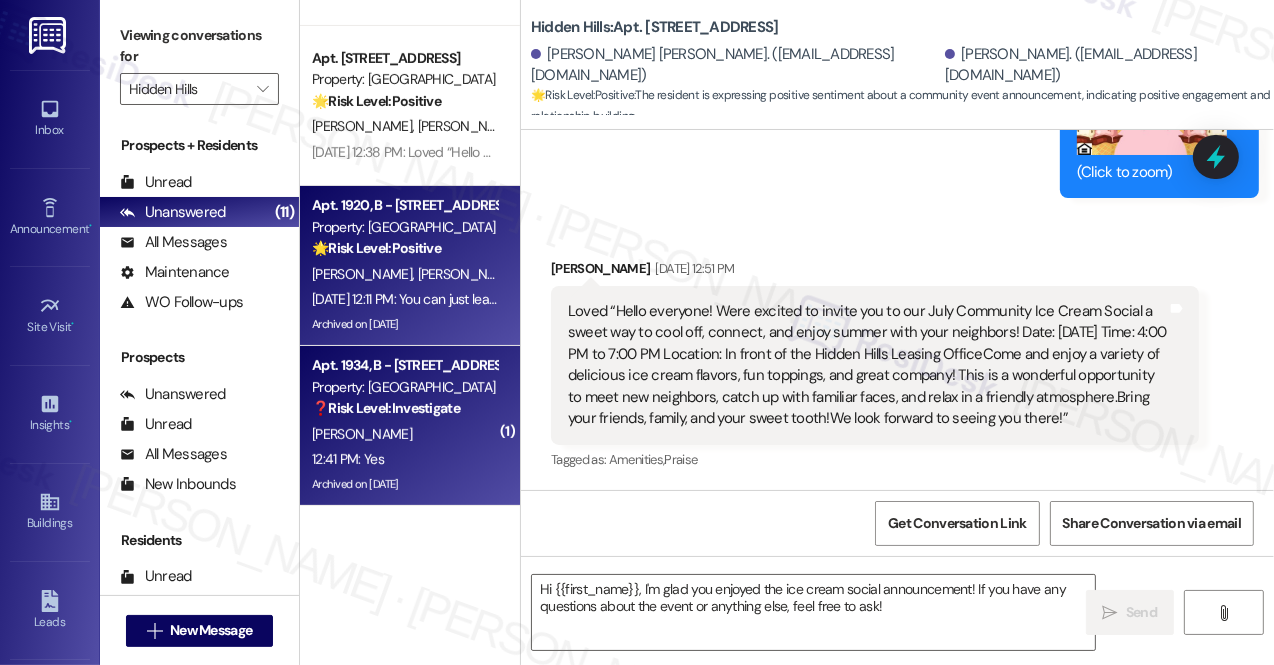 type on "Fetching suggested responses. Please feel free to read through the conversation in the meantime." 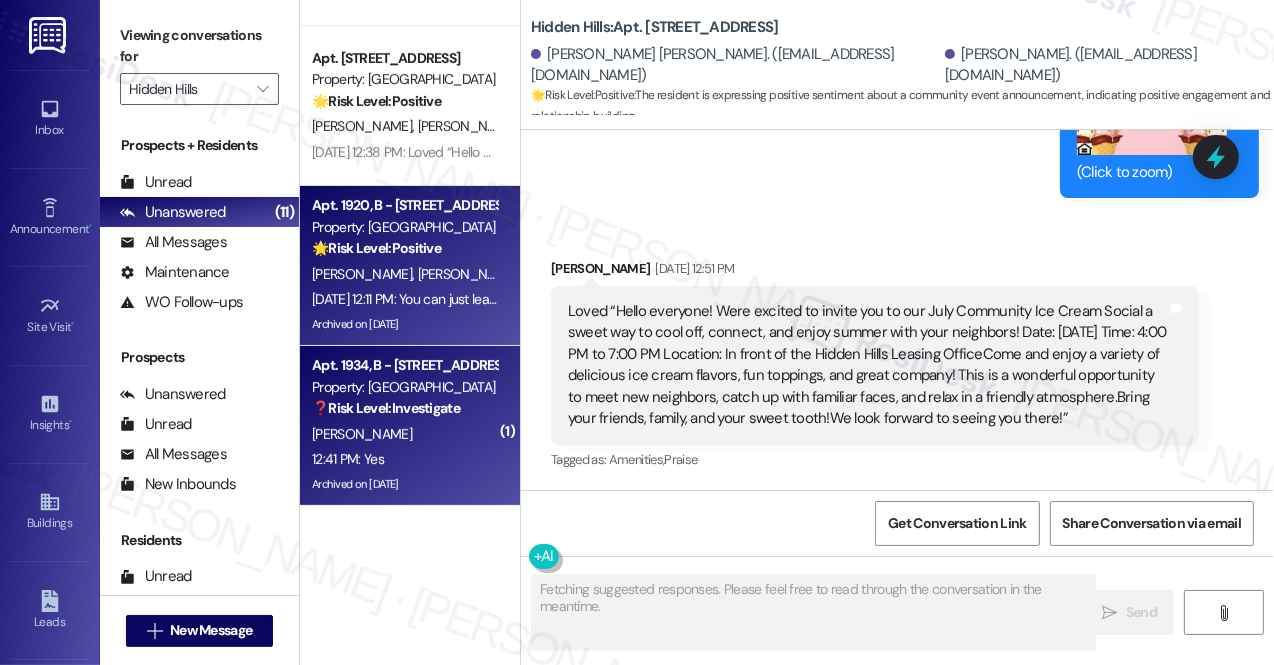 click on "Property: [GEOGRAPHIC_DATA]" at bounding box center [404, 387] 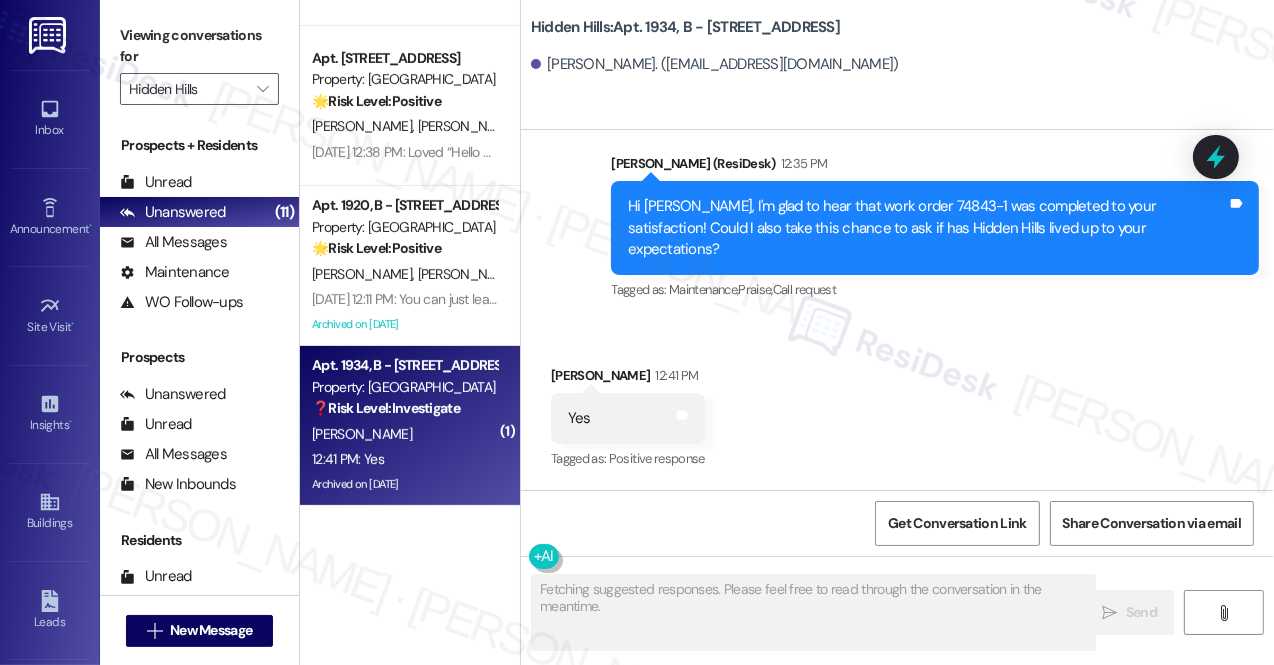 scroll, scrollTop: 38656, scrollLeft: 0, axis: vertical 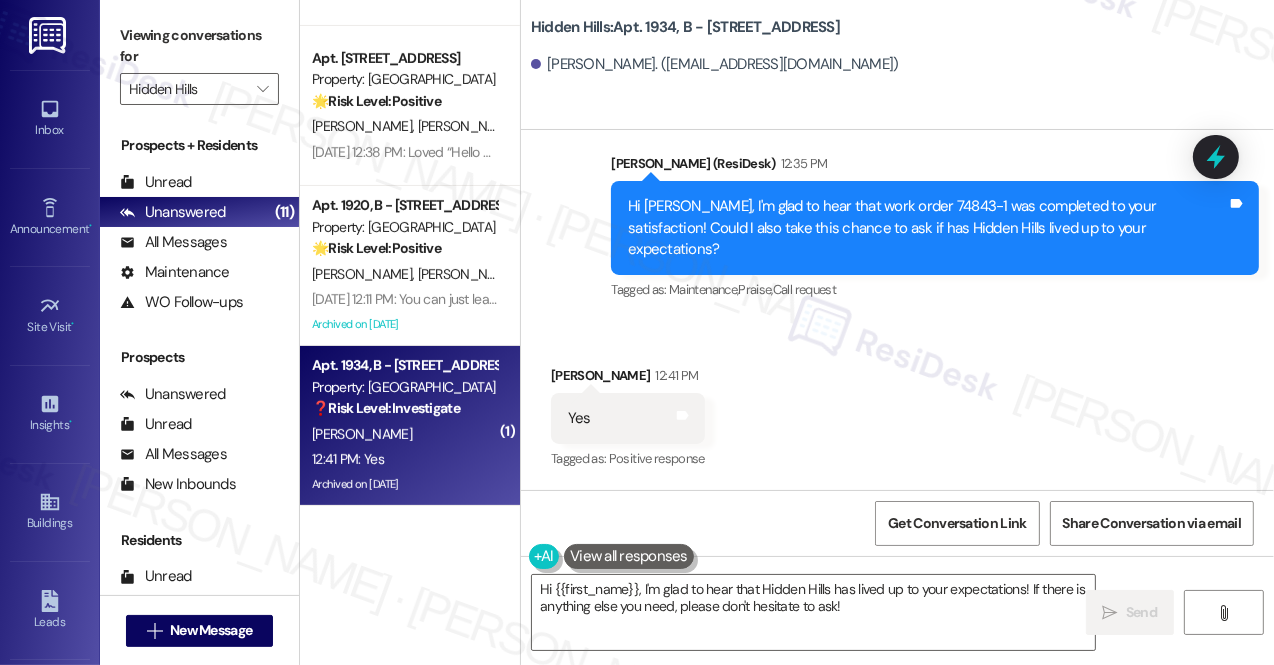 click on "Hi [PERSON_NAME], I'm glad to hear that work order 74843-1 was completed to your satisfaction! Could I also take this chance to ask if has Hidden Hills lived up to your expectations?" at bounding box center [927, 228] 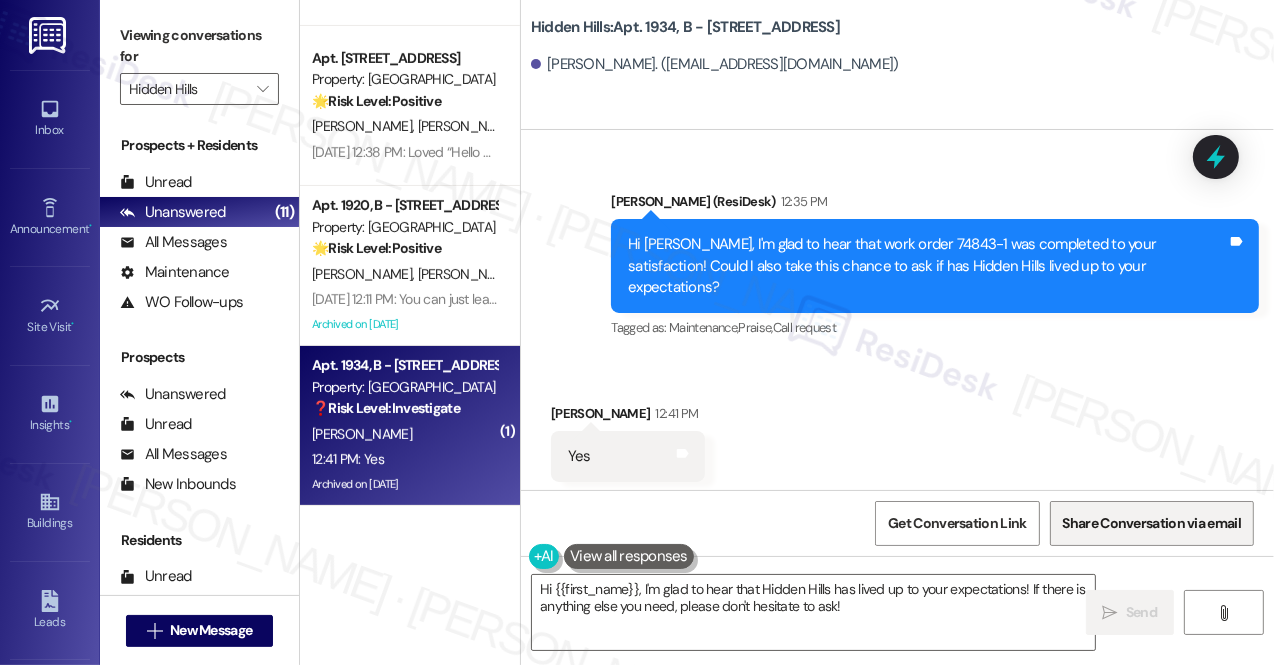 scroll, scrollTop: 38656, scrollLeft: 0, axis: vertical 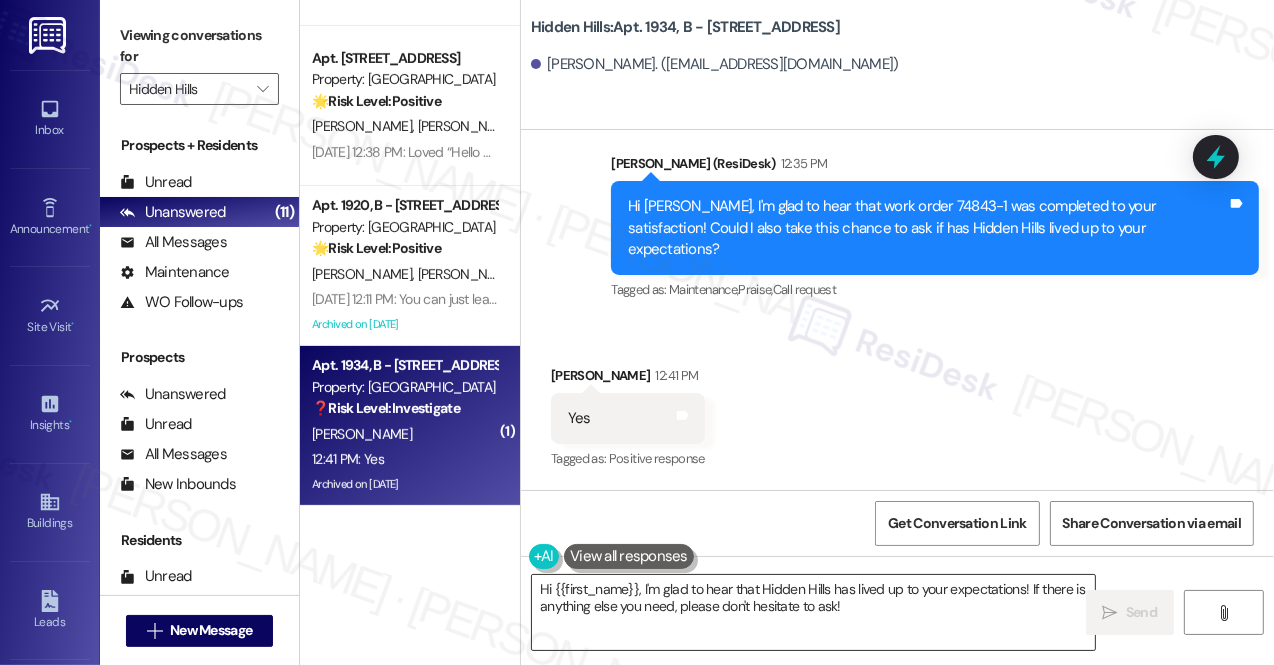 click on "Hi {{first_name}}, I'm glad to hear that Hidden Hills has lived up to your expectations! If there is anything else you need, please don't hesitate to ask!" at bounding box center (813, 612) 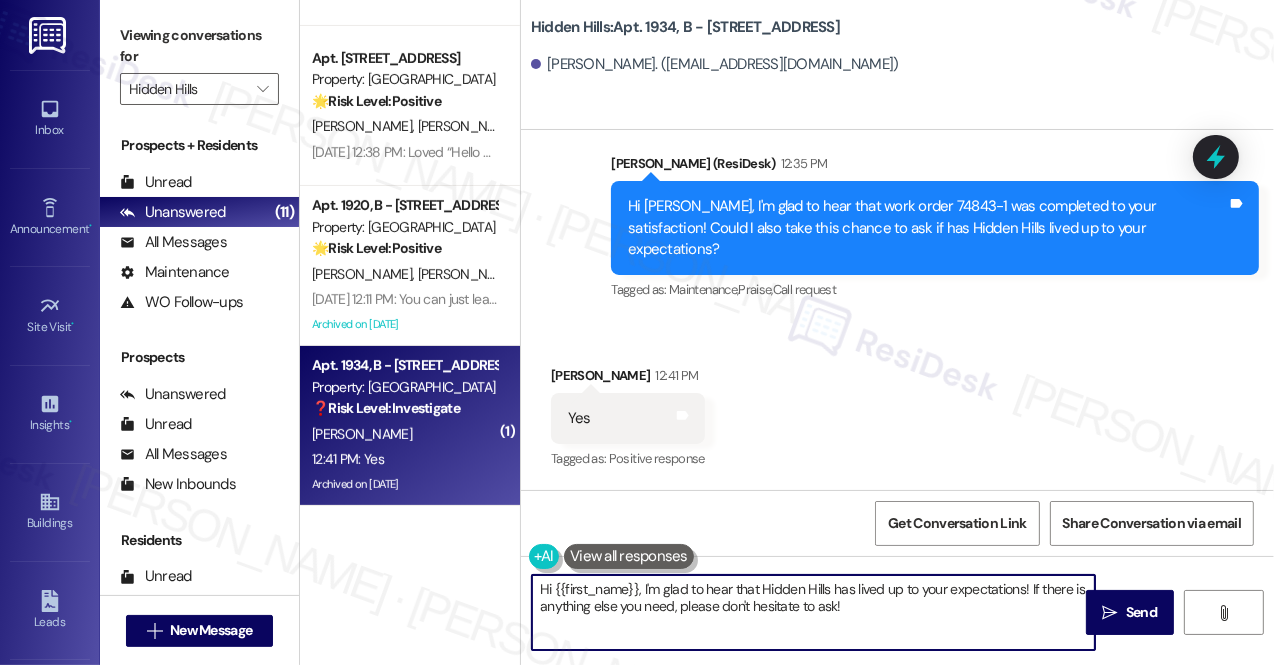click on "Hi {{first_name}}, I'm glad to hear that Hidden Hills has lived up to your expectations! If there is anything else you need, please don't hesitate to ask!" at bounding box center (813, 612) 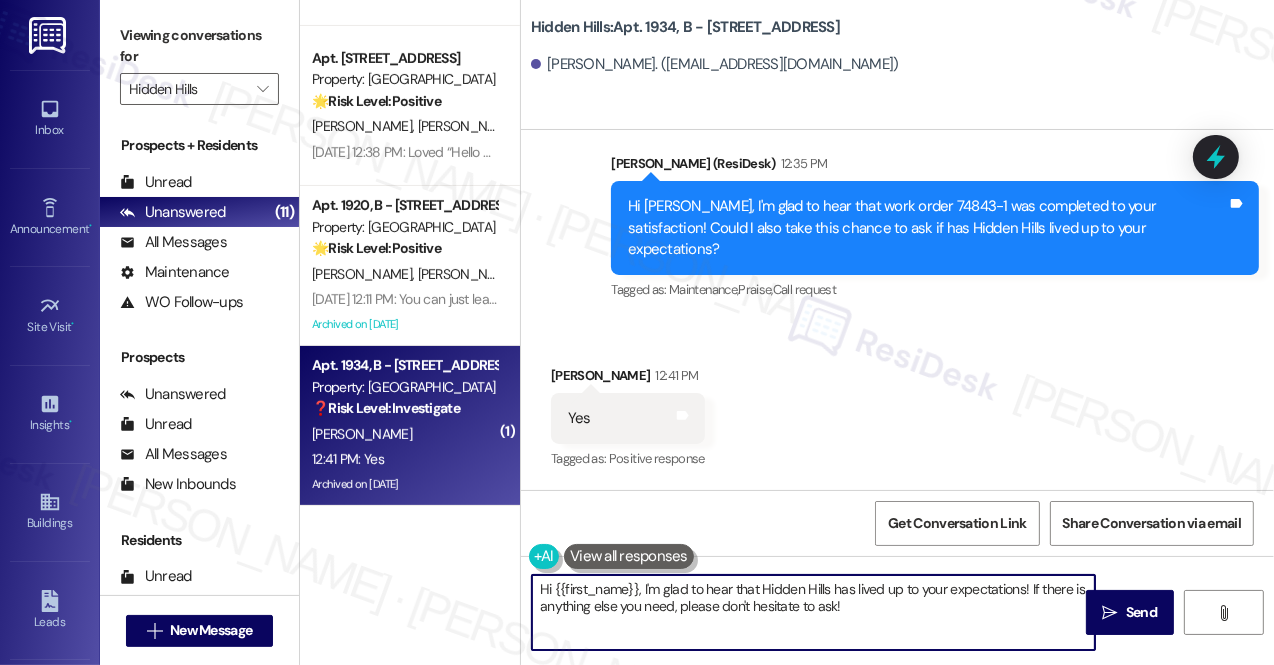 paste on "Awesome! Would you mind sharing your positive experience with {{property}} in a quick Google review? Here's the link: {{google_review_link}}. No worries at all if not! Your support means a lot to us. 😊 Let me know once it's posted so I can share it with the team." 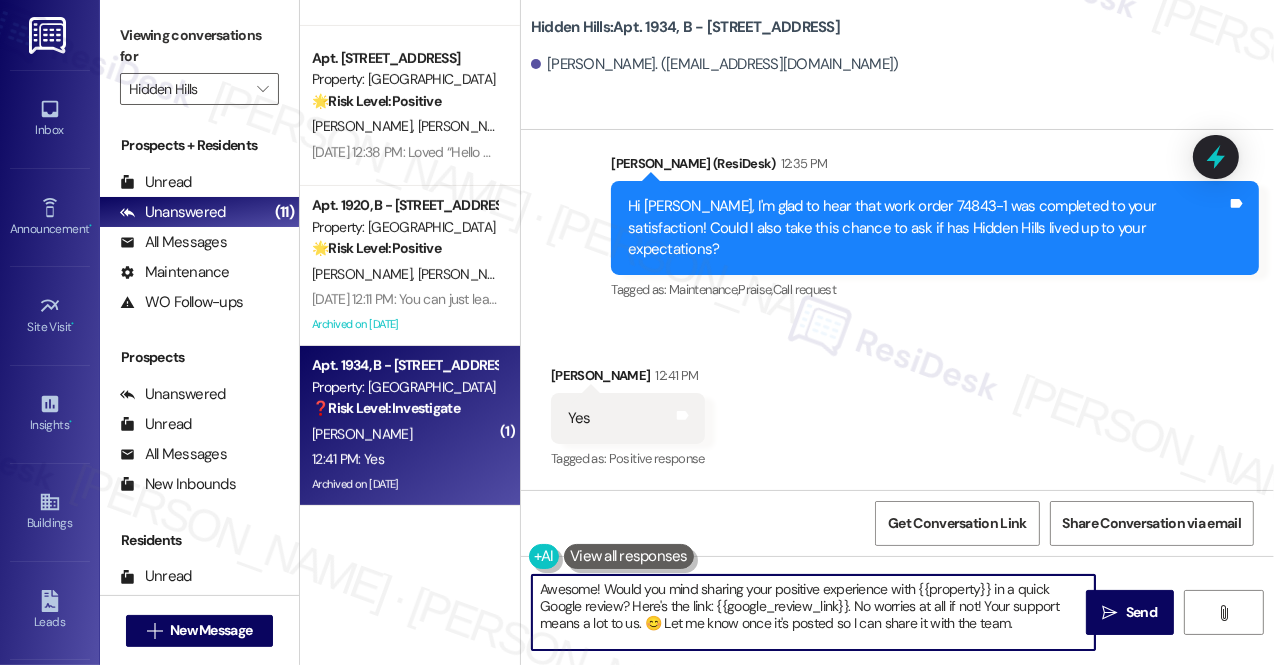 type on "Awesome! Would you mind sharing your positive experience with {{property}} in a quick Google review? Here's the link: {{google_review_link}}. No worries at all if not! Your support means a lot to us. 😊 Let me know once it's posted so I can share it with the team." 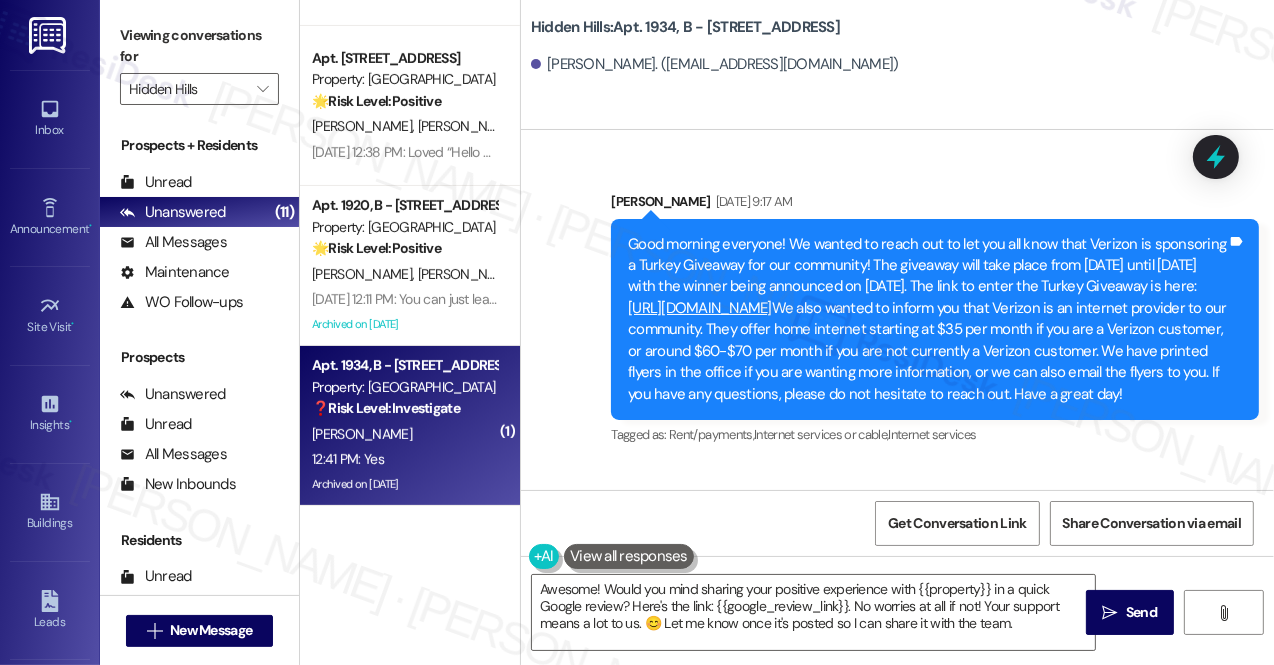 scroll, scrollTop: 17077, scrollLeft: 0, axis: vertical 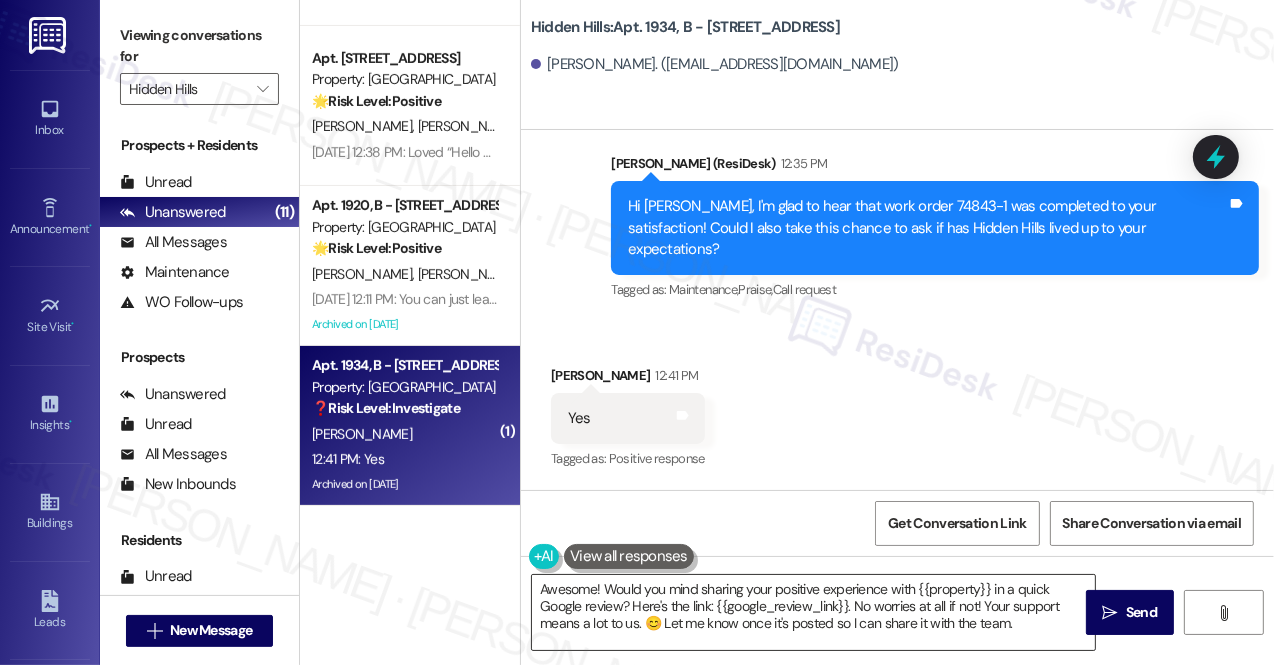click on "Awesome! Would you mind sharing your positive experience with {{property}} in a quick Google review? Here's the link: {{google_review_link}}. No worries at all if not! Your support means a lot to us. 😊 Let me know once it's posted so I can share it with the team." at bounding box center (813, 612) 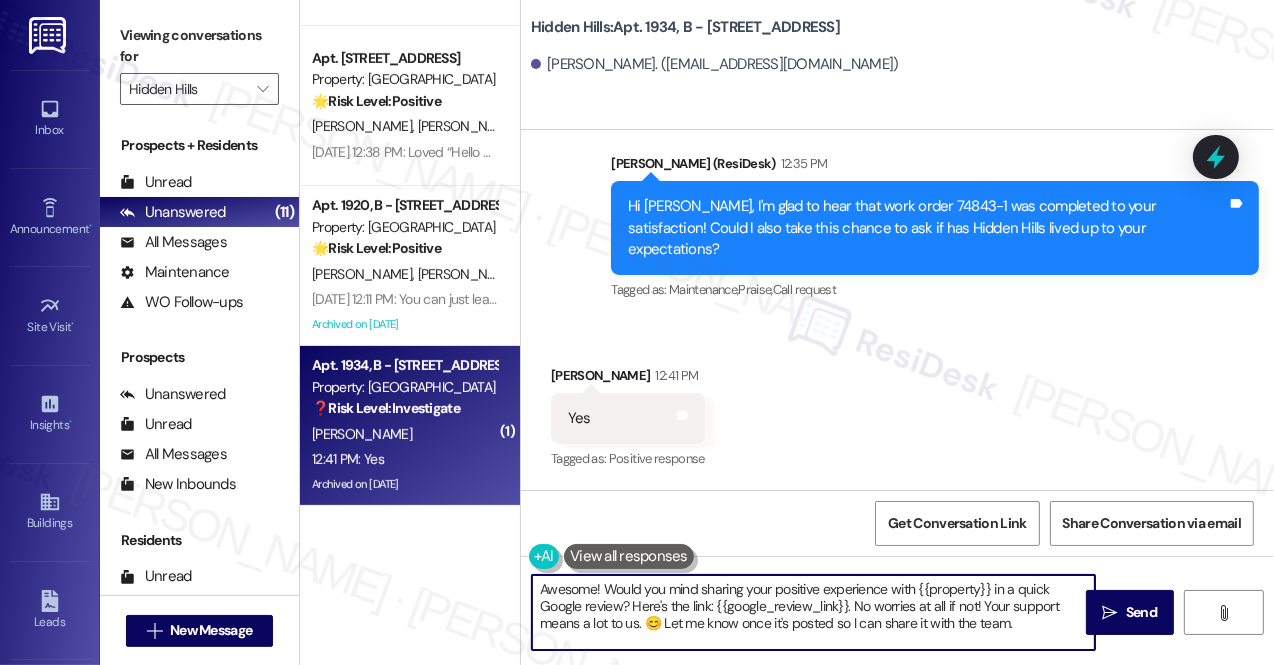 click on "Awesome! Would you mind sharing your positive experience with {{property}} in a quick Google review? Here's the link: {{google_review_link}}. No worries at all if not! Your support means a lot to us. 😊 Let me know once it's posted so I can share it with the team." at bounding box center [813, 612] 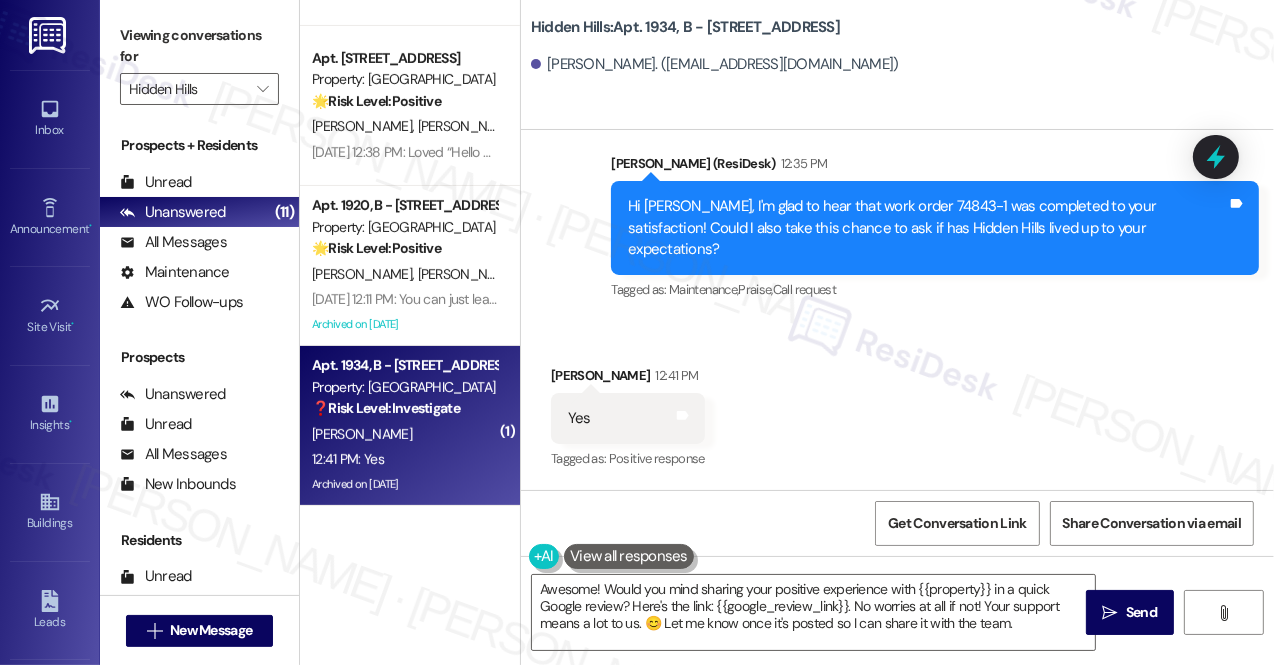 click on "Received via SMS [PERSON_NAME] 12:41 PM Yes Tags and notes Tagged as:   Positive response Click to highlight conversations about Positive response" at bounding box center (897, 404) 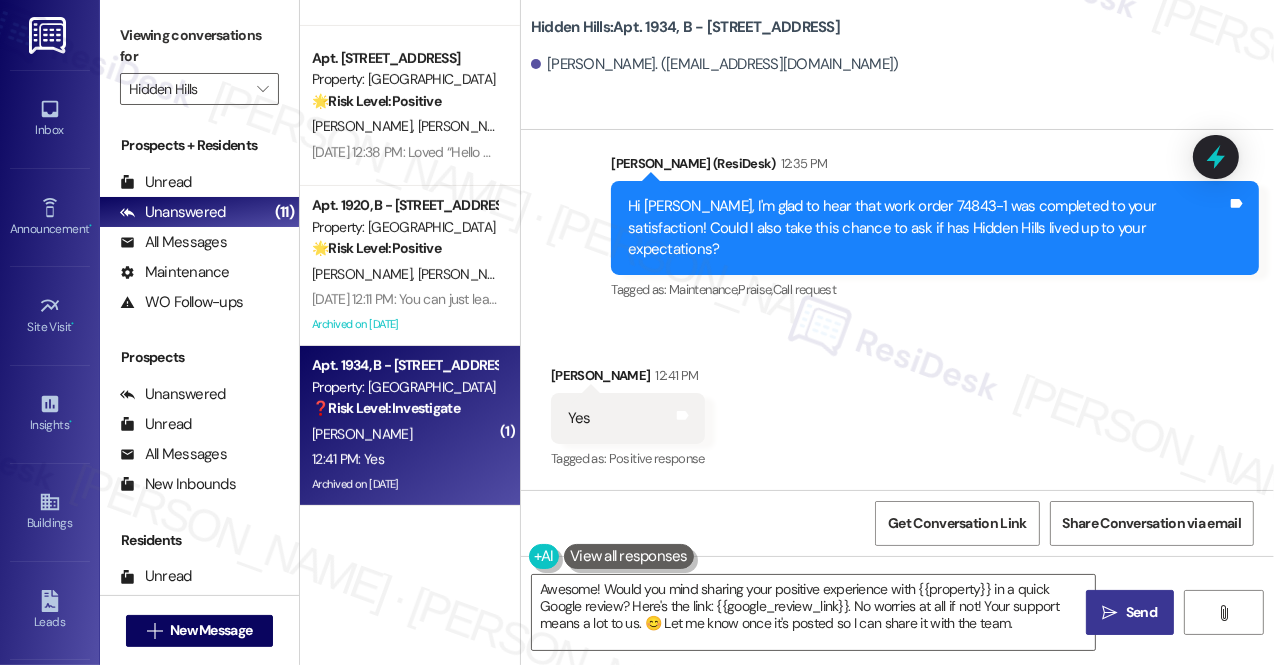 click on " Send" at bounding box center (1130, 612) 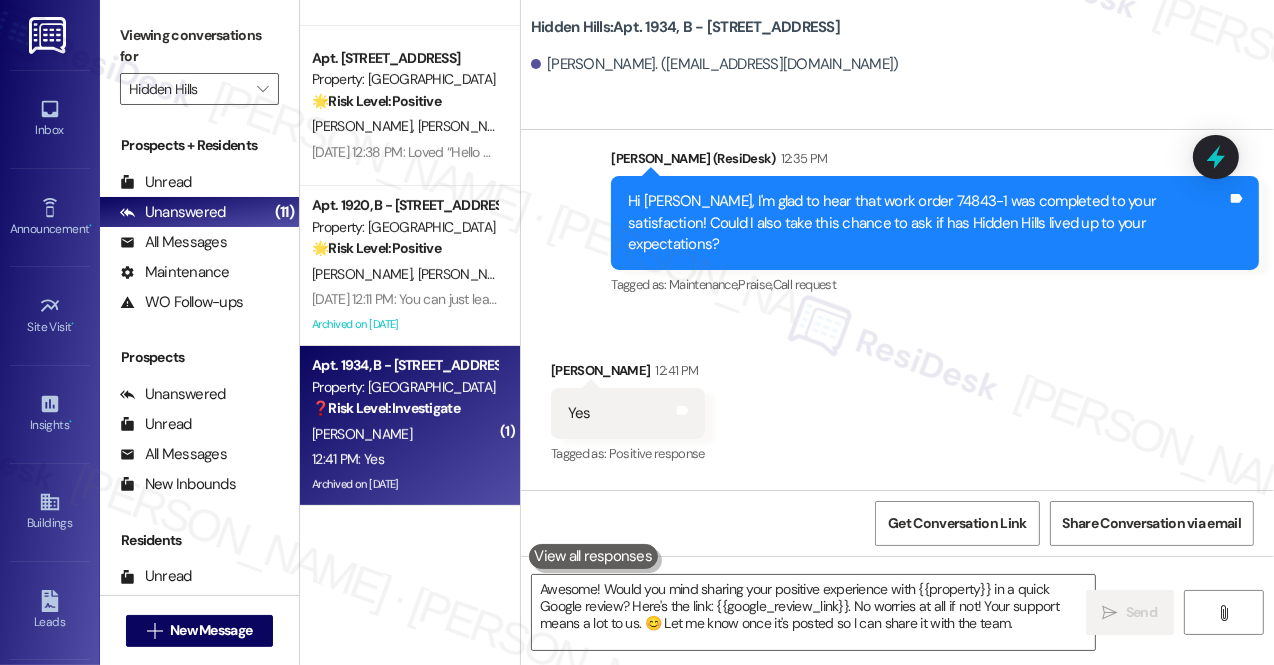 type 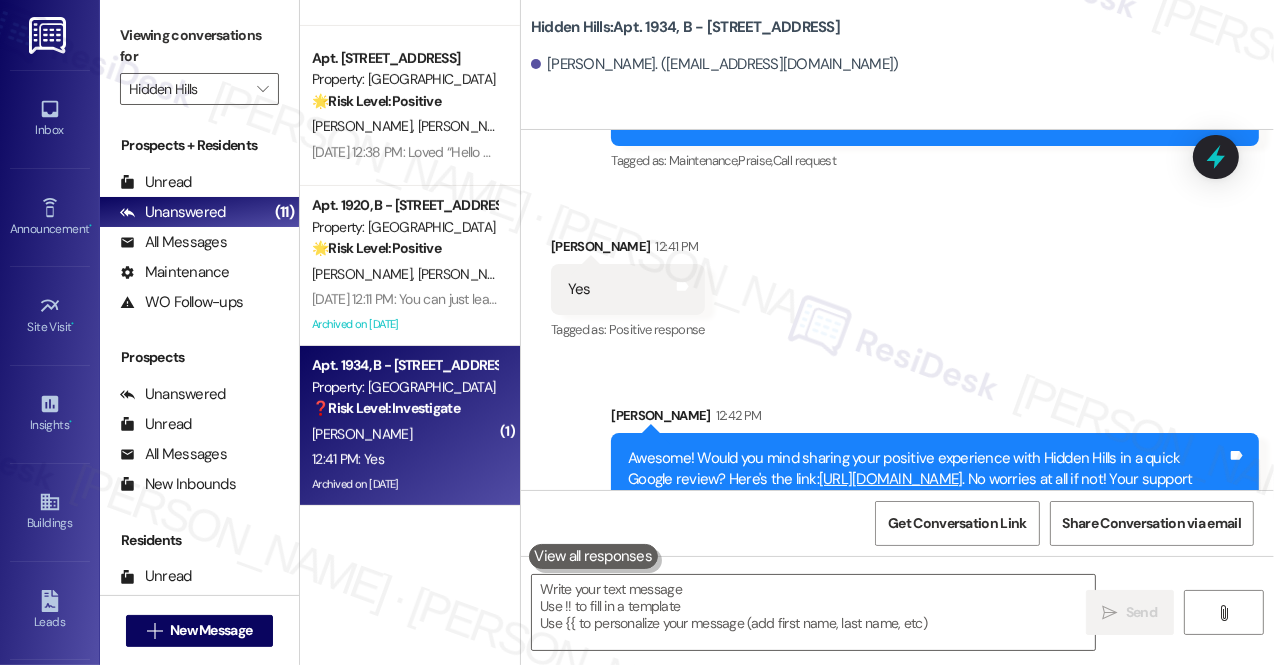 scroll, scrollTop: 38859, scrollLeft: 0, axis: vertical 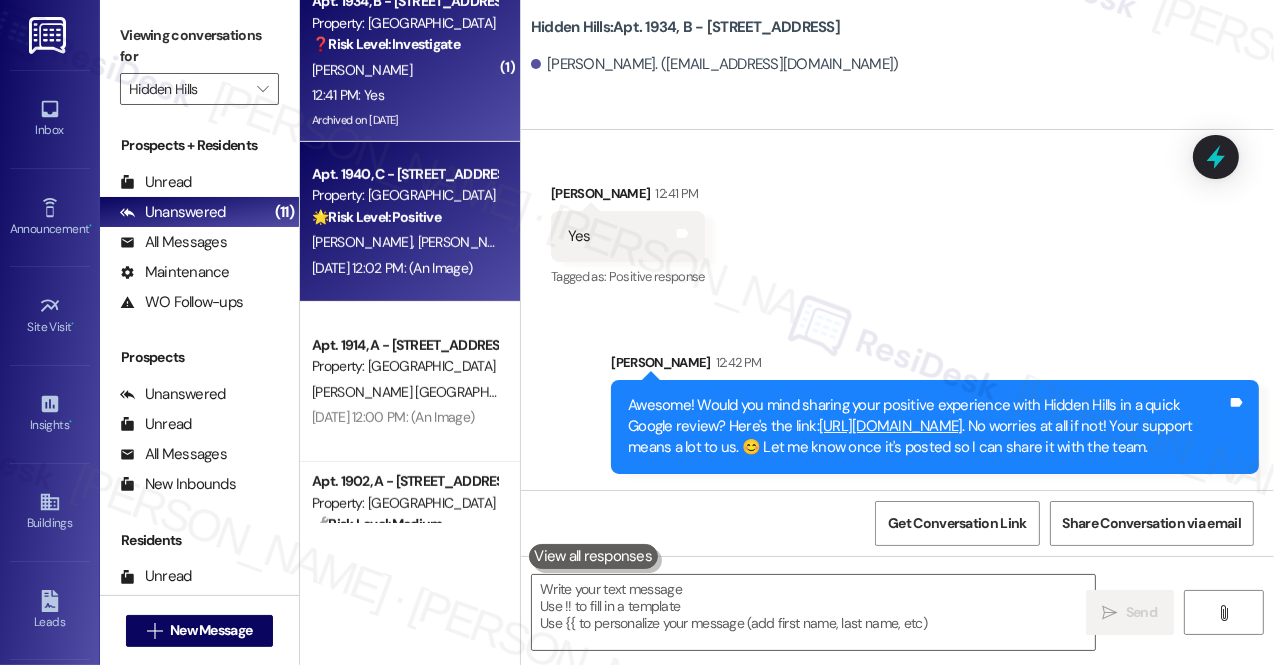 click on "🌟  Risk Level:  Positive" at bounding box center (376, 217) 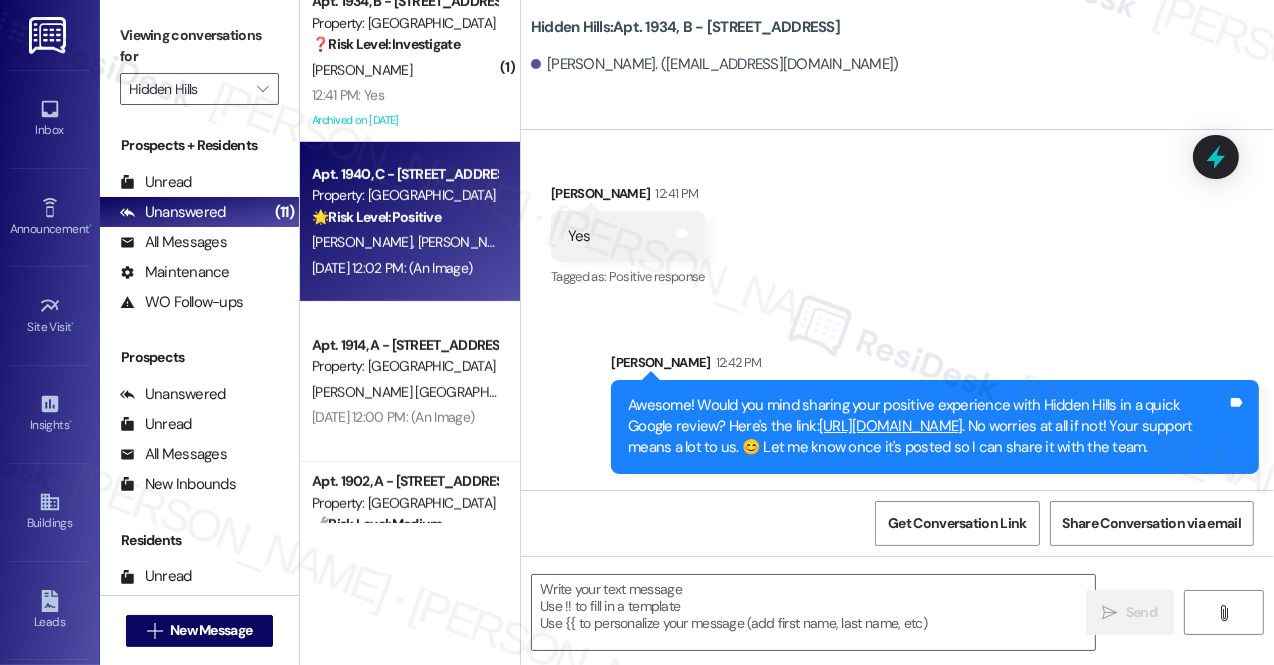 type on "Fetching suggested responses. Please feel free to read through the conversation in the meantime." 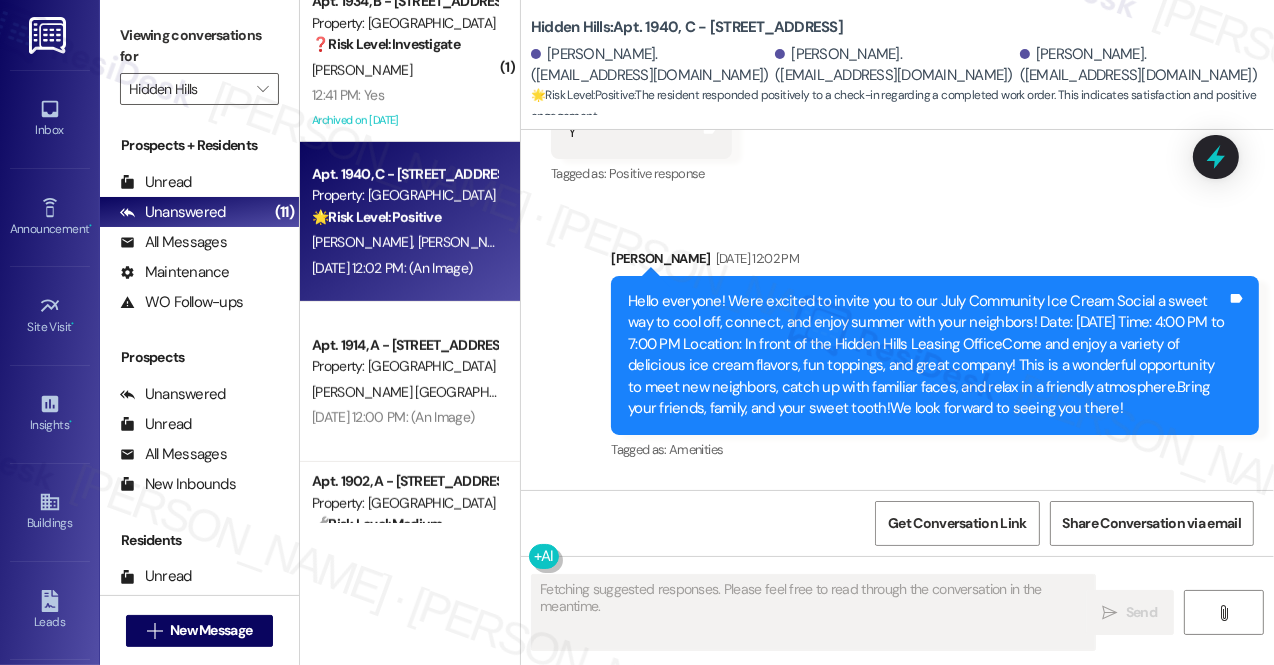 scroll, scrollTop: 28055, scrollLeft: 0, axis: vertical 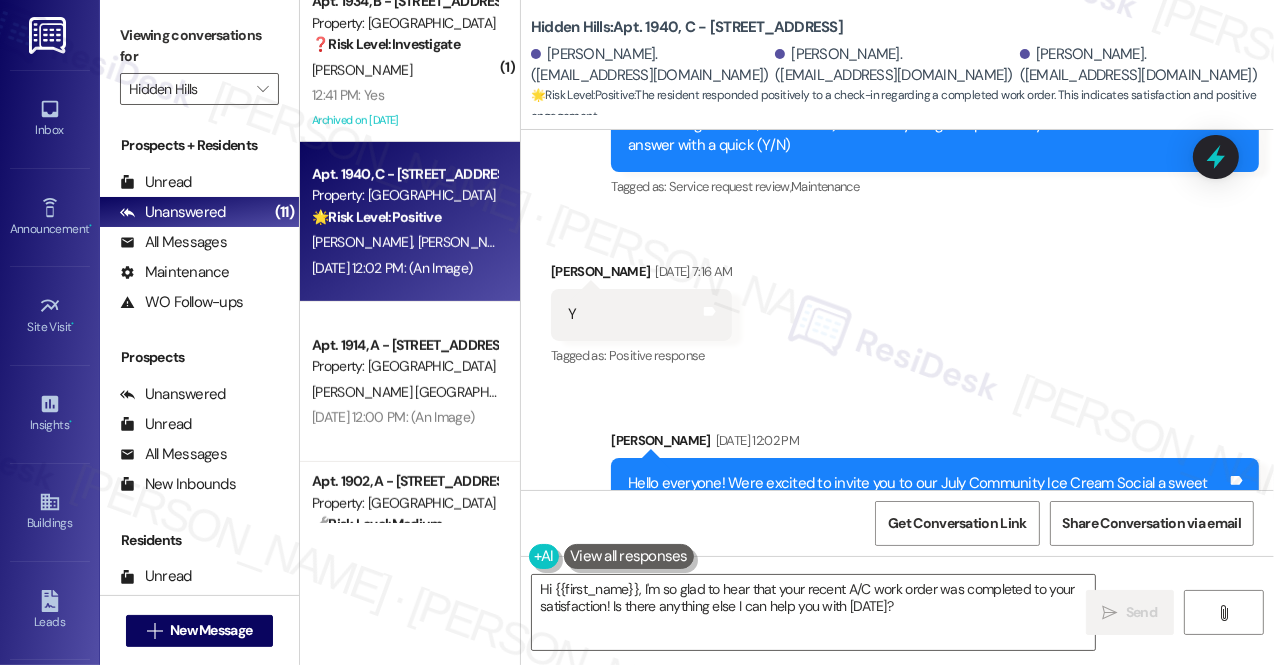 click on "[PERSON_NAME] [DATE] 7:16 AM" at bounding box center (641, 275) 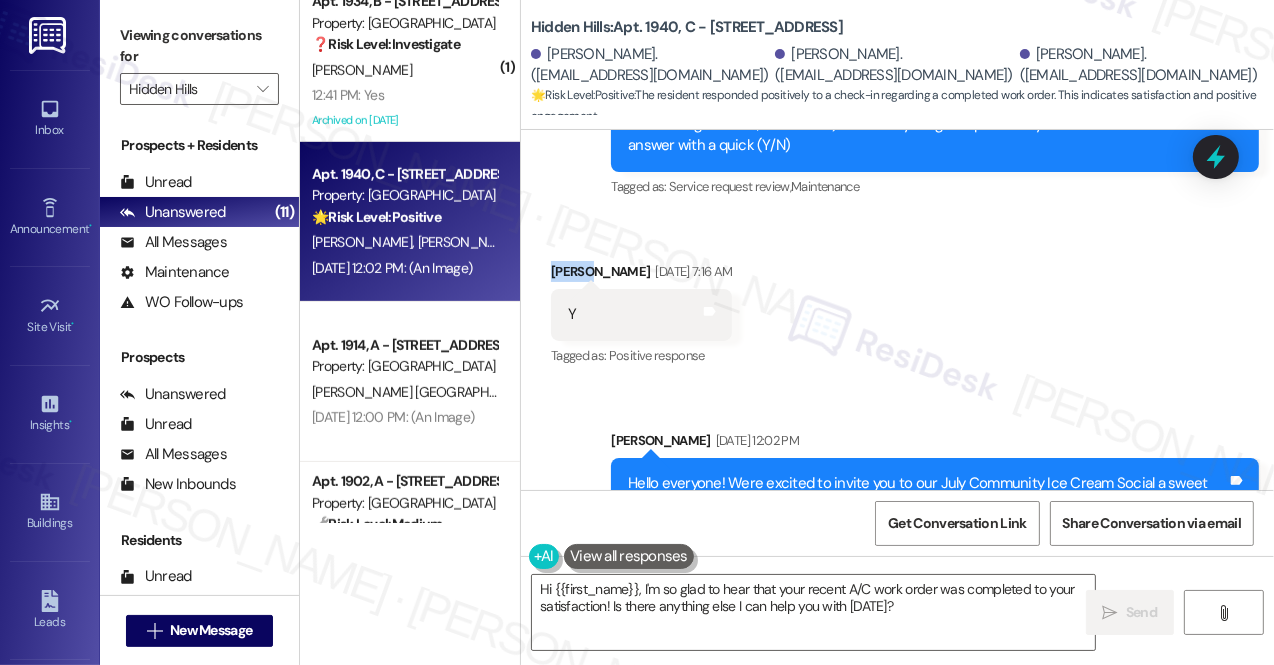 click on "[PERSON_NAME] [DATE] 7:16 AM" at bounding box center (641, 275) 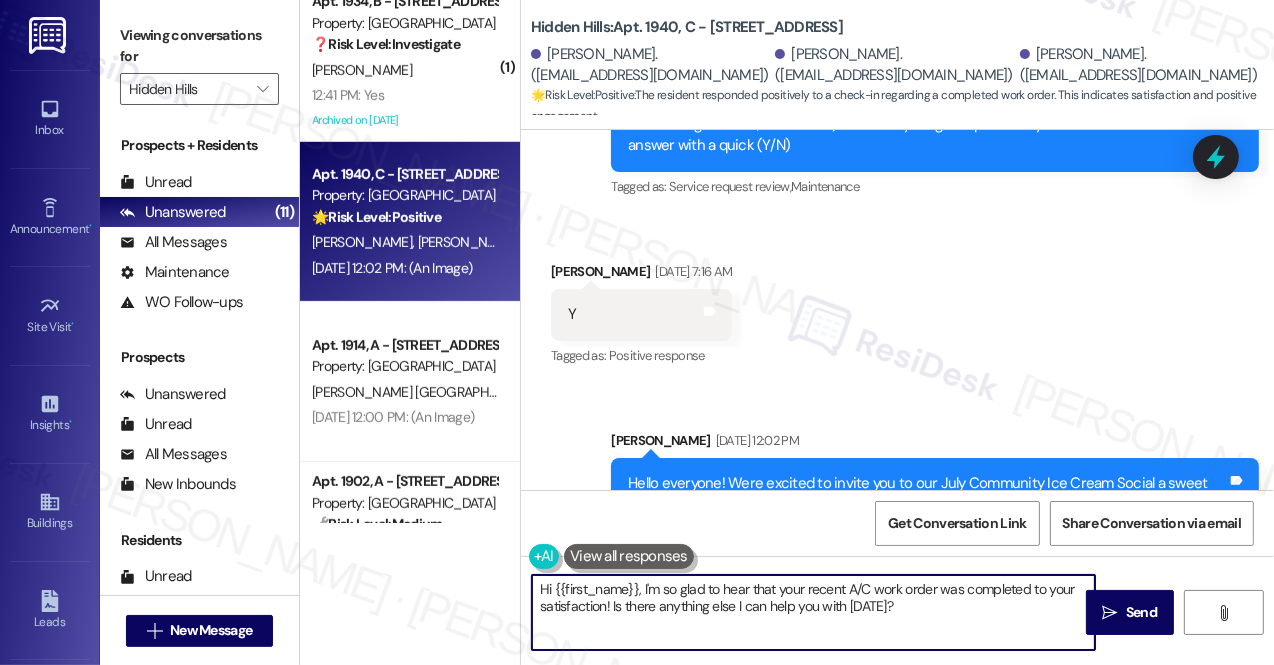 drag, startPoint x: 639, startPoint y: 583, endPoint x: 554, endPoint y: 585, distance: 85.02353 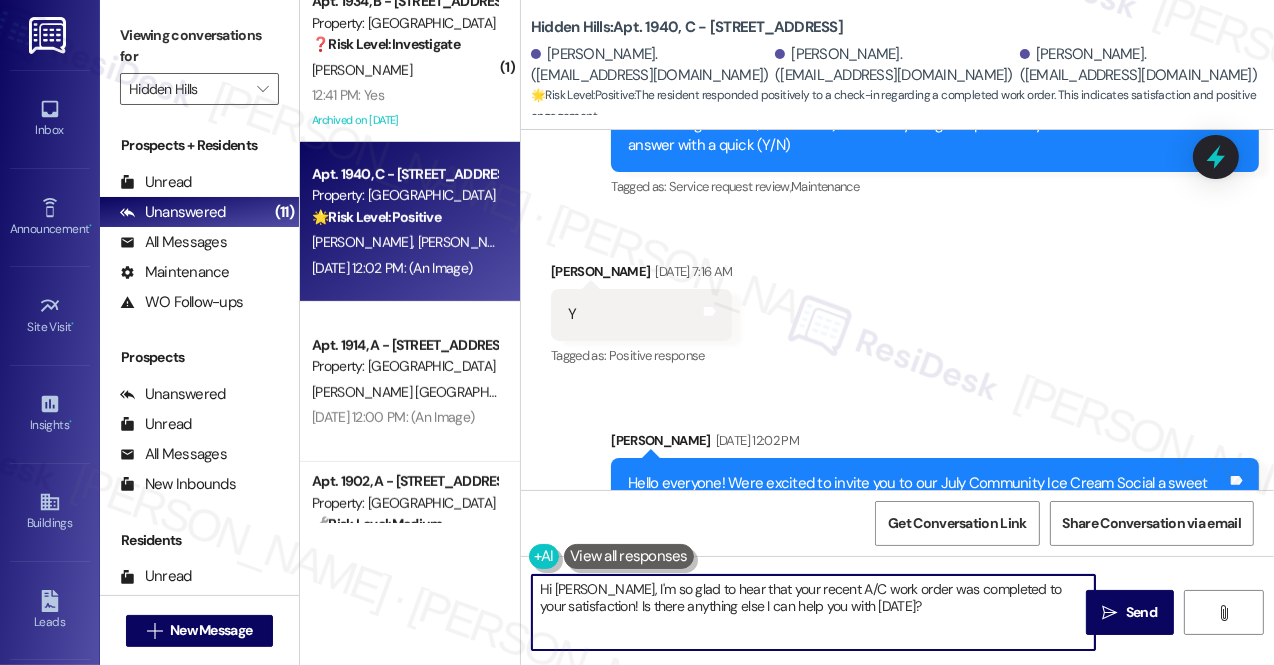 click on "Hi [PERSON_NAME], I'm so glad to hear that your recent A/C work order was completed to your satisfaction! Is there anything else I can help you with [DATE]?" at bounding box center [813, 612] 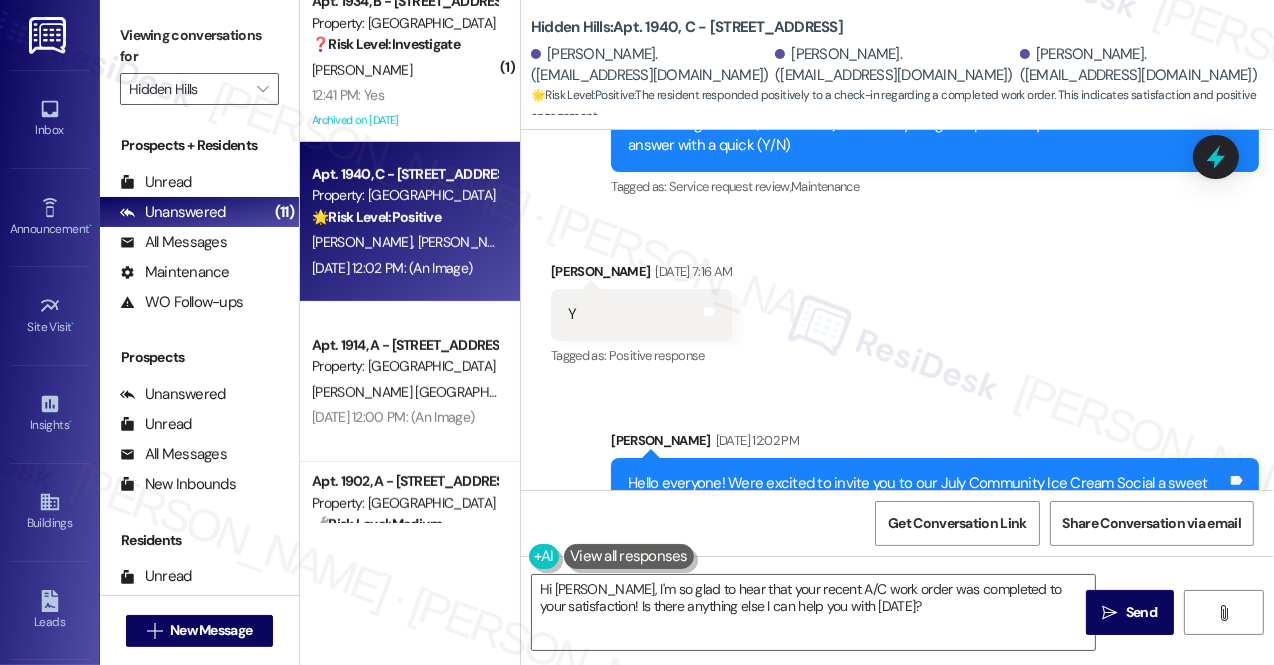 click on "Received via SMS [PERSON_NAME] [DATE] 7:16 AM Y Tags and notes Tagged as:   Positive response Click to highlight conversations about Positive response" at bounding box center [897, 300] 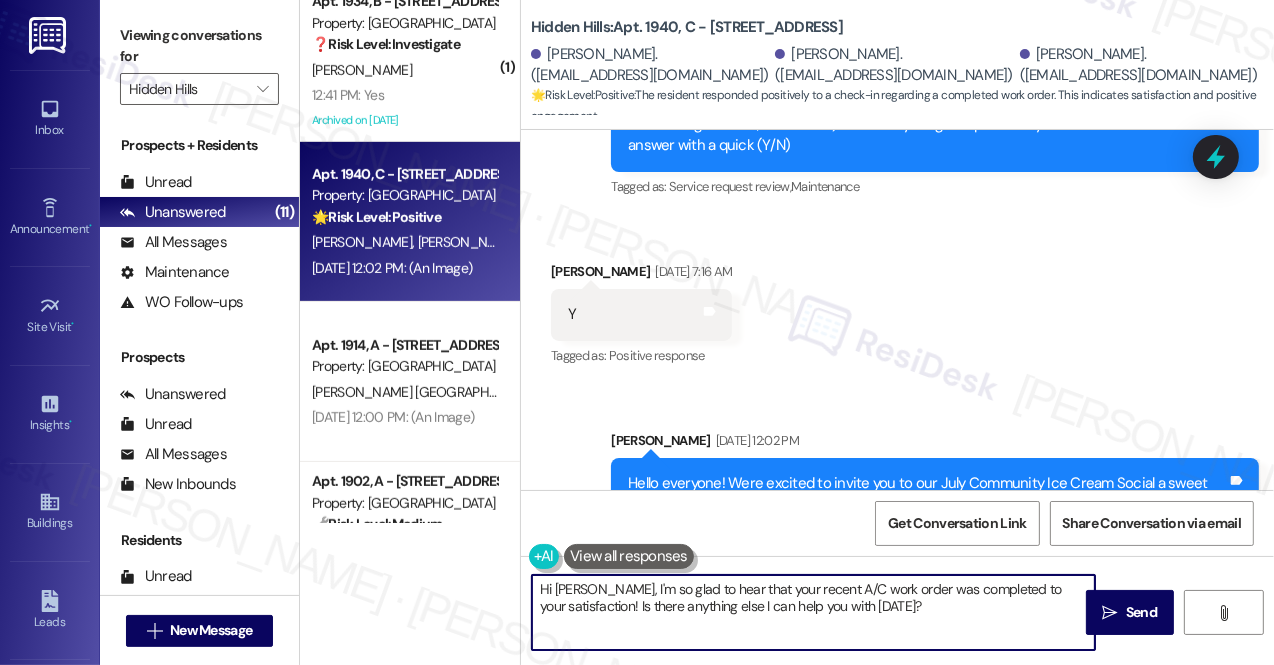 drag, startPoint x: 773, startPoint y: 604, endPoint x: 540, endPoint y: 612, distance: 233.1373 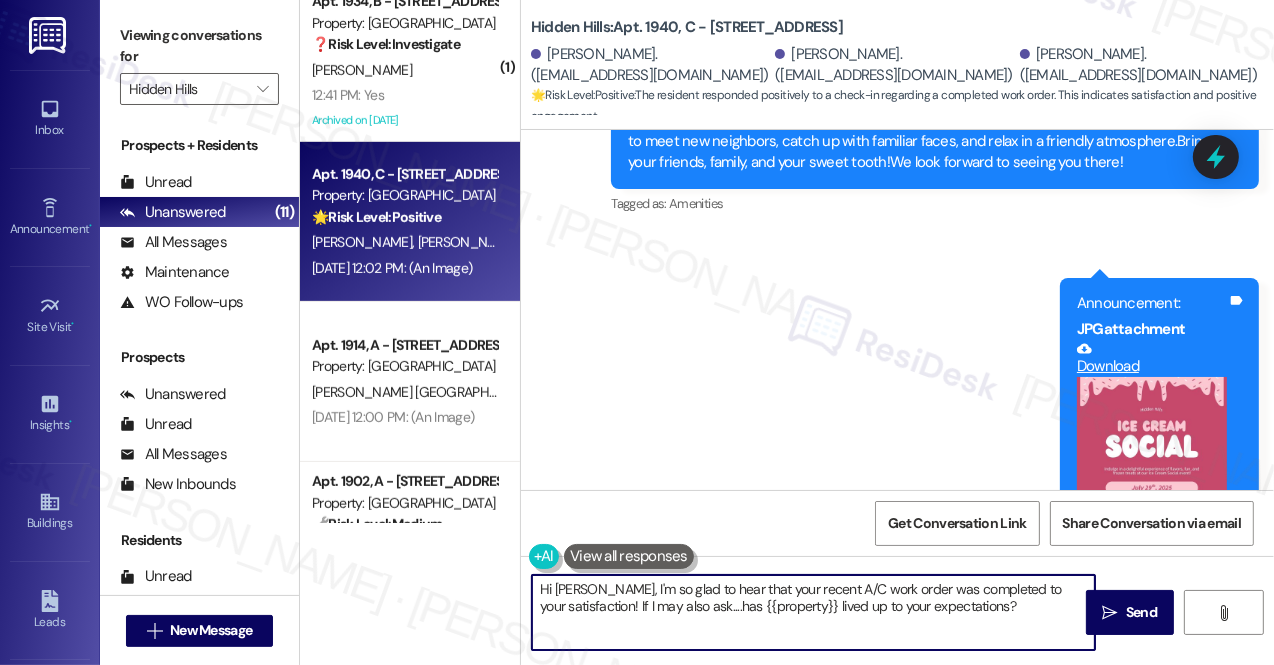 scroll, scrollTop: 28237, scrollLeft: 0, axis: vertical 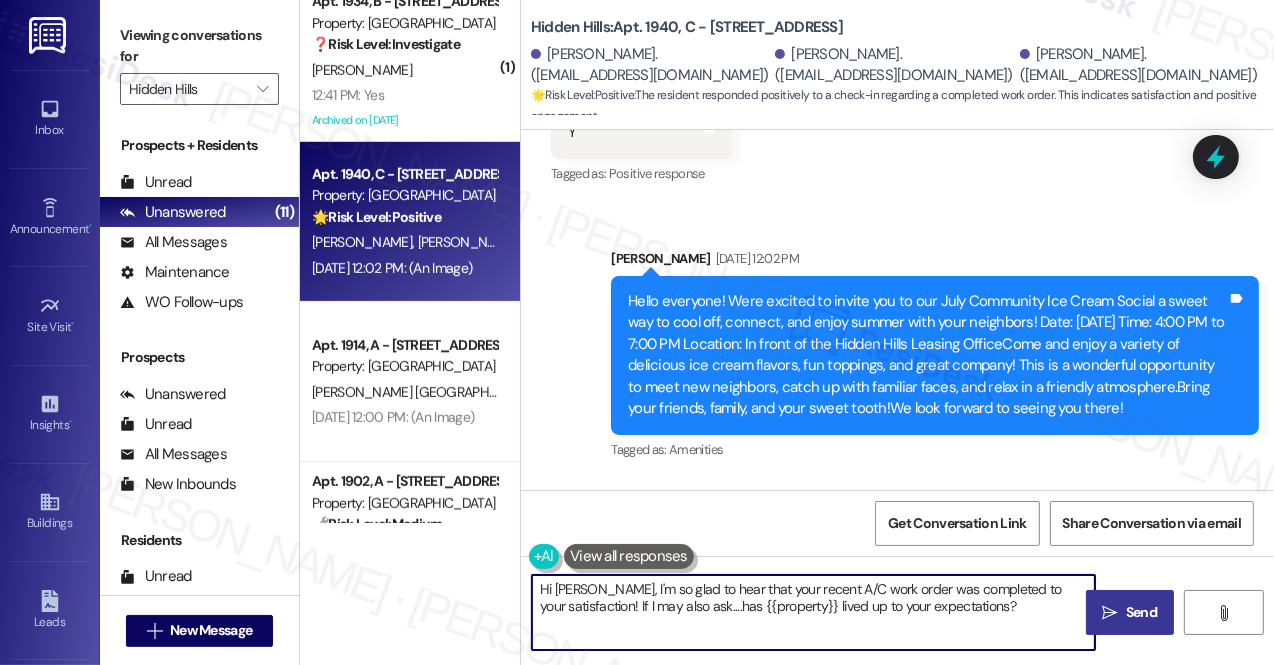 type on "Hi [PERSON_NAME], I'm so glad to hear that your recent A/C work order was completed to your satisfaction! If I may also ask....has {{property}} lived up to your expectations?" 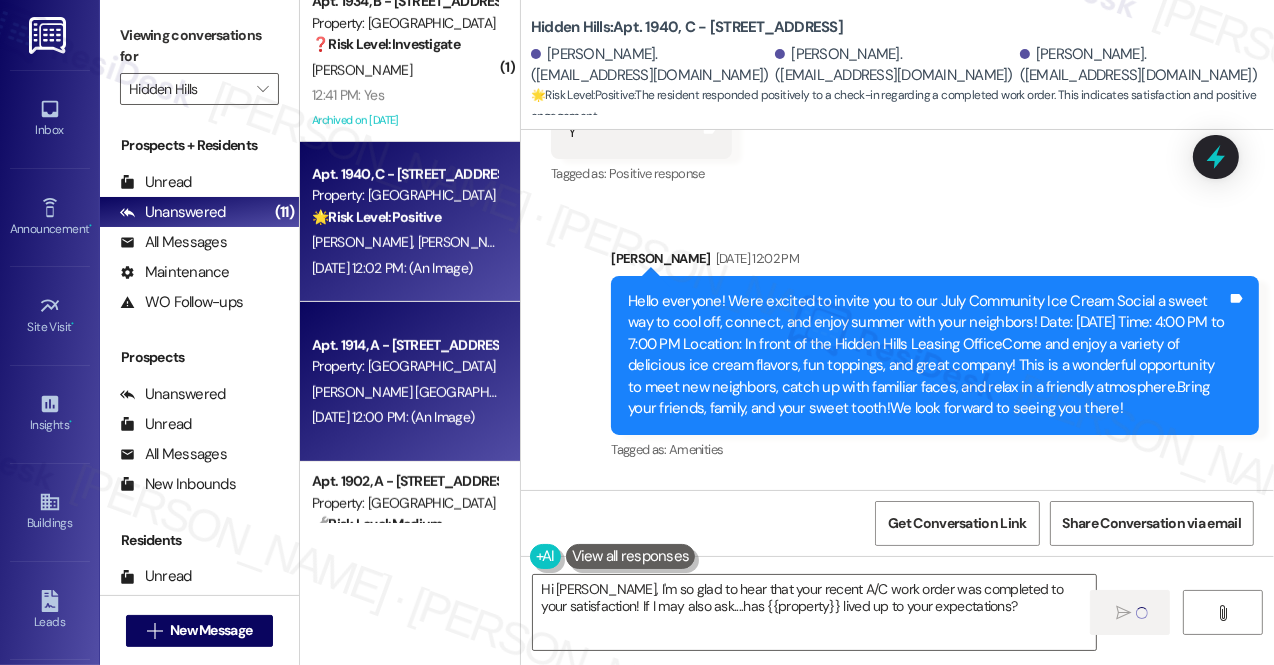 click on "[PERSON_NAME] [GEOGRAPHIC_DATA]" at bounding box center [663, 392] 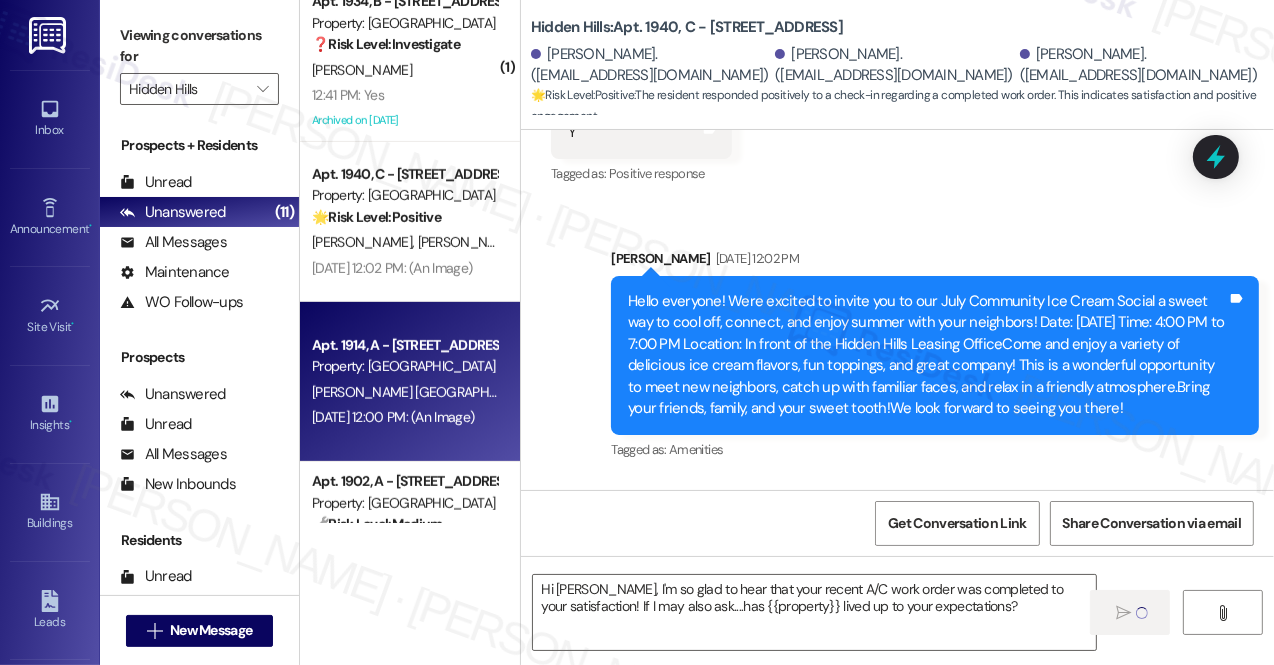 type on "Fetching suggested responses. Please feel free to read through the conversation in the meantime." 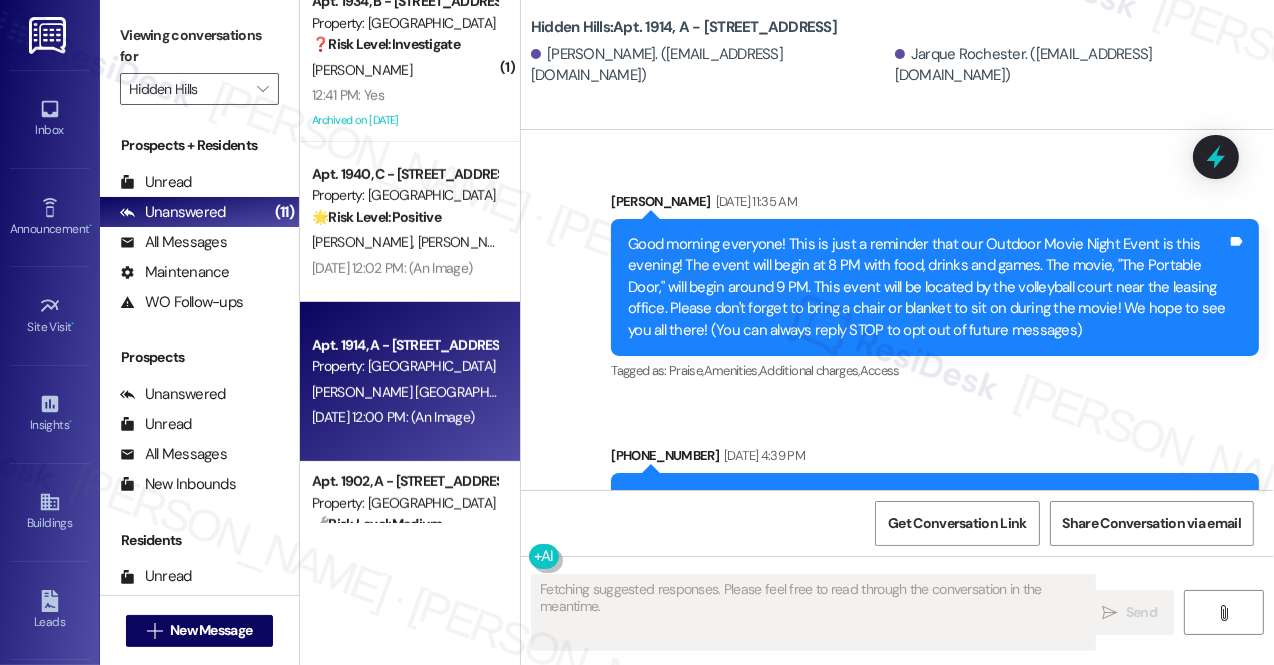 type on "Fetching suggested responses. Please feel free to read through the conversation in the meantime." 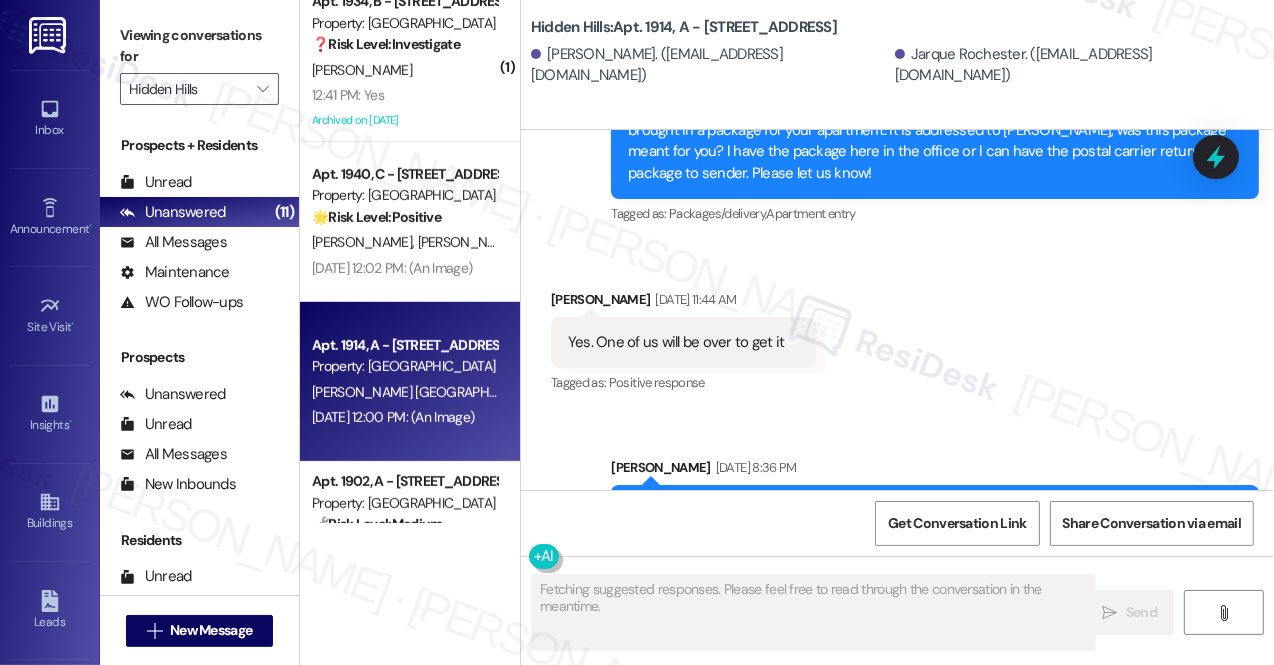 type 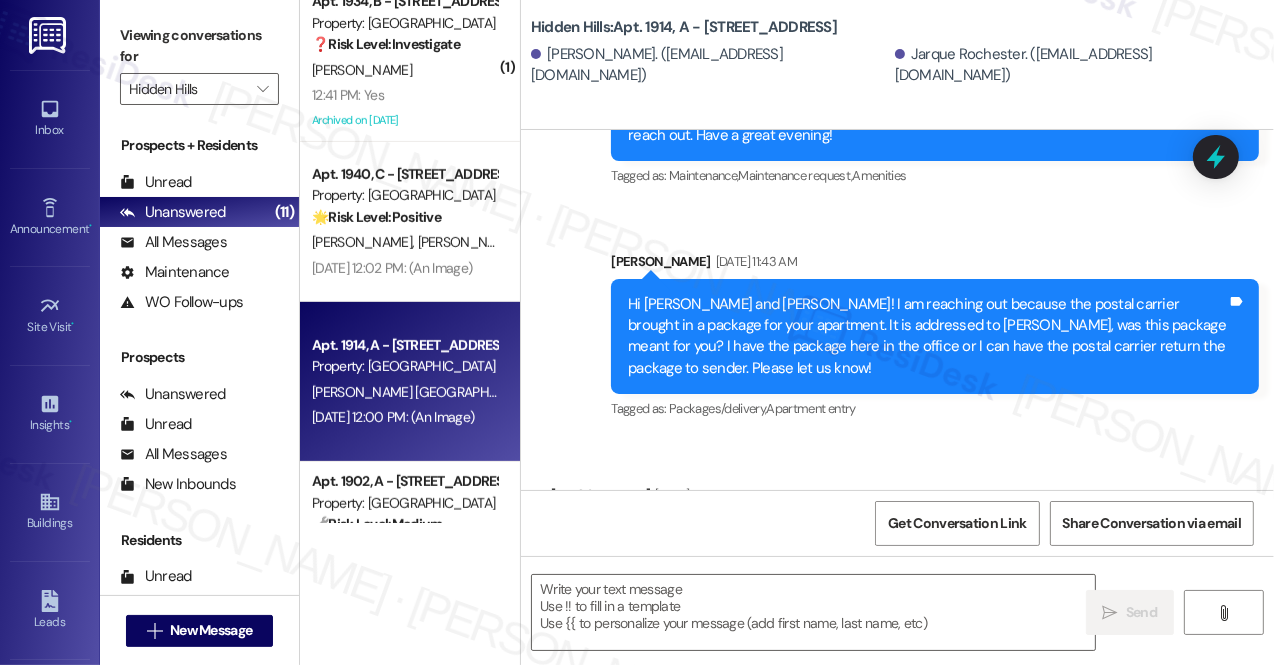 scroll, scrollTop: 25677, scrollLeft: 0, axis: vertical 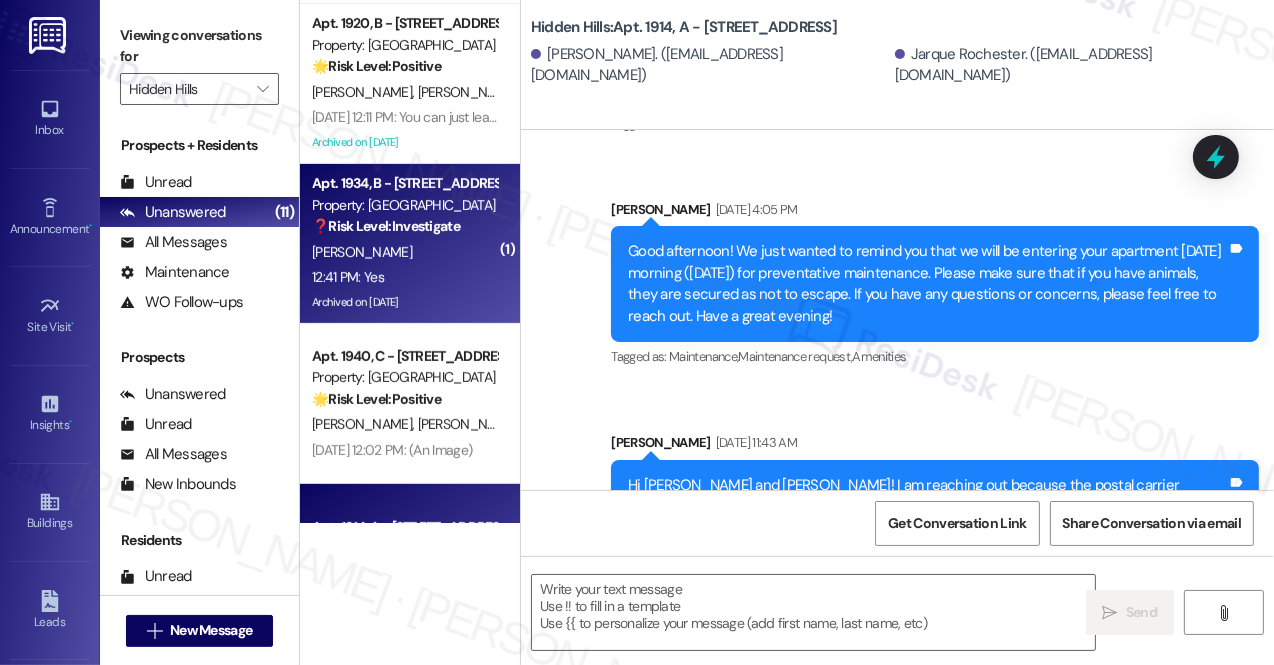click on "❓  Risk Level:  Investigate" at bounding box center (386, 226) 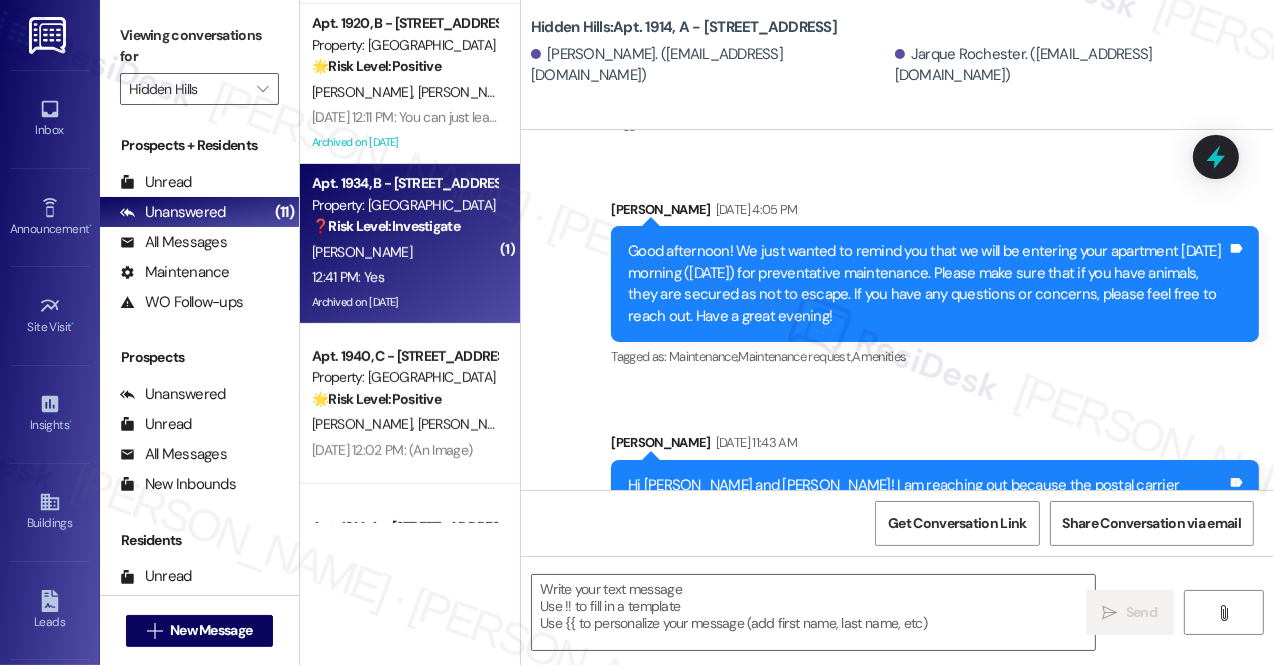 type on "Fetching suggested responses. Please feel free to read through the conversation in the meantime." 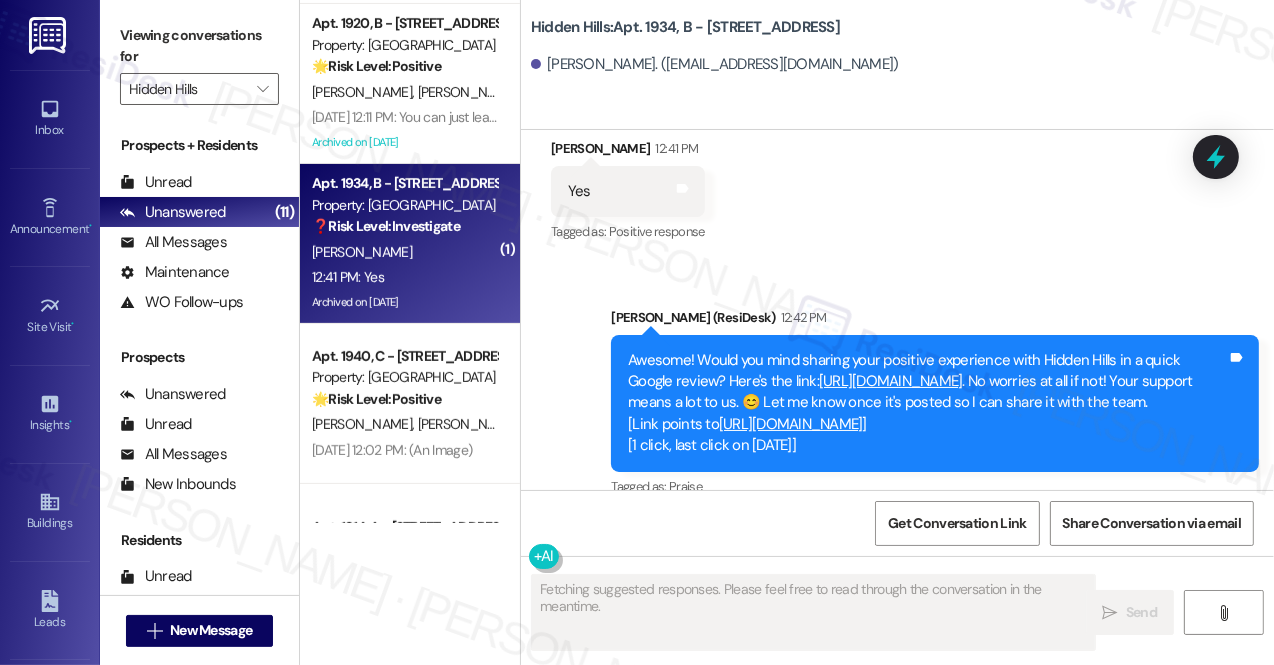 scroll, scrollTop: 38953, scrollLeft: 0, axis: vertical 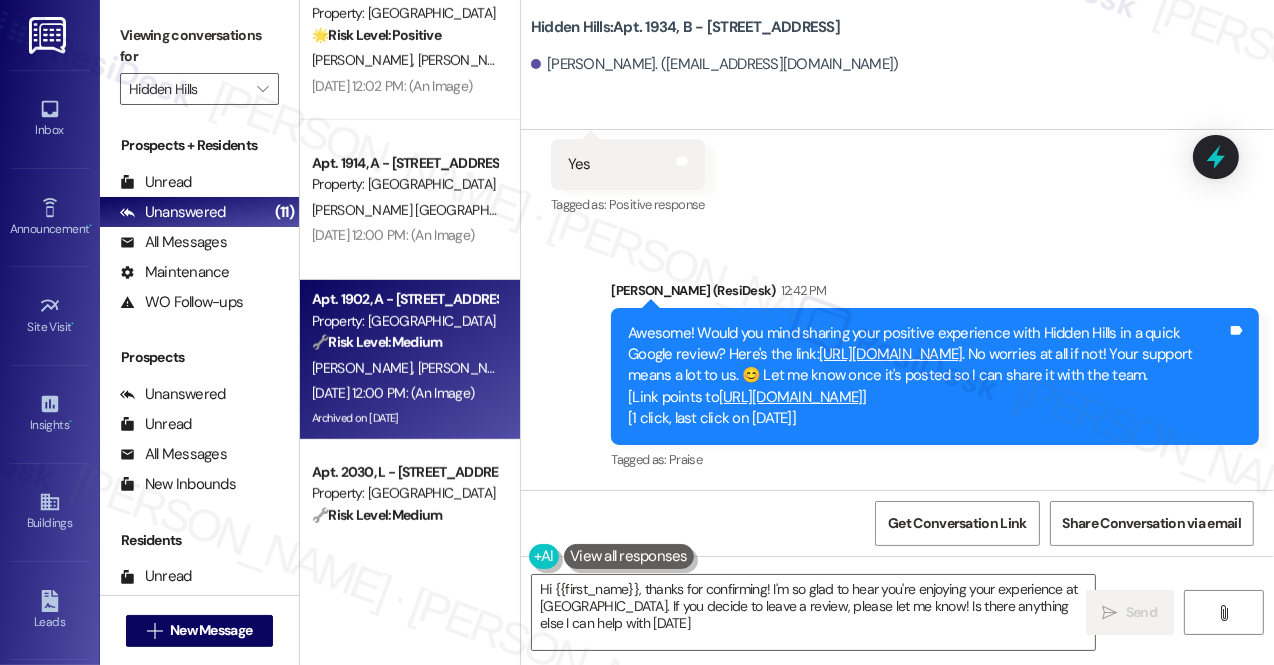 type on "Hi {{first_name}}, thanks for confirming! I'm so glad to hear you're enjoying your experience at [GEOGRAPHIC_DATA]. If you decide to leave a review, please let me know! Is there anything else I can help with [DATE]?" 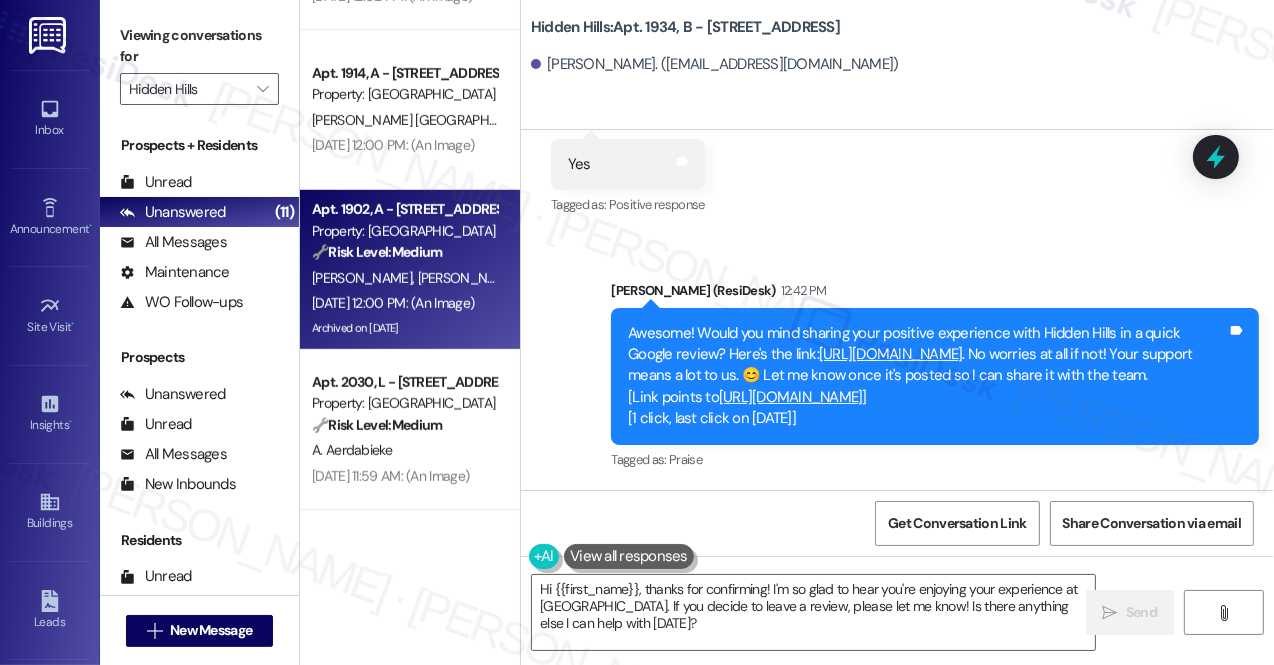 scroll, scrollTop: 1237, scrollLeft: 0, axis: vertical 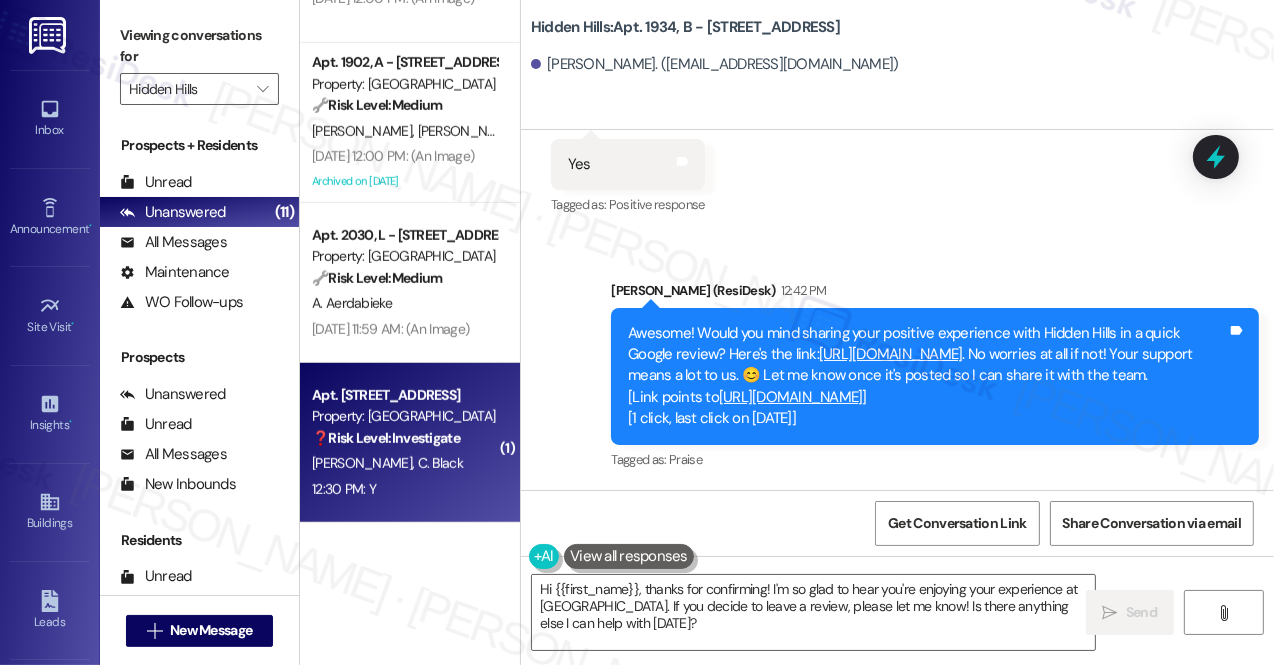 click on "Property: [GEOGRAPHIC_DATA]" at bounding box center [404, 416] 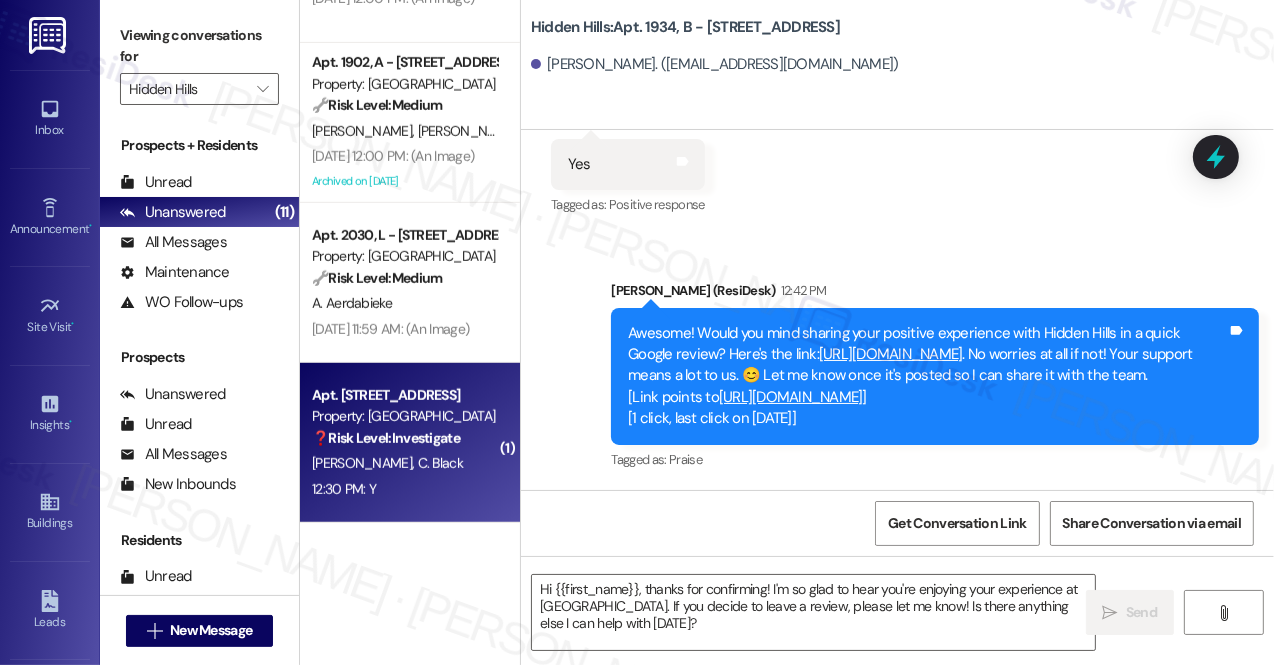 type on "Fetching suggested responses. Please feel free to read through the conversation in the meantime." 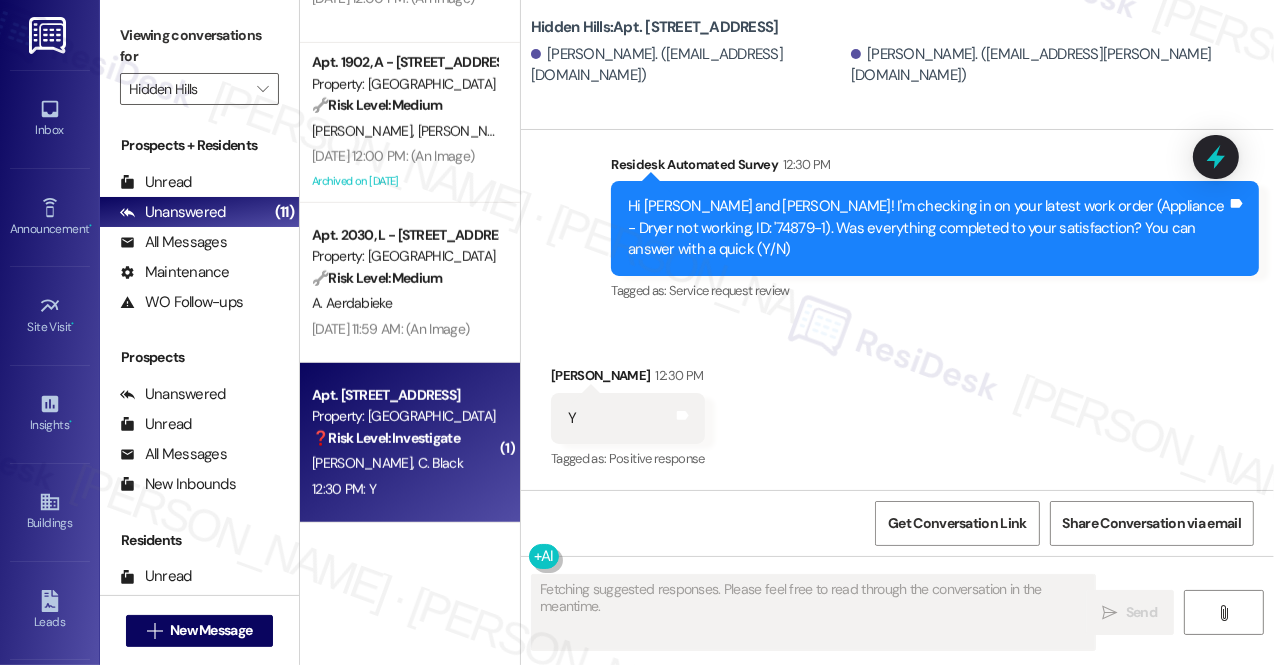scroll, scrollTop: 28069, scrollLeft: 0, axis: vertical 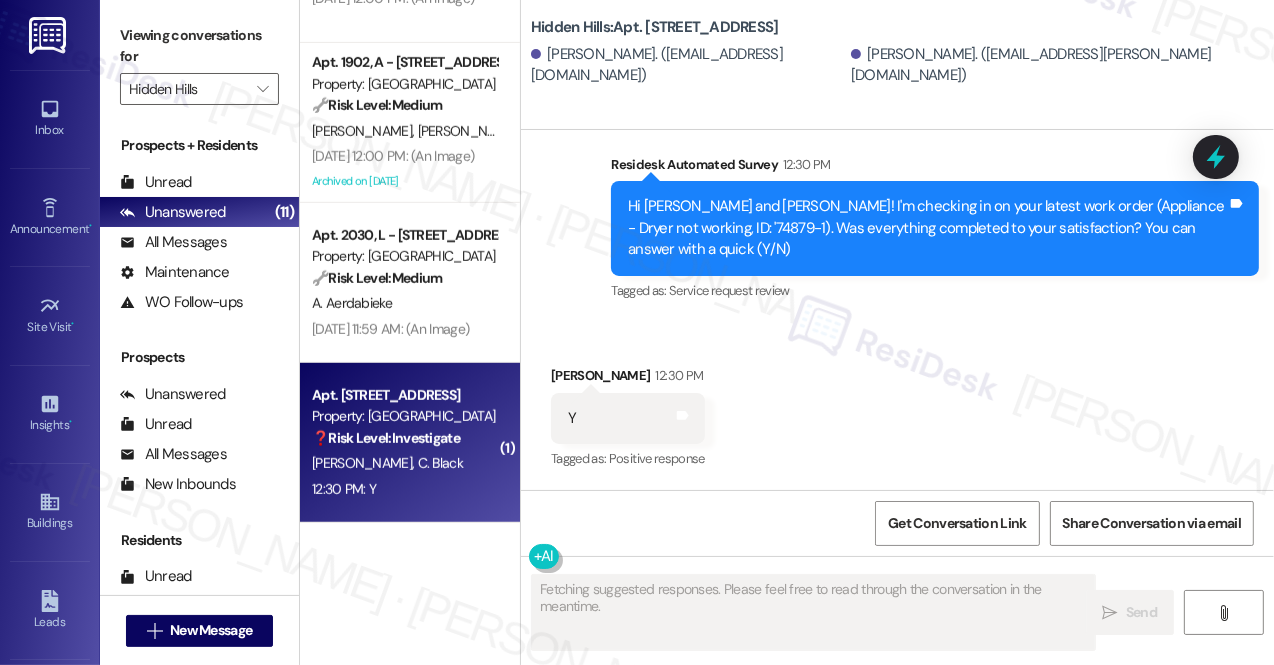 click on "Received via SMS [PERSON_NAME] 12:30 PM Y Tags and notes Tagged as:   Positive response Click to highlight conversations about Positive response" at bounding box center (897, 404) 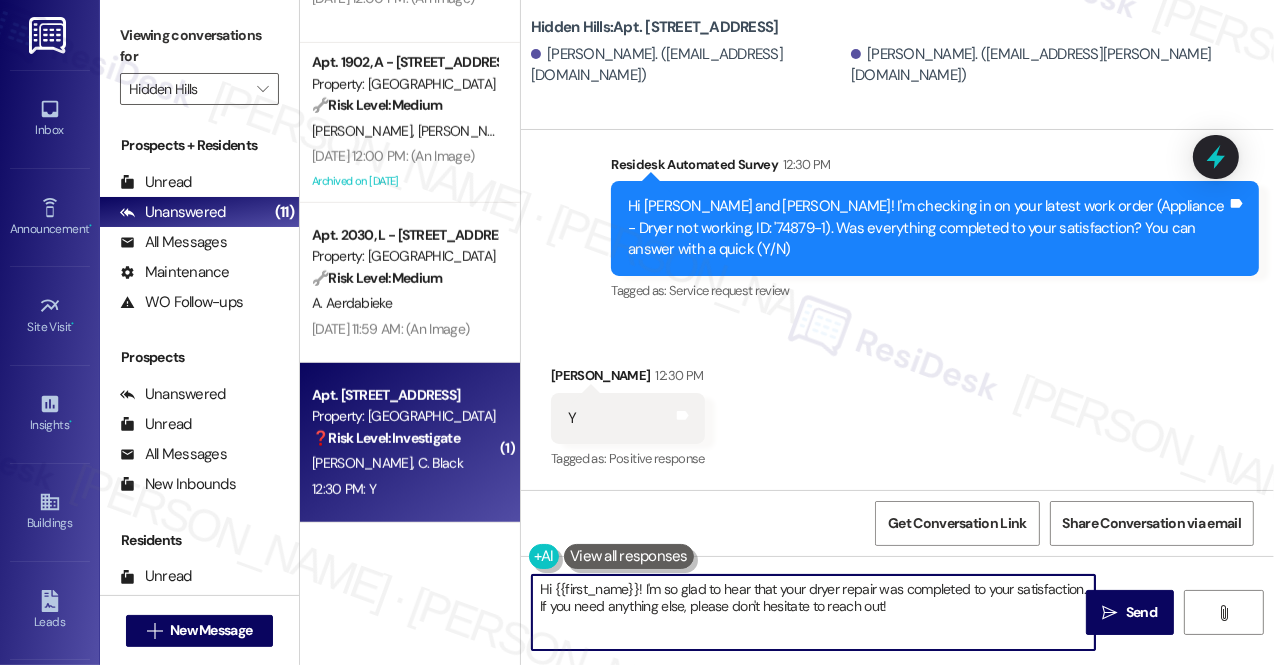 drag, startPoint x: 904, startPoint y: 614, endPoint x: 536, endPoint y: 628, distance: 368.2662 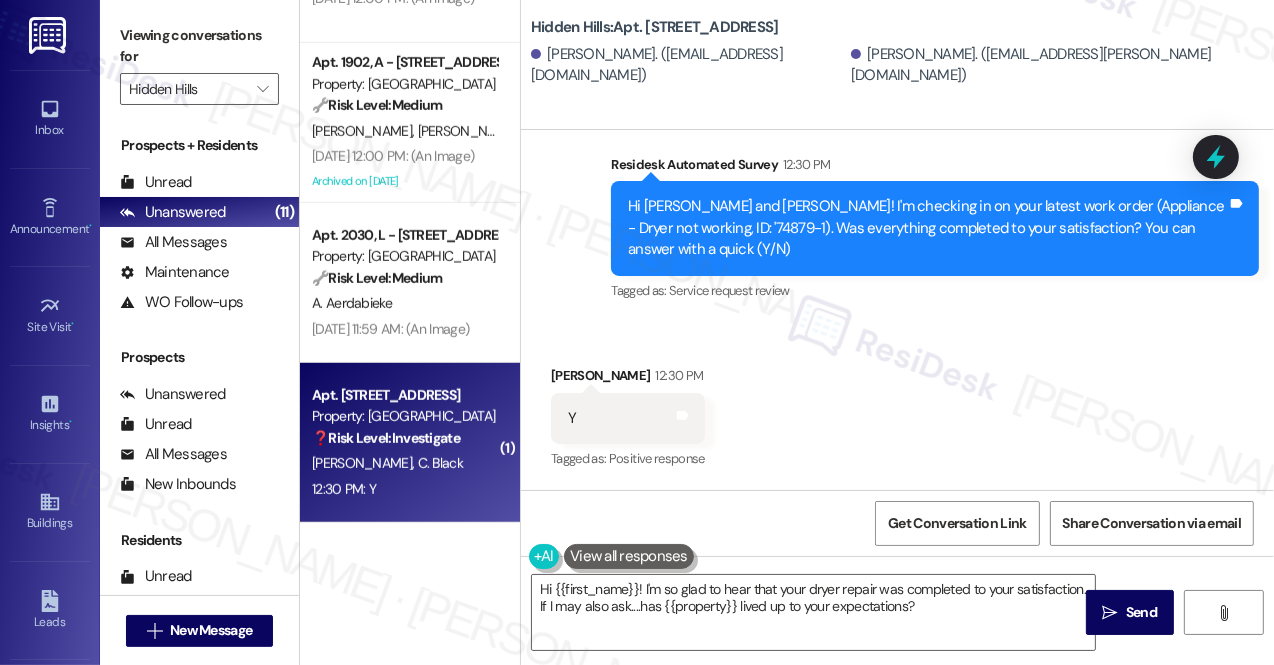 click on "[PERSON_NAME] 12:30 PM" at bounding box center (628, 379) 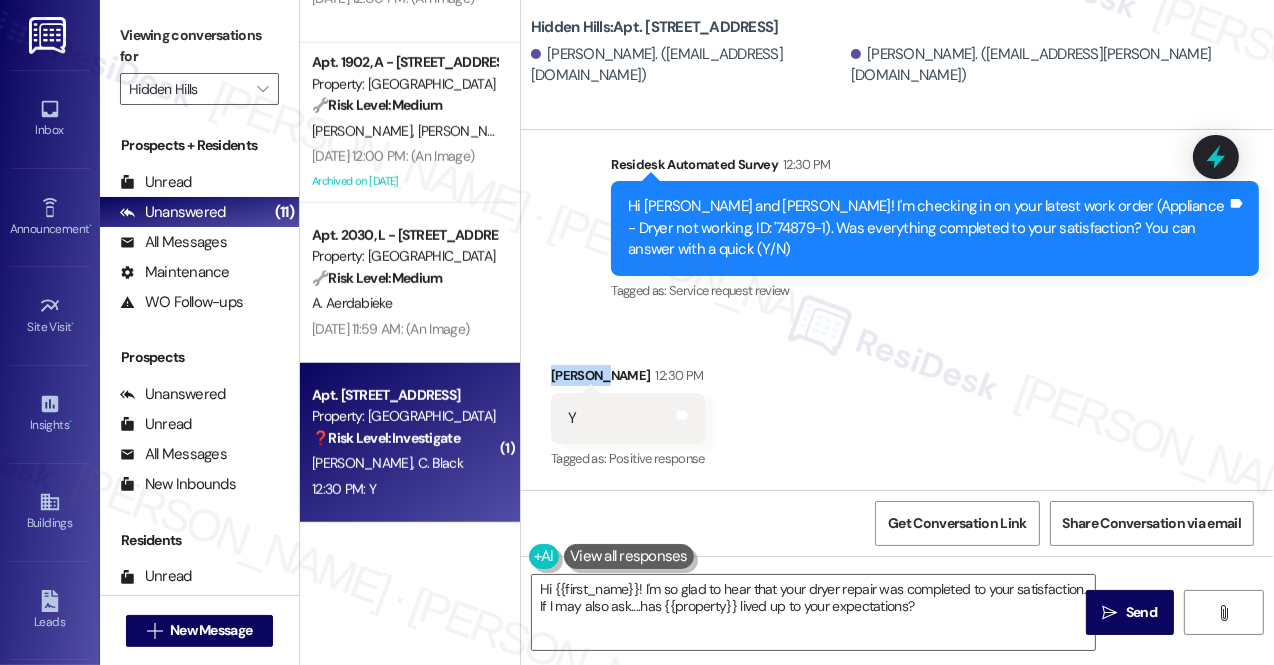 click on "[PERSON_NAME] 12:30 PM" at bounding box center [628, 379] 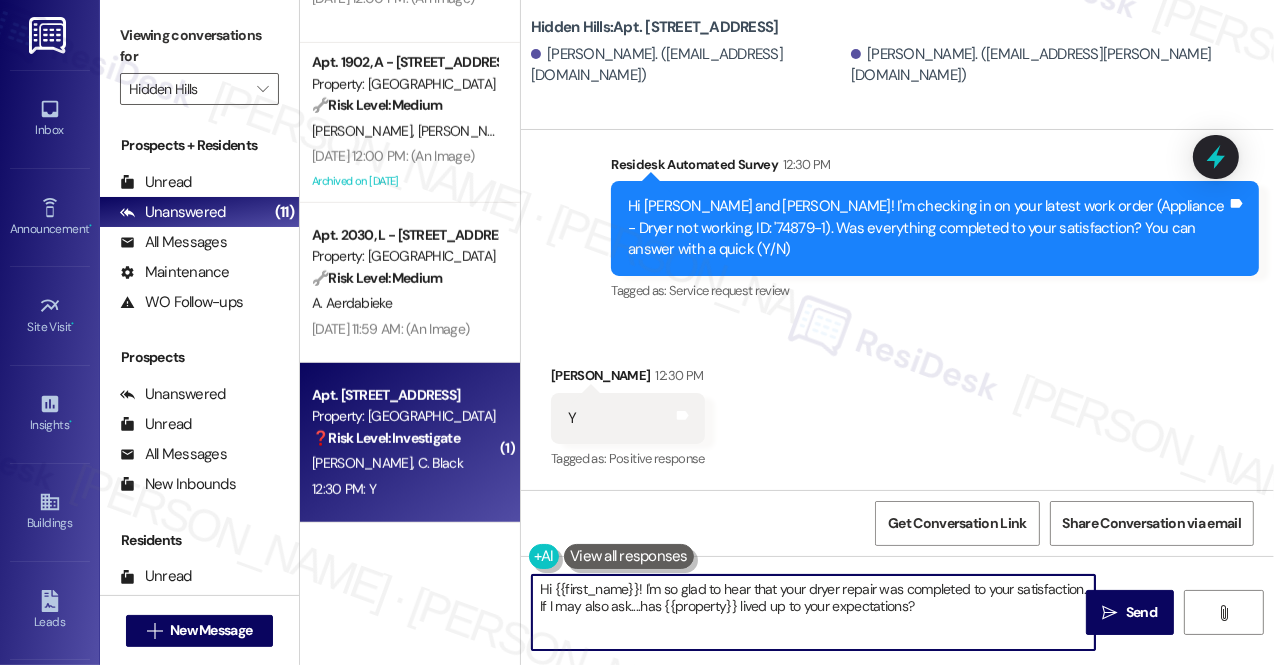 drag, startPoint x: 554, startPoint y: 582, endPoint x: 637, endPoint y: 578, distance: 83.09633 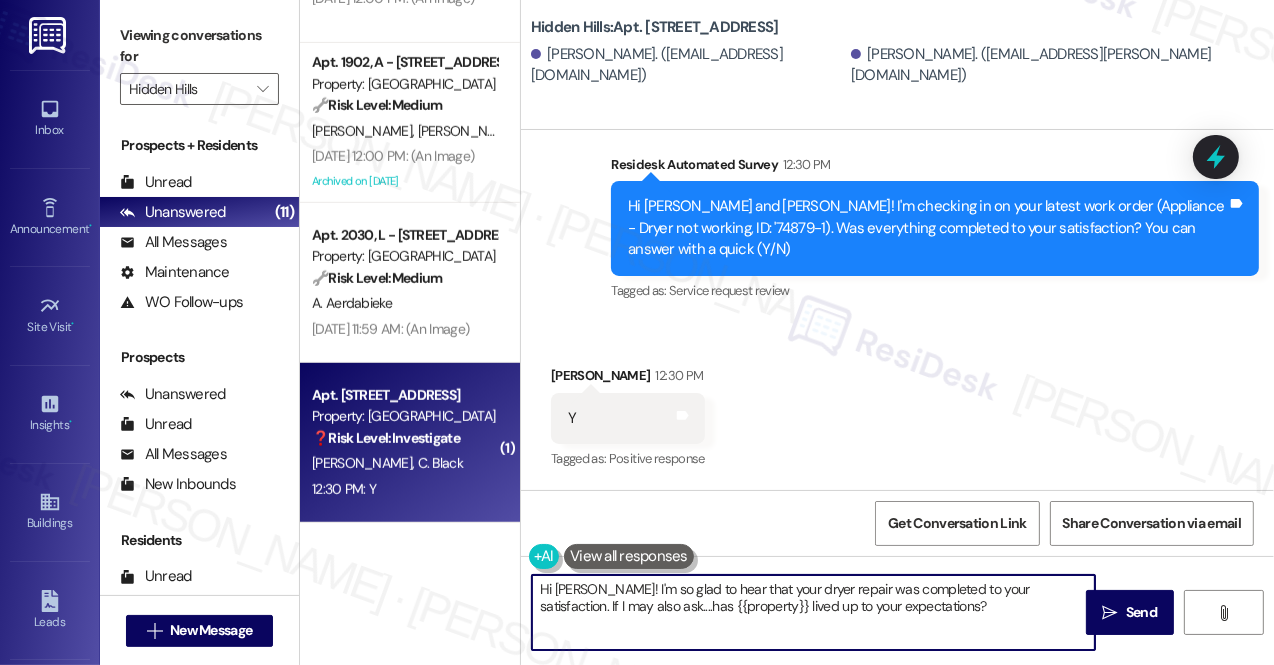 type on "Hi [PERSON_NAME]! I'm so glad to hear that your dryer repair was completed to your satisfaction. If I may also ask....has {{property}} lived up to your expectations?" 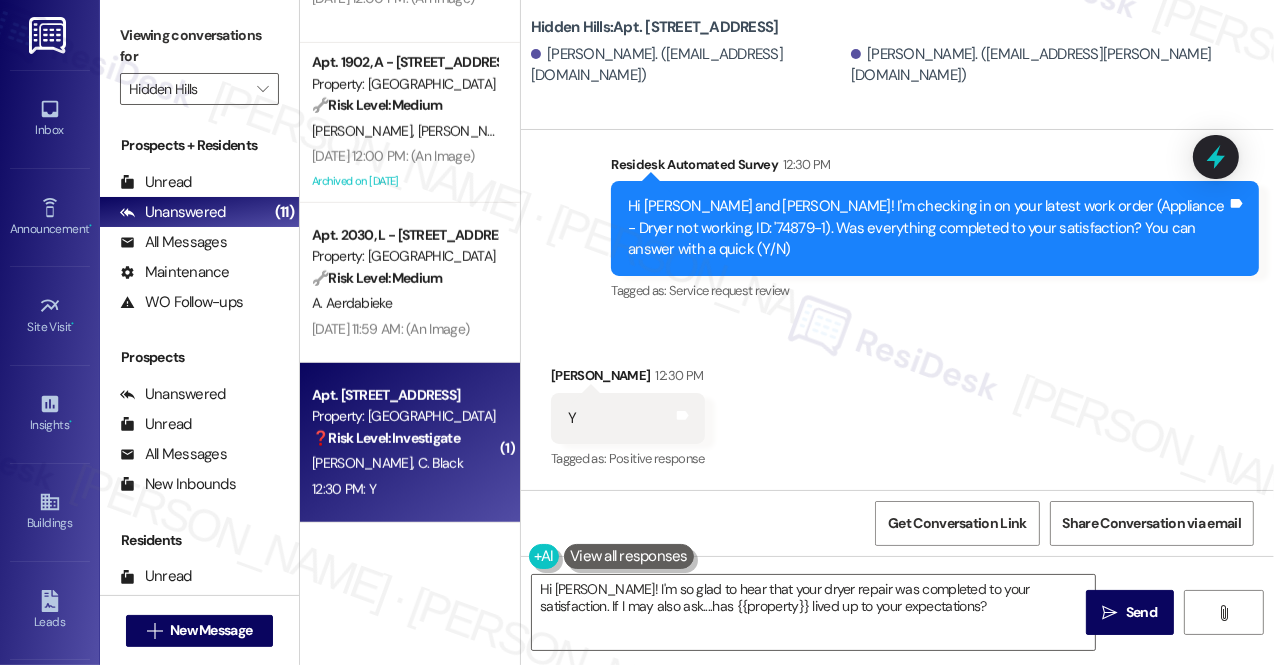 click on "Received via SMS [PERSON_NAME] 12:30 PM Y Tags and notes Tagged as:   Positive response Click to highlight conversations about Positive response" at bounding box center [897, 404] 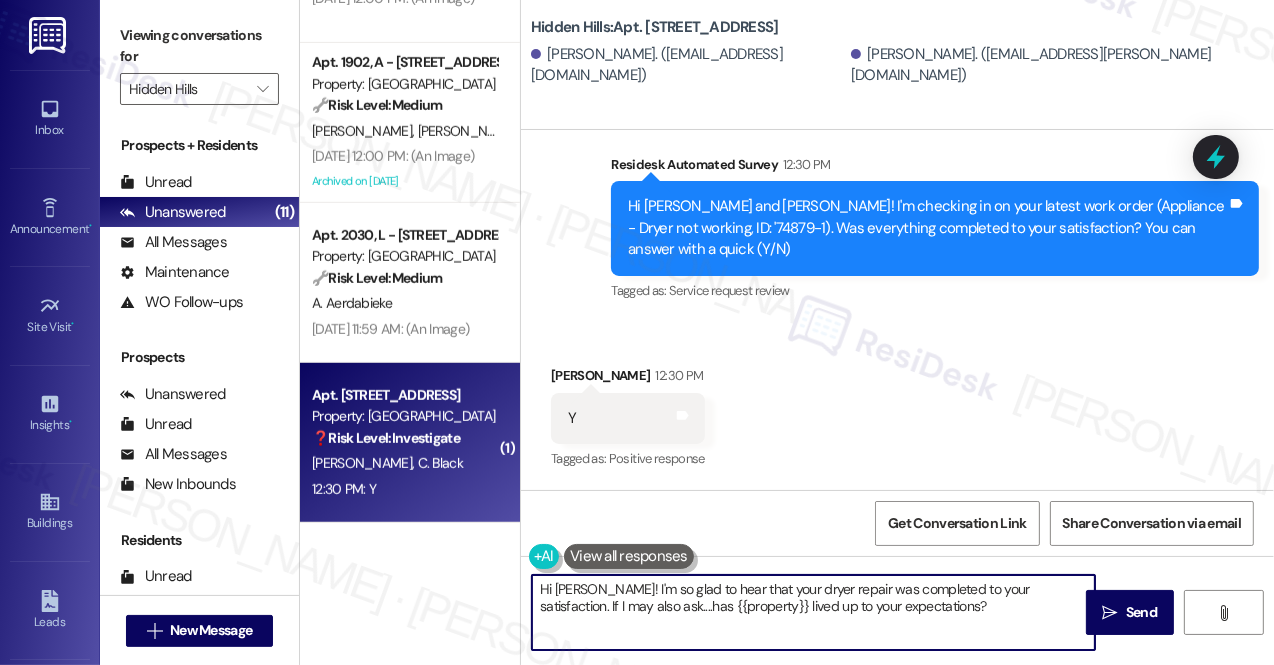 click on "Hi [PERSON_NAME]! I'm so glad to hear that your dryer repair was completed to your satisfaction. If I may also ask....has {{property}} lived up to your expectations?" at bounding box center [813, 612] 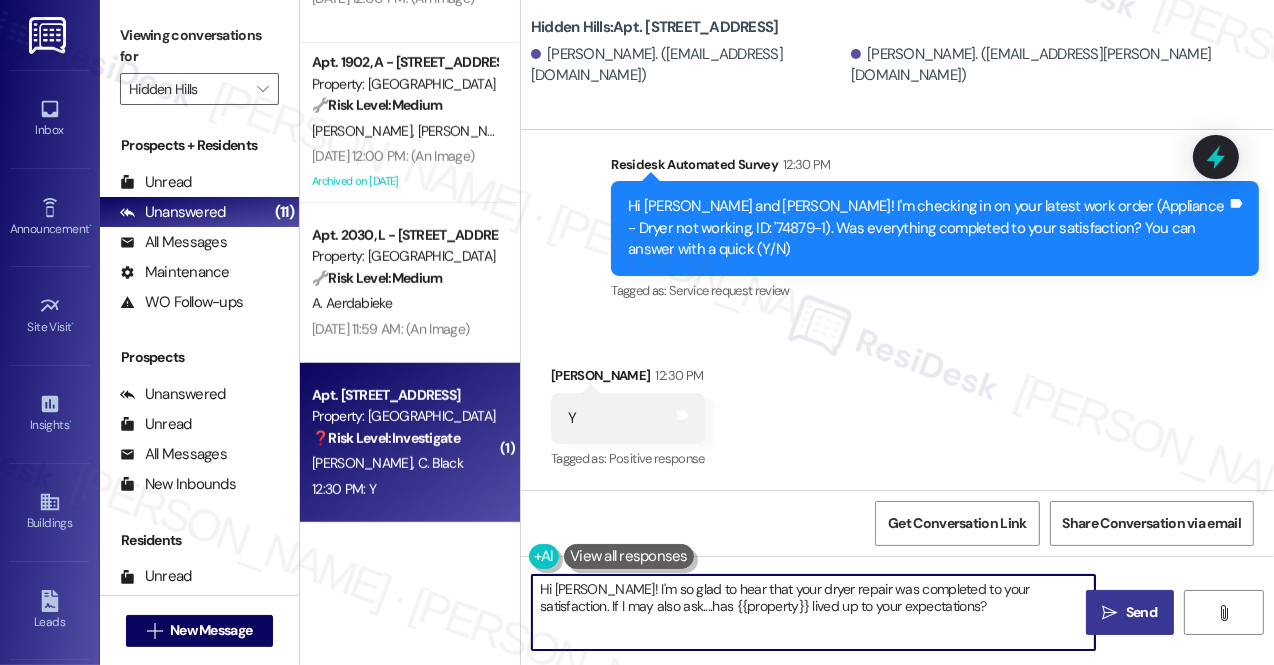 click on " Send" at bounding box center (1130, 612) 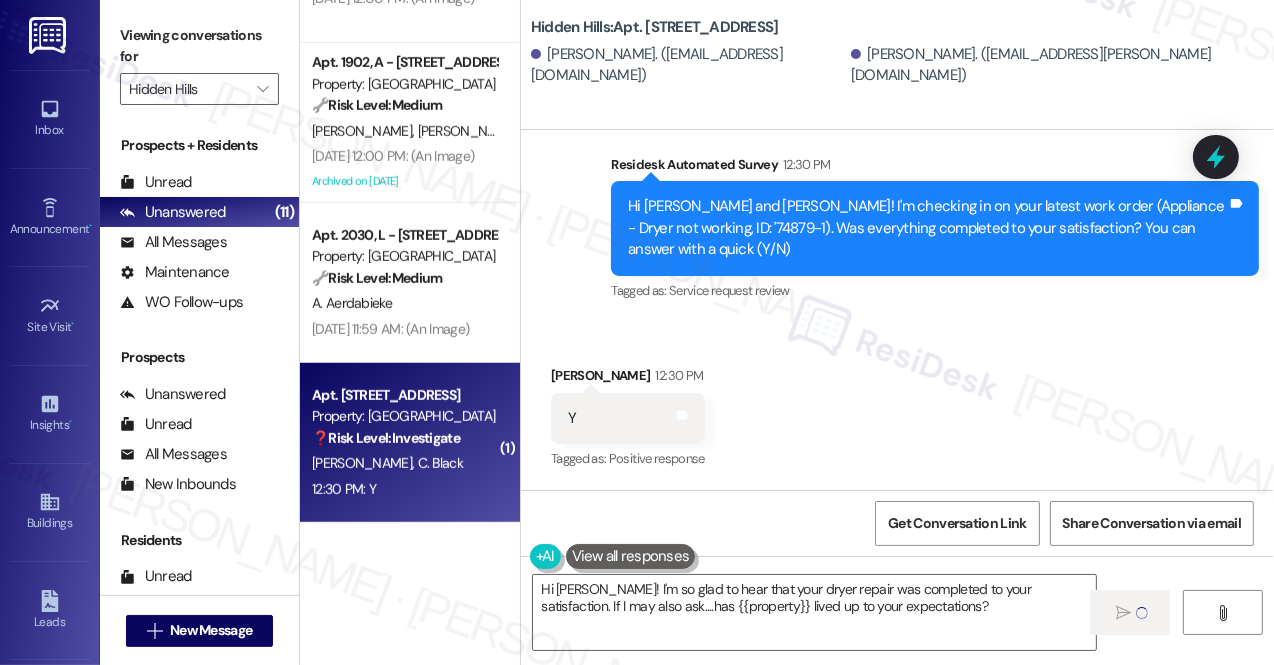 type 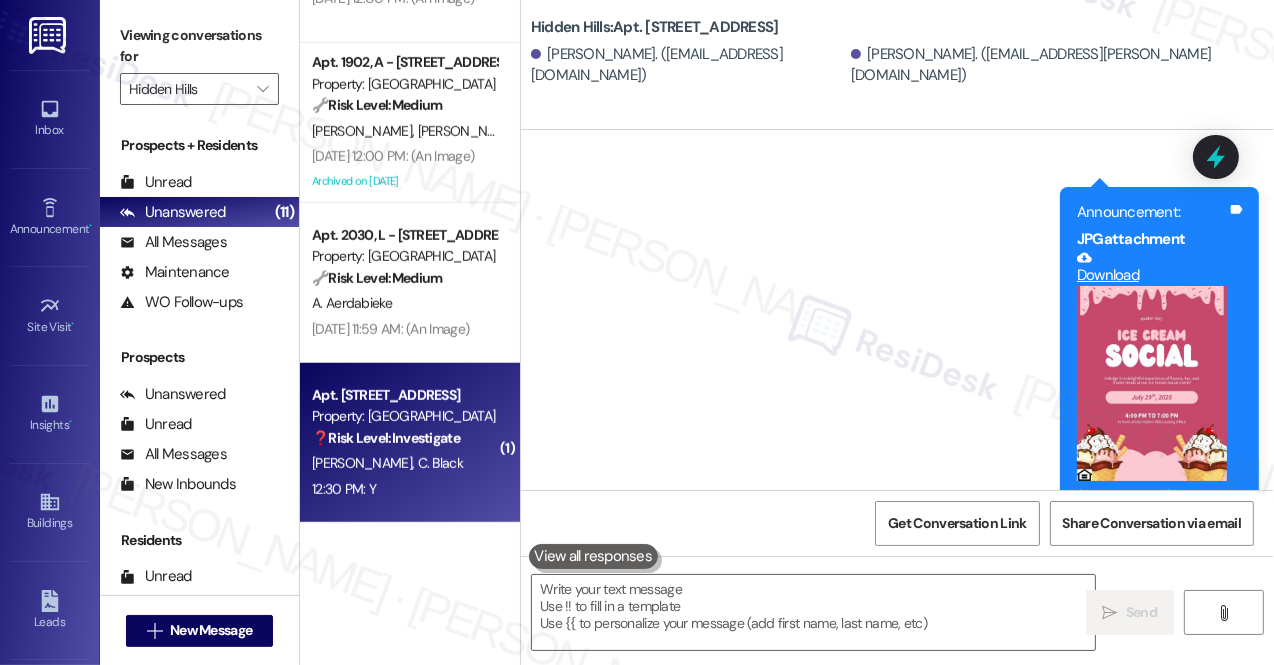 scroll, scrollTop: 28069, scrollLeft: 0, axis: vertical 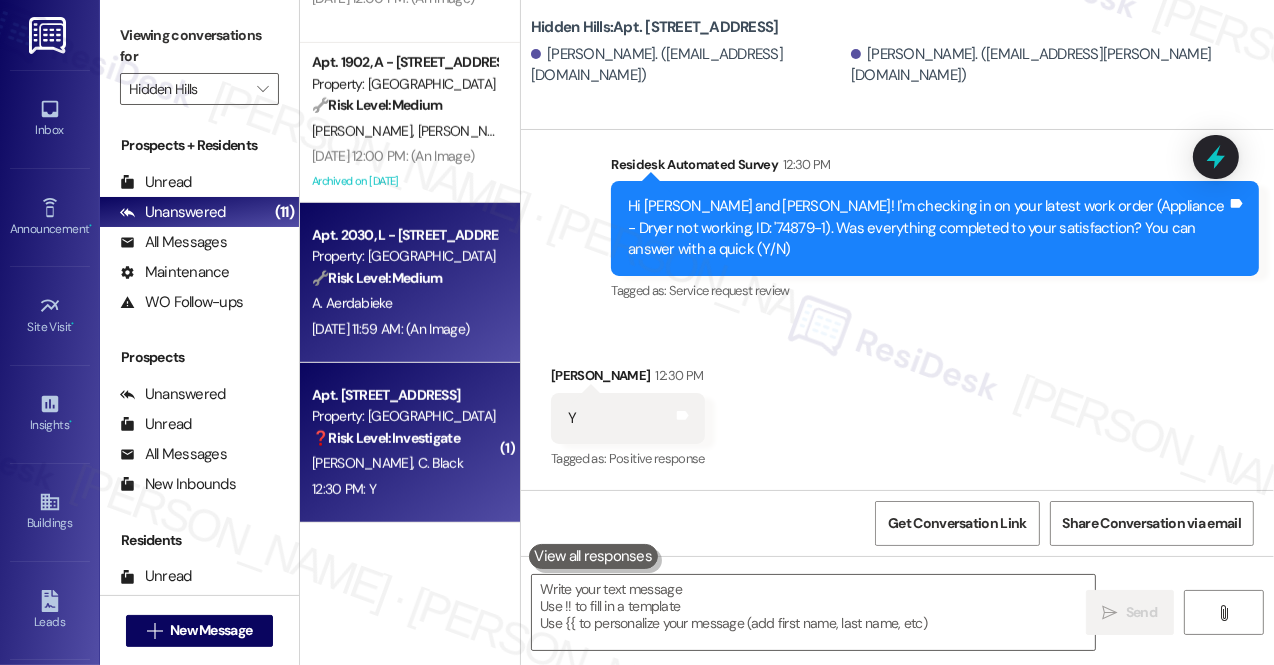 click on "[DATE] 11:59 AM: (An Image) [DATE] 11:59 AM: (An Image)" at bounding box center (390, 329) 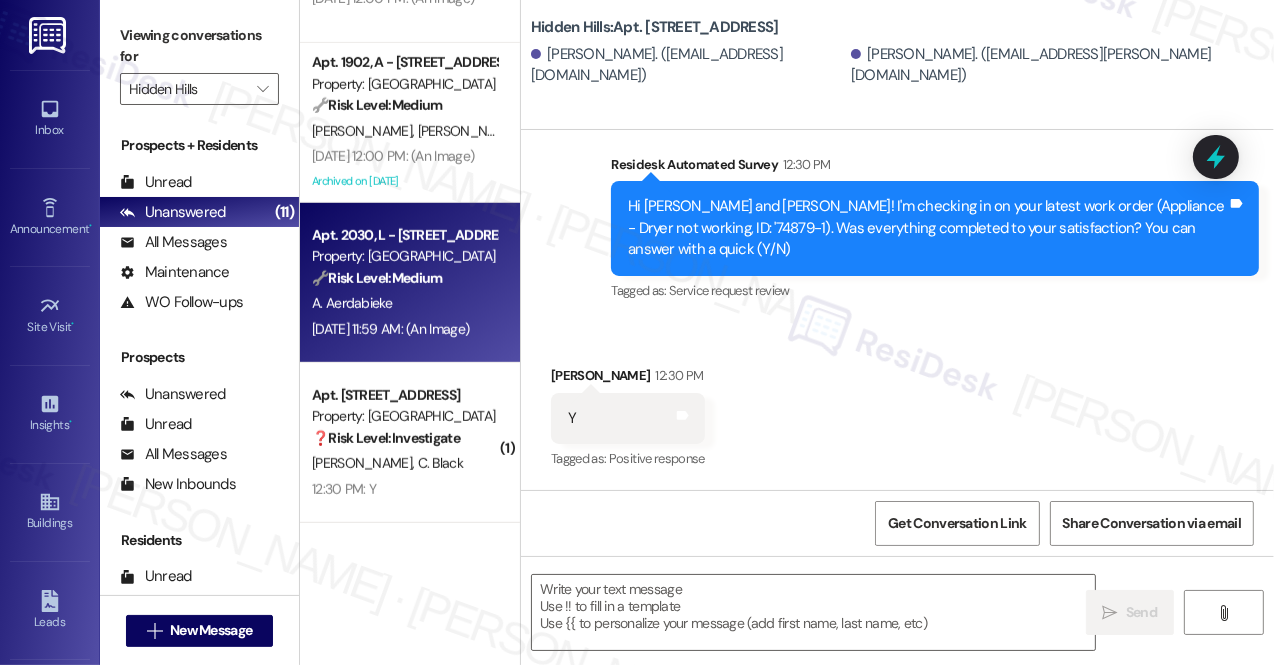 type on "Fetching suggested responses. Please feel free to read through the conversation in the meantime." 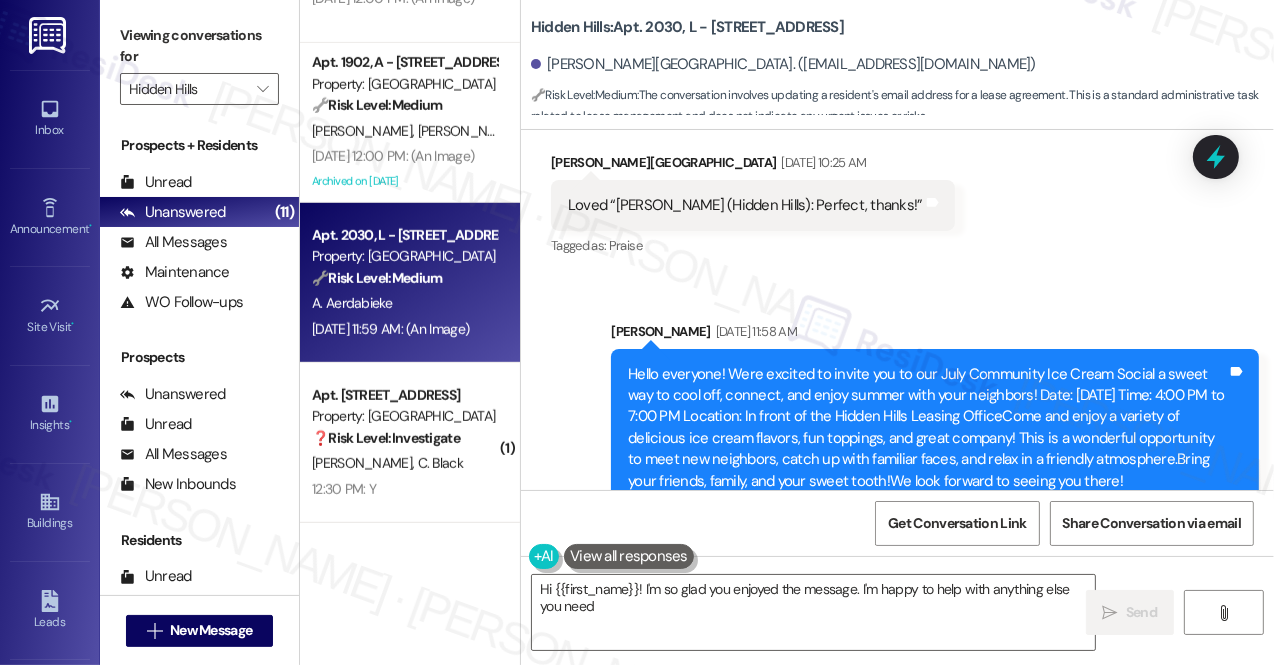 type on "Hi {{first_name}}! I'm so glad you enjoyed the message. I'm happy to help with anything else you need!" 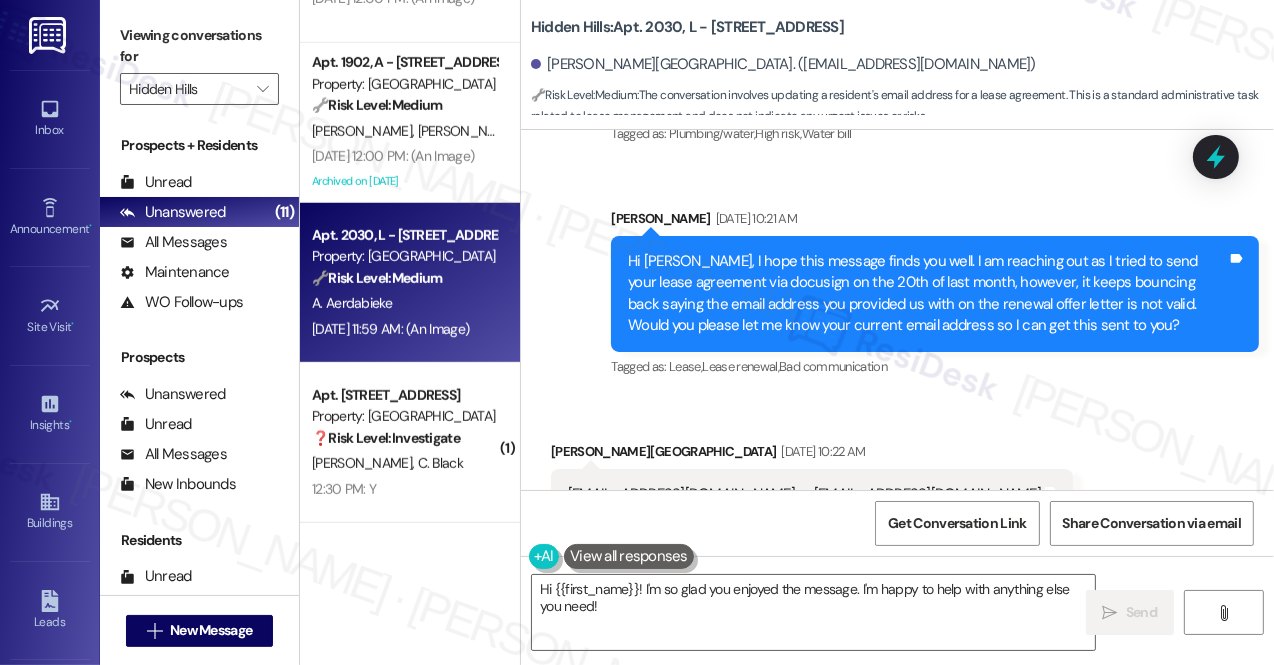 scroll, scrollTop: 13231, scrollLeft: 0, axis: vertical 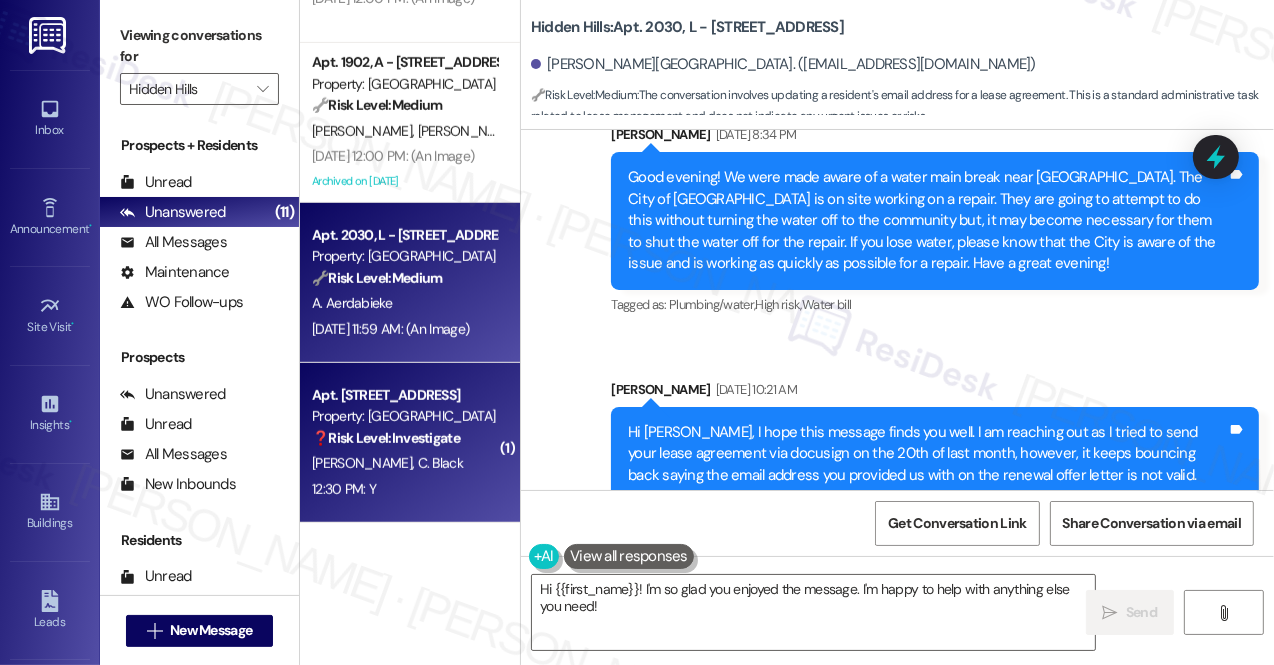 click on "Property: [GEOGRAPHIC_DATA]" at bounding box center (404, 416) 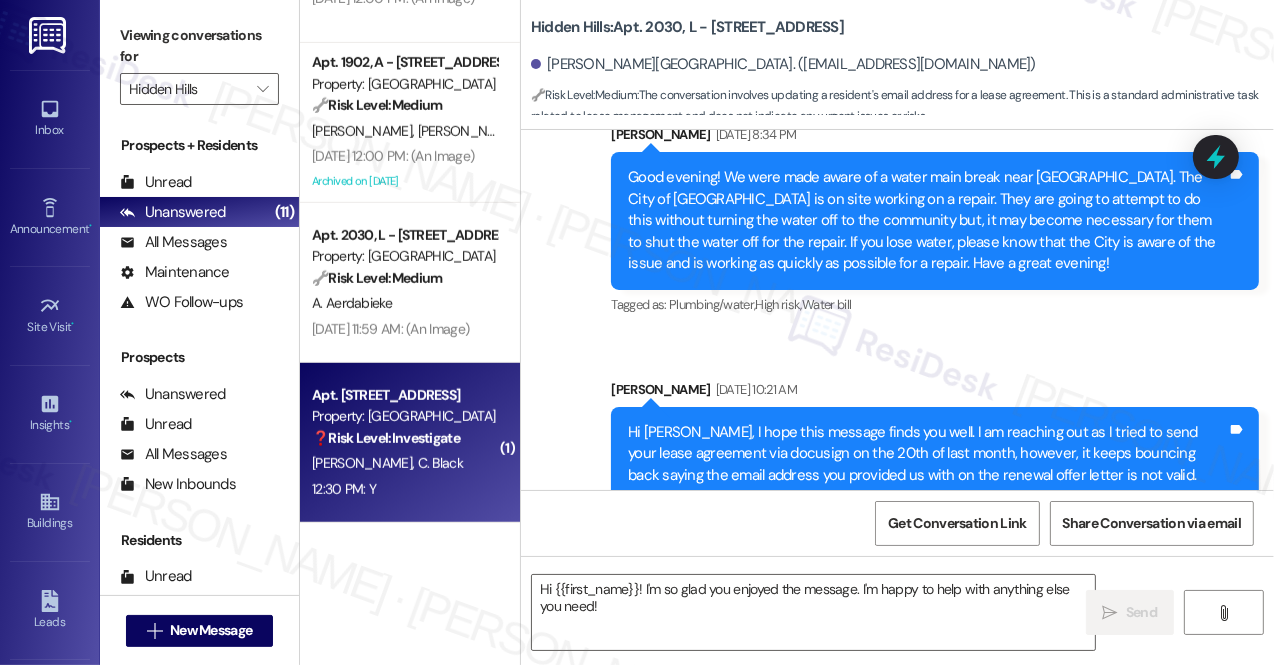type on "Fetching suggested responses. Please feel free to read through the conversation in the meantime." 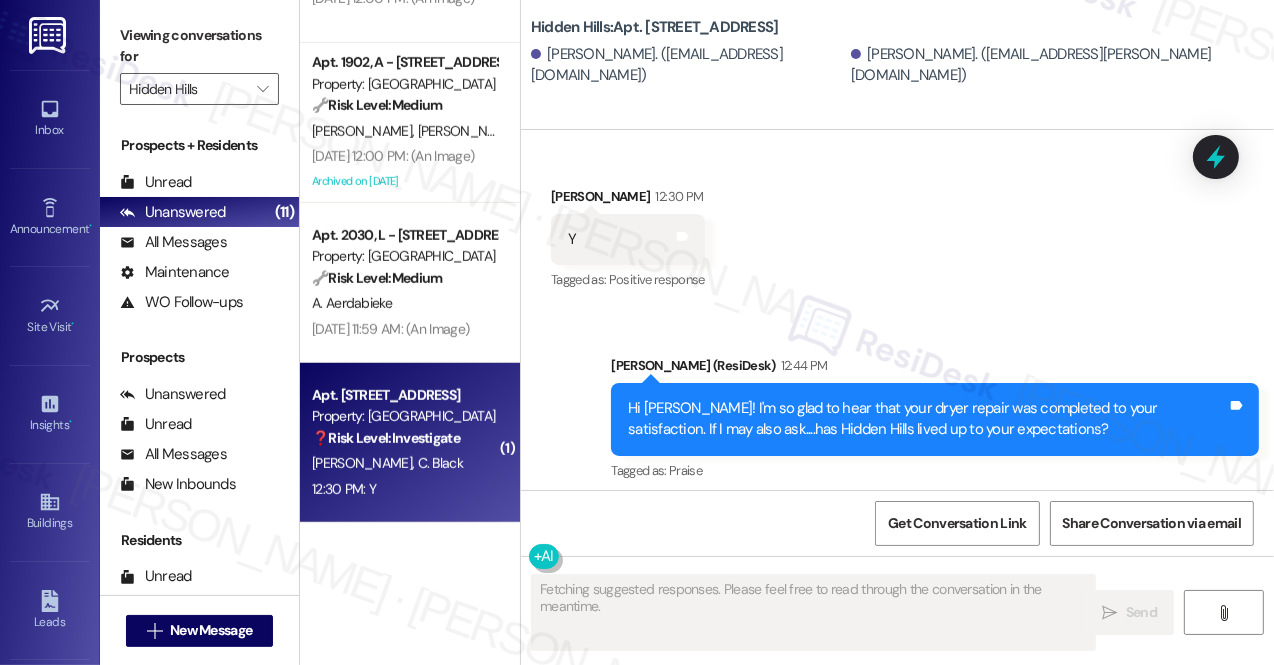 scroll, scrollTop: 28258, scrollLeft: 0, axis: vertical 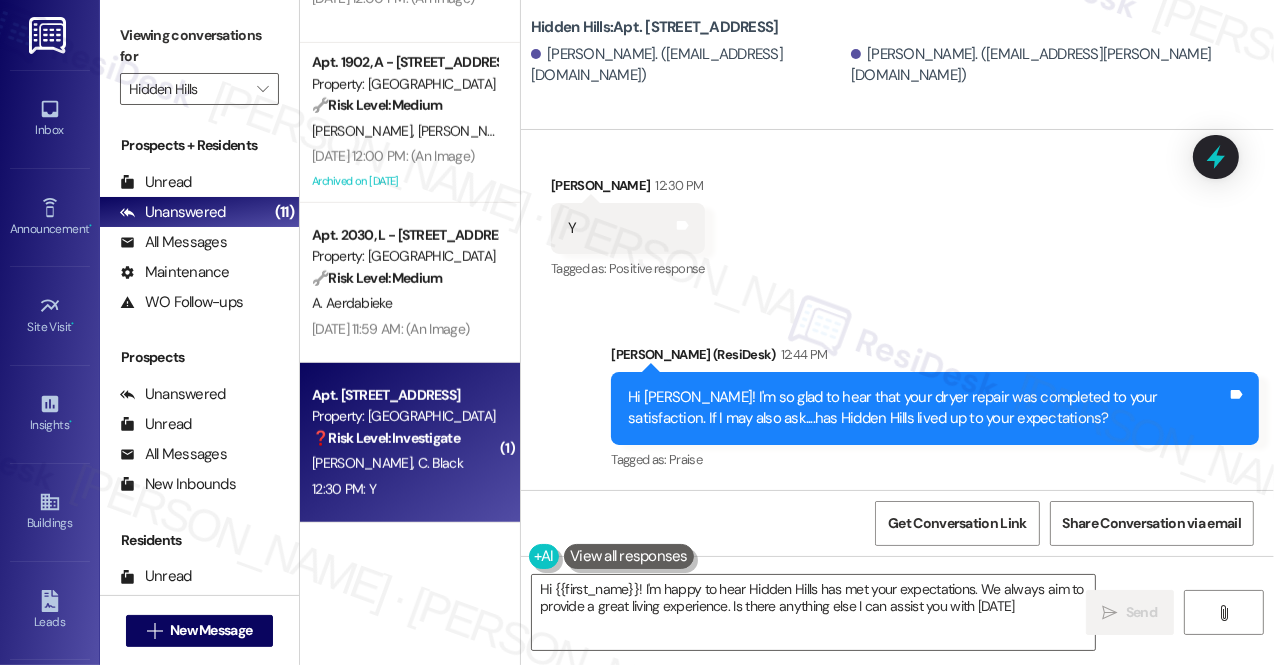type on "Hi {{first_name}}! I'm happy to hear Hidden Hills has met your expectations. We always aim to provide a great living experience. Is there anything else I can assist you with [DATE]?" 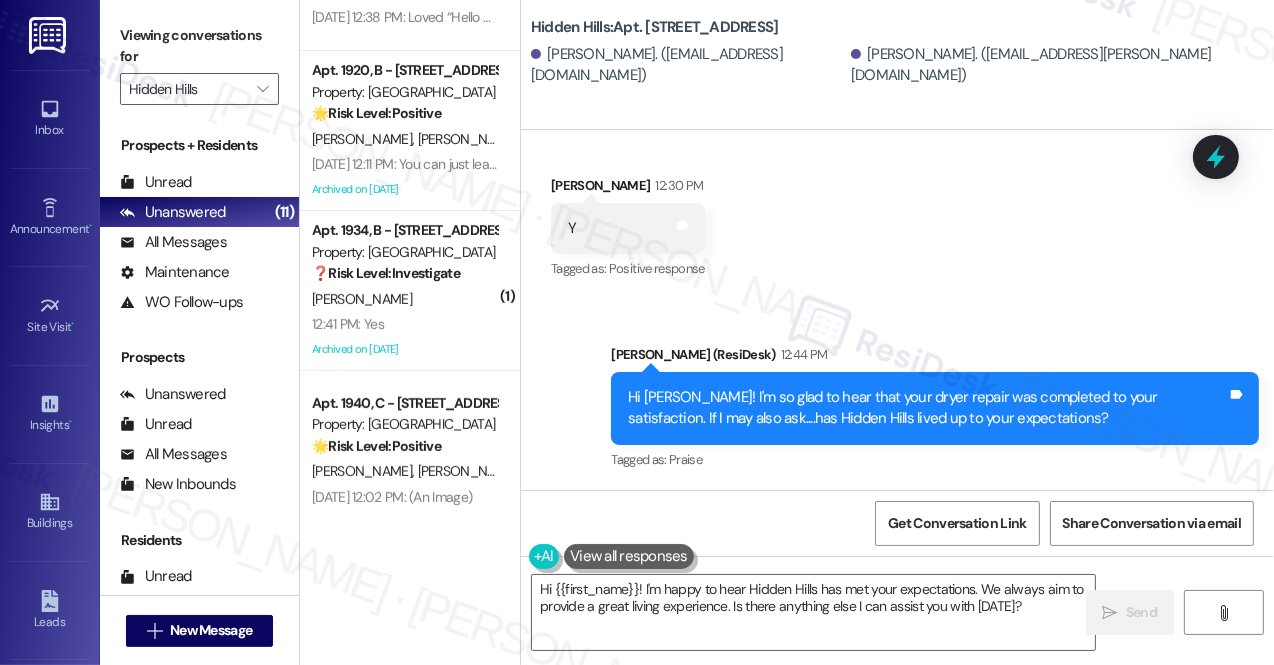 scroll, scrollTop: 418, scrollLeft: 0, axis: vertical 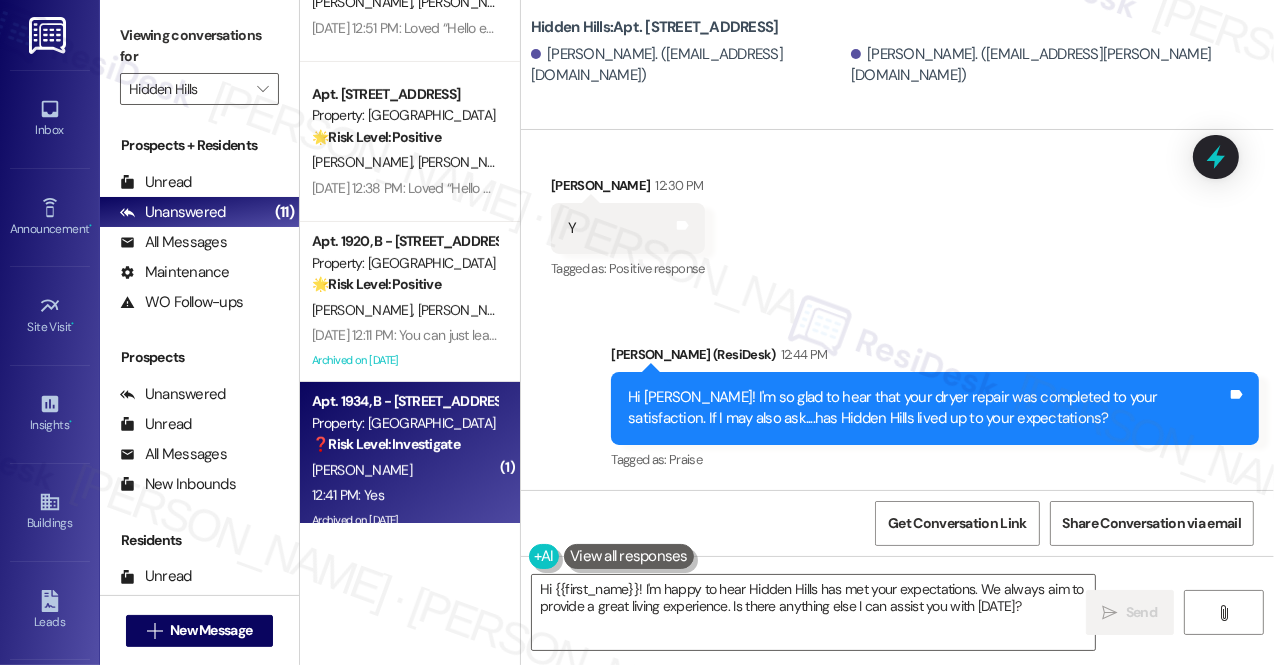 click on "❓  Risk Level:  Investigate" at bounding box center [386, 444] 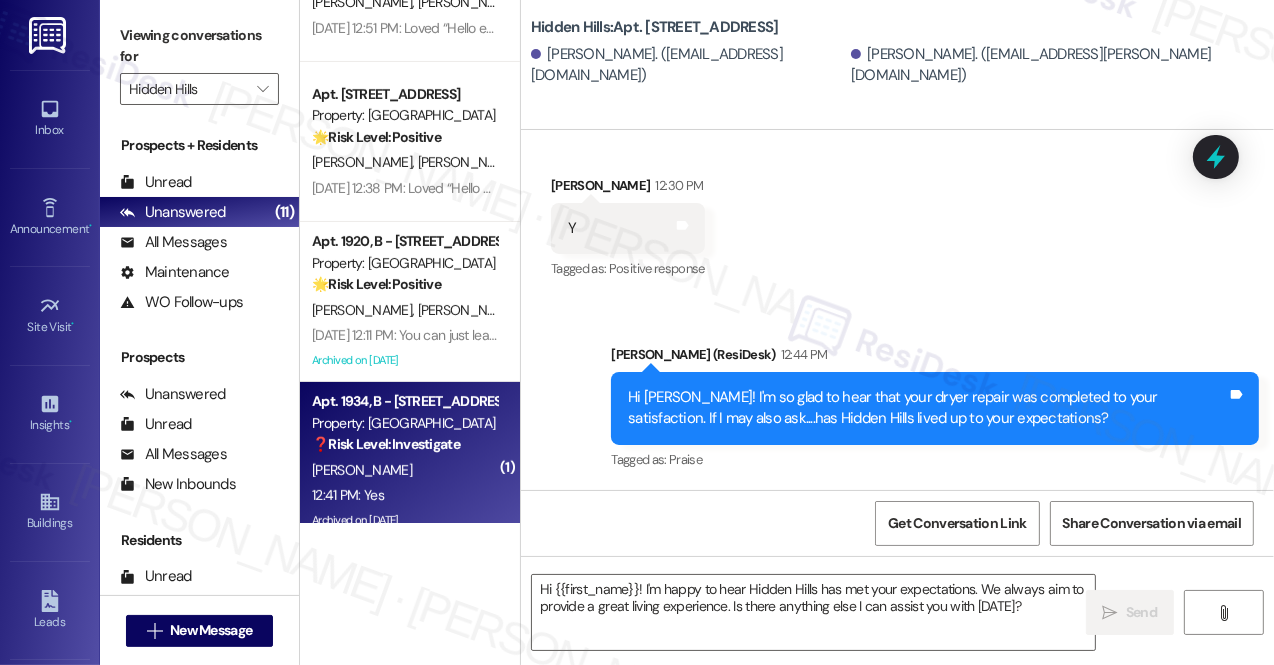 type on "Fetching suggested responses. Please feel free to read through the conversation in the meantime." 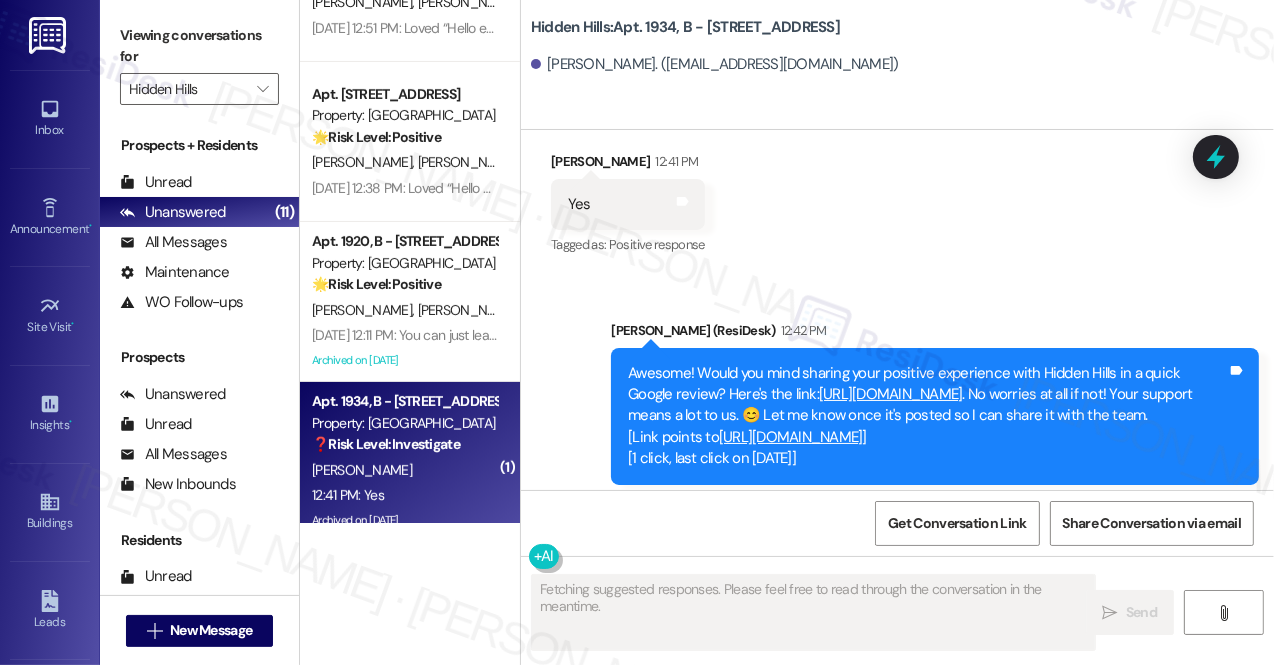 scroll, scrollTop: 38953, scrollLeft: 0, axis: vertical 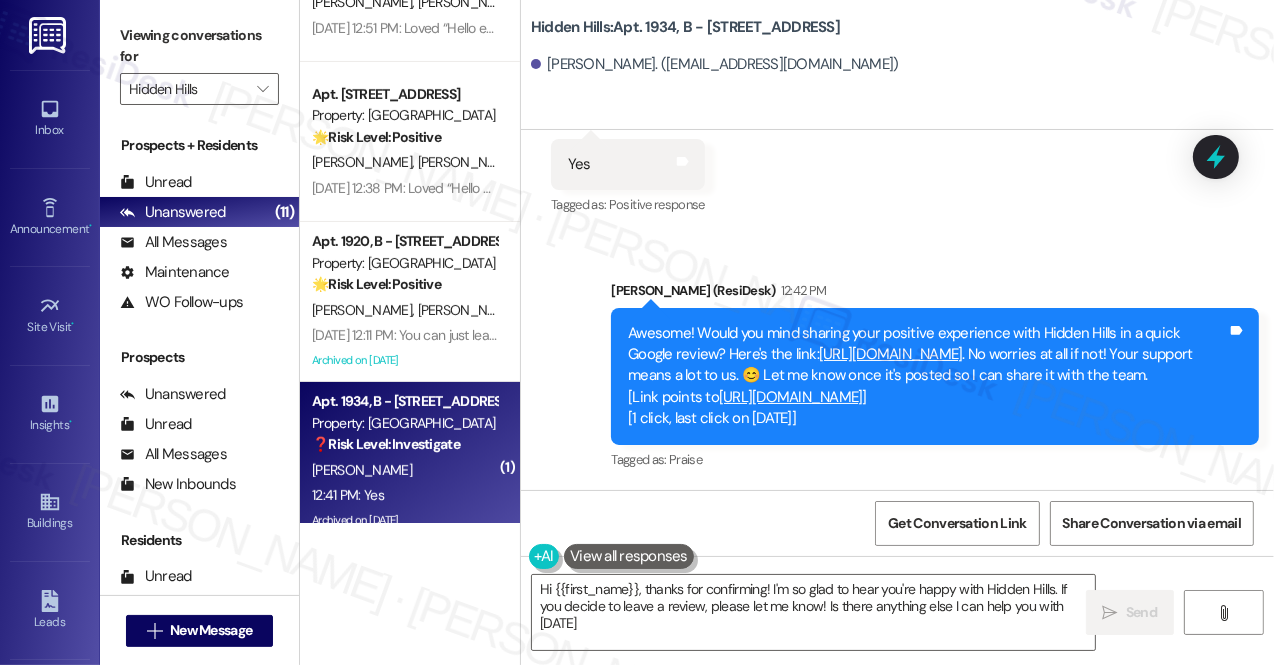 type on "Hi {{first_name}}, thanks for confirming! I'm so glad to hear you're happy with Hidden Hills. If you decide to leave a review, please let me know! Is there anything else I can help you with [DATE]?" 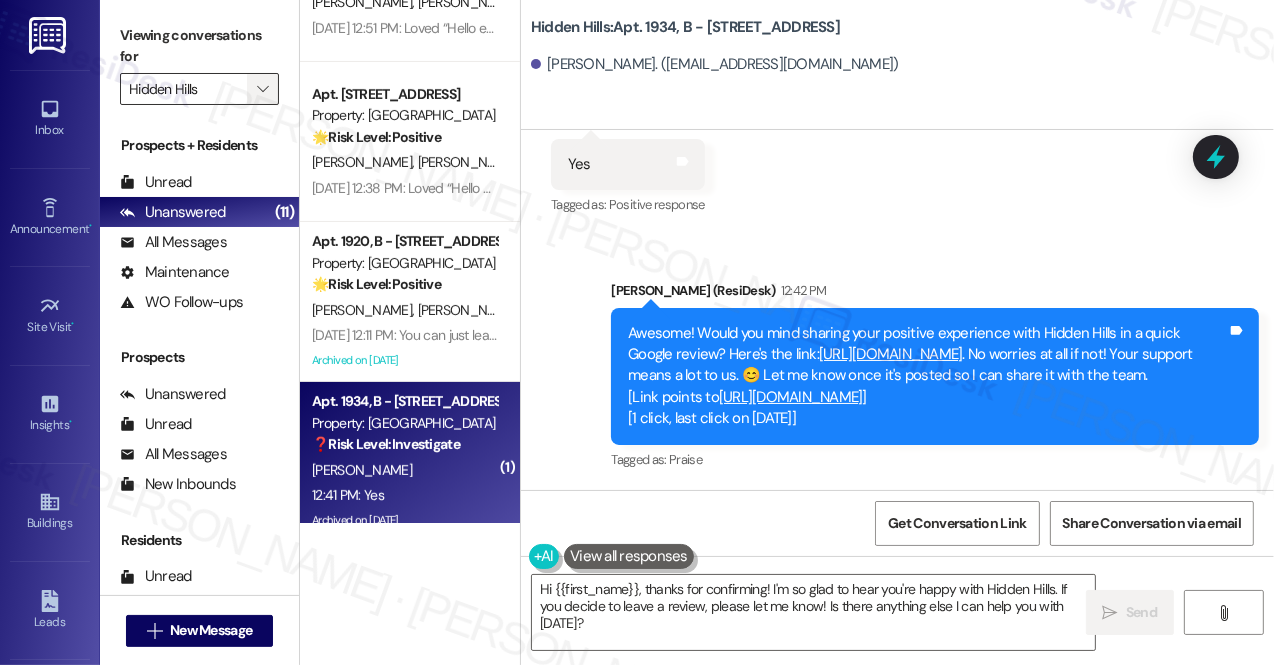 click on "" at bounding box center [263, 89] 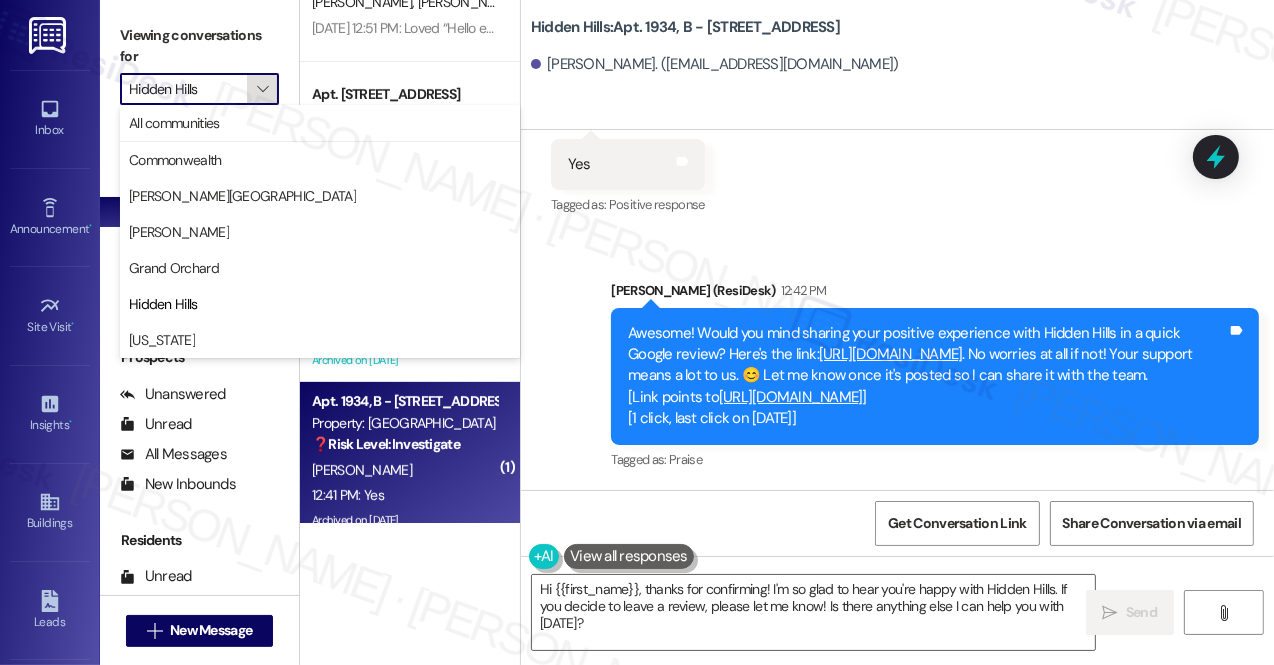 click on "" at bounding box center (263, 89) 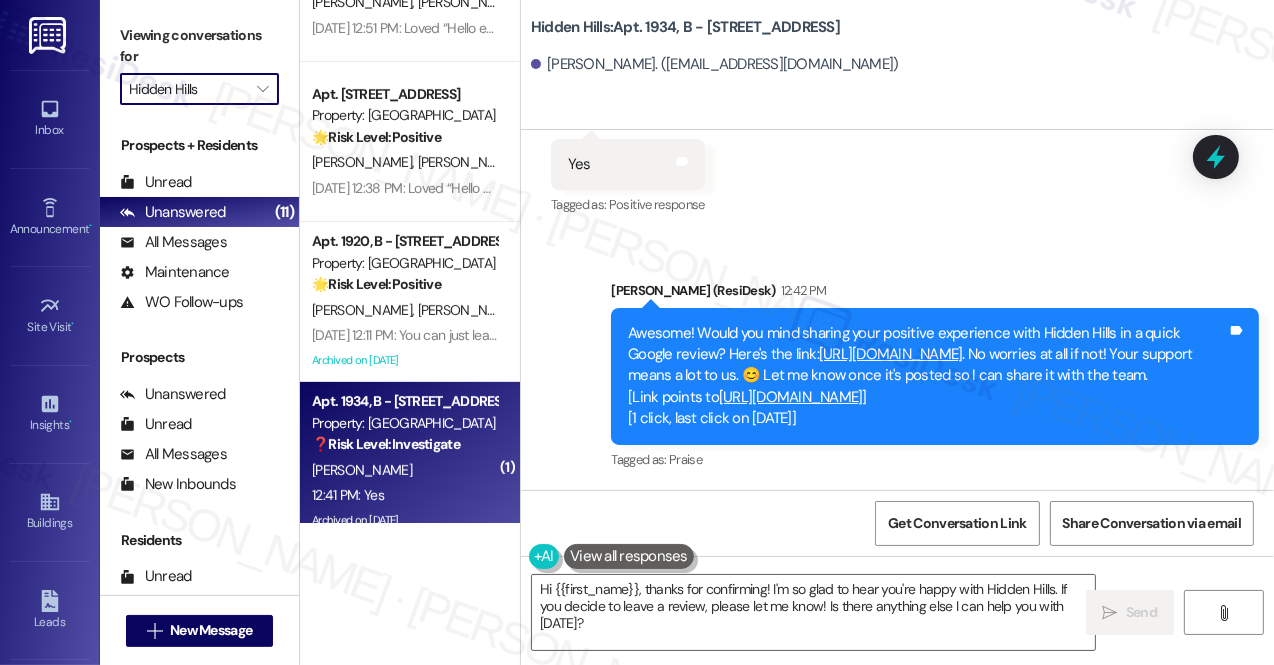 click on "Viewing conversations for" at bounding box center (199, 46) 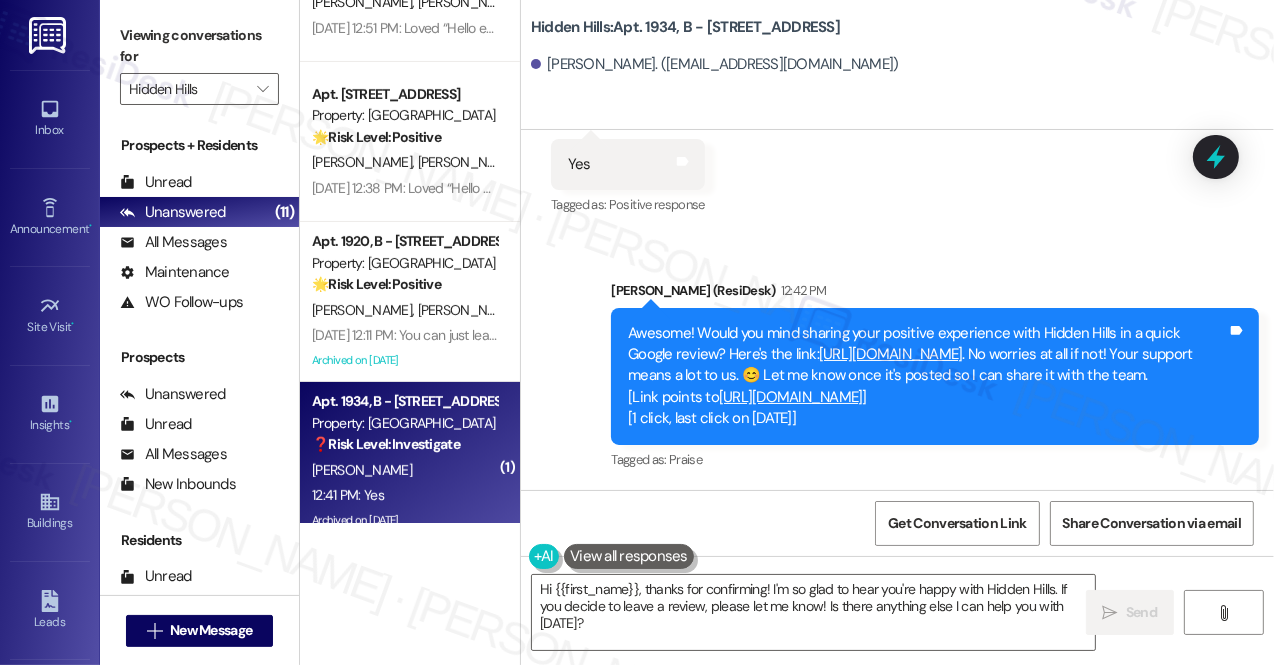 click on "[PERSON_NAME]. ([EMAIL_ADDRESS][DOMAIN_NAME])" at bounding box center [902, 65] 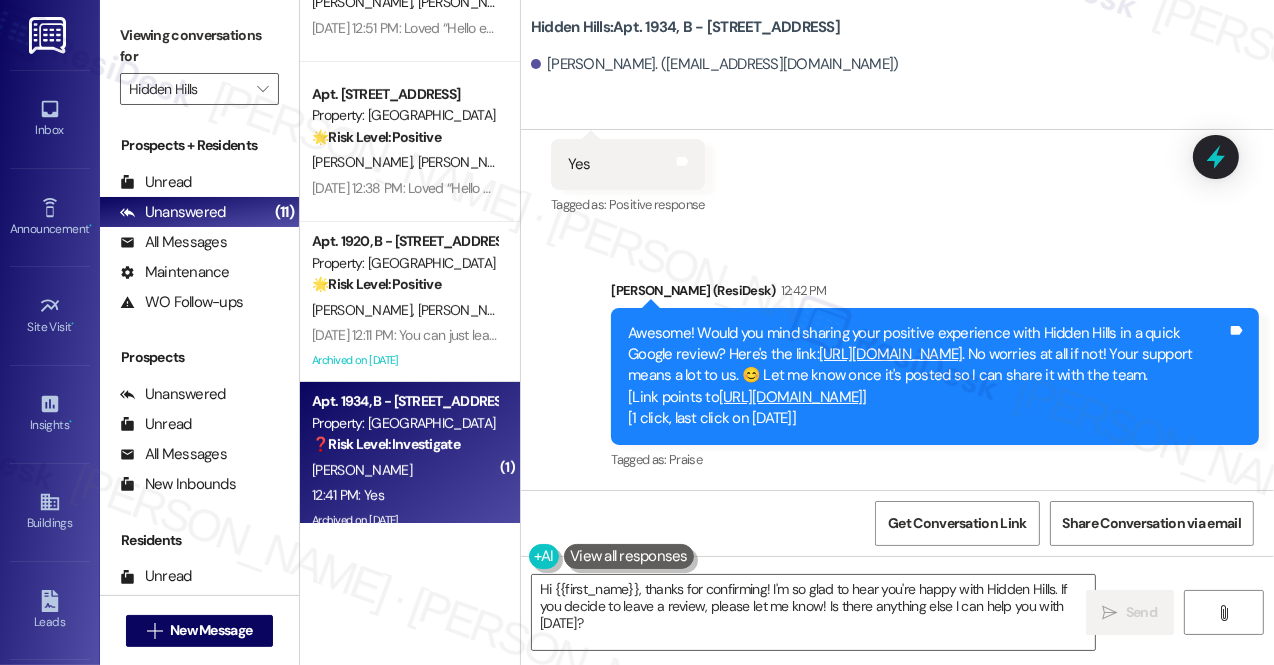 click on "Hidden Hills:  Apt. 1934, B - [STREET_ADDRESS][GEOGRAPHIC_DATA]. ([EMAIL_ADDRESS][DOMAIN_NAME])" at bounding box center [897, 65] 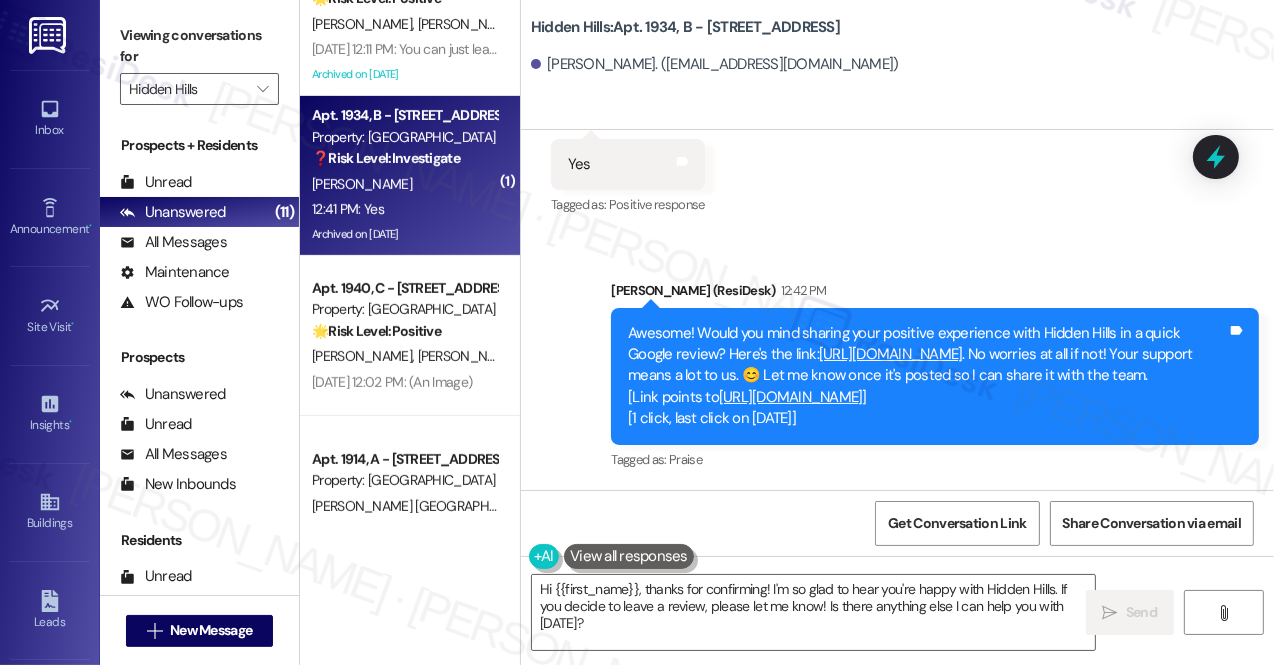 scroll, scrollTop: 1055, scrollLeft: 0, axis: vertical 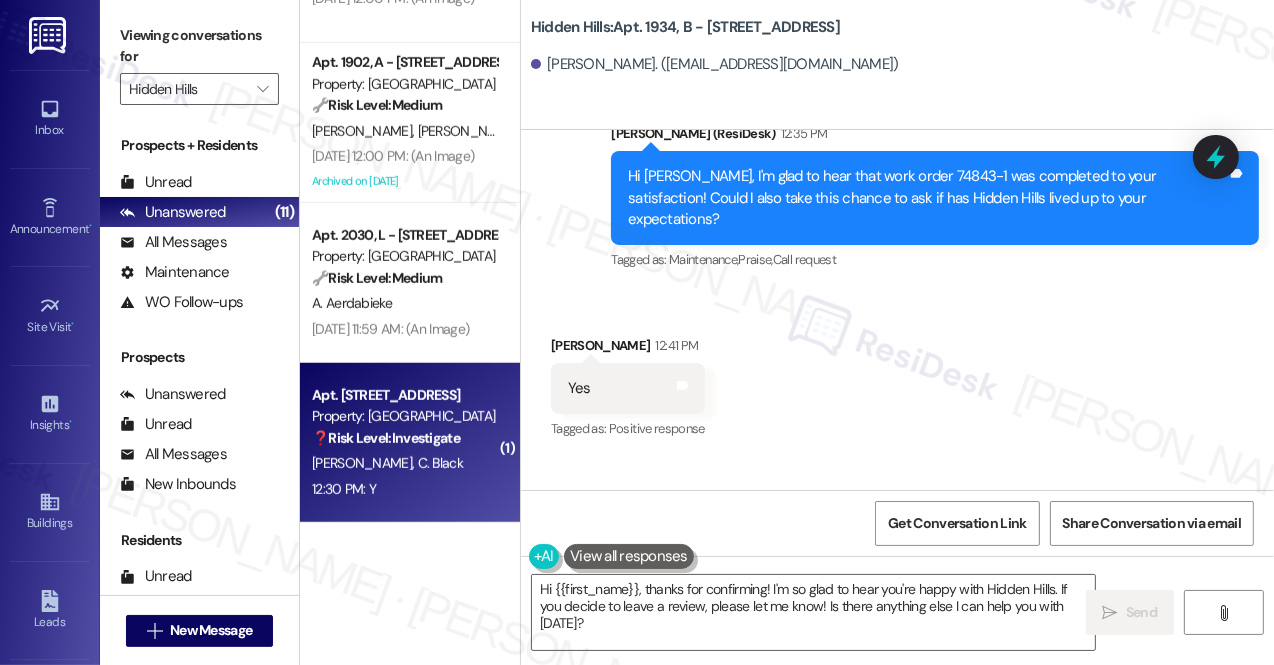 click on "C. Black" at bounding box center [440, 463] 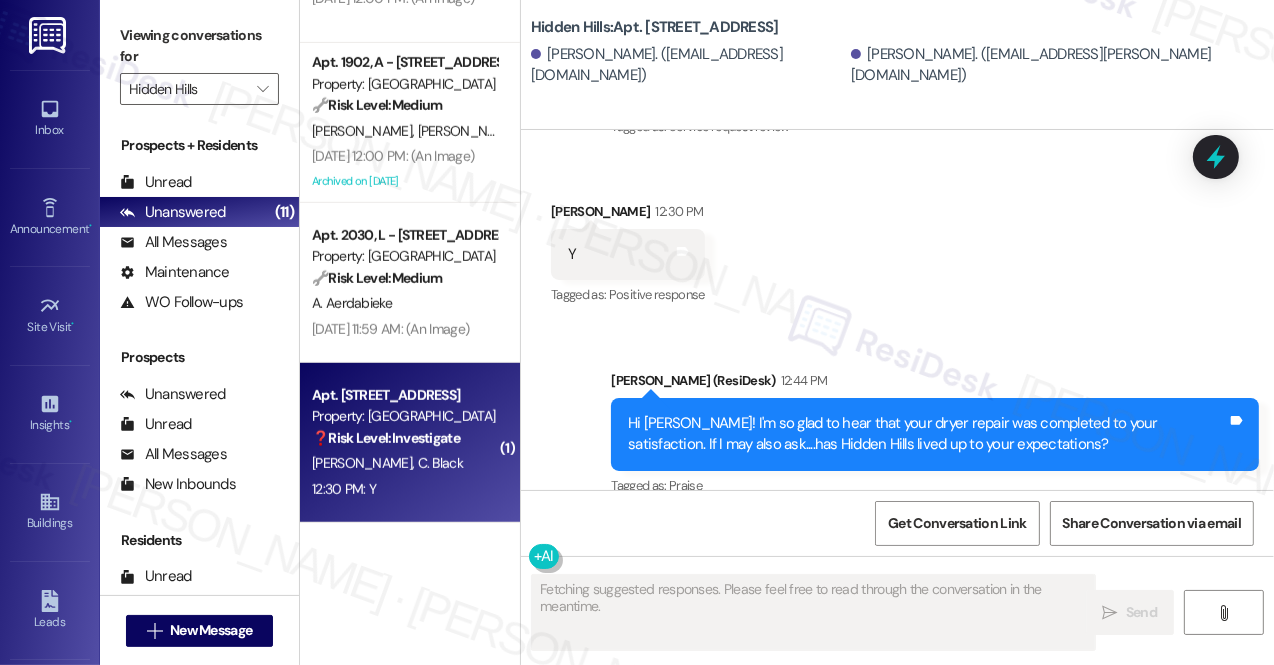 scroll, scrollTop: 28258, scrollLeft: 0, axis: vertical 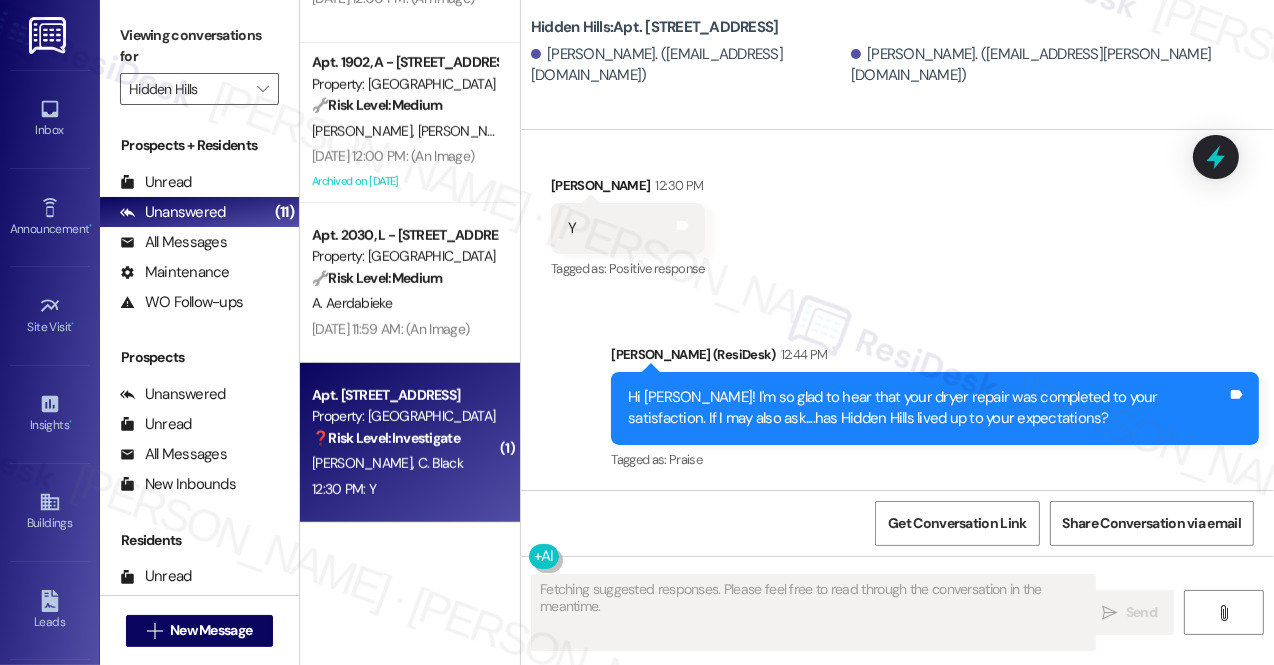 click on "Hi [PERSON_NAME]! I'm so glad to hear that your dryer repair was completed to your satisfaction. If I may also ask....has Hidden Hills lived up to your expectations? Tags and notes" at bounding box center [935, 408] 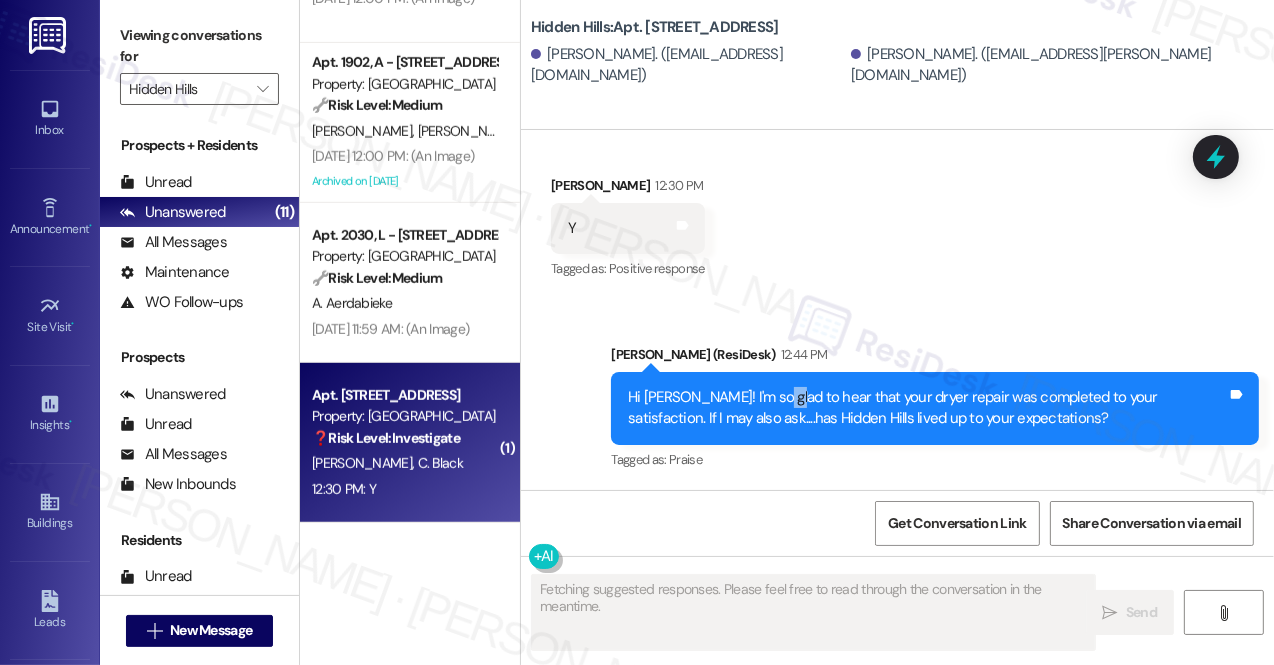 click on "Hi [PERSON_NAME]! I'm so glad to hear that your dryer repair was completed to your satisfaction. If I may also ask....has Hidden Hills lived up to your expectations? Tags and notes" at bounding box center (935, 408) 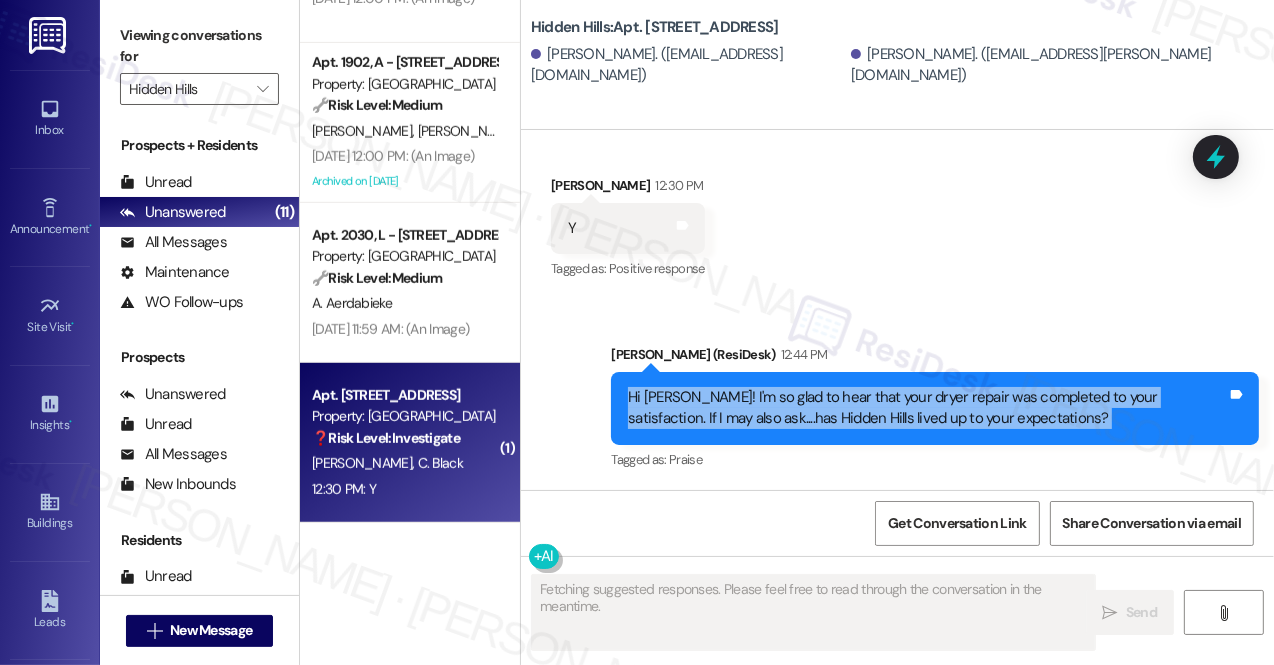 click on "Hi [PERSON_NAME]! I'm so glad to hear that your dryer repair was completed to your satisfaction. If I may also ask....has Hidden Hills lived up to your expectations? Tags and notes" at bounding box center [935, 408] 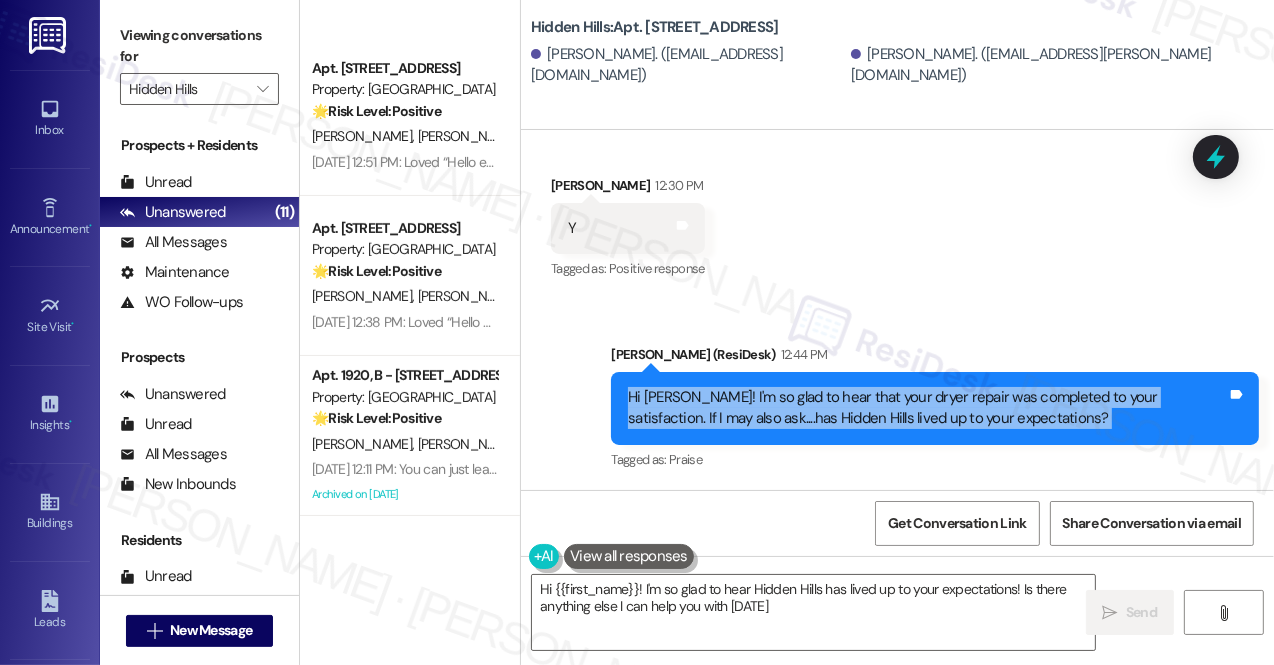 type on "Hi {{first_name}}! I'm so glad to hear Hidden Hills has lived up to your expectations! Is there anything else I can help you with [DATE]?" 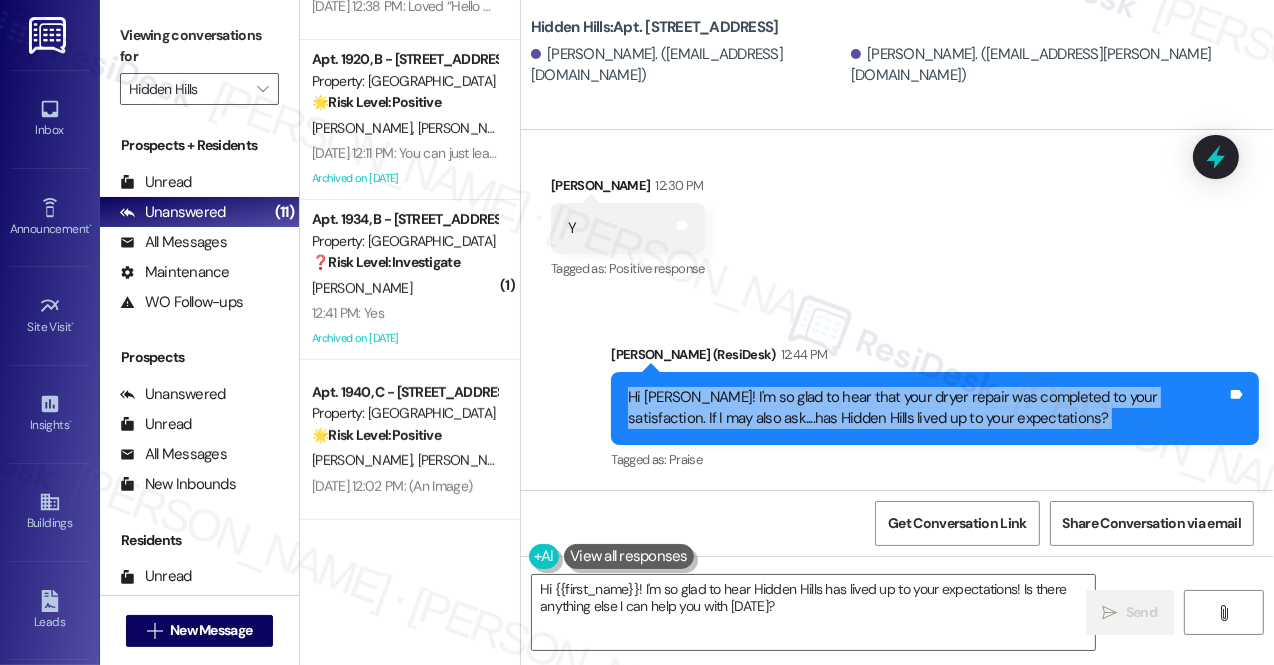 scroll, scrollTop: 509, scrollLeft: 0, axis: vertical 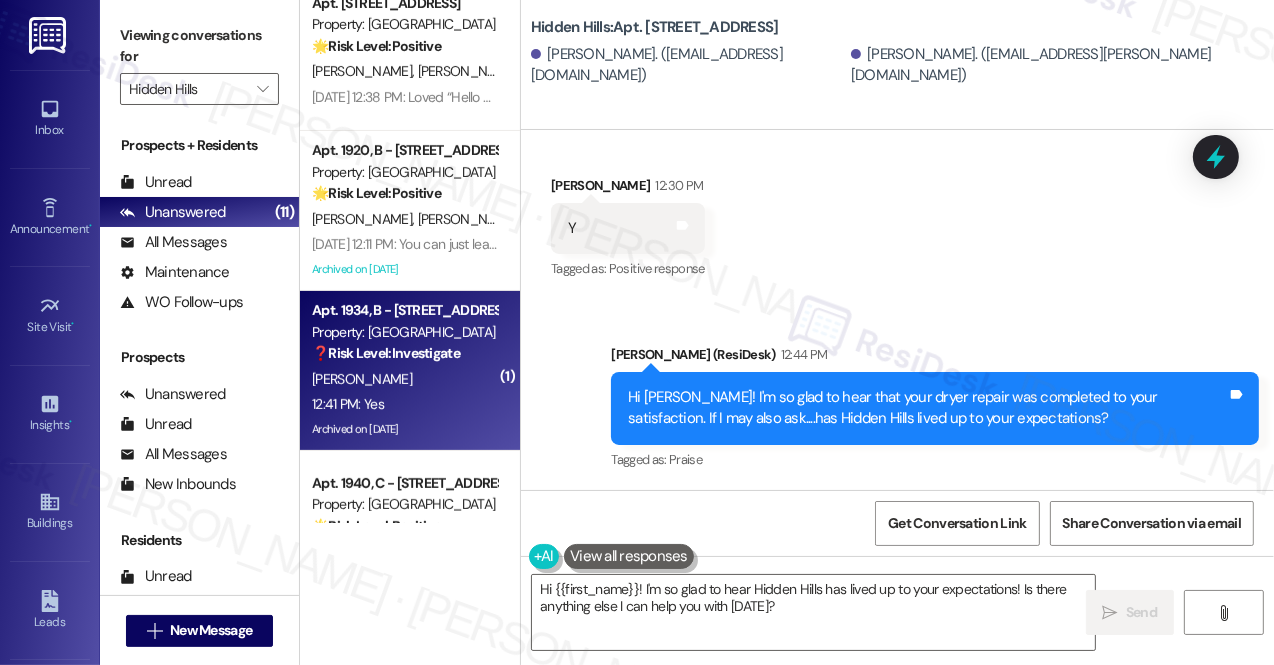 click on "❓  Risk Level:  Investigate" at bounding box center [386, 353] 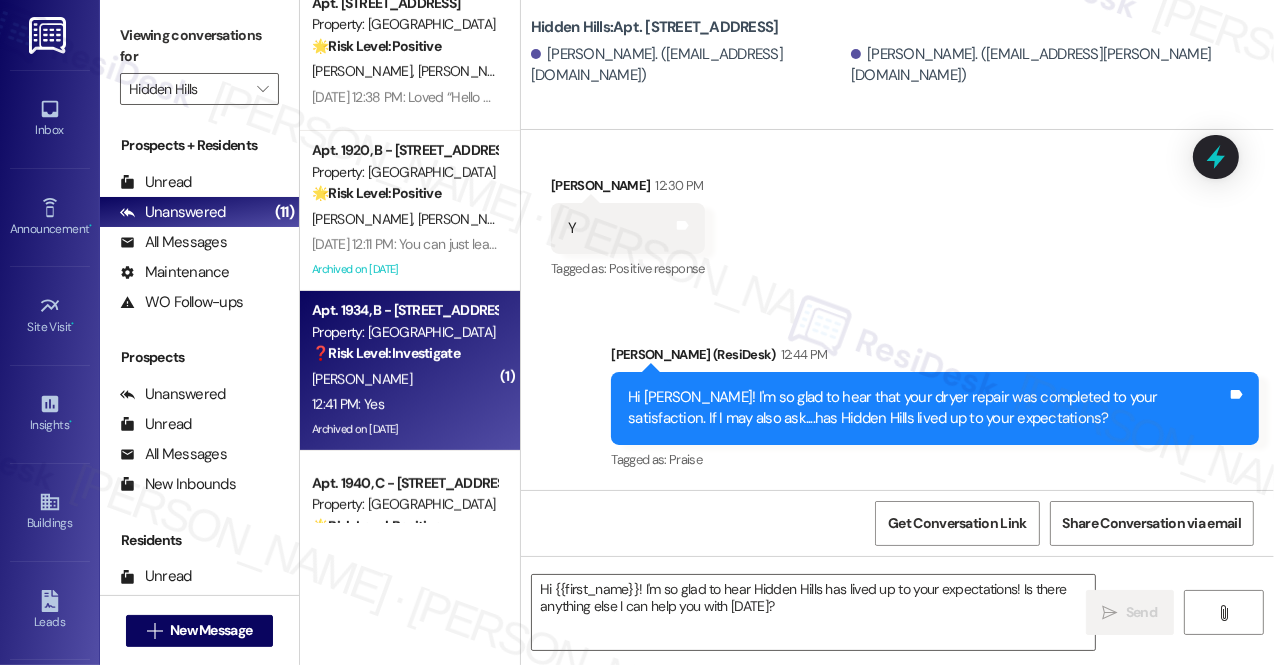 type on "Fetching suggested responses. Please feel free to read through the conversation in the meantime." 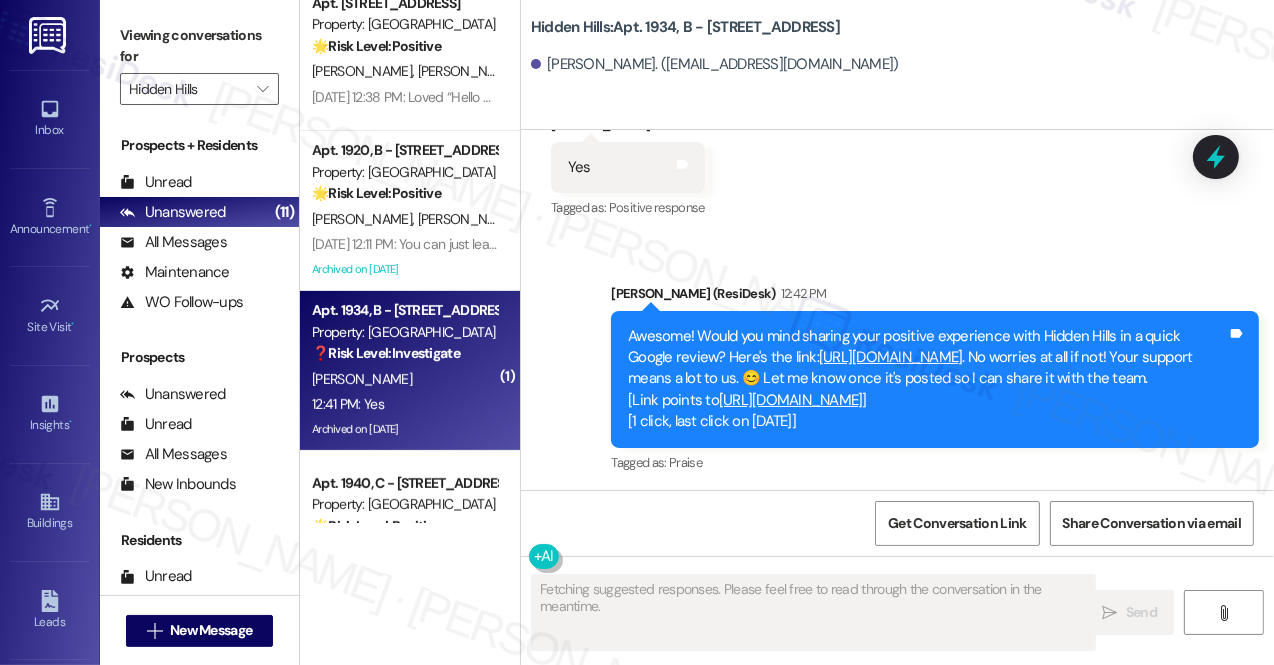 scroll, scrollTop: 38953, scrollLeft: 0, axis: vertical 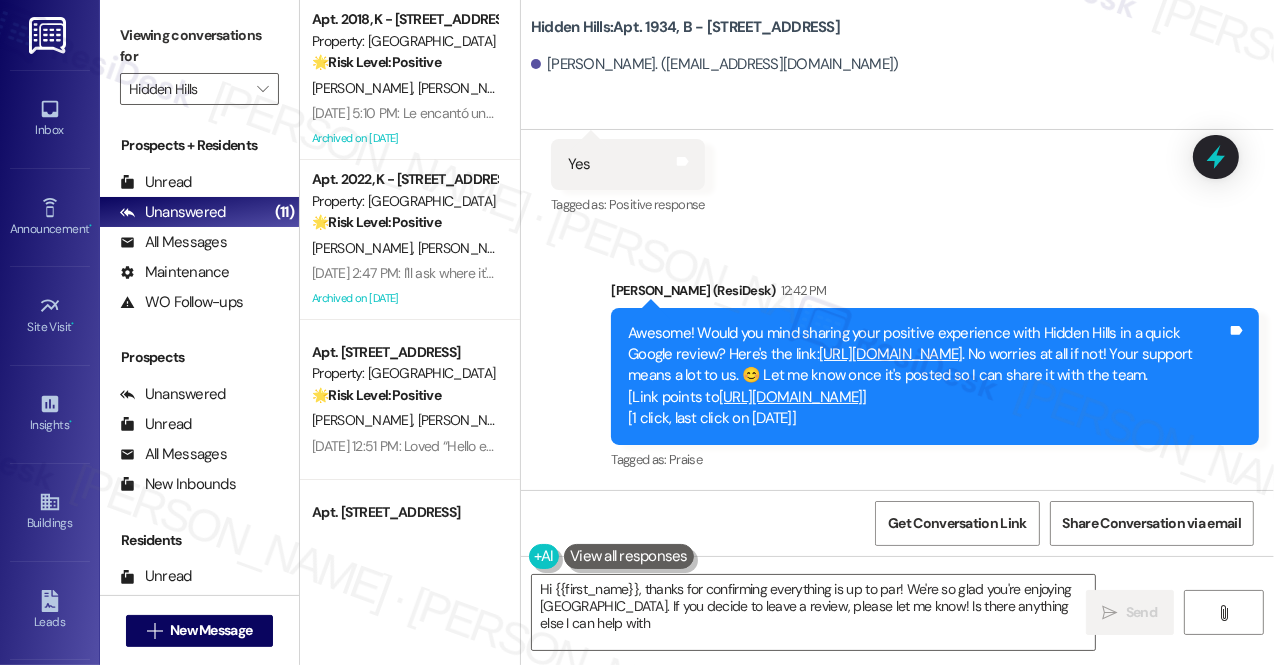 type on "Hi {{first_name}}, thanks for confirming everything is up to par! We're so glad you're enjoying [GEOGRAPHIC_DATA]. If you decide to leave a review, please let me know! Is there anything else I can help with?" 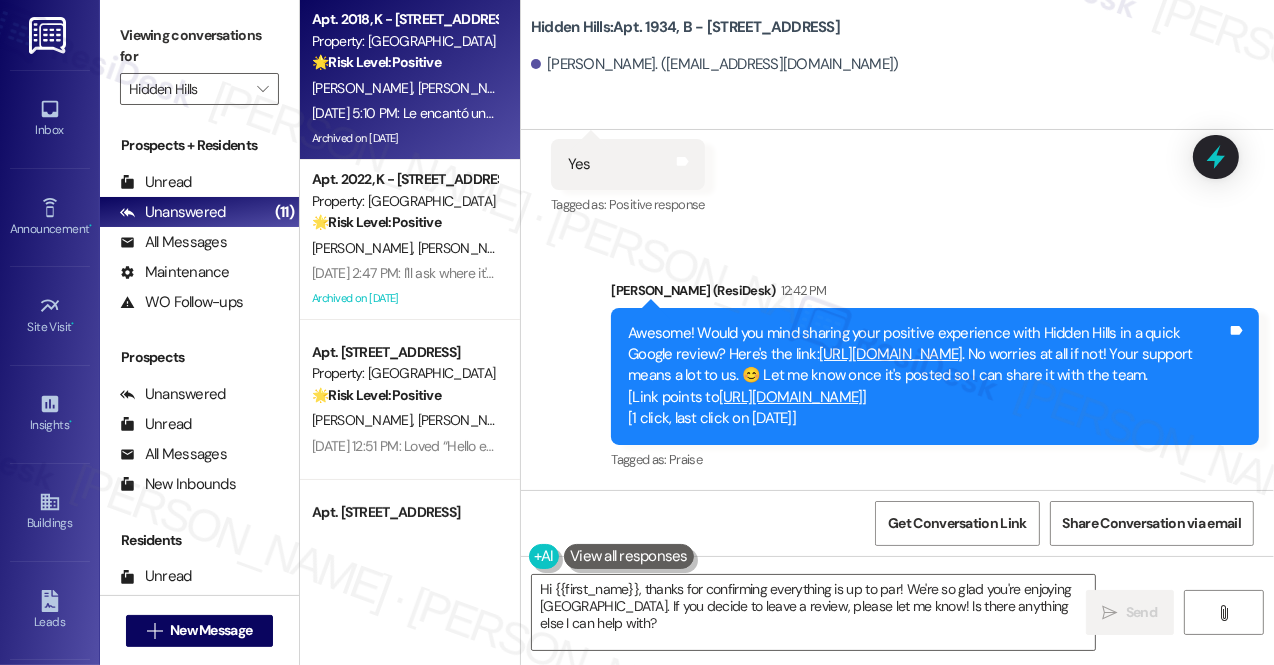 click on "Archived on [DATE]" at bounding box center [404, 138] 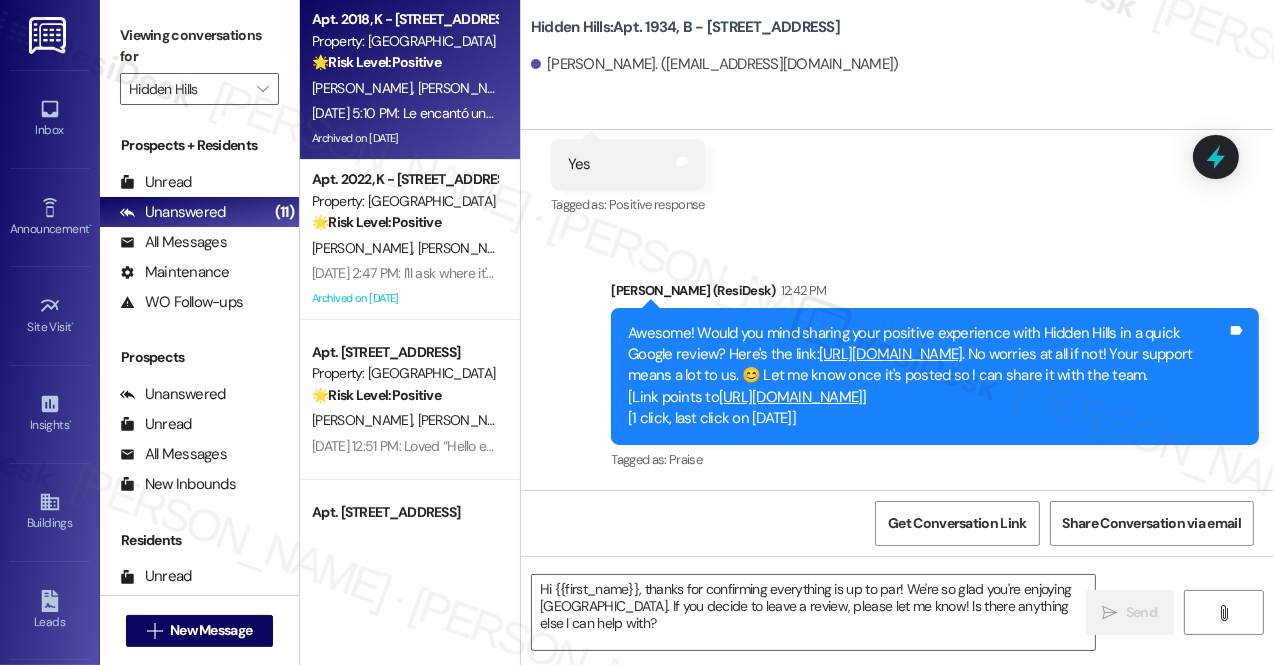 type on "Fetching suggested responses. Please feel free to read through the conversation in the meantime." 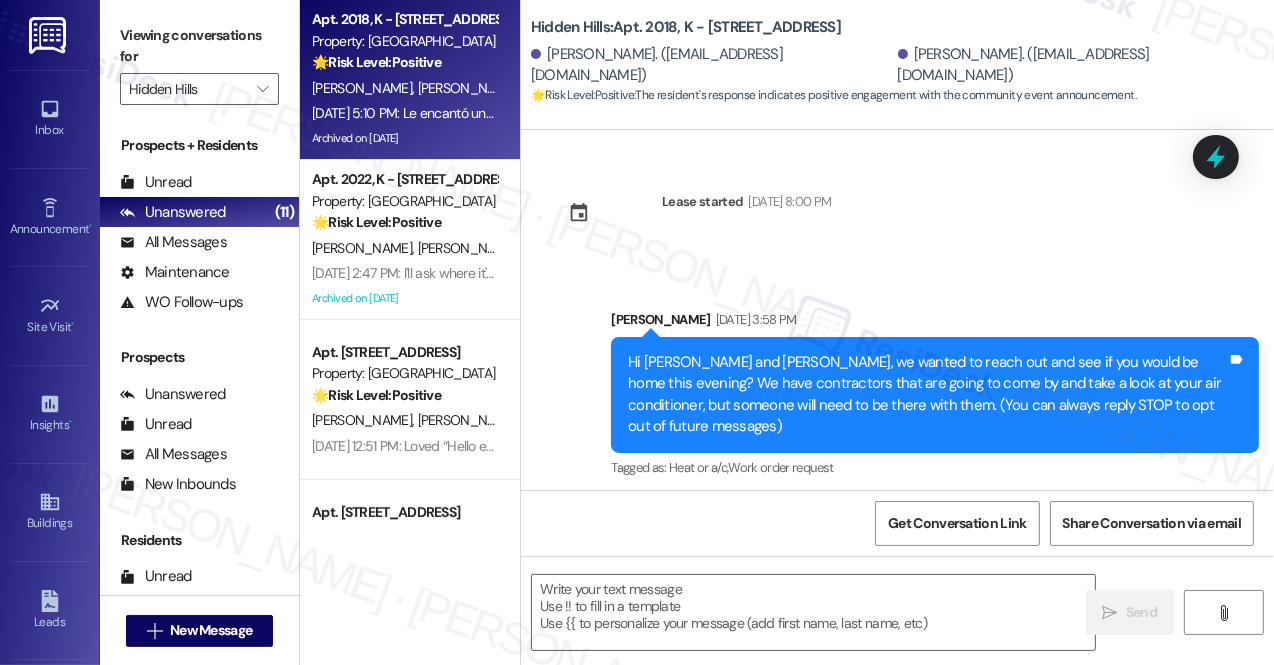 type on "Fetching suggested responses. Please feel free to read through the conversation in the meantime." 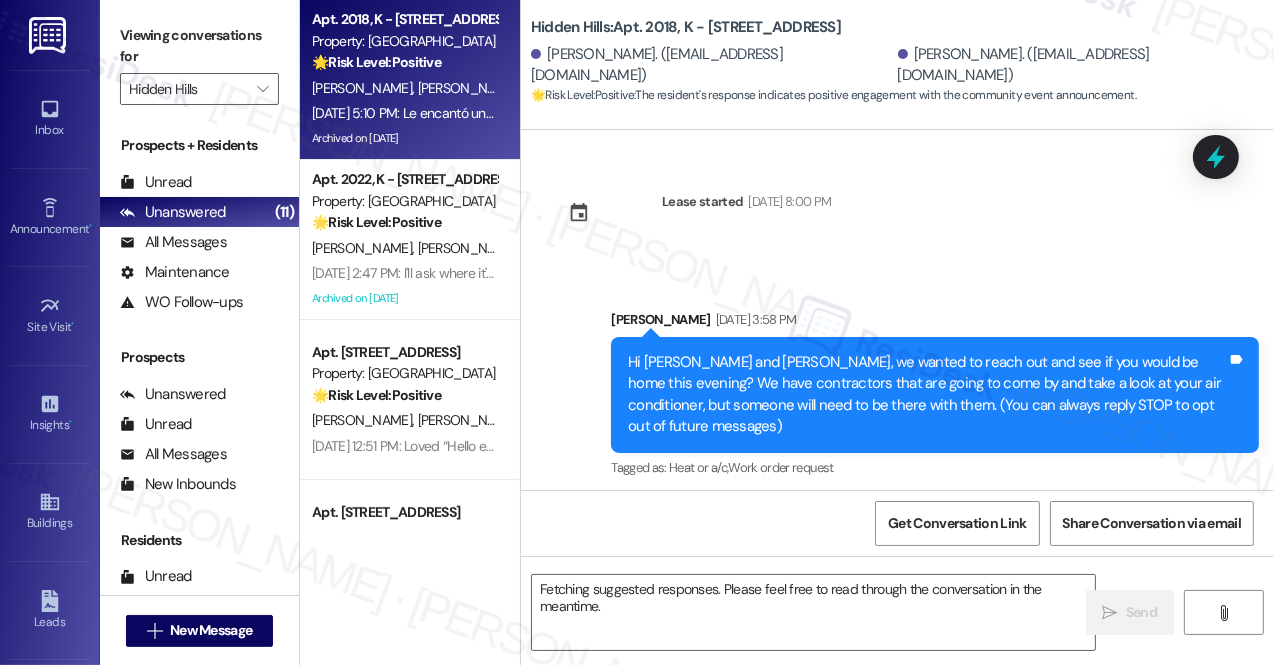 scroll, scrollTop: 47120, scrollLeft: 0, axis: vertical 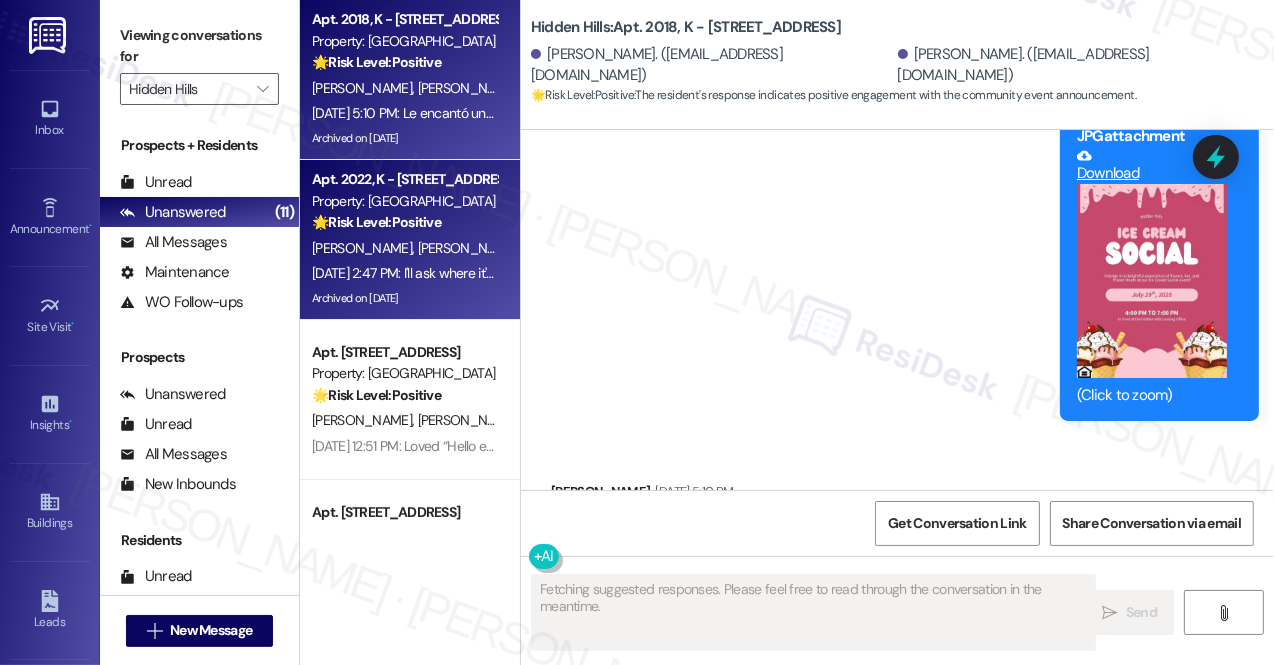 click on "🌟  Risk Level:  Positive The resident is confirming their intent to renew their lease, which is positive engagement and relationship building." at bounding box center [404, 222] 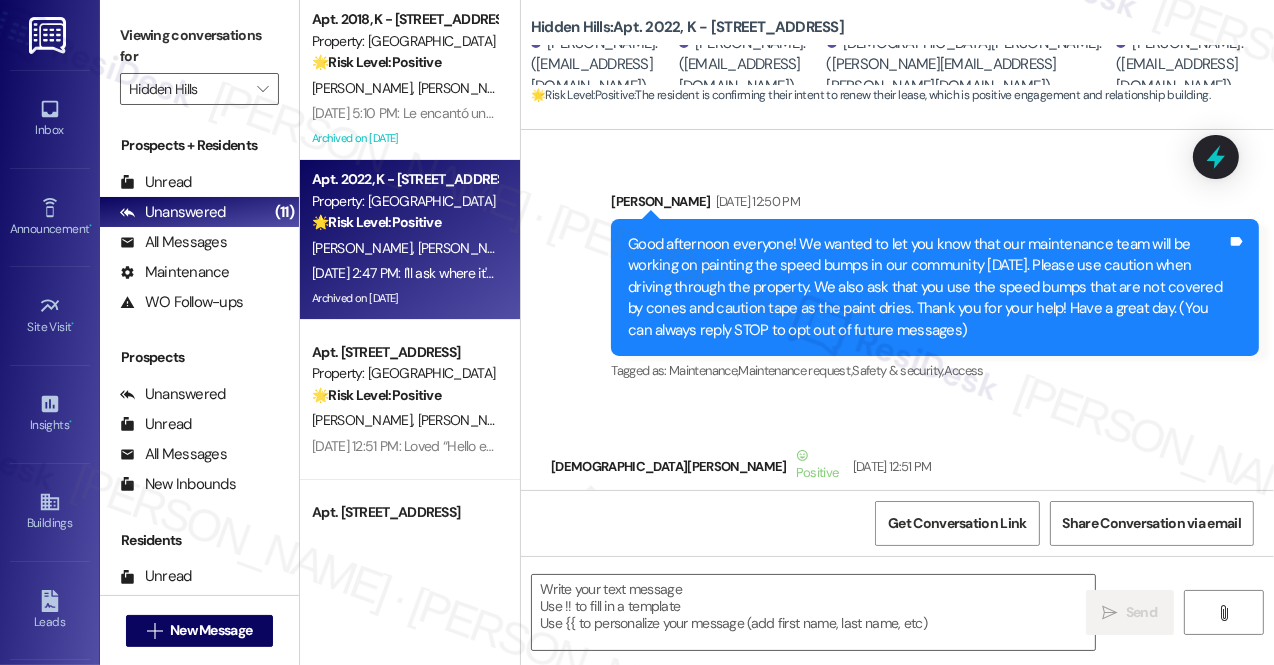 type on "Fetching suggested responses. Please feel free to read through the conversation in the meantime." 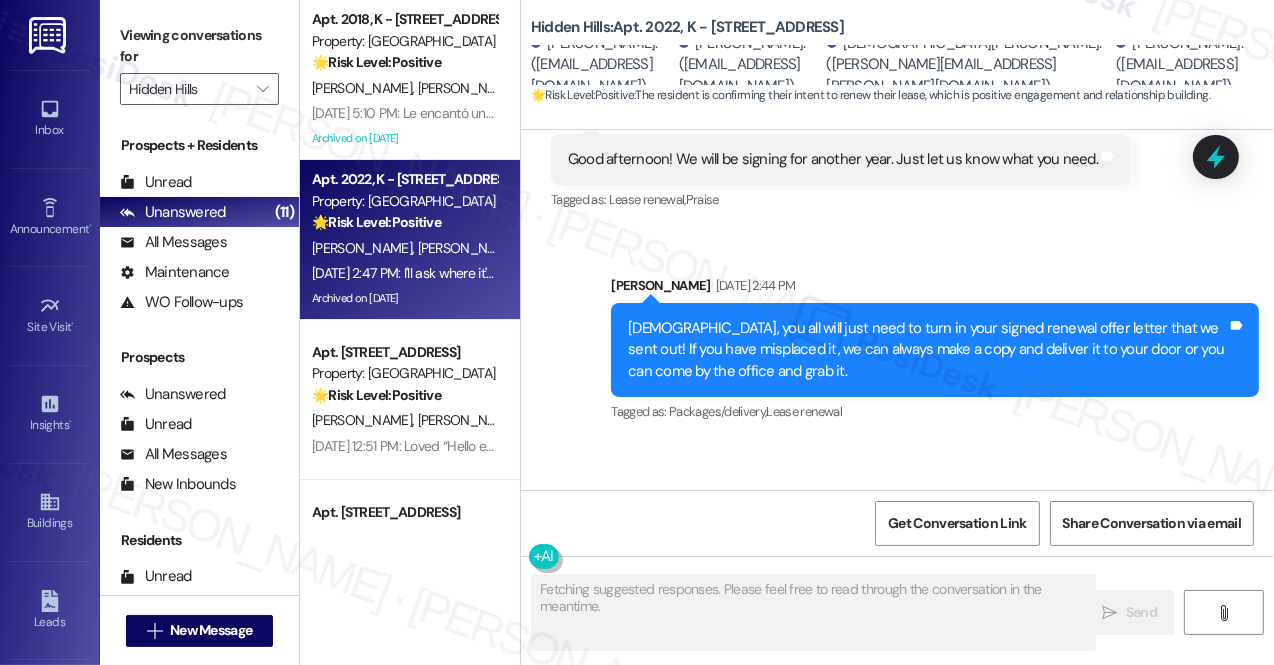 scroll, scrollTop: 50117, scrollLeft: 0, axis: vertical 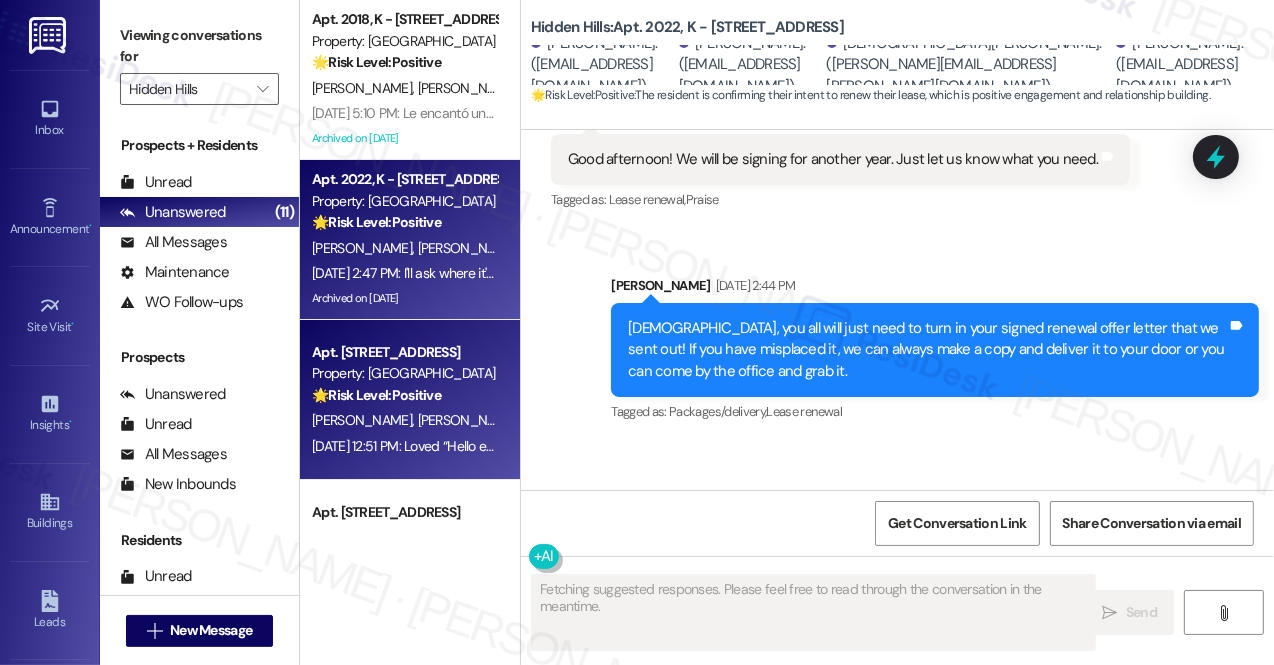 click on "🌟  Risk Level:  Positive" at bounding box center (376, 395) 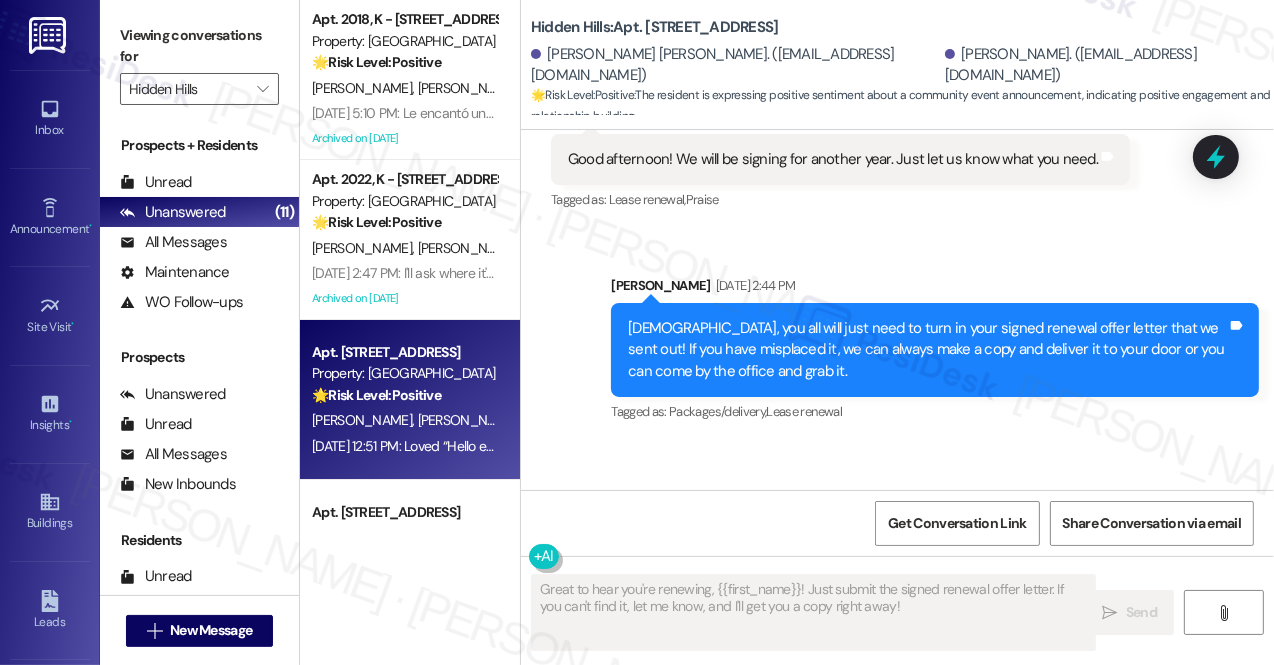 scroll, scrollTop: 4006, scrollLeft: 0, axis: vertical 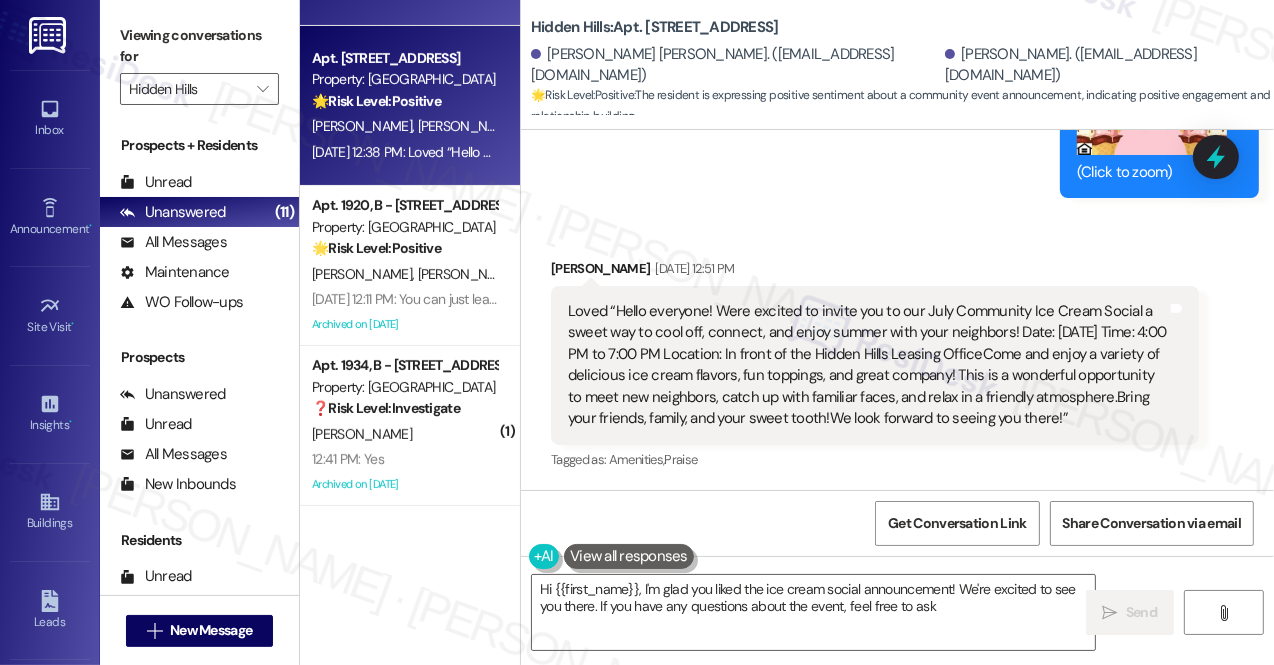 type on "Hi {{first_name}}, I'm glad you liked the ice cream social announcement! We're excited to see you there. If you have any questions about the event, feel free to ask!" 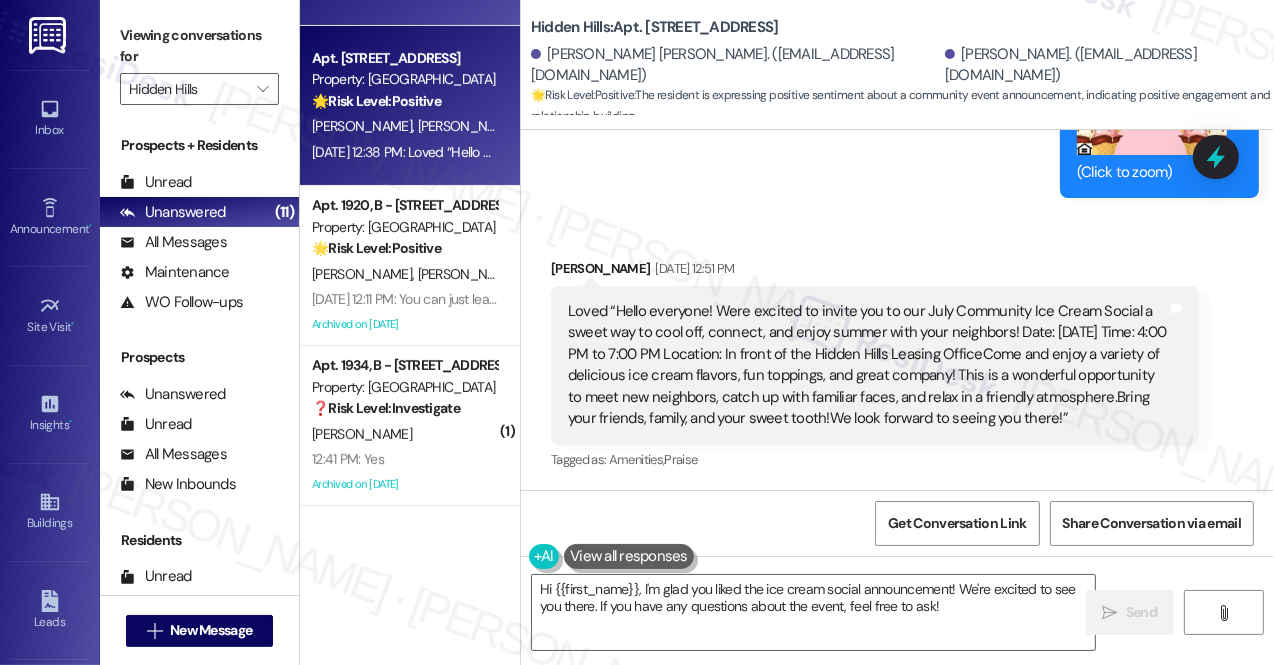 click on "[DATE] 12:38 PM: Loved “Hello everyone! Were excited to invite you to our July Community Ice Cream Social  a sweet way to cool off, connect, and enjoy summer with your neighbors! Date: [DATE] Time: 4:00 PM to 7:00 PM Location: In front of the Hidden Hills Leasing OfficeCome and enjoy a variety of delicious ice cream flavors, fun toppings, and great company! This is a wonderful opportunity to meet new neighbors, catch up with familiar faces, and relax in a friendly atmosphere.Bring your friends, family, and your sweet tooth!We look forward to seeing you there!”" at bounding box center [1948, 152] 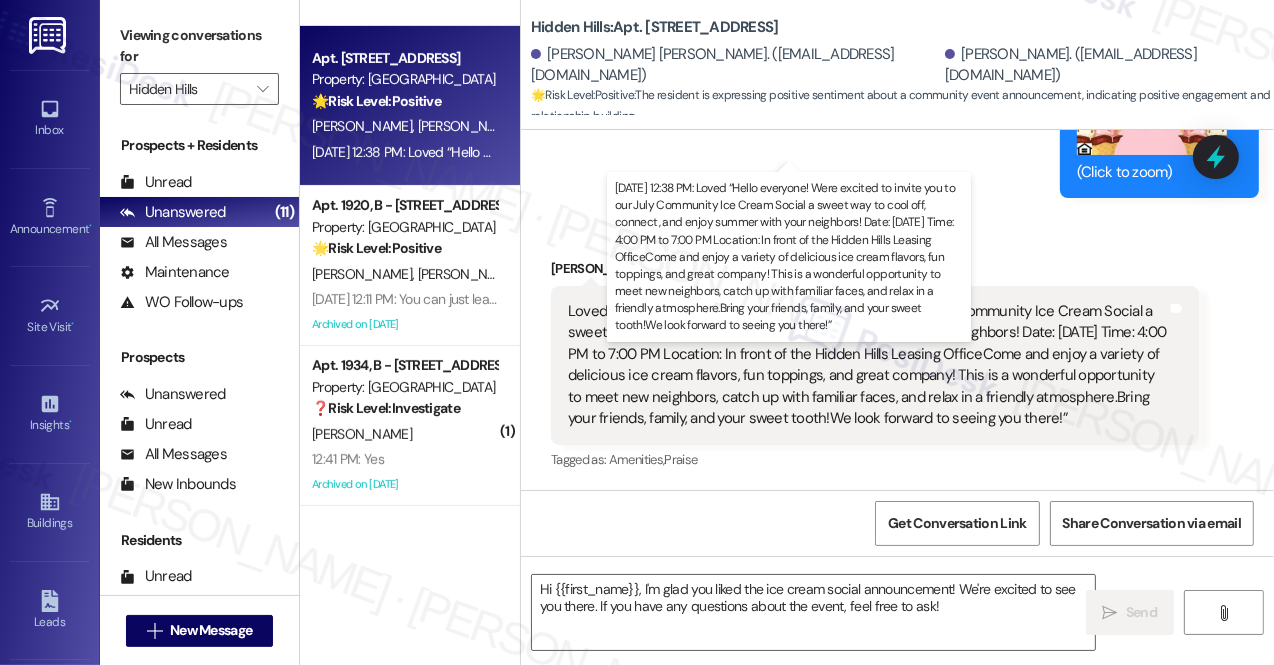 type on "Fetching suggested responses. Please feel free to read through the conversation in the meantime." 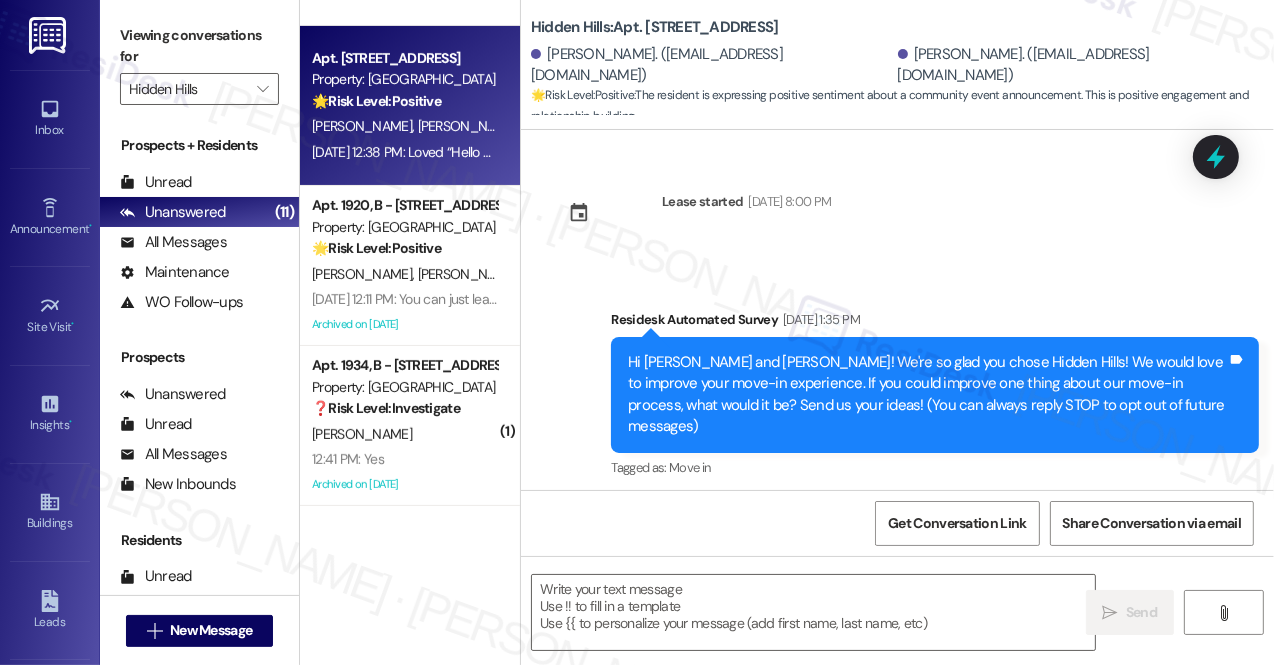 scroll, scrollTop: 2154, scrollLeft: 0, axis: vertical 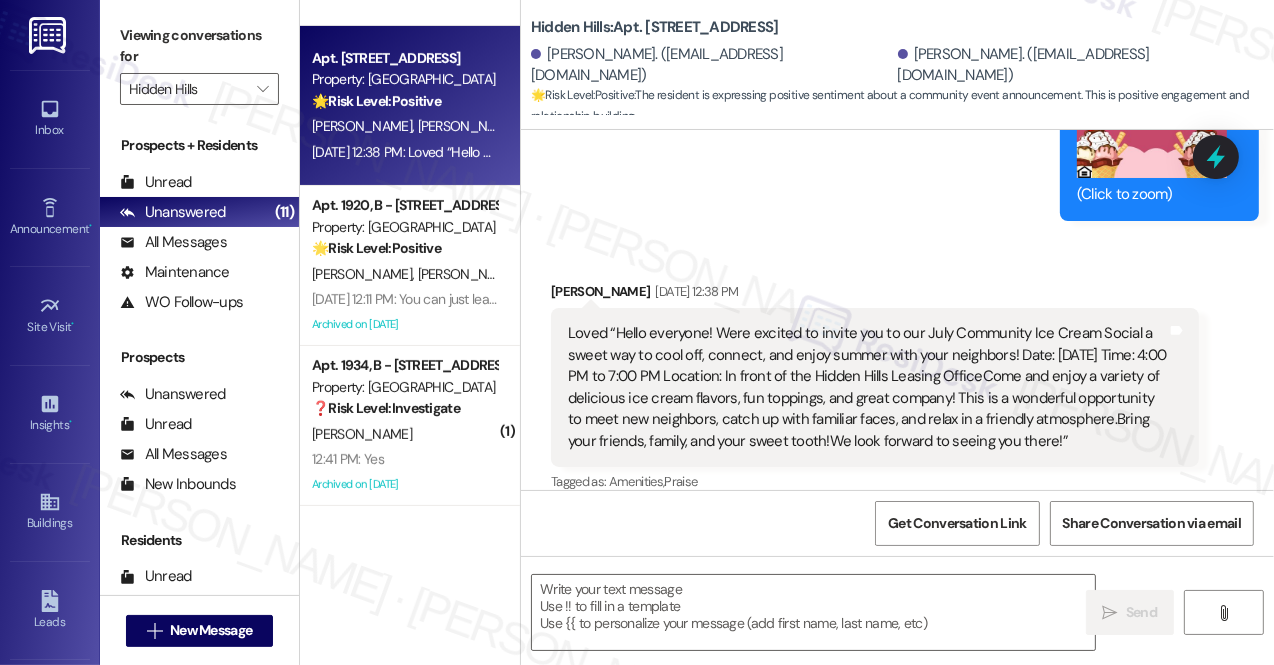 type on "Fetching suggested responses. Please feel free to read through the conversation in the meantime." 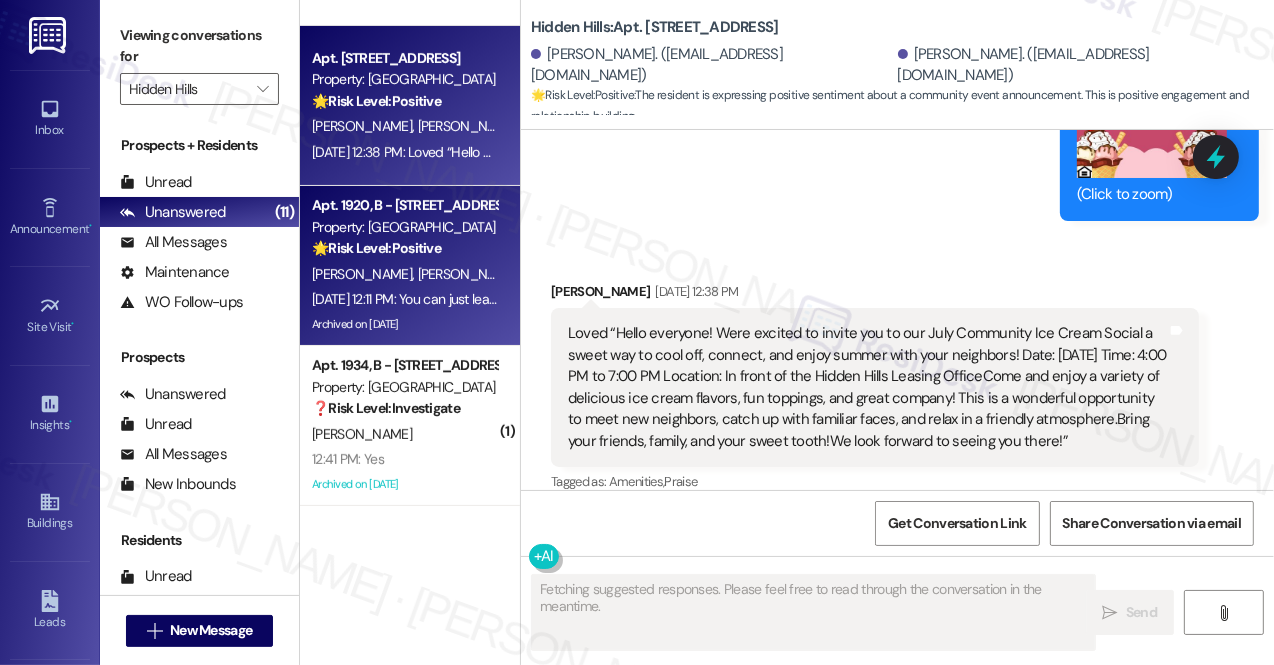 scroll, scrollTop: 2154, scrollLeft: 0, axis: vertical 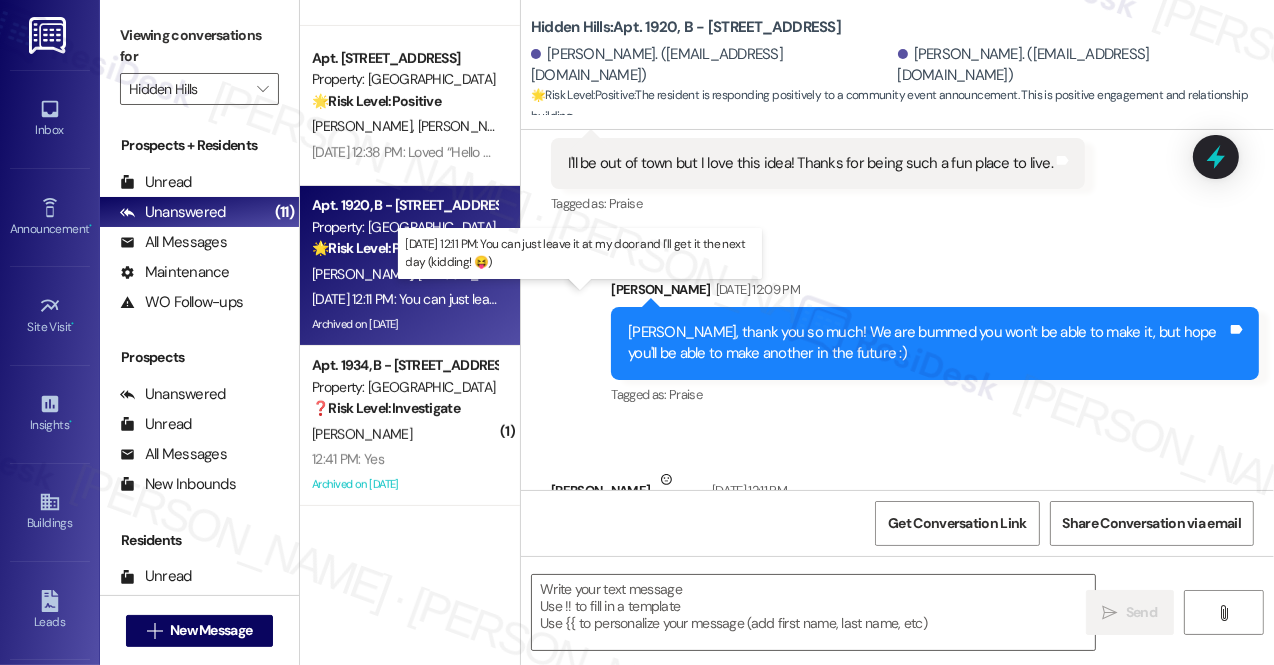 type on "Fetching suggested responses. Please feel free to read through the conversation in the meantime." 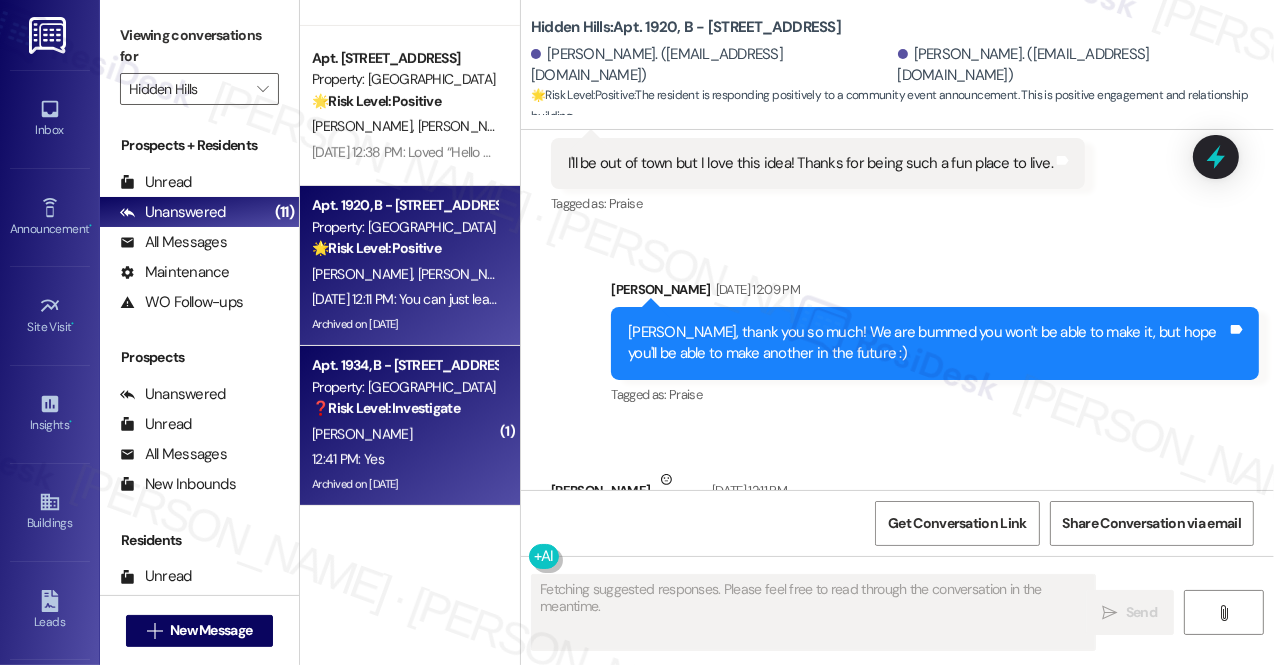 click on "[PERSON_NAME]" at bounding box center (404, 434) 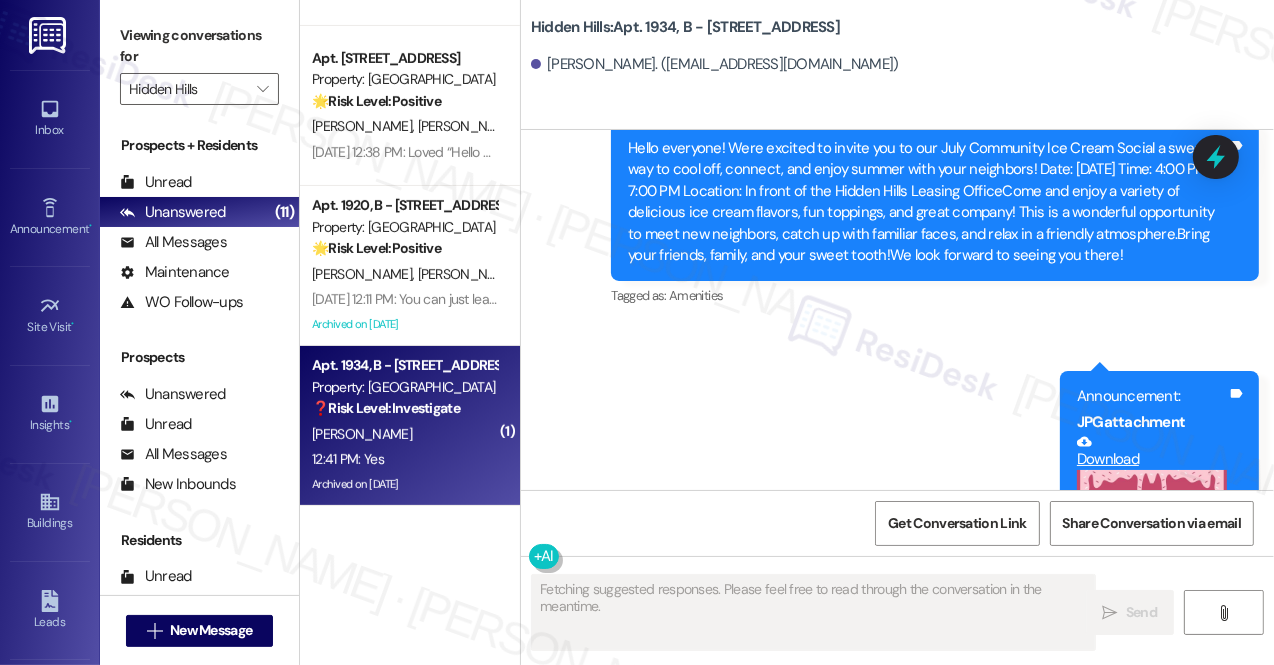 scroll, scrollTop: 38953, scrollLeft: 0, axis: vertical 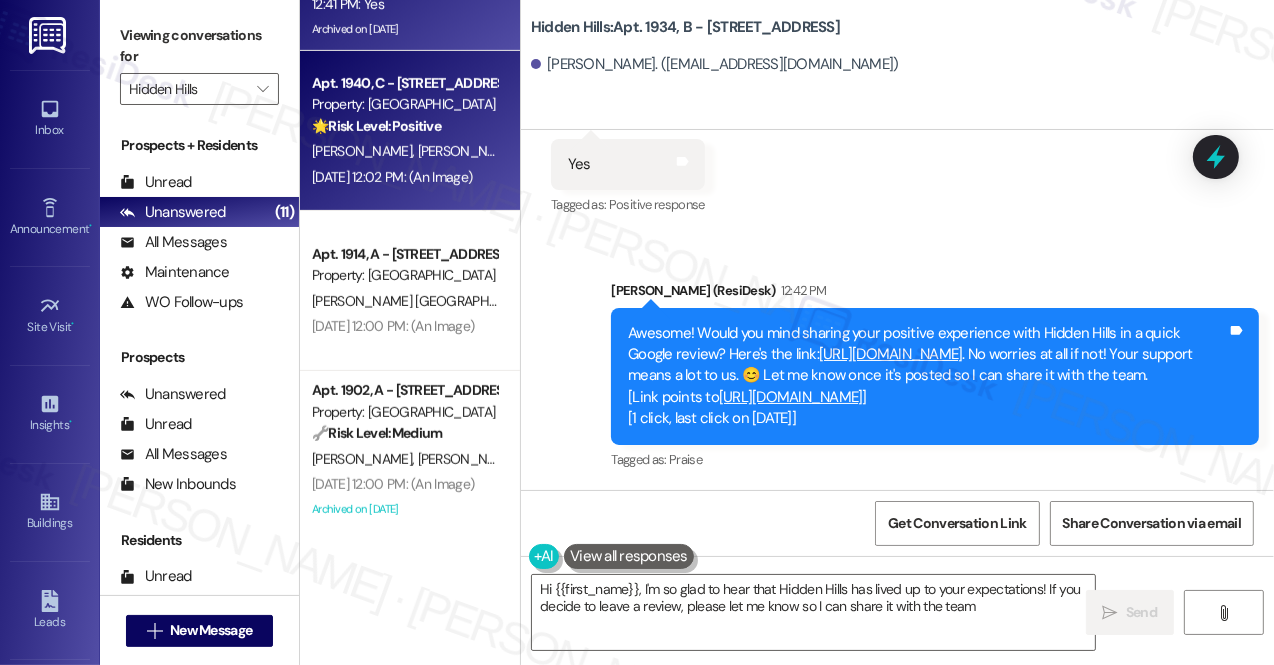 type on "Hi {{first_name}}, I'm so glad to hear that Hidden Hills has lived up to your expectations! If you decide to leave a review, please let me know so I can share it with the team!" 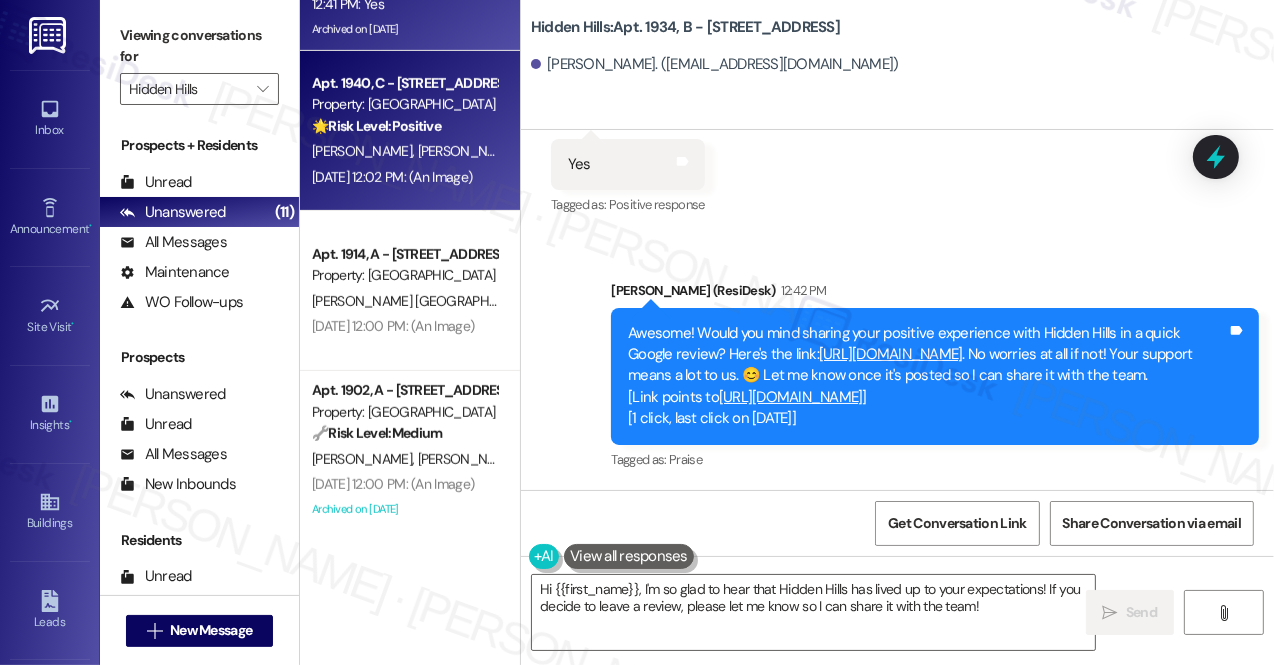 click on "[DATE] 12:02 PM: (An Image) [DATE] 12:02 PM: (An Image)" at bounding box center [392, 177] 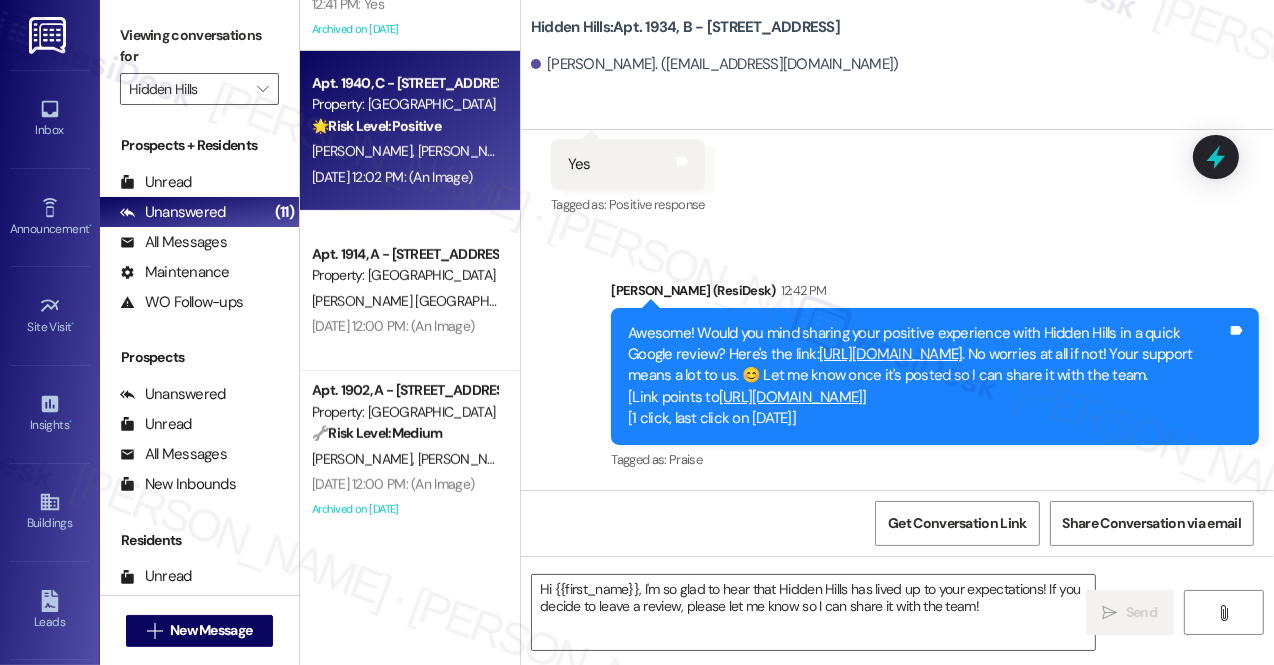 type on "Fetching suggested responses. Please feel free to read through the conversation in the meantime." 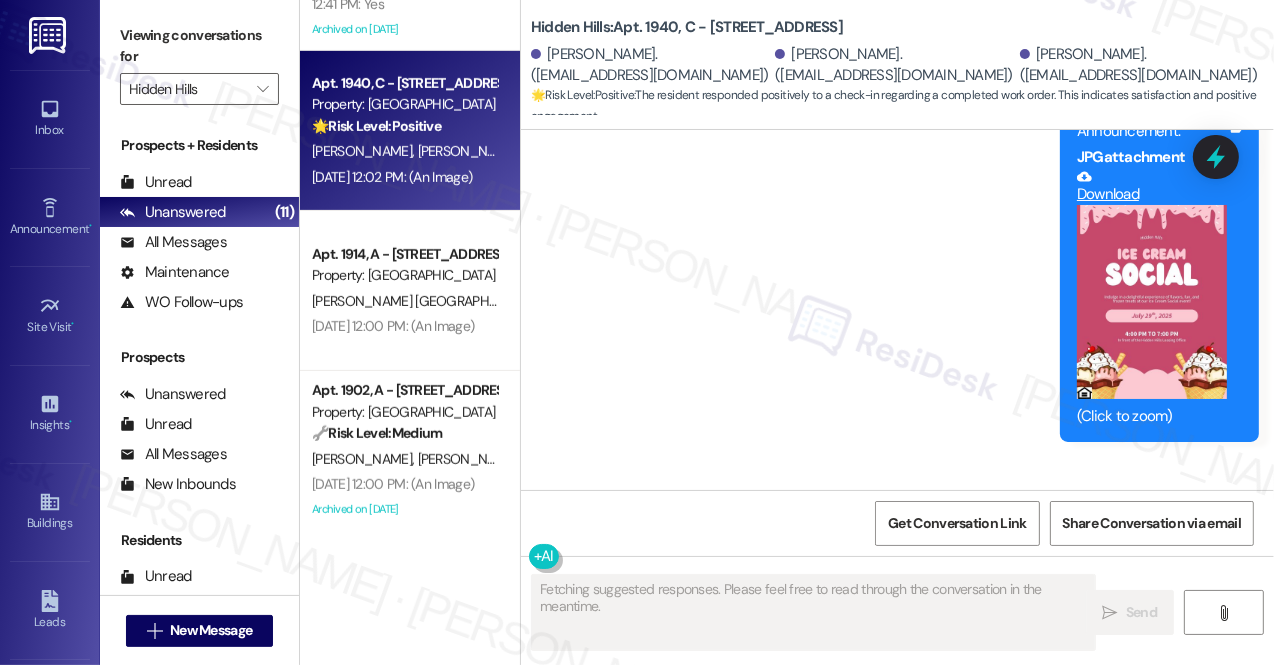 scroll, scrollTop: 28881, scrollLeft: 0, axis: vertical 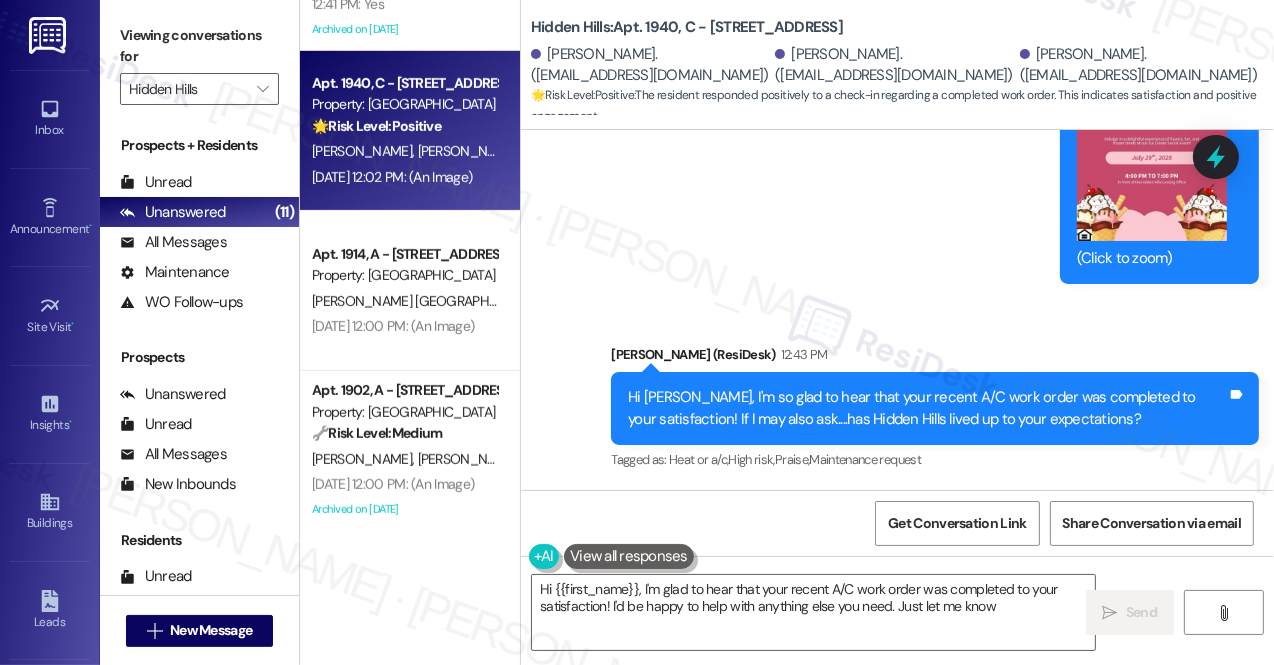 type on "Hi {{first_name}}, I'm glad to hear that your recent A/C work order was completed to your satisfaction! I'd be happy to help with anything else you need. Just let me know!" 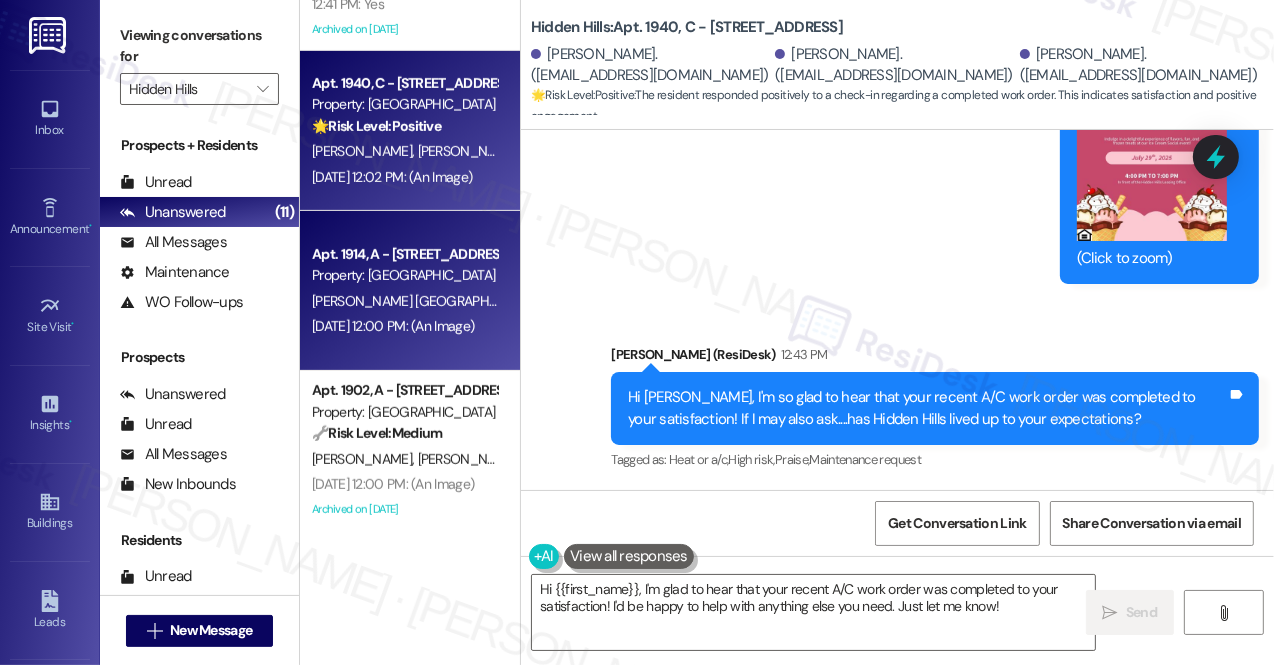 click on "[PERSON_NAME] Rochester J. Rochester" at bounding box center (404, 301) 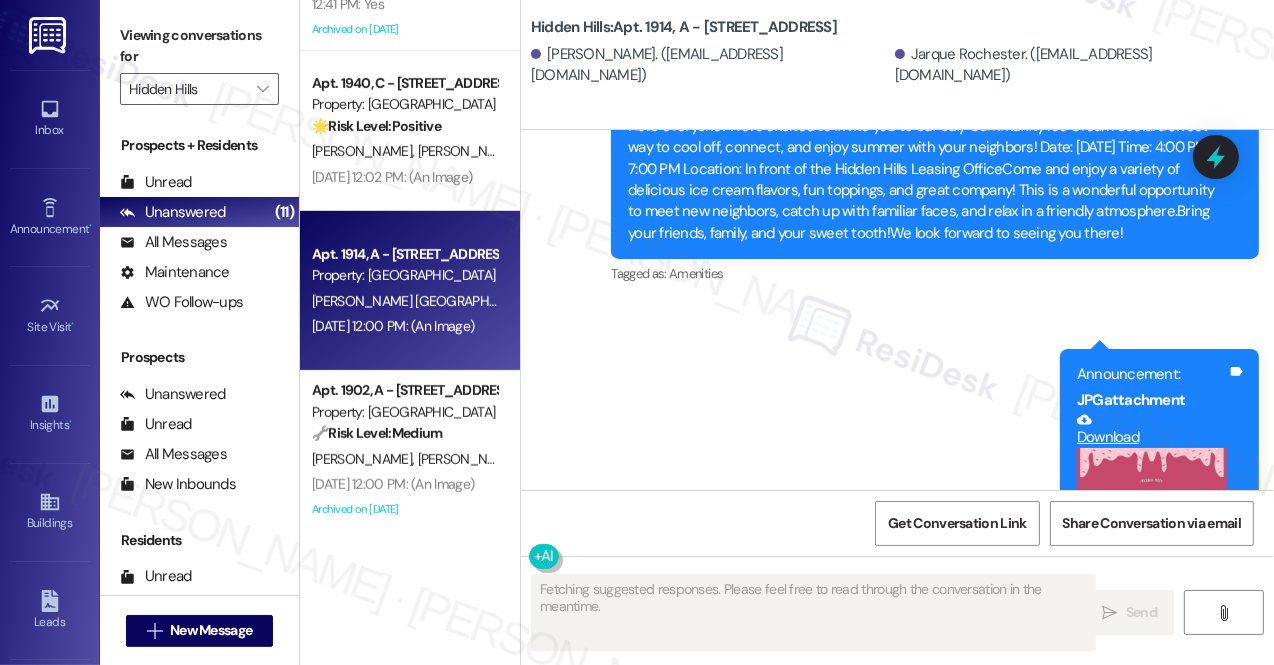 type on "Fetching suggested responses. Please feel free to read through the conversation in the meantime." 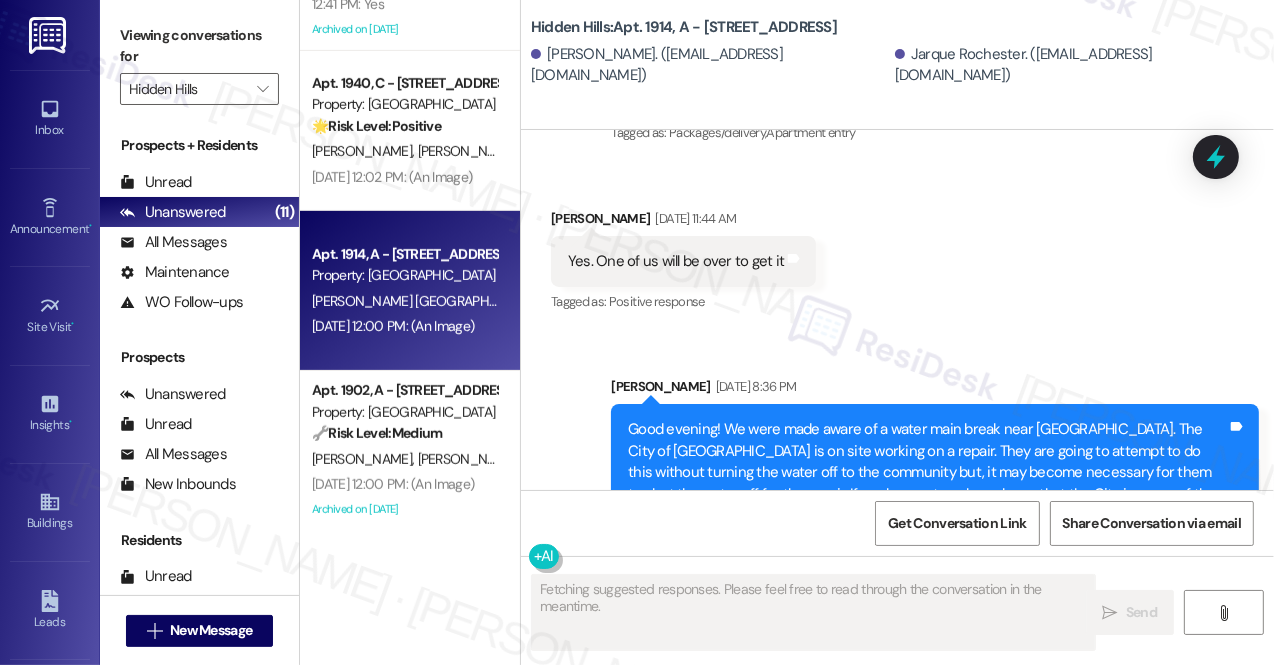 scroll, scrollTop: 26021, scrollLeft: 0, axis: vertical 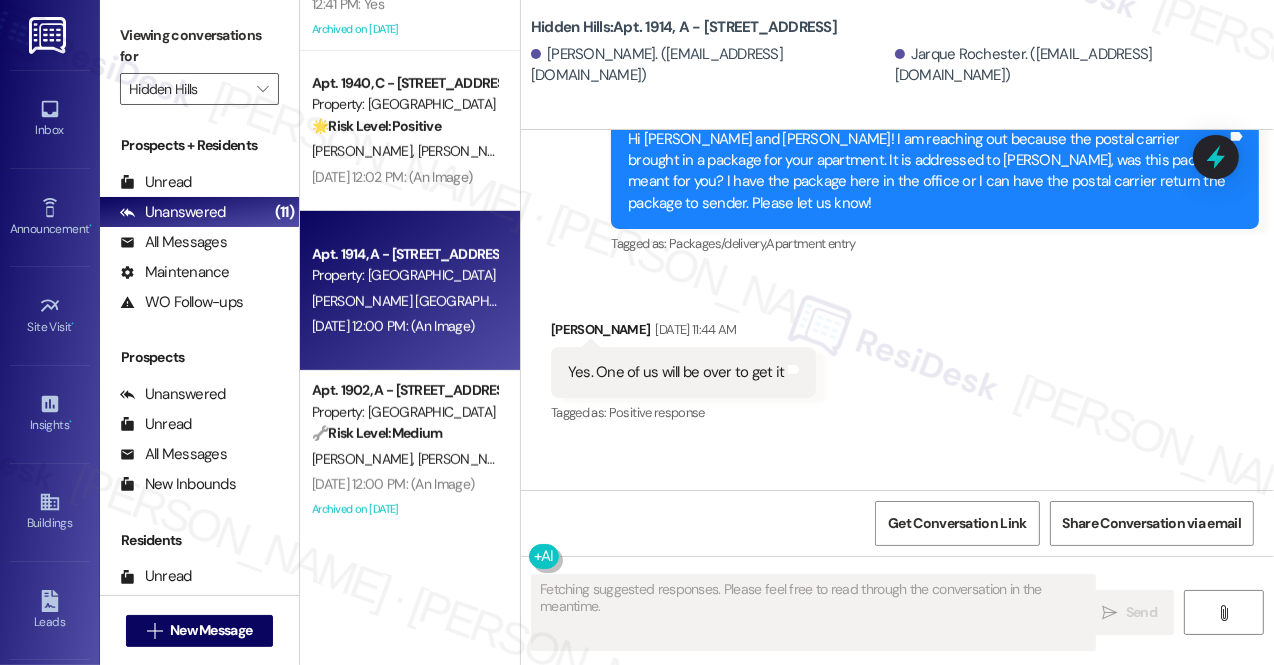 type 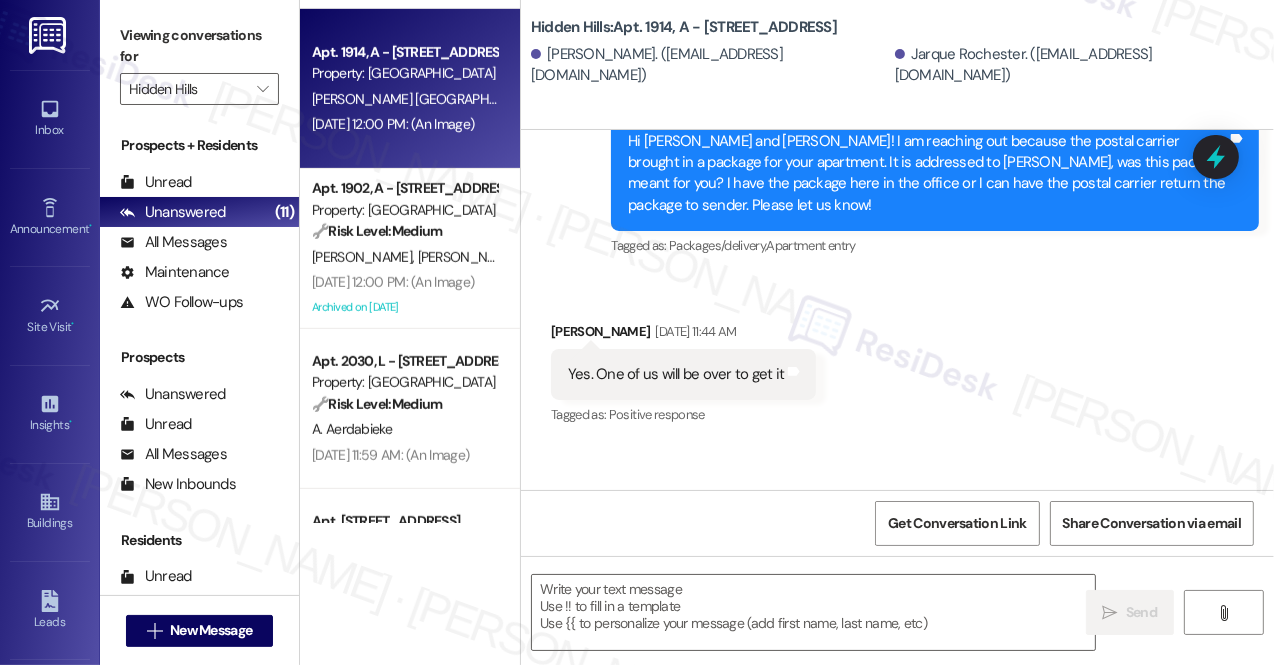 scroll, scrollTop: 1237, scrollLeft: 0, axis: vertical 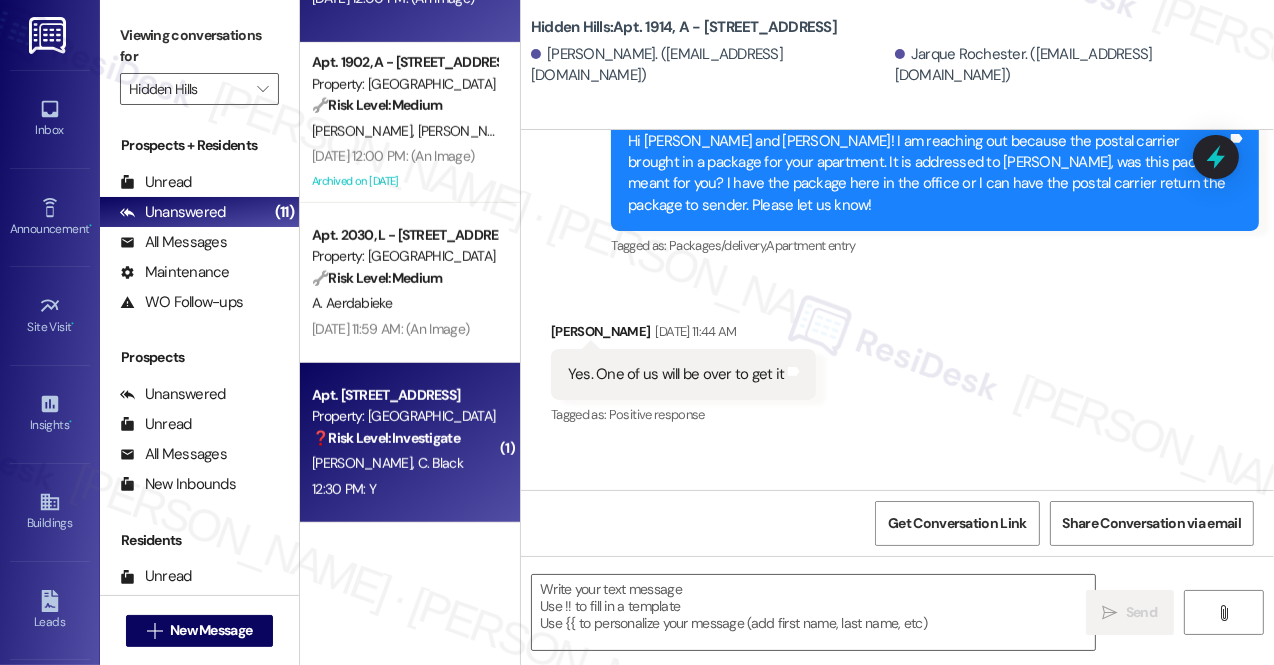 click on "Apt. [STREET_ADDRESS]" at bounding box center [404, 395] 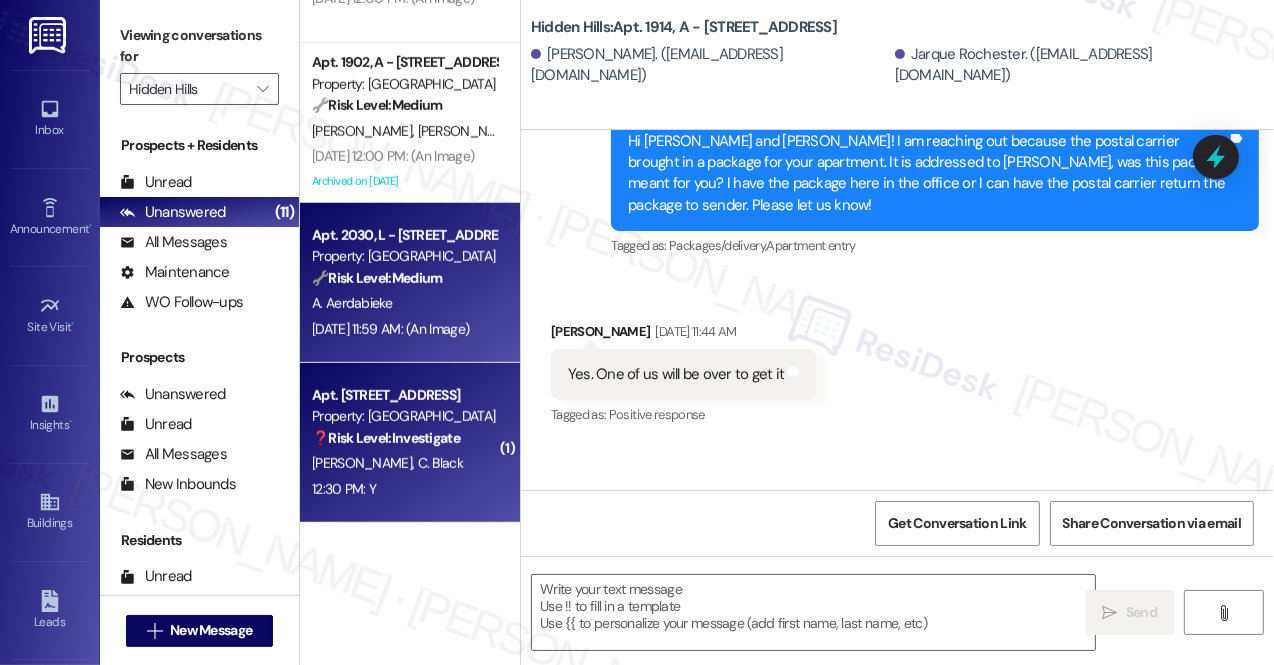 type on "Fetching suggested responses. Please feel free to read through the conversation in the meantime." 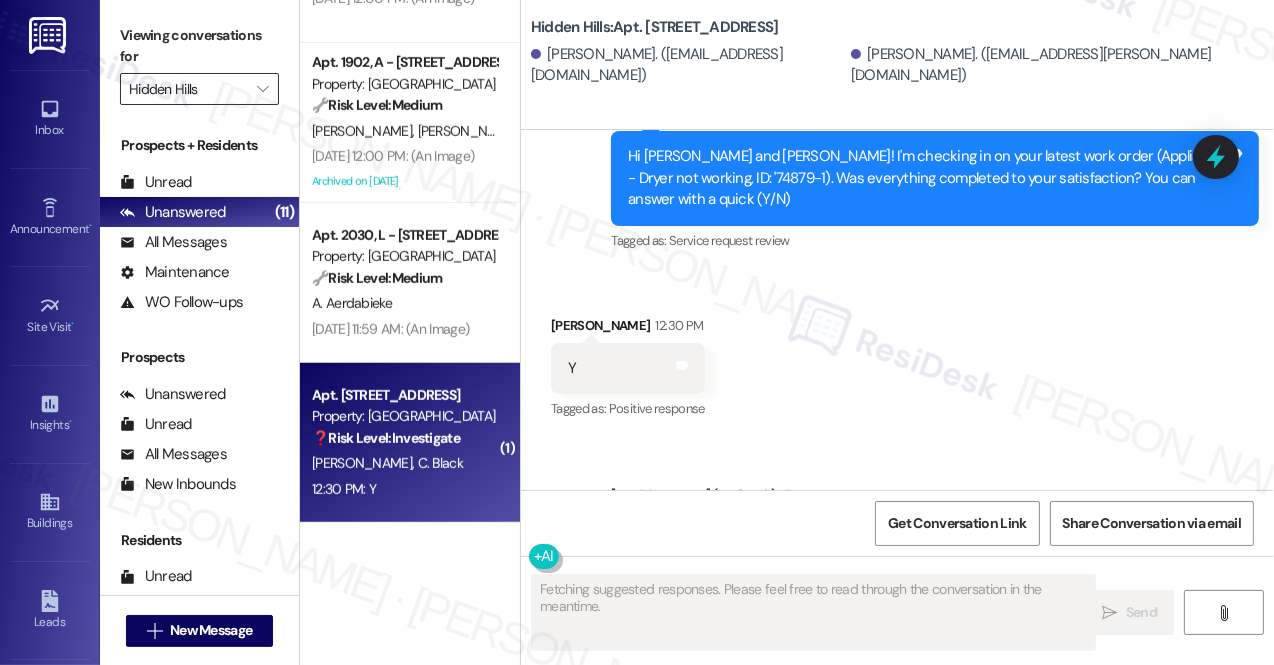 scroll, scrollTop: 28068, scrollLeft: 0, axis: vertical 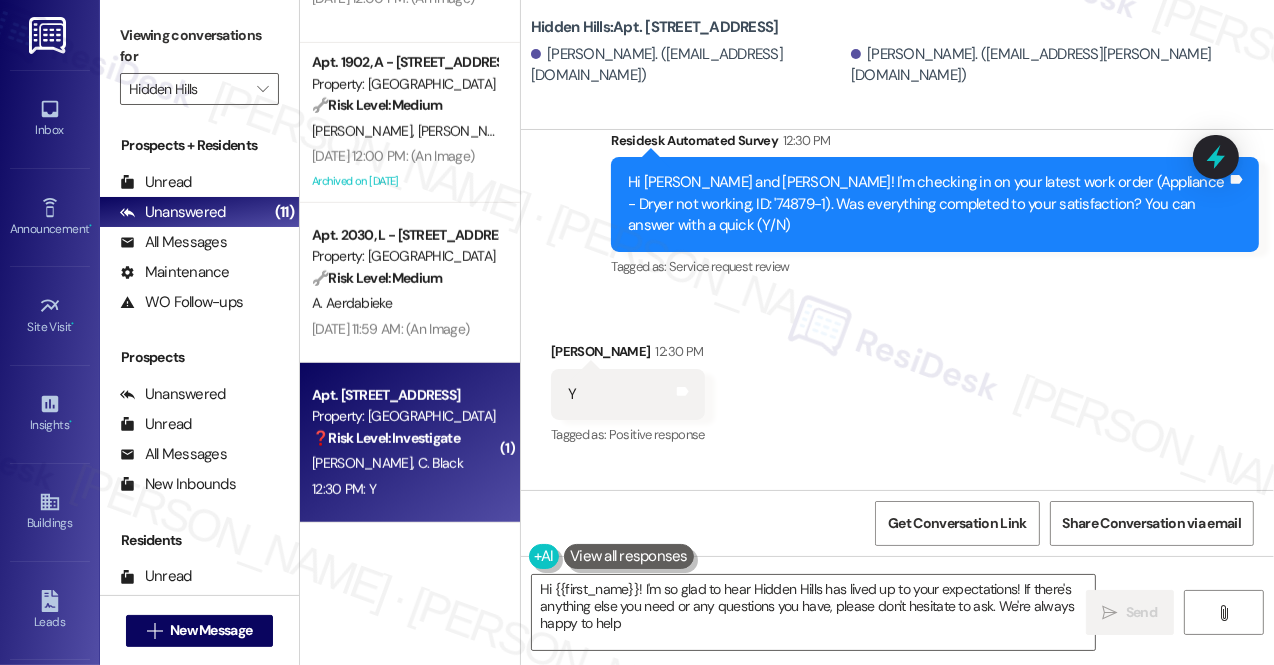 type on "Hi {{first_name}}! I'm so glad to hear Hidden Hills has lived up to your expectations! If there's anything else you need or any questions you have, please don't hesitate to ask. We're always happy to help!" 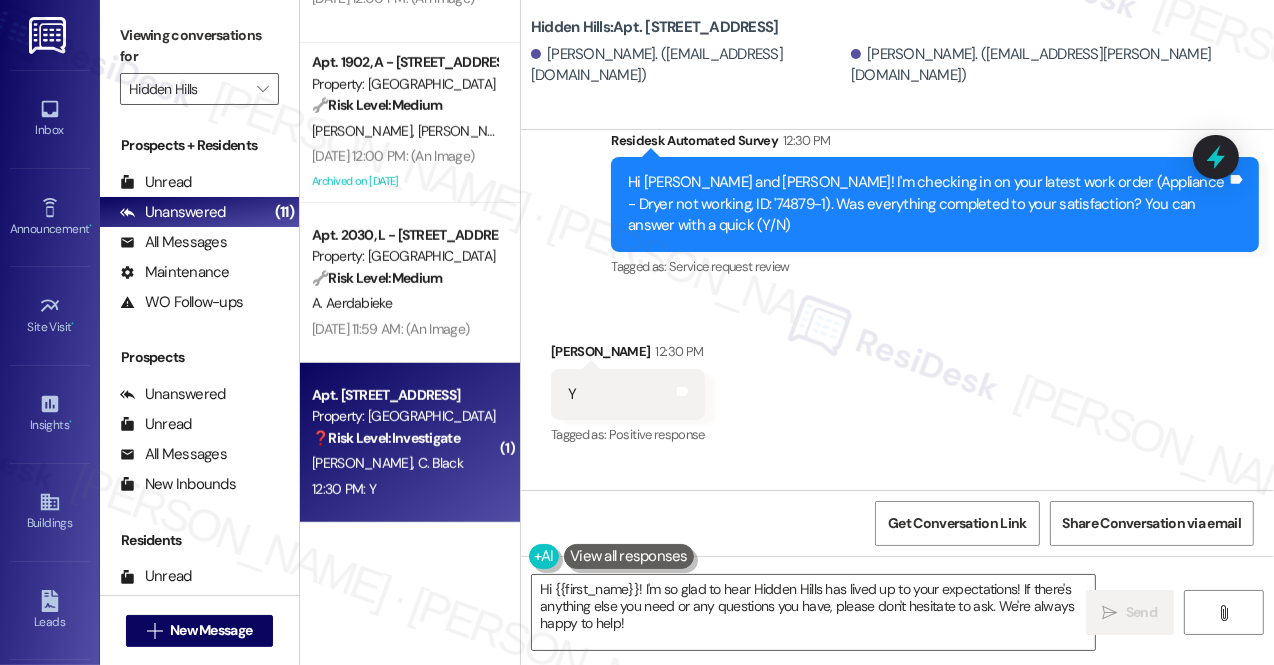 click on "Sent via SMS [PERSON_NAME]  (ResiDesk) [DATE] 3:30 PM Great to hear, [GEOGRAPHIC_DATA]! We're glad you're happy with your home. If you enjoyed your experience, could you please take a moment to leave us a quick Google review? It only takes a second:  [URL][DOMAIN_NAME] . Please let me know once you've posted! Your support means a lot to us. 😊
[Link points to  [URL][DOMAIN_NAME] ]
[No clicks yet] Tags and notes Survey, sent via SMS Residesk Automated Survey [DATE] 1:04 PM Hi there [PERSON_NAME] and [PERSON_NAME]! I just wanted to check in and ask if you are happy with your home.  Feel free to answer with a quick (y/n) Tags and notes Tagged as:   Quarterly check-in Click to highlight conversations about Quarterly check-in Announcement, sent via SMS [PERSON_NAME] [DATE] 7:49 AM Tags and notes Tagged as:   Amenities ,  Click to highlight conversations about Amenities Praise Click to highlight conversations about Praise" at bounding box center [897, -587] 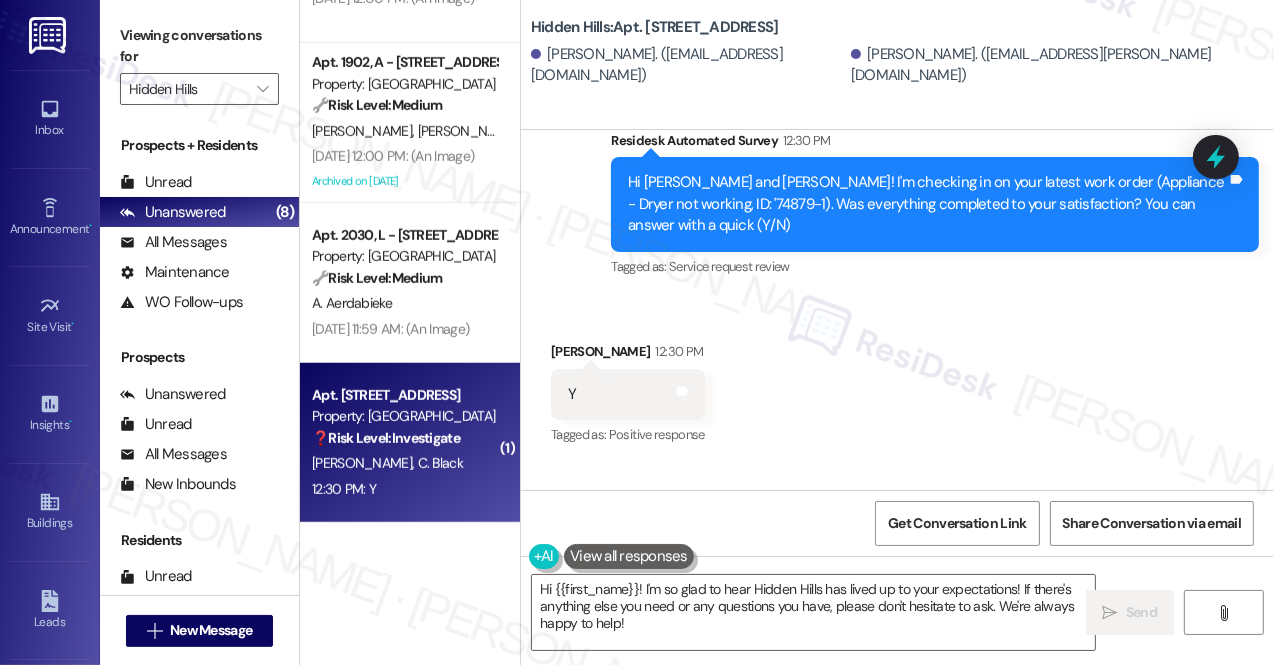 click on "Survey, sent via SMS Residesk Automated Survey 12:30 PM Hi [PERSON_NAME] and [PERSON_NAME]! I'm checking in on your latest work order (Appliance - Dryer not working, ID: '74879-1). Was everything completed to your satisfaction? You can answer with a quick (Y/N) Tags and notes Tagged as:   Service request review Click to highlight conversations about Service request review" at bounding box center (935, 206) 